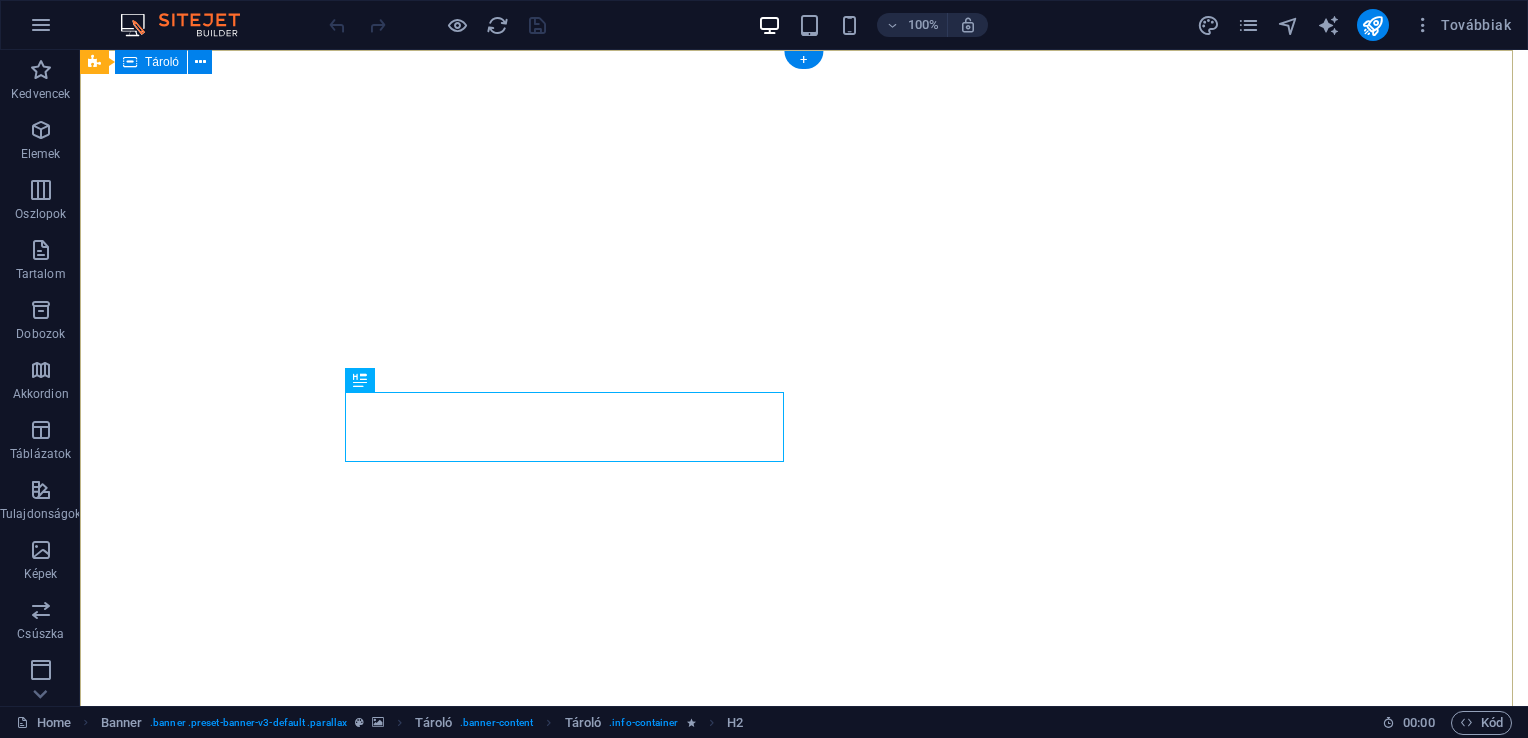 scroll, scrollTop: 0, scrollLeft: 0, axis: both 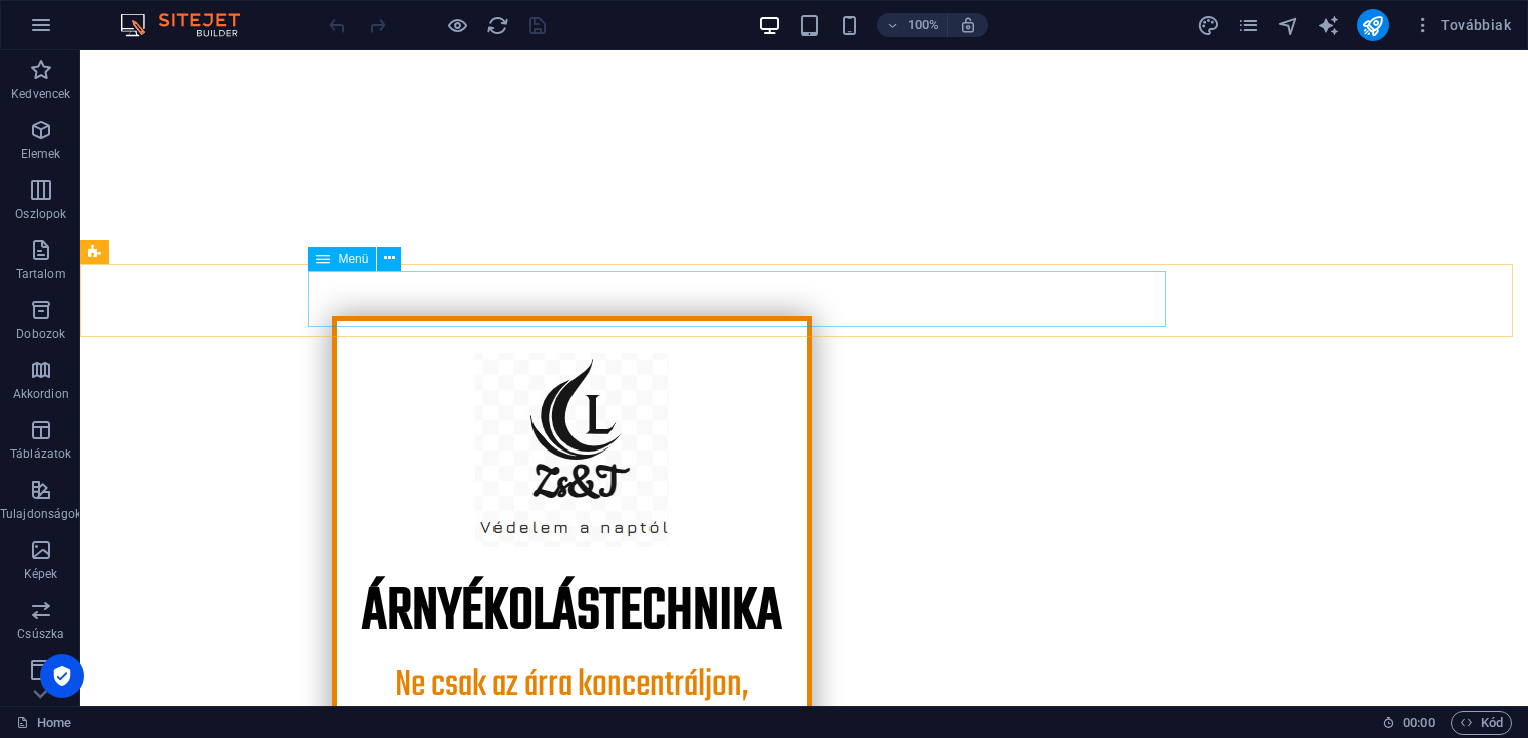 click at bounding box center (323, 259) 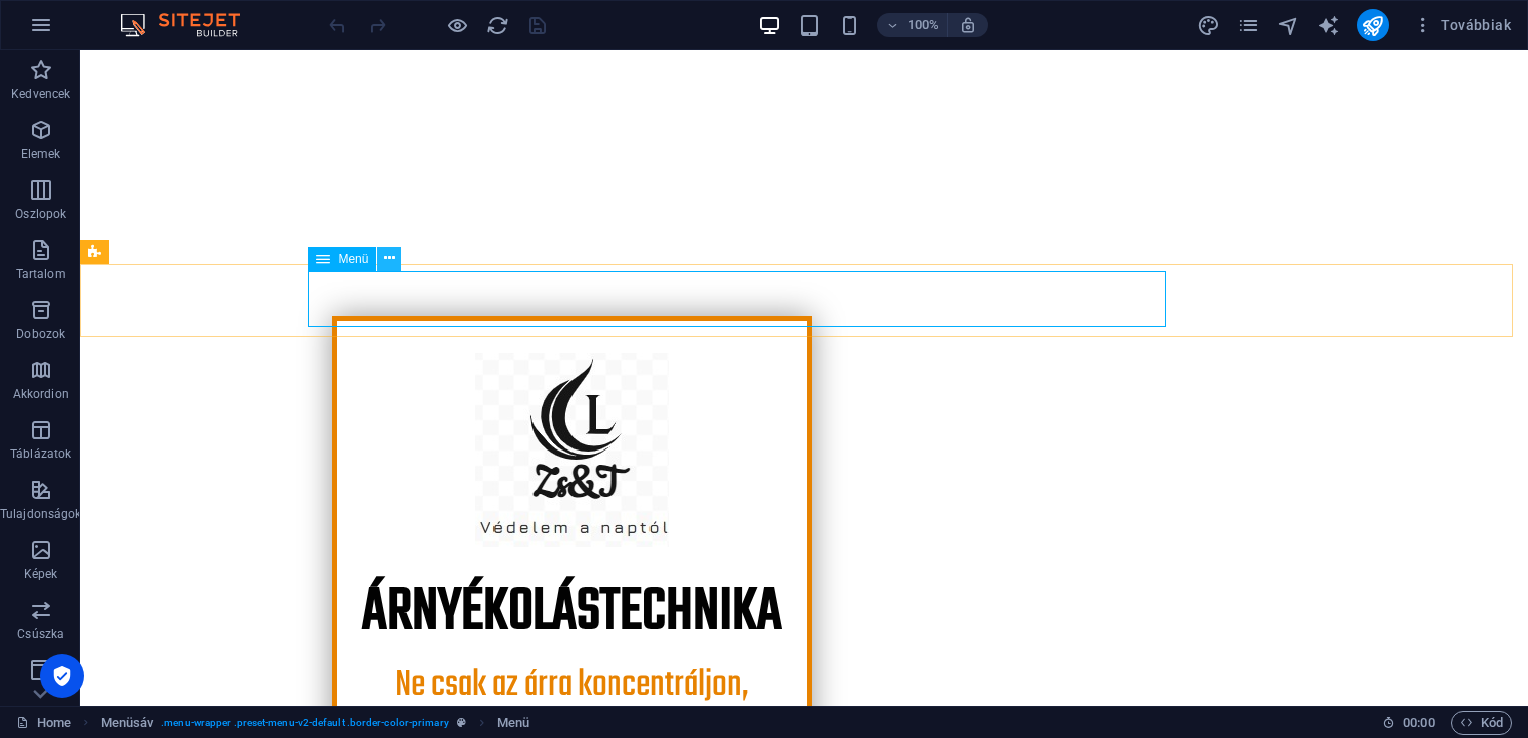 click at bounding box center (389, 258) 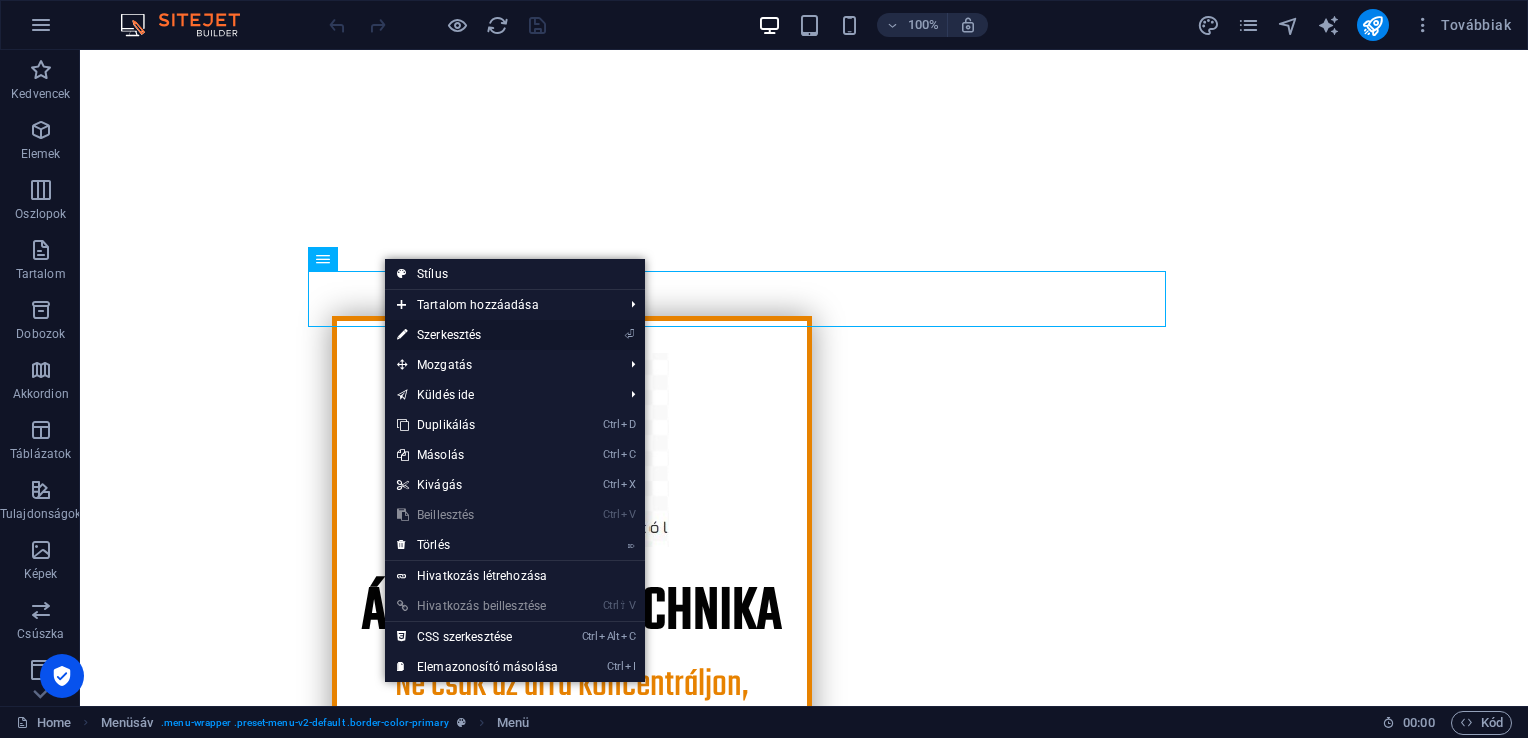 click on "⏎  Szerkesztés" at bounding box center [477, 335] 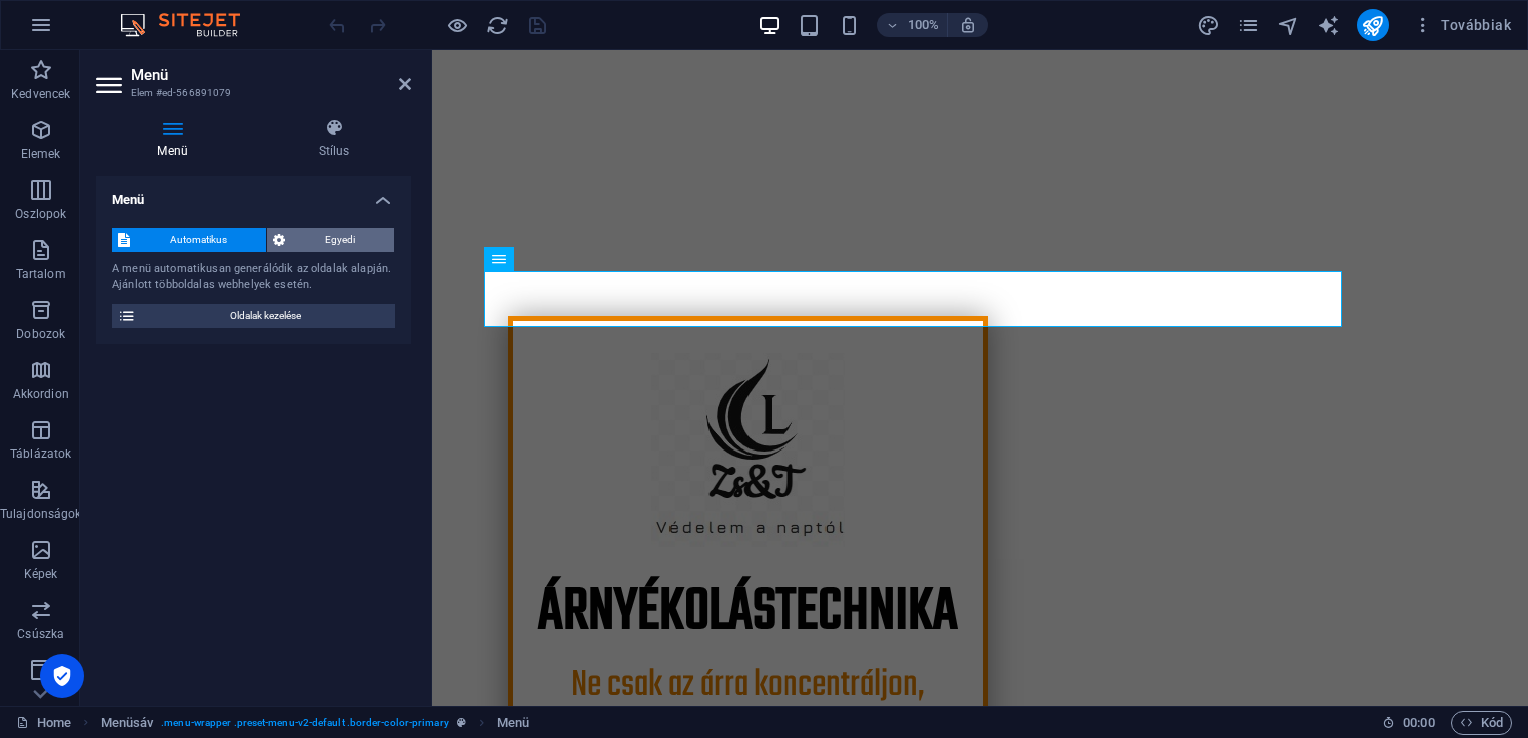 click on "Egyedi" at bounding box center [339, 240] 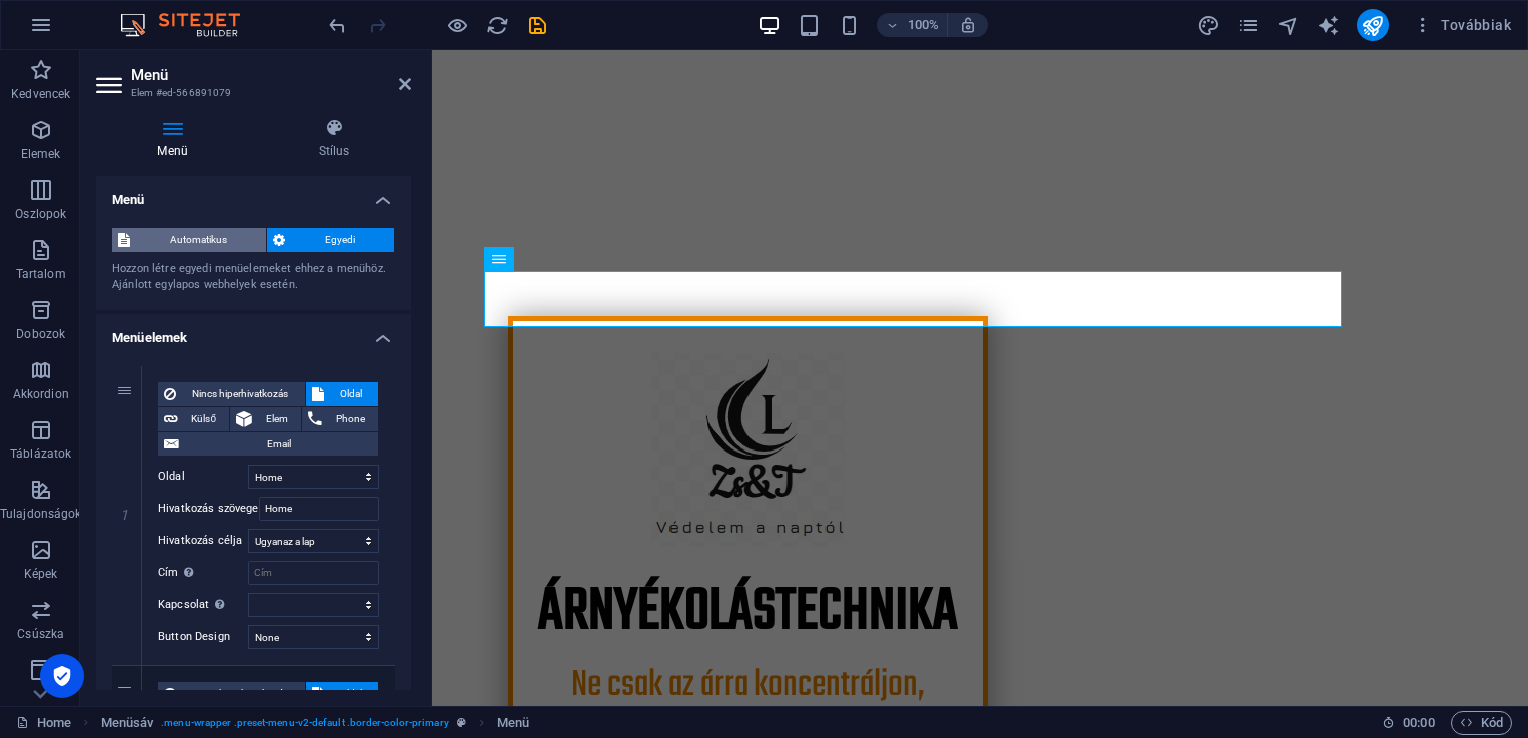 click on "Automatikus" at bounding box center [198, 240] 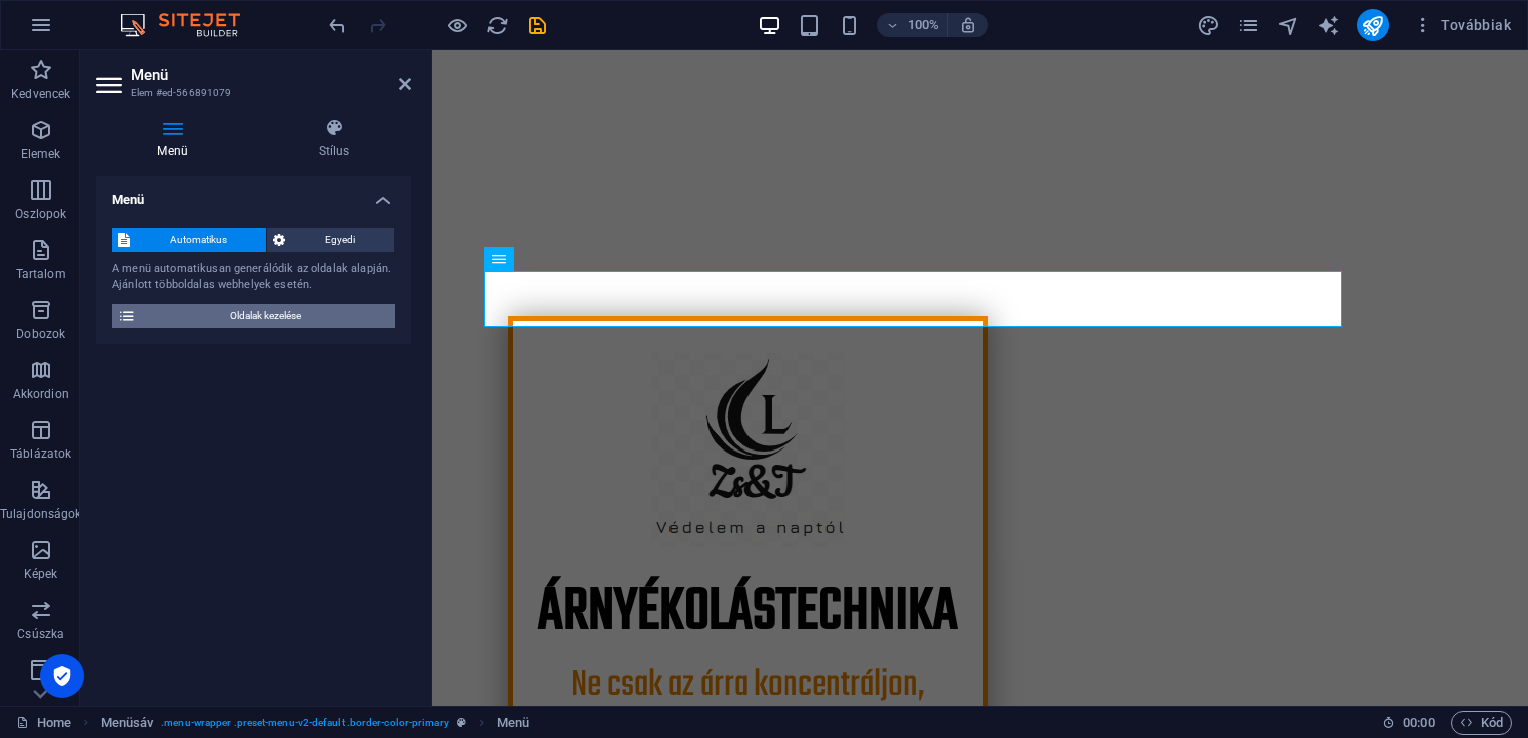 click on "Oldalak kezelése" at bounding box center (265, 316) 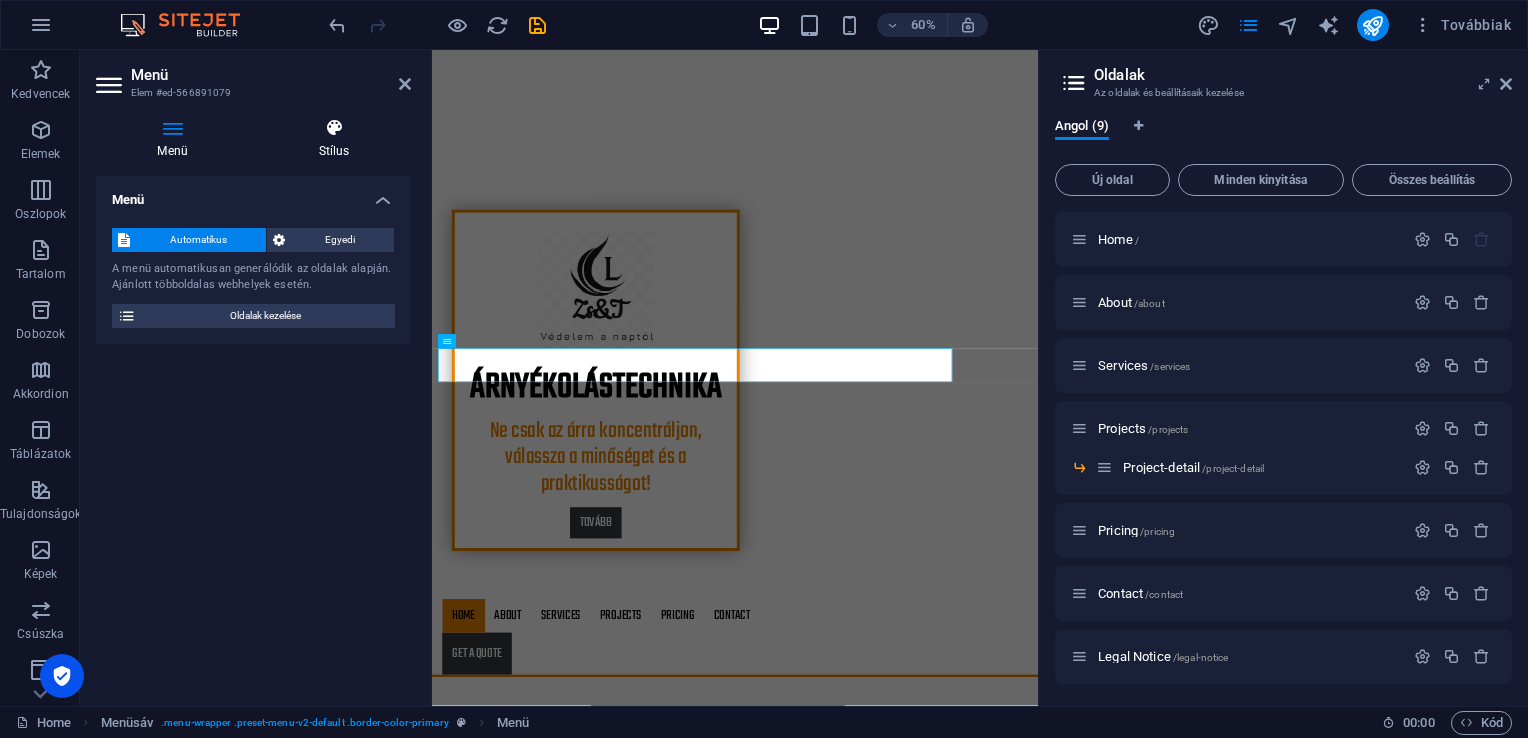 click on "Stílus" at bounding box center (334, 139) 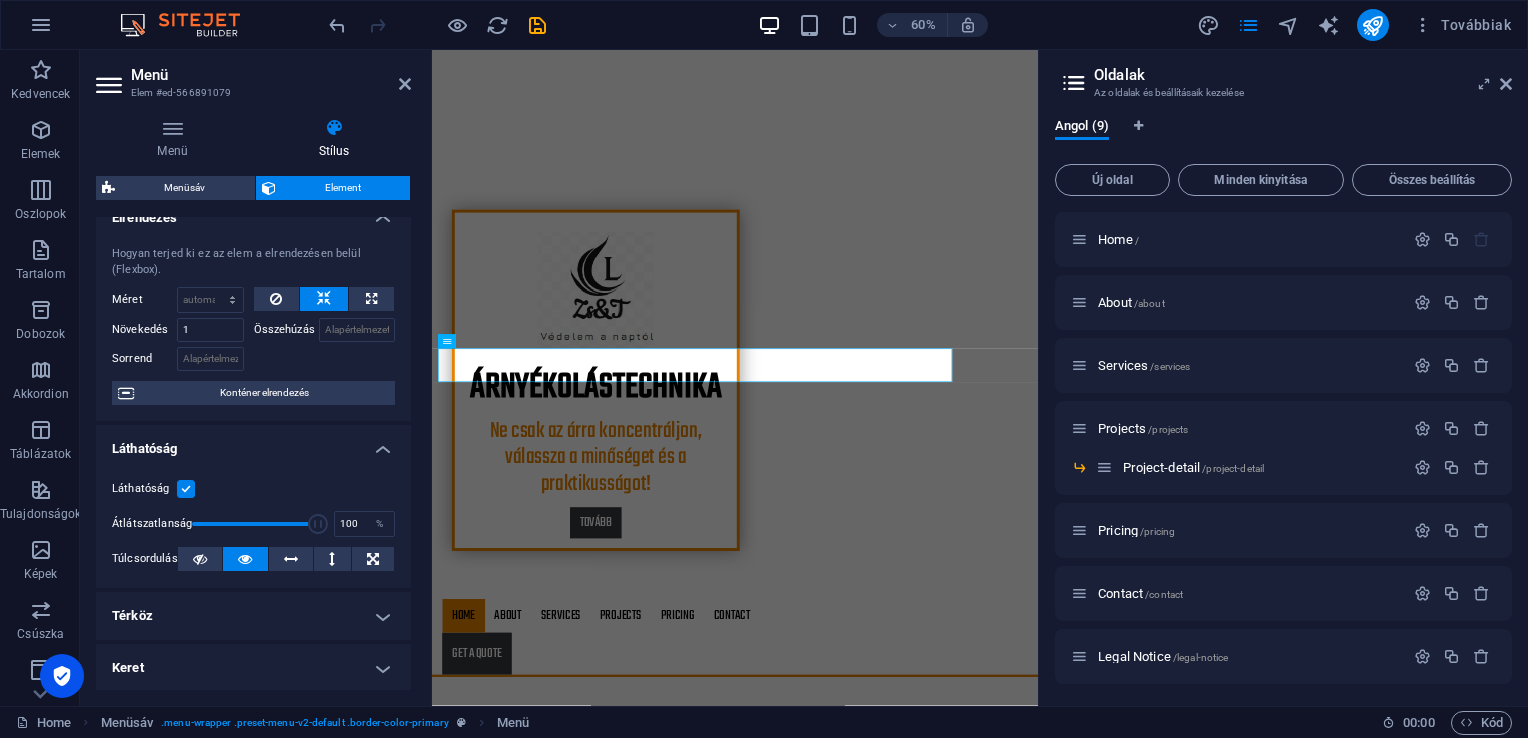 scroll, scrollTop: 0, scrollLeft: 0, axis: both 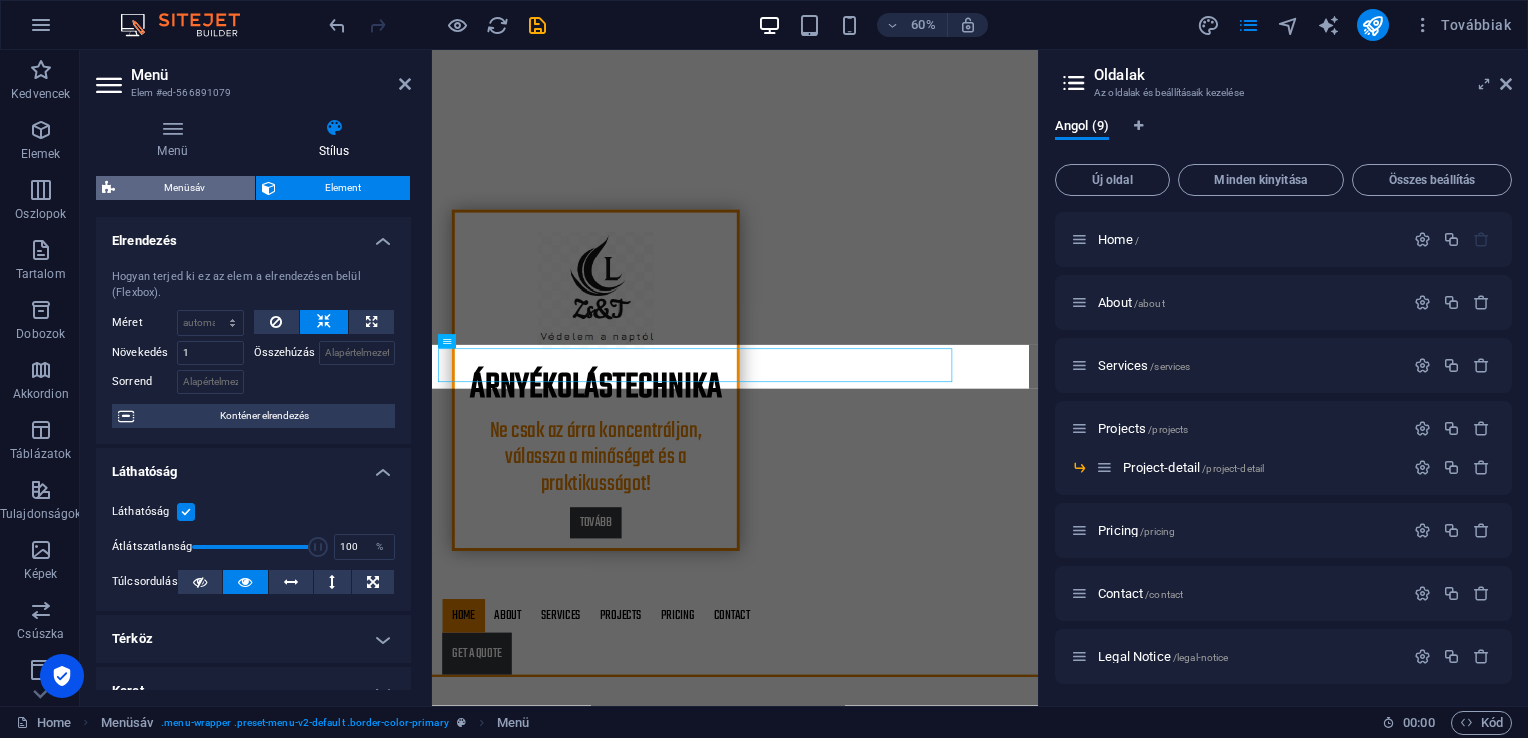 click on "Menüsáv" at bounding box center [185, 188] 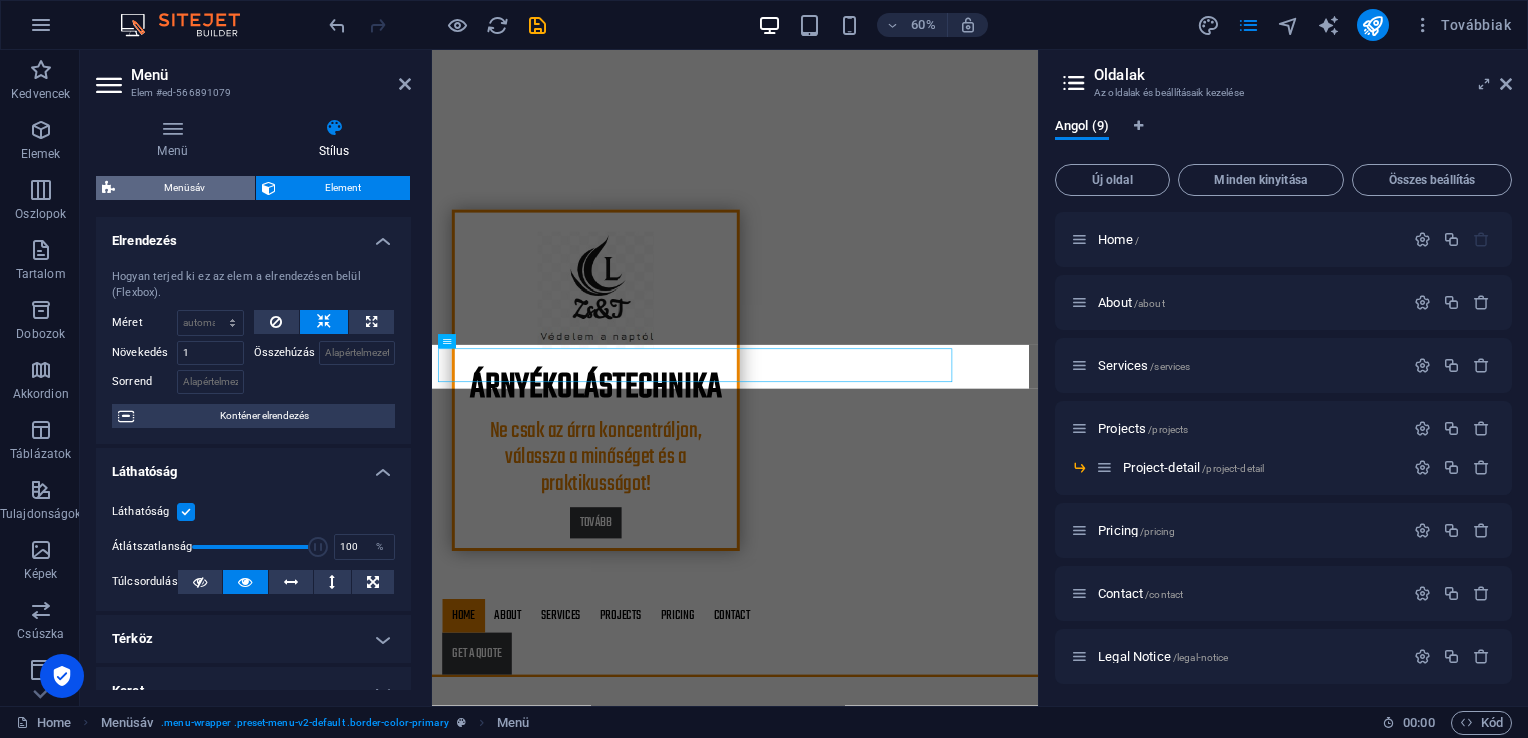 select on "rem" 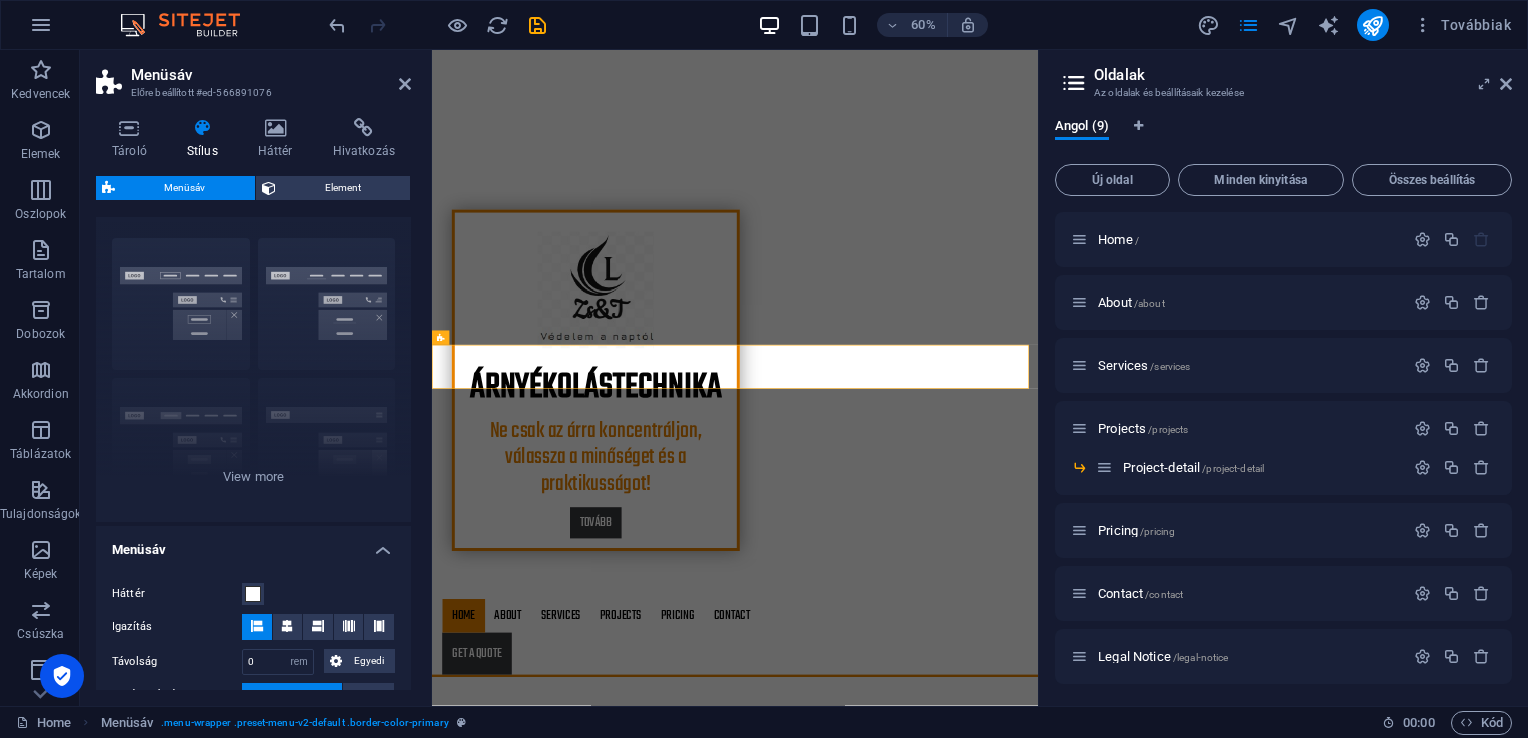 scroll, scrollTop: 0, scrollLeft: 0, axis: both 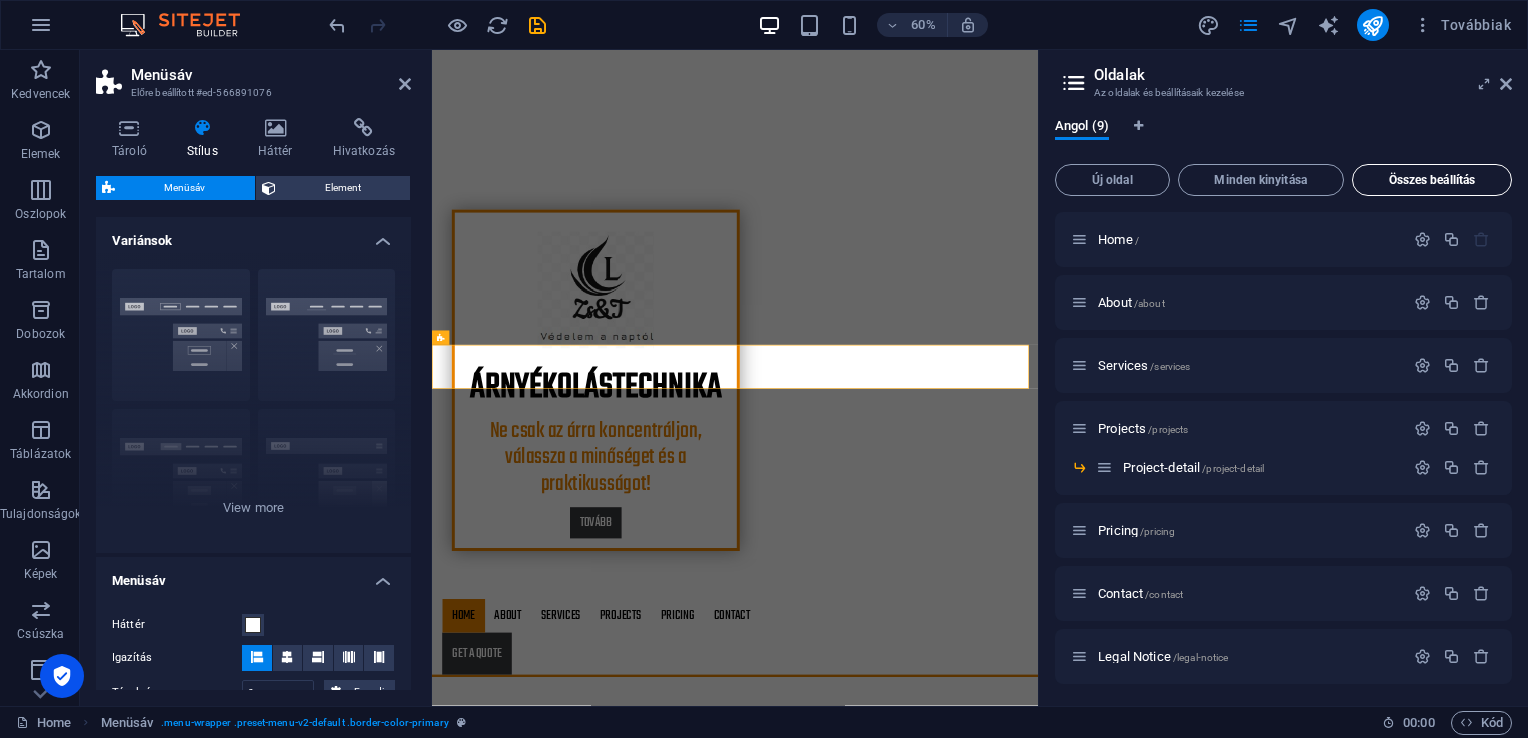 click on "Összes beállítás" at bounding box center [1432, 180] 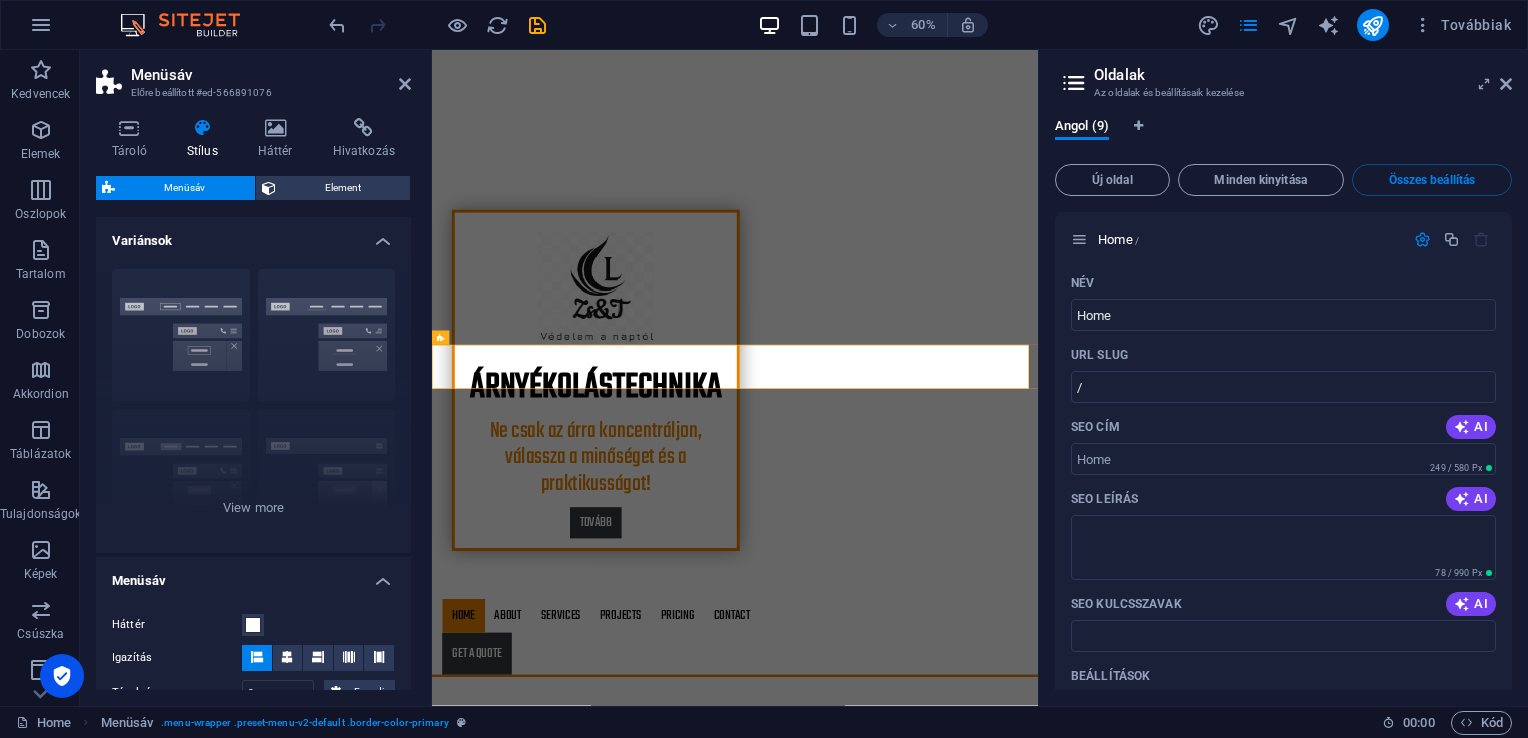 scroll, scrollTop: 6284, scrollLeft: 0, axis: vertical 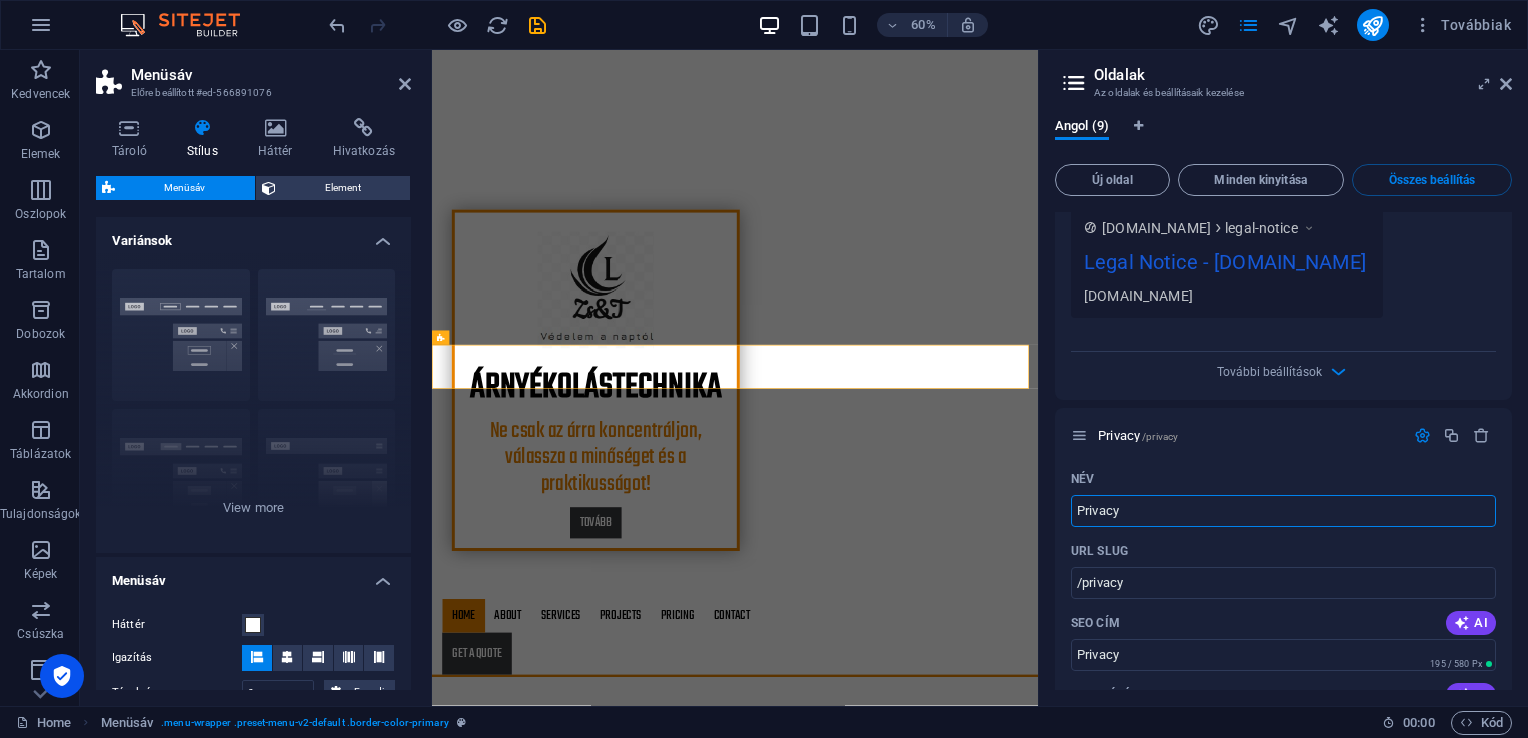 click on "Angol (9)" at bounding box center (1283, 137) 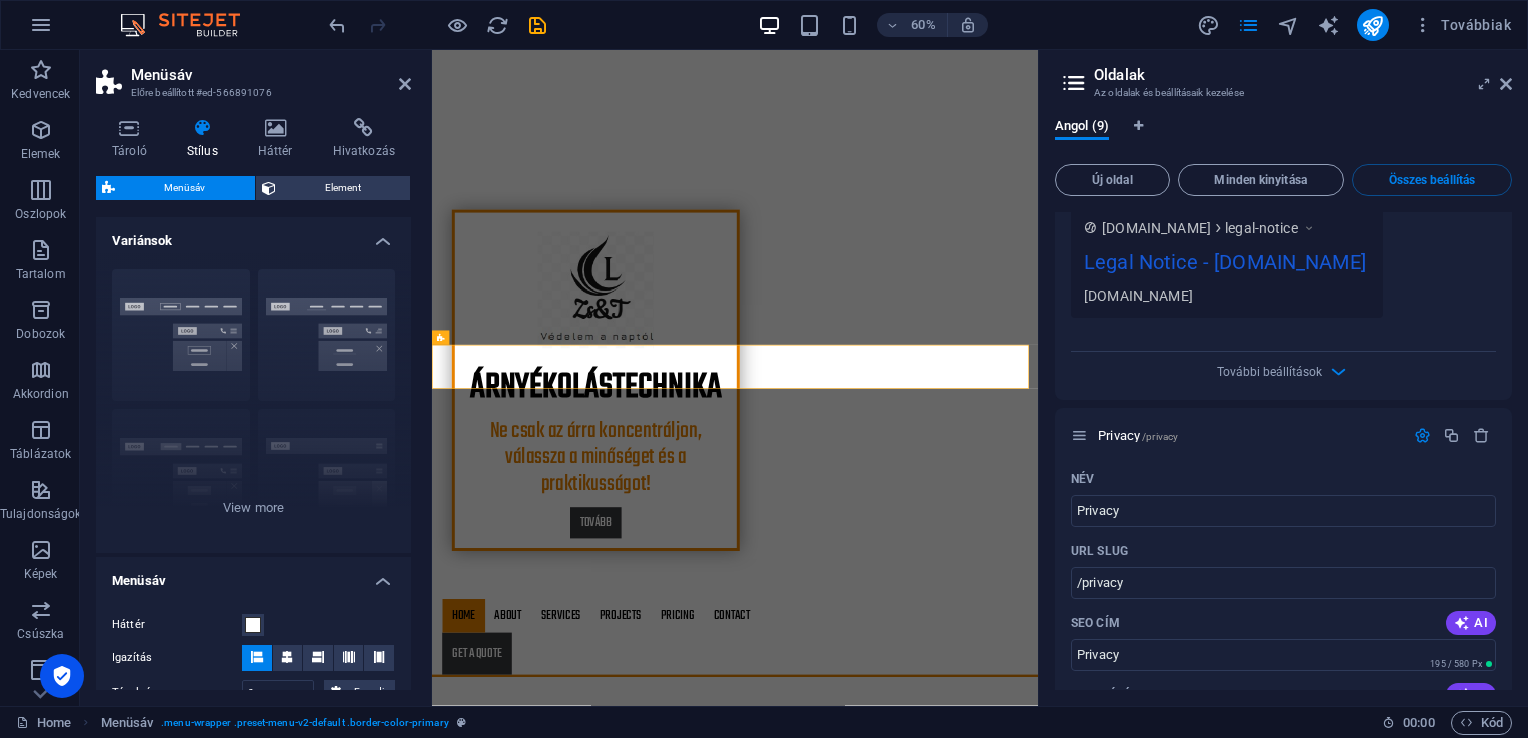 click on "Angol (9)" at bounding box center (1283, 137) 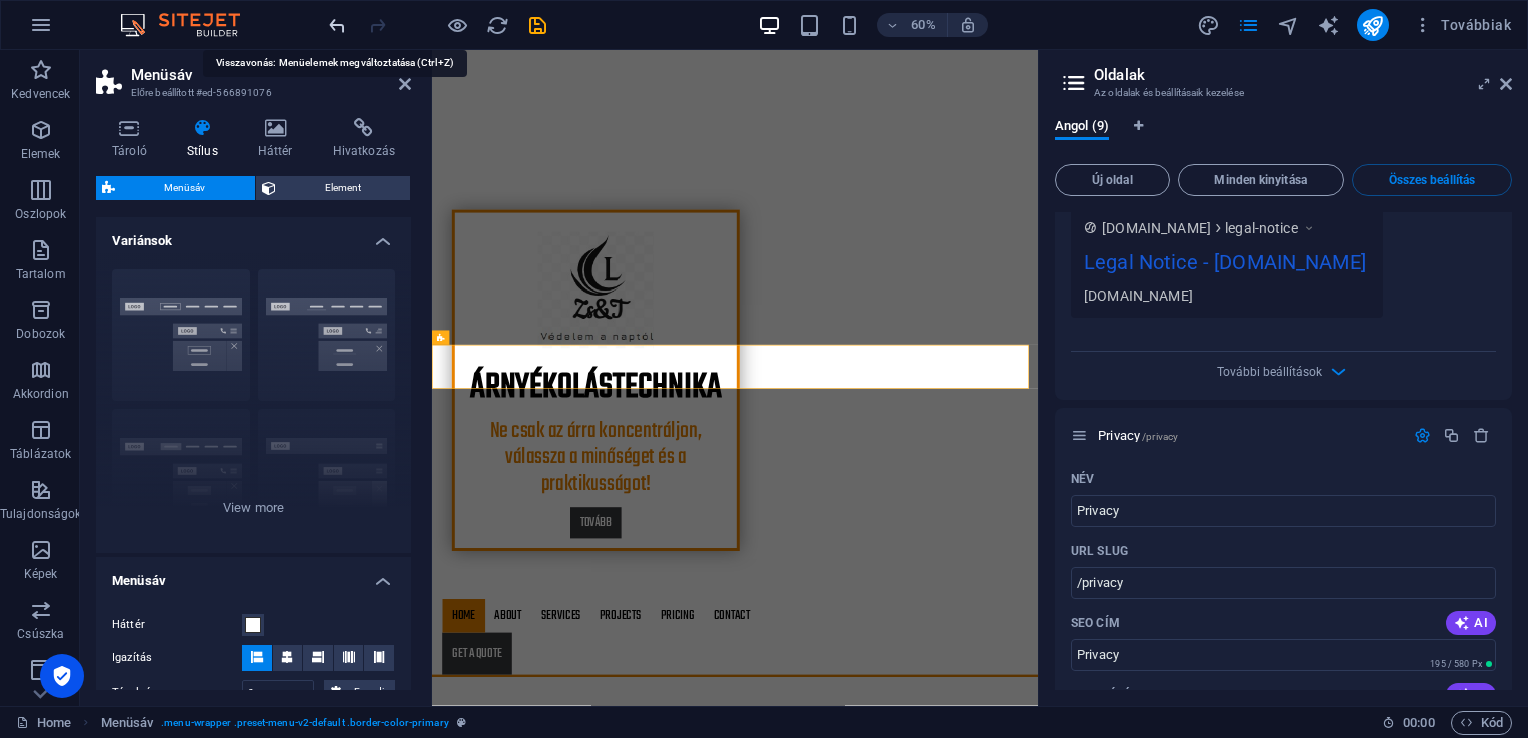 click at bounding box center [337, 25] 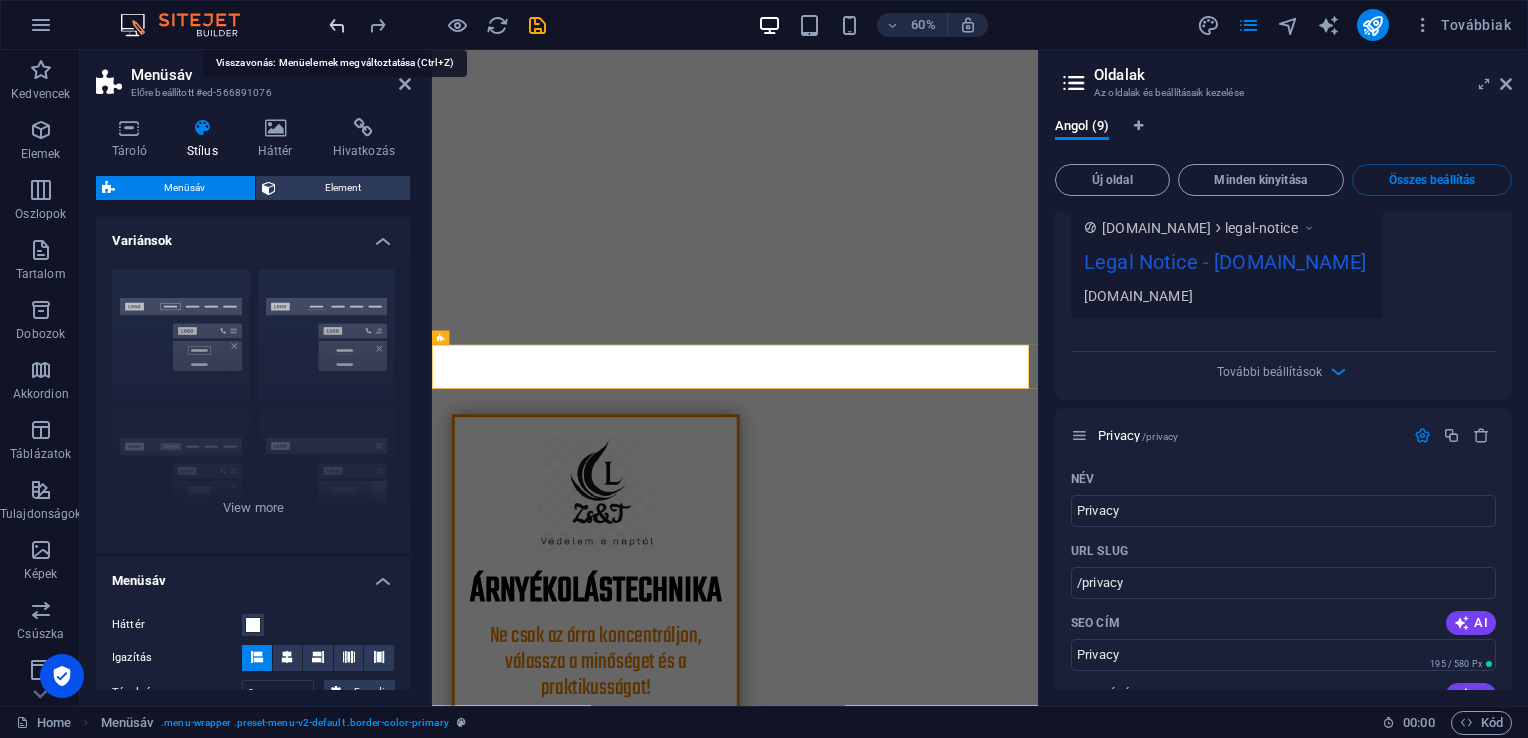 click at bounding box center (337, 25) 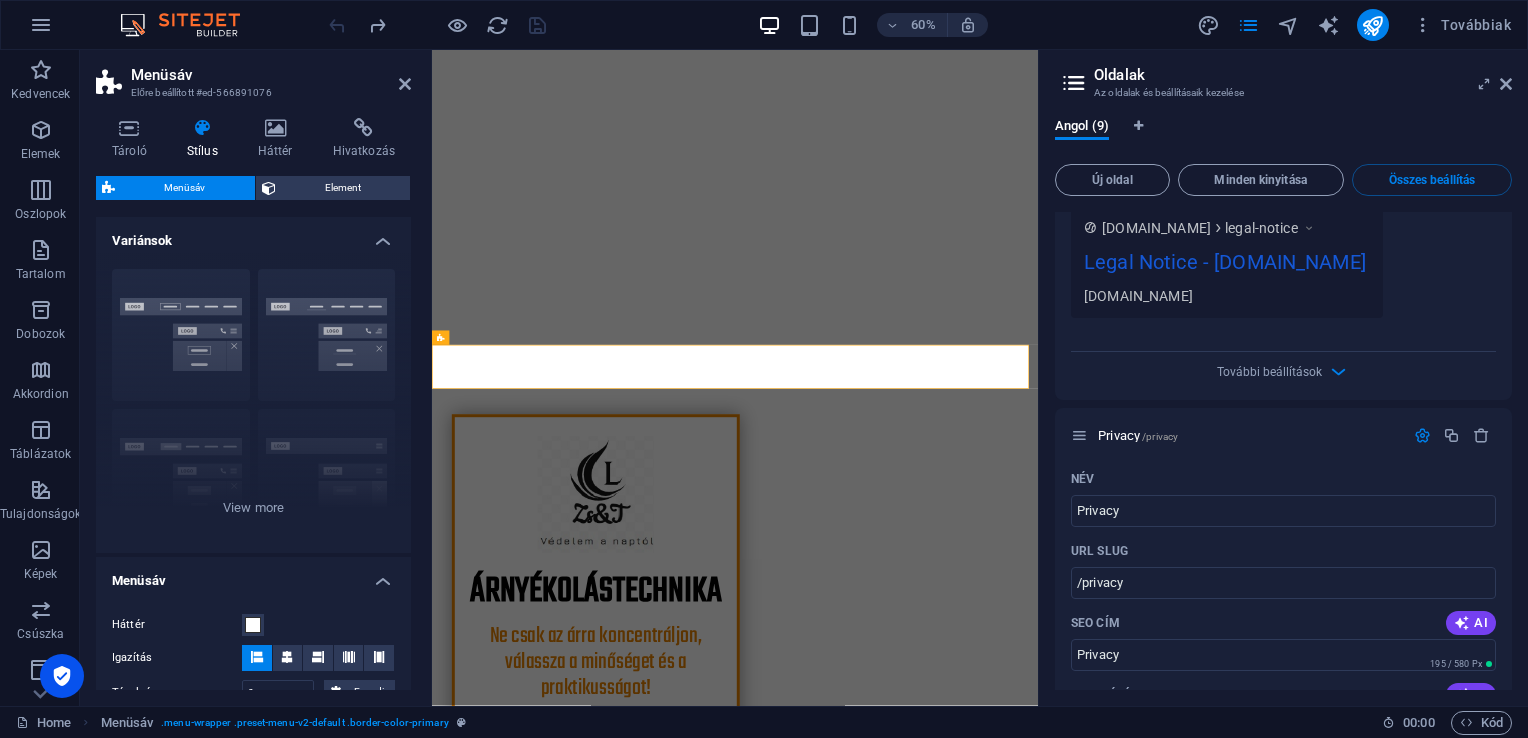 click at bounding box center (437, 25) 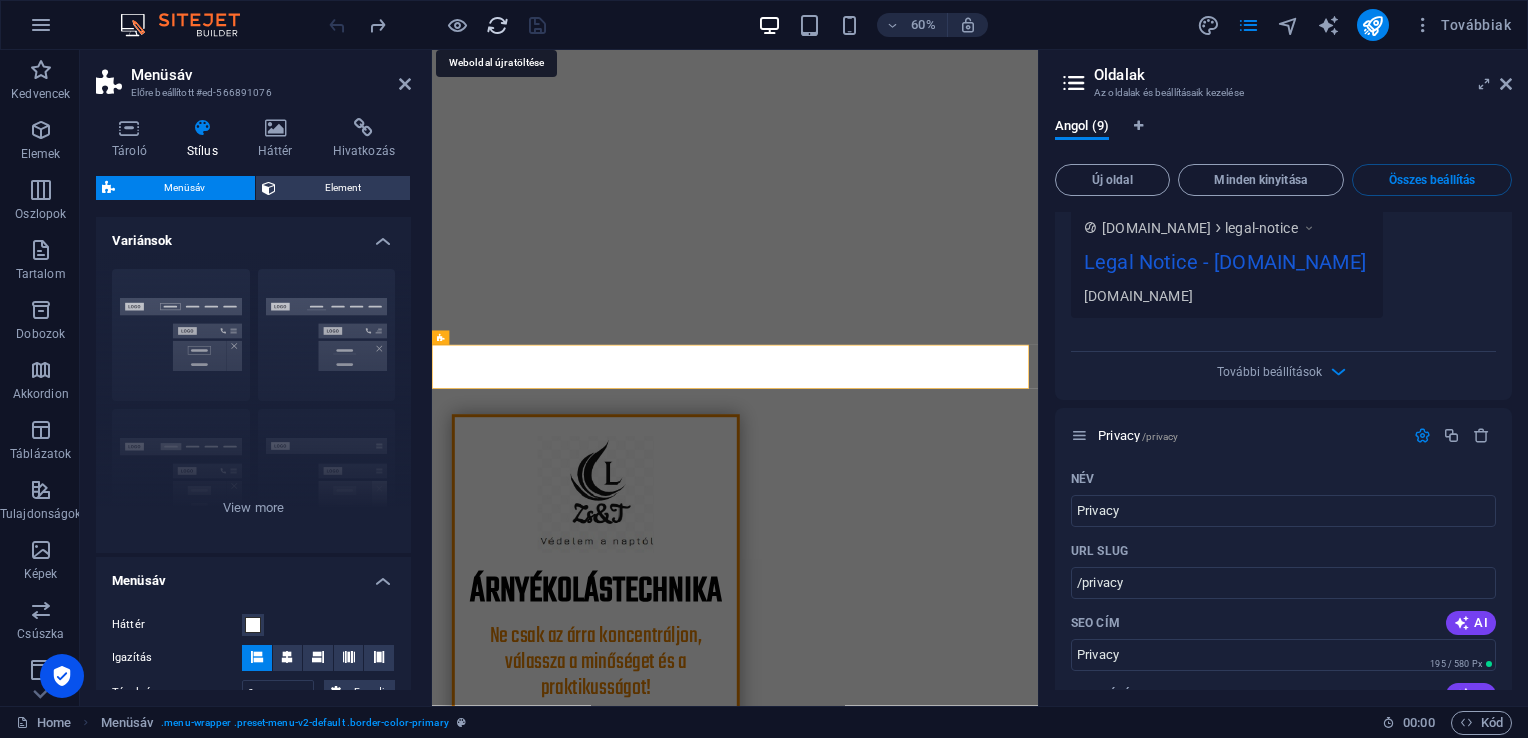 click at bounding box center [497, 25] 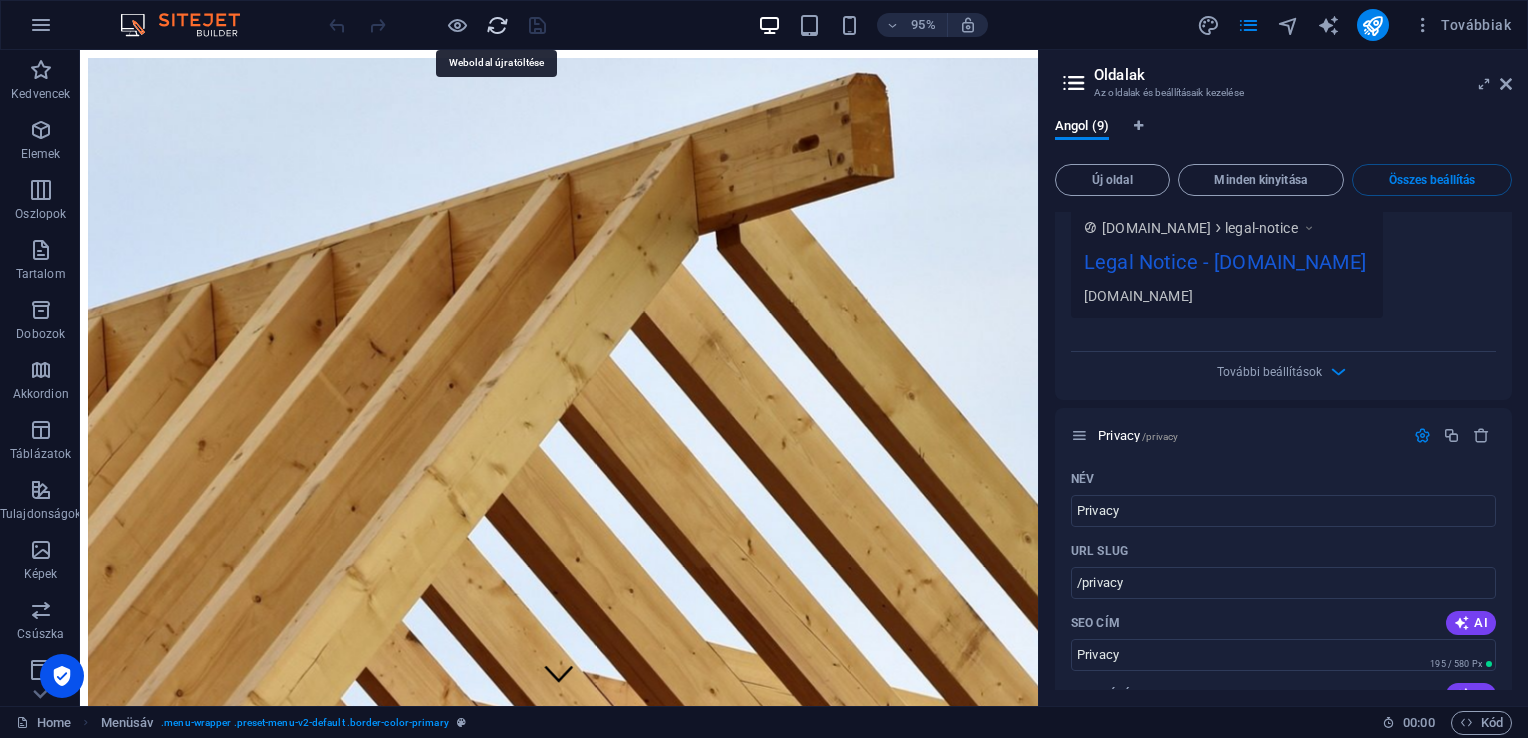 scroll, scrollTop: 0, scrollLeft: 0, axis: both 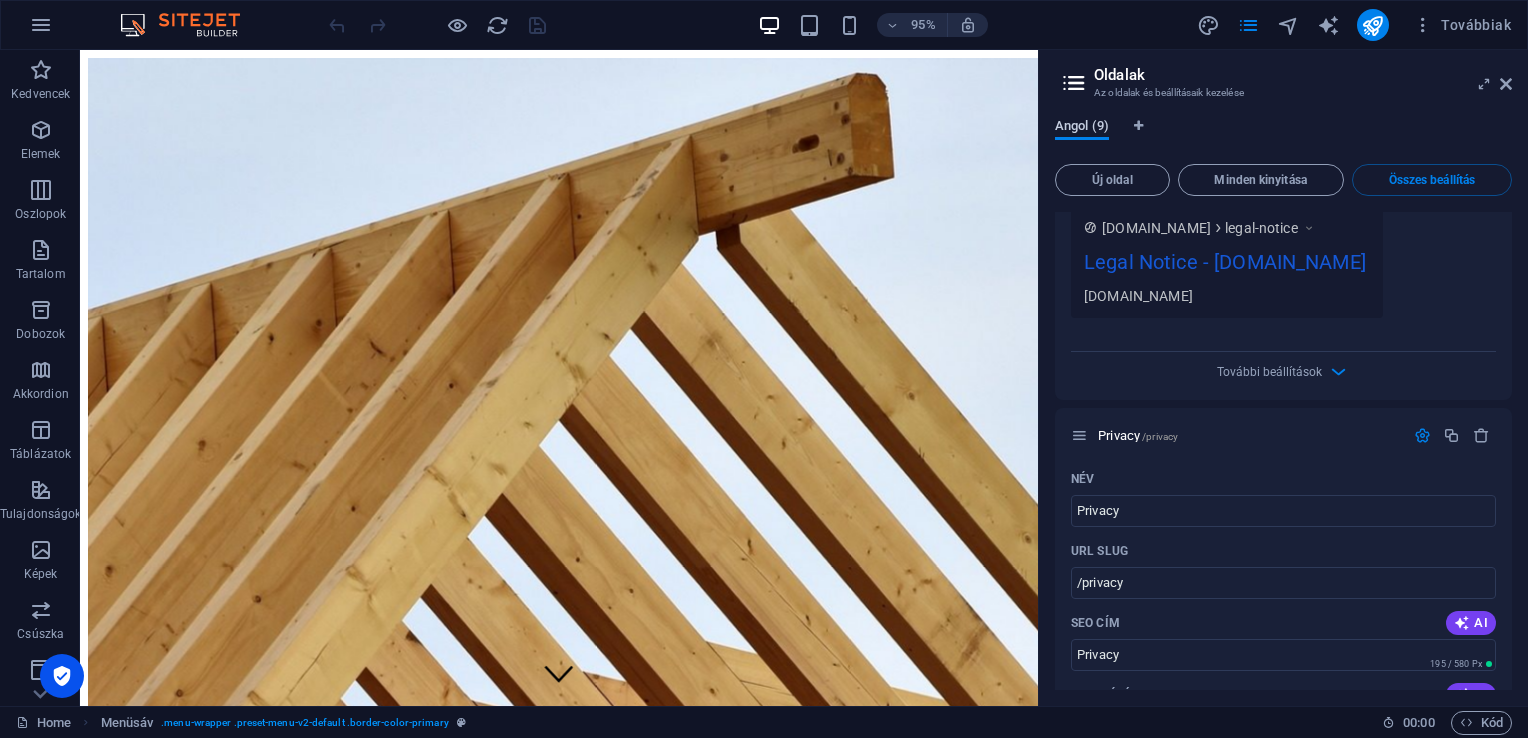 click on "Angol (9)" at bounding box center [1082, 128] 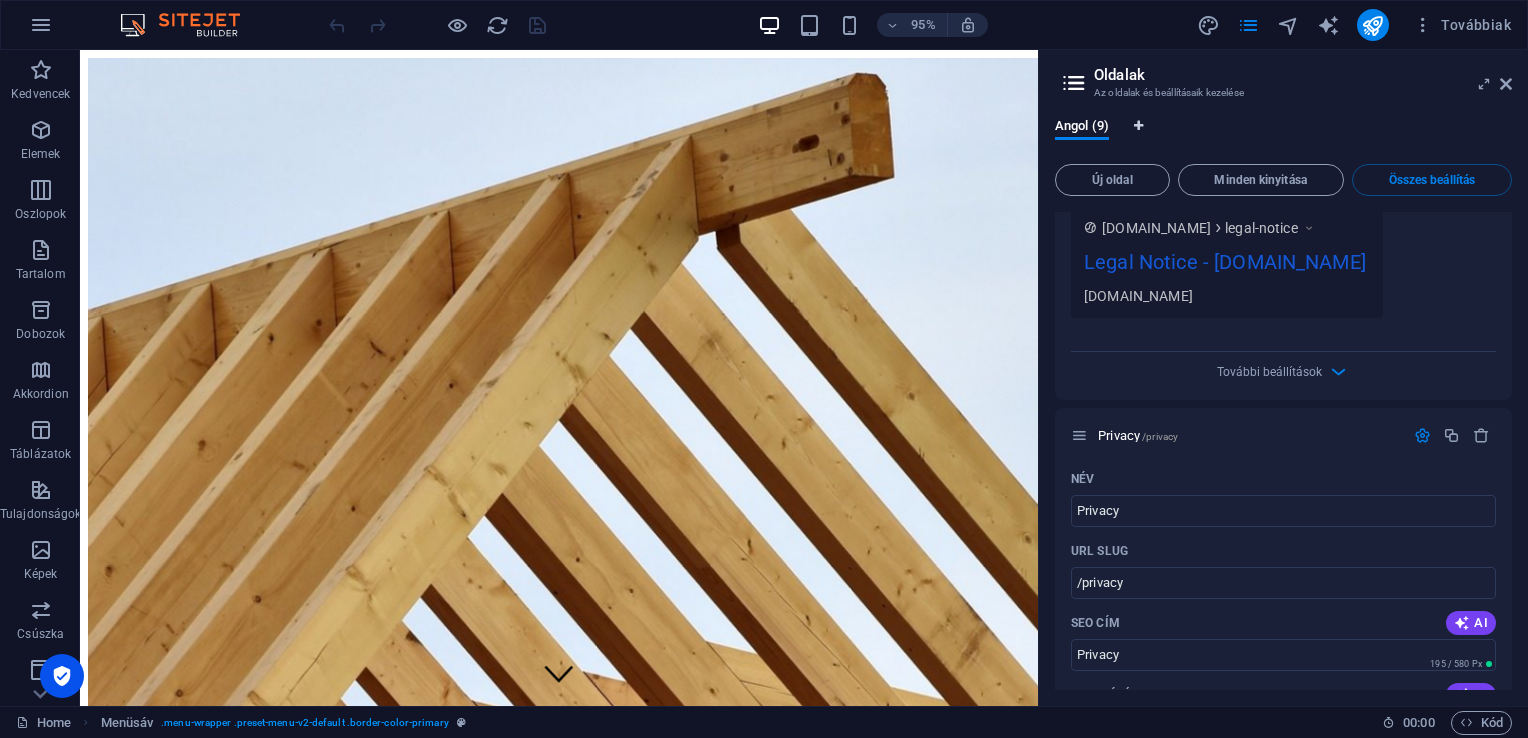 click at bounding box center (1138, 126) 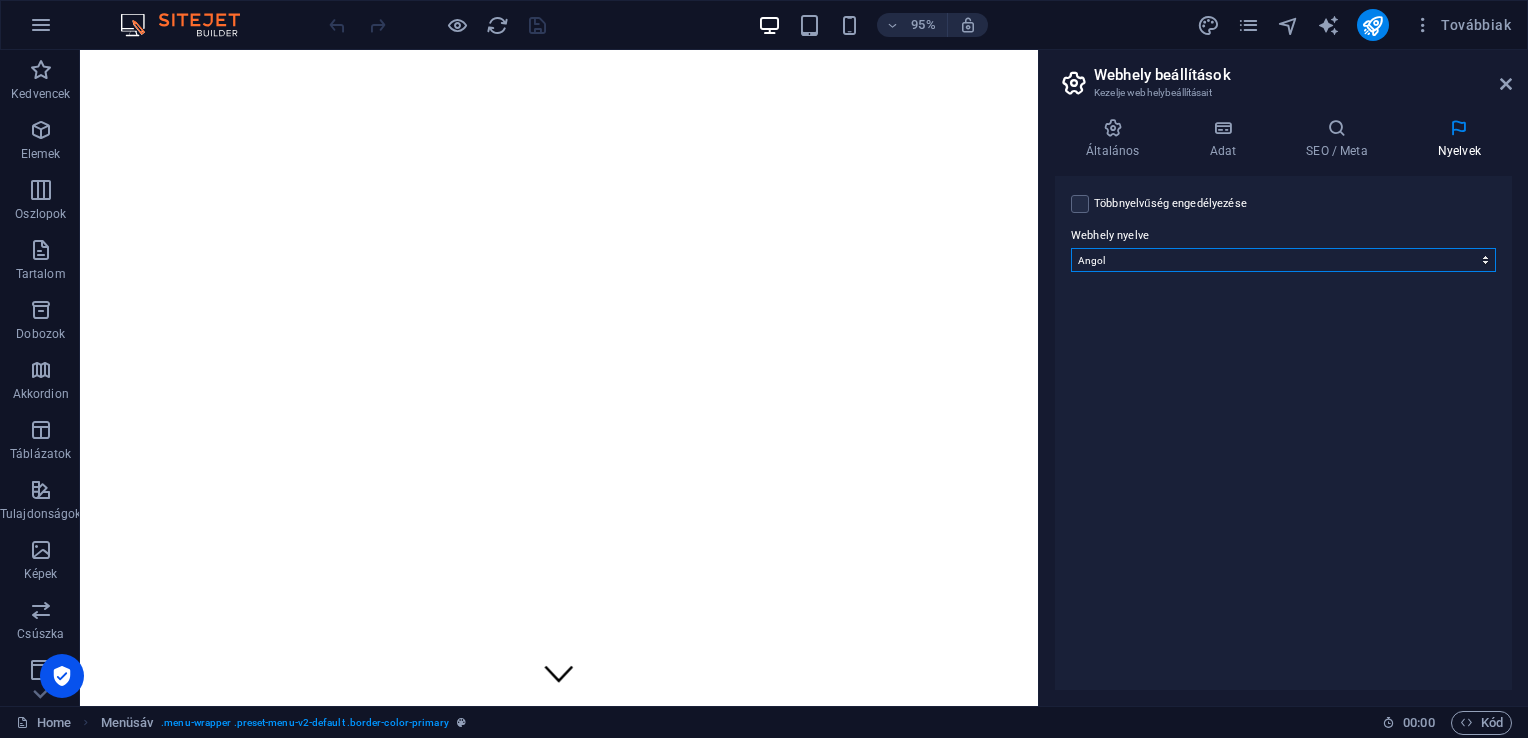 click on "Abkhazian Afar Afrikaans Akan Albanian Amharic Angol Arabic Aragonese Armenian Assamese Avaric Avestan Aymara Azerbaijani Bambara Bashkir Basque Belarusian Bengali Bihari languages Bislama Bokmål Bosnian Breton Bulgarian Burmese Catalan Central Khmer Chamorro Chechen Chinese Church Slavic Chuvash Cornish Corsican Cree Croatian Cseh Danish Dutch Dzongkha Esperanto Estonian Ewe Faroese Farsi (Persian) Fijian Finnish French Fulah Gaelic Galician Ganda Georgian Greek Greenlandic Guaraní Gujarati Haitian Creole Hausa Hebrew Herero Hindi Hiri Motu Hungarian Icelandic Ido Igbo Indonesian Interlingua Interlingue Inuktitut Inupiaq Irish Italian Japanese Javanese Kannada Kanuri Kashmiri Kazakh Kikuyu Kinyarwanda Komi Kongo Korean Kurdish Kwanyama Kyrgyz Lao latin Latvian Lengyel Limburgish Lingala Lithuanian Luba-Katanga Luxembourgish Macedonian Malagasy Malay Malayalam Maldivian Maltese Manx Maori Marathi Marshallese Mongolian Nauru Navajo Ndonga Német Nepali North Ndebele Northern Sami Norwegian Norwegian Nynorsk" at bounding box center [1283, 260] 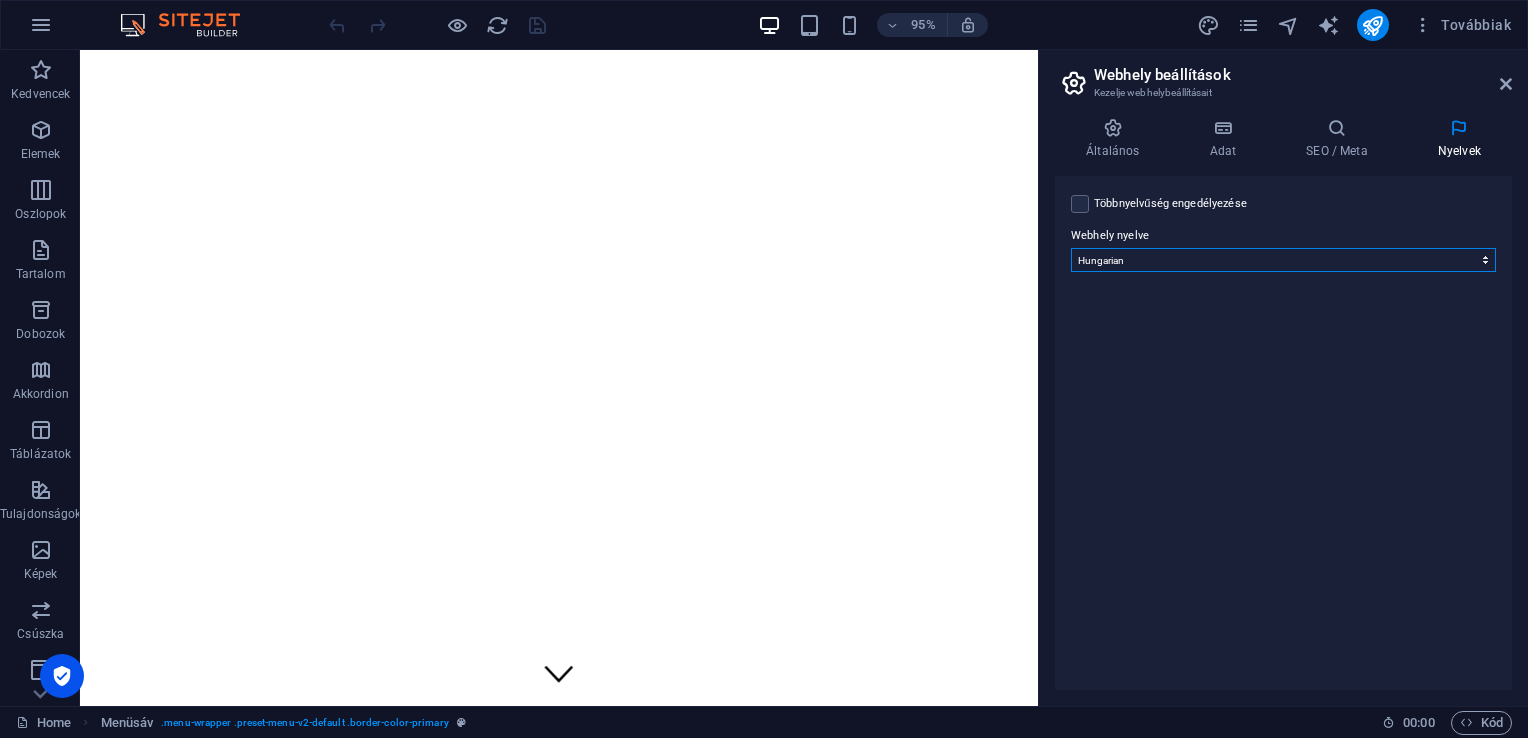 click on "Abkhazian Afar Afrikaans Akan Albanian Amharic Angol Arabic Aragonese Armenian Assamese Avaric Avestan Aymara Azerbaijani Bambara Bashkir Basque Belarusian Bengali Bihari languages Bislama Bokmål Bosnian Breton Bulgarian Burmese Catalan Central Khmer Chamorro Chechen Chinese Church Slavic Chuvash Cornish Corsican Cree Croatian Cseh Danish Dutch Dzongkha Esperanto Estonian Ewe Faroese Farsi (Persian) Fijian Finnish French Fulah Gaelic Galician Ganda Georgian Greek Greenlandic Guaraní Gujarati Haitian Creole Hausa Hebrew Herero Hindi Hiri Motu Hungarian Icelandic Ido Igbo Indonesian Interlingua Interlingue Inuktitut Inupiaq Irish Italian Japanese Javanese Kannada Kanuri Kashmiri Kazakh Kikuyu Kinyarwanda Komi Kongo Korean Kurdish Kwanyama Kyrgyz Lao latin Latvian Lengyel Limburgish Lingala Lithuanian Luba-Katanga Luxembourgish Macedonian Malagasy Malay Malayalam Maldivian Maltese Manx Maori Marathi Marshallese Mongolian Nauru Navajo Ndonga Német Nepali North Ndebele Northern Sami Norwegian Norwegian Nynorsk" at bounding box center (1283, 260) 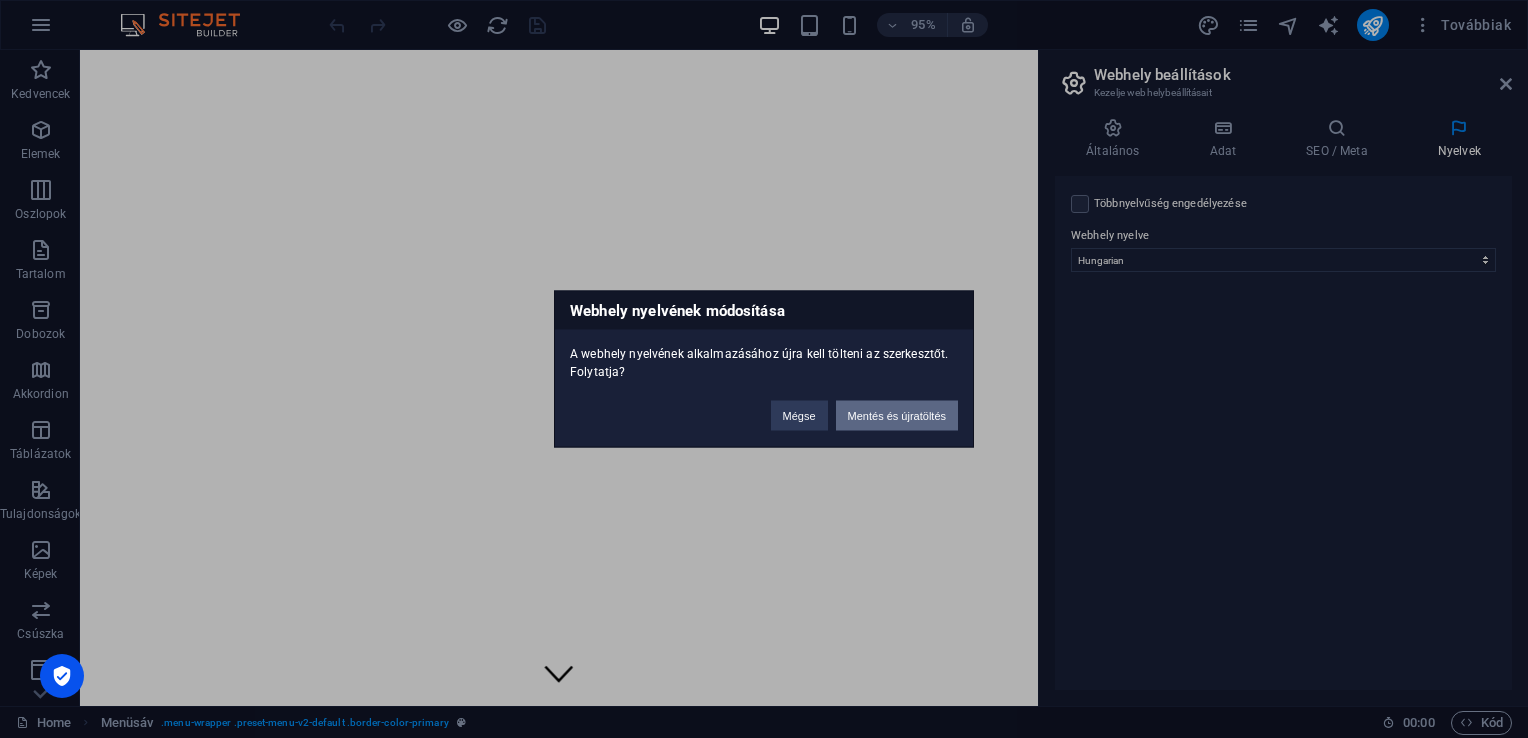 click on "Mentés és újratöltés" at bounding box center [897, 416] 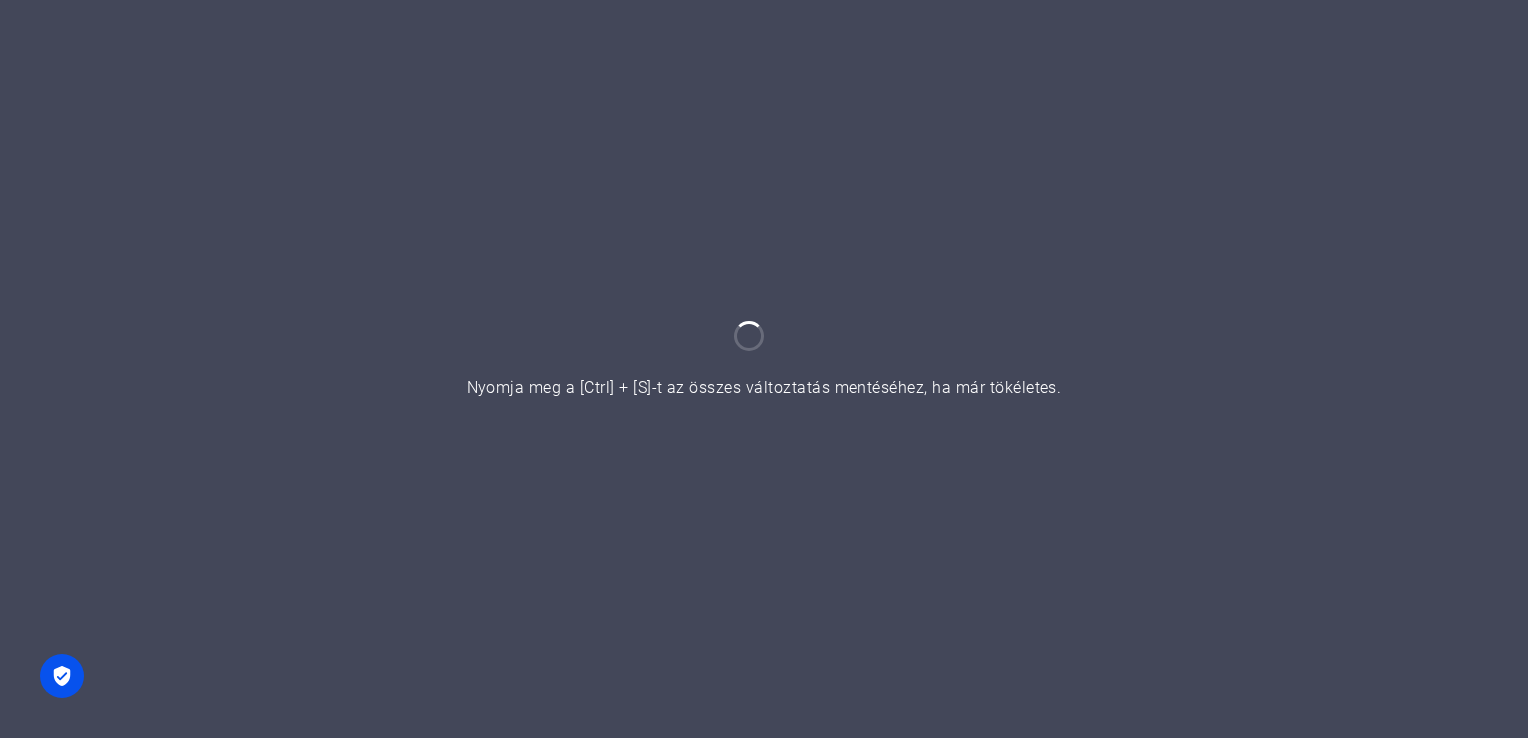 scroll, scrollTop: 0, scrollLeft: 0, axis: both 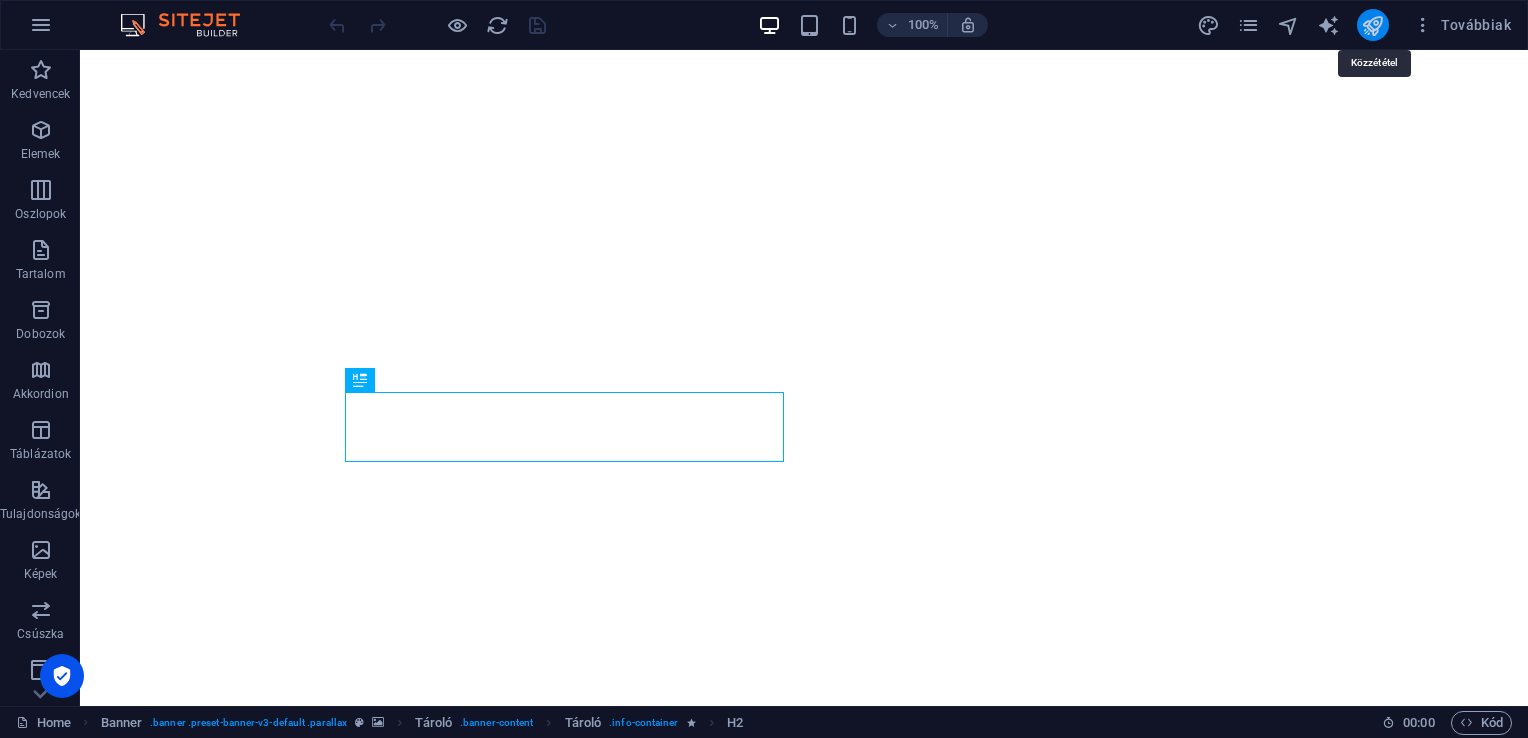 click at bounding box center [1372, 25] 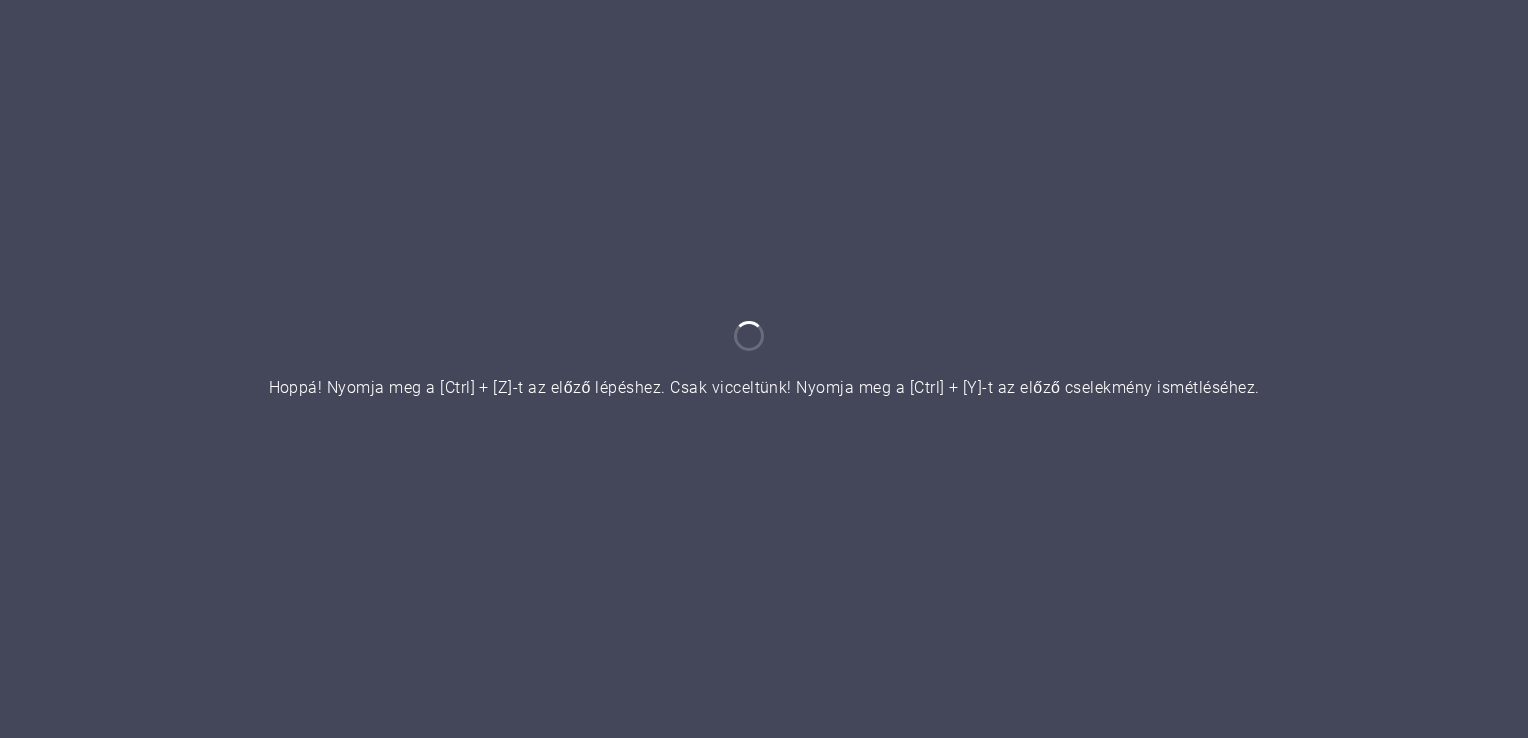 scroll, scrollTop: 0, scrollLeft: 0, axis: both 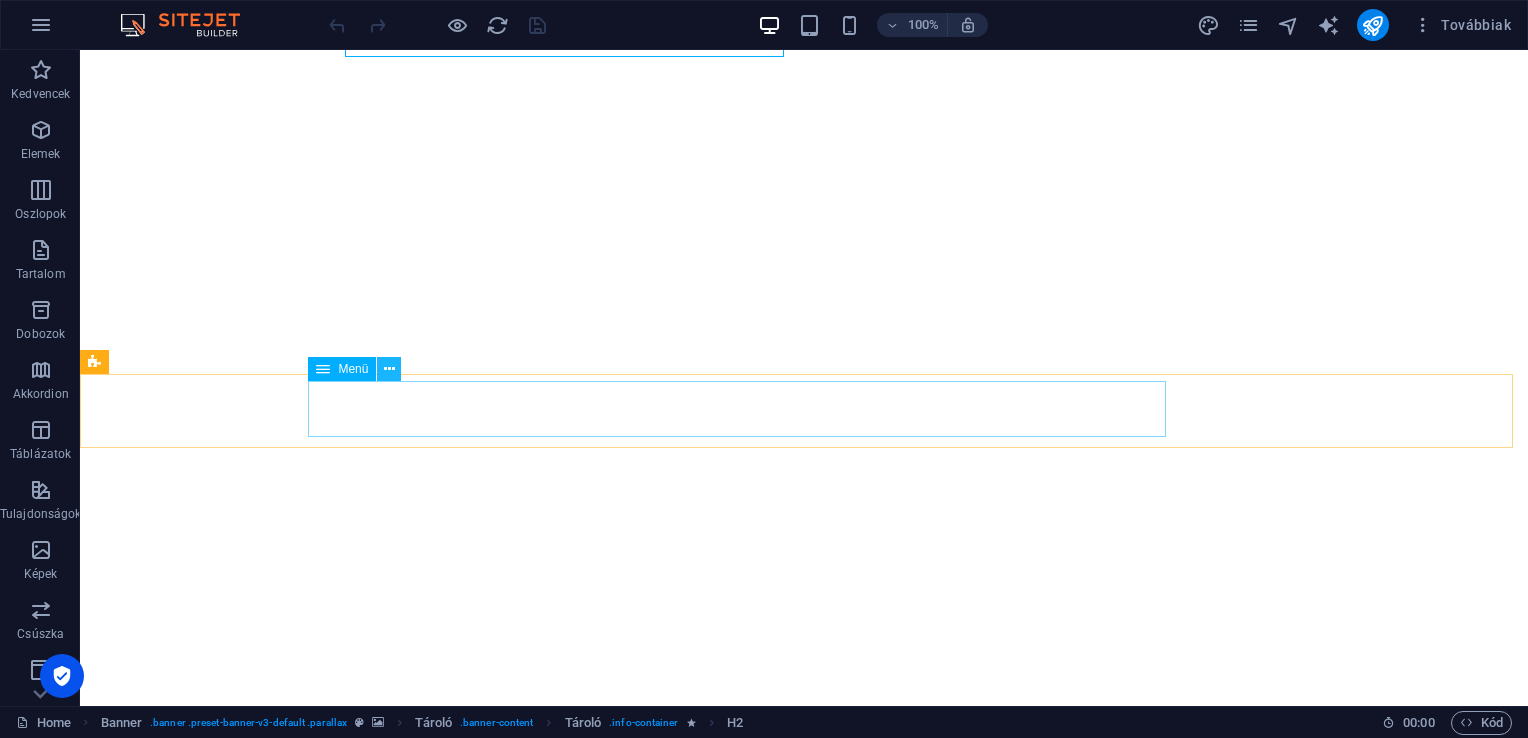 click at bounding box center [389, 369] 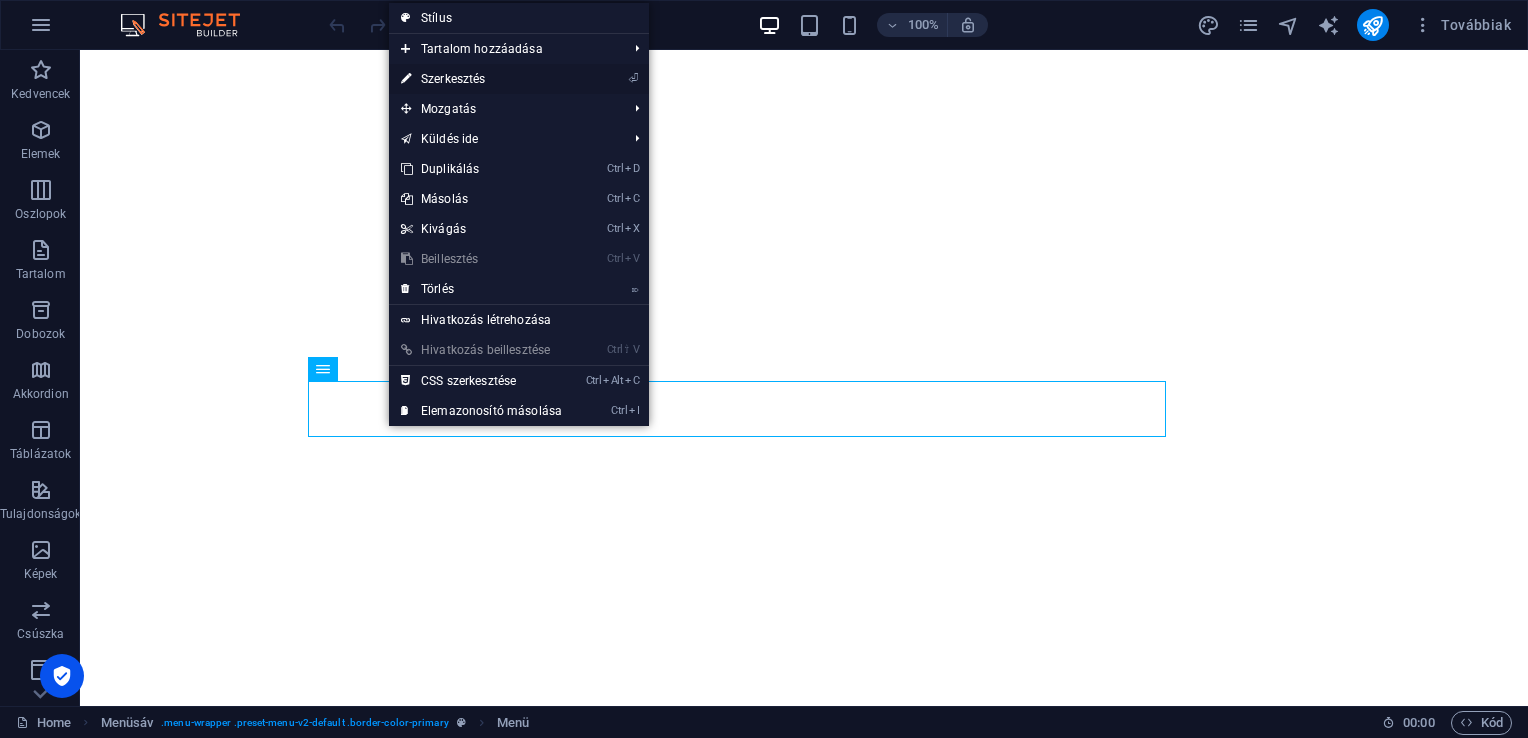 click on "⏎  Szerkesztés" at bounding box center [481, 79] 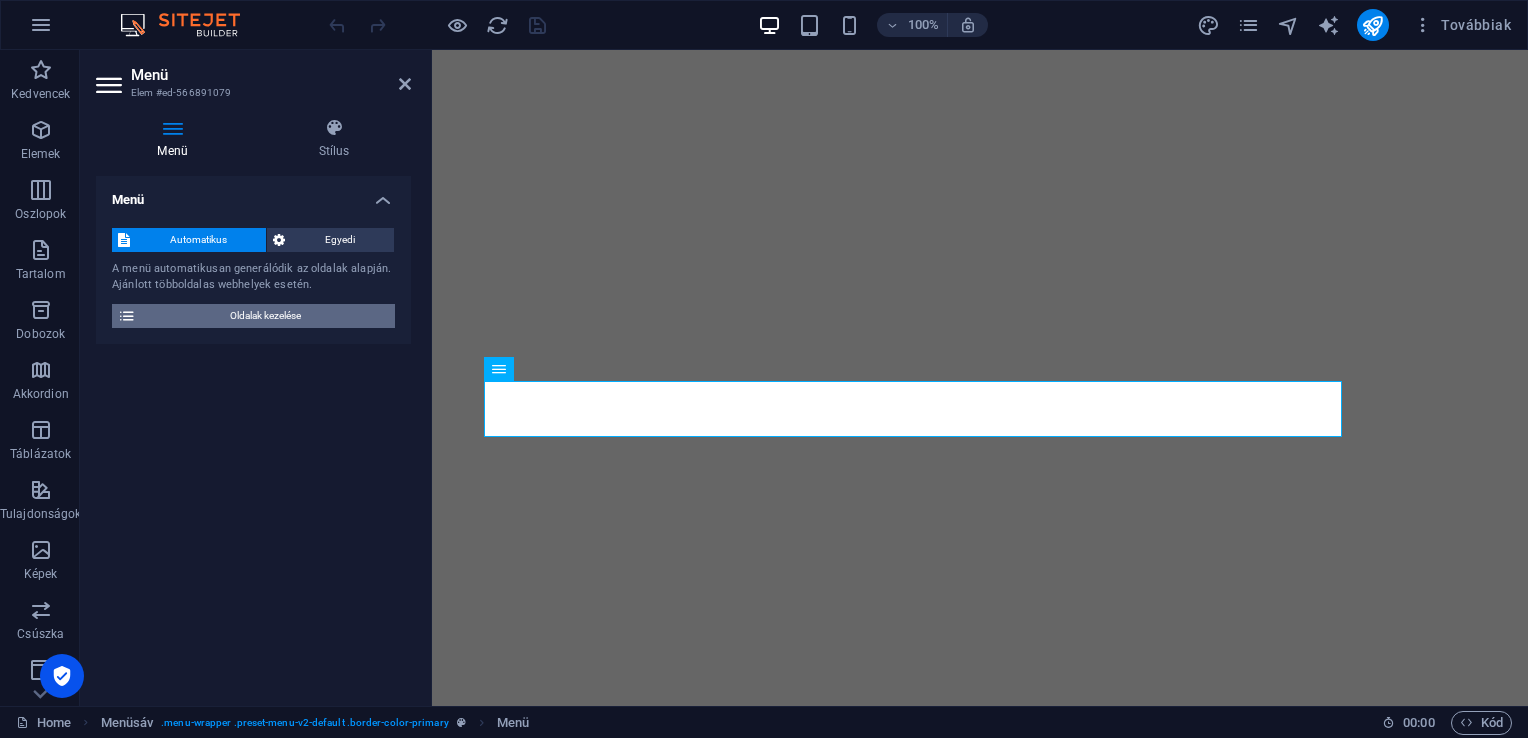click on "Oldalak kezelése" at bounding box center [265, 316] 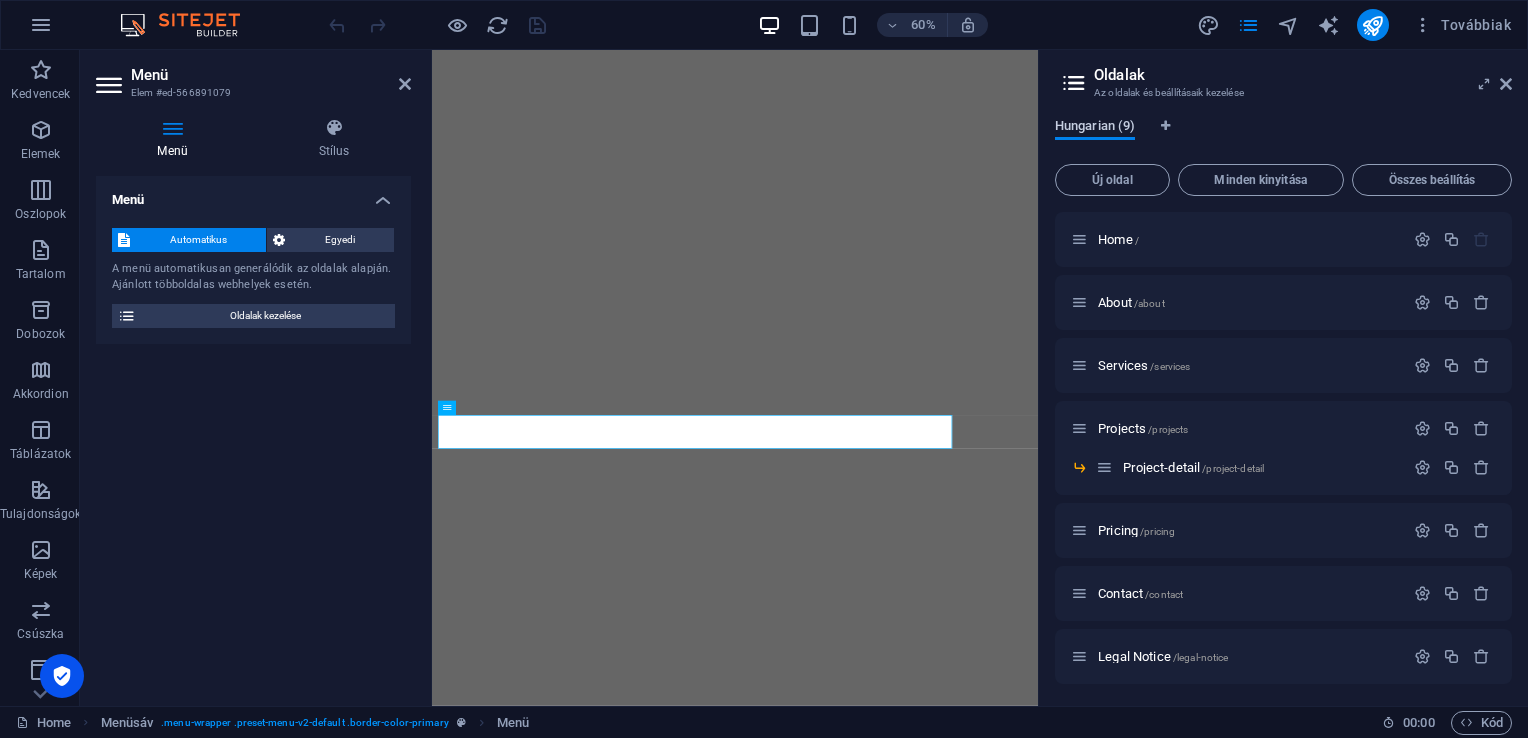 click on "Hungarian (9)" at bounding box center (1095, 128) 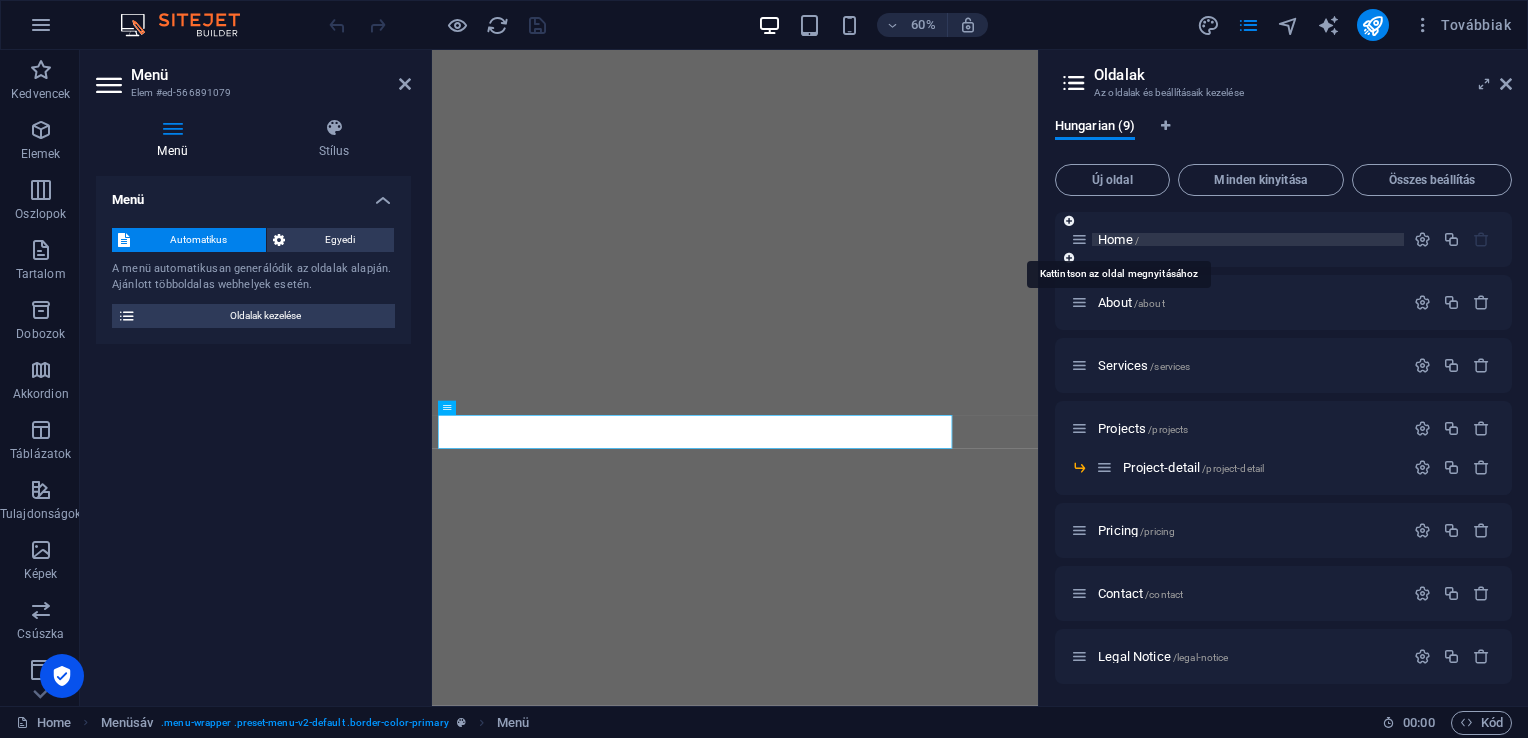 click on "Home /" at bounding box center [1118, 239] 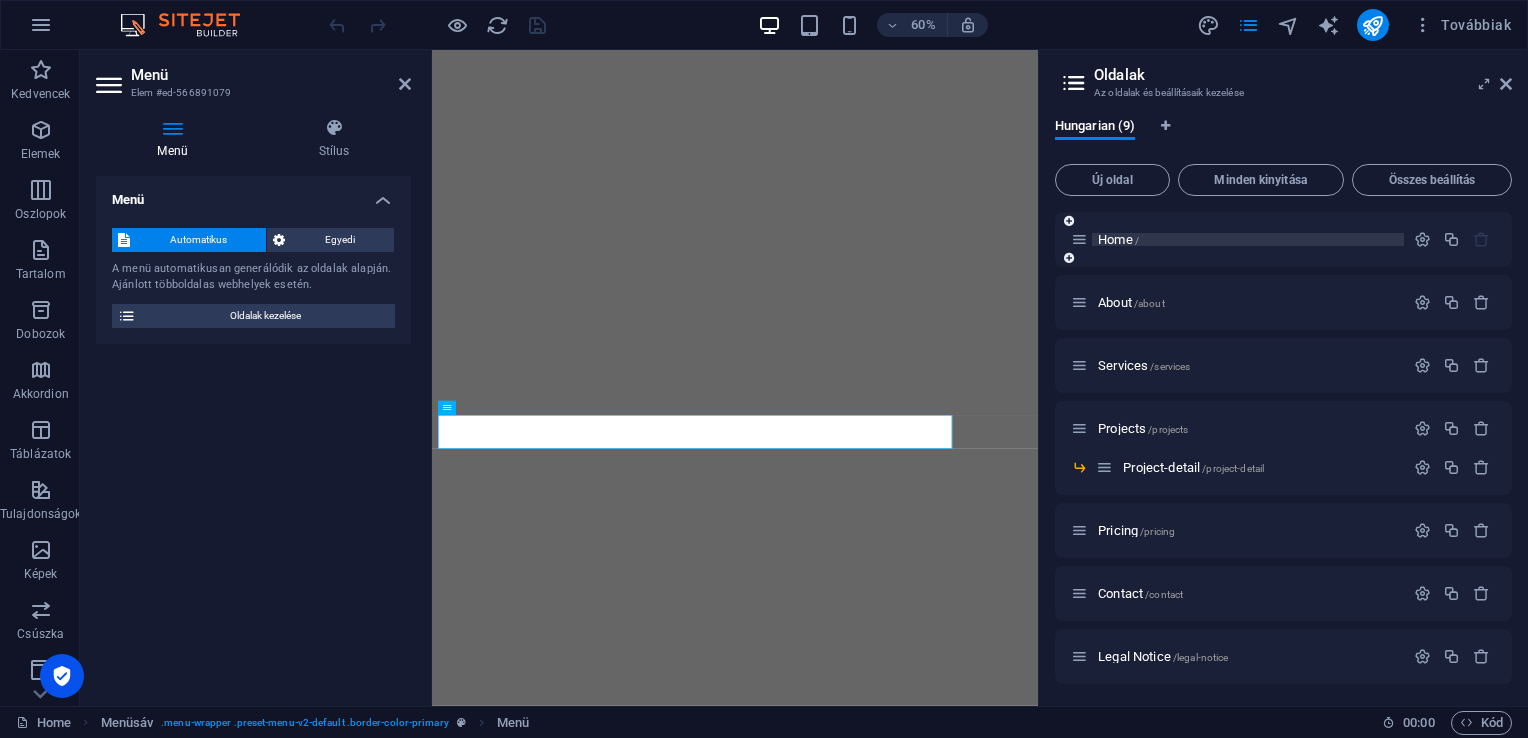click on "Home /" at bounding box center (1248, 239) 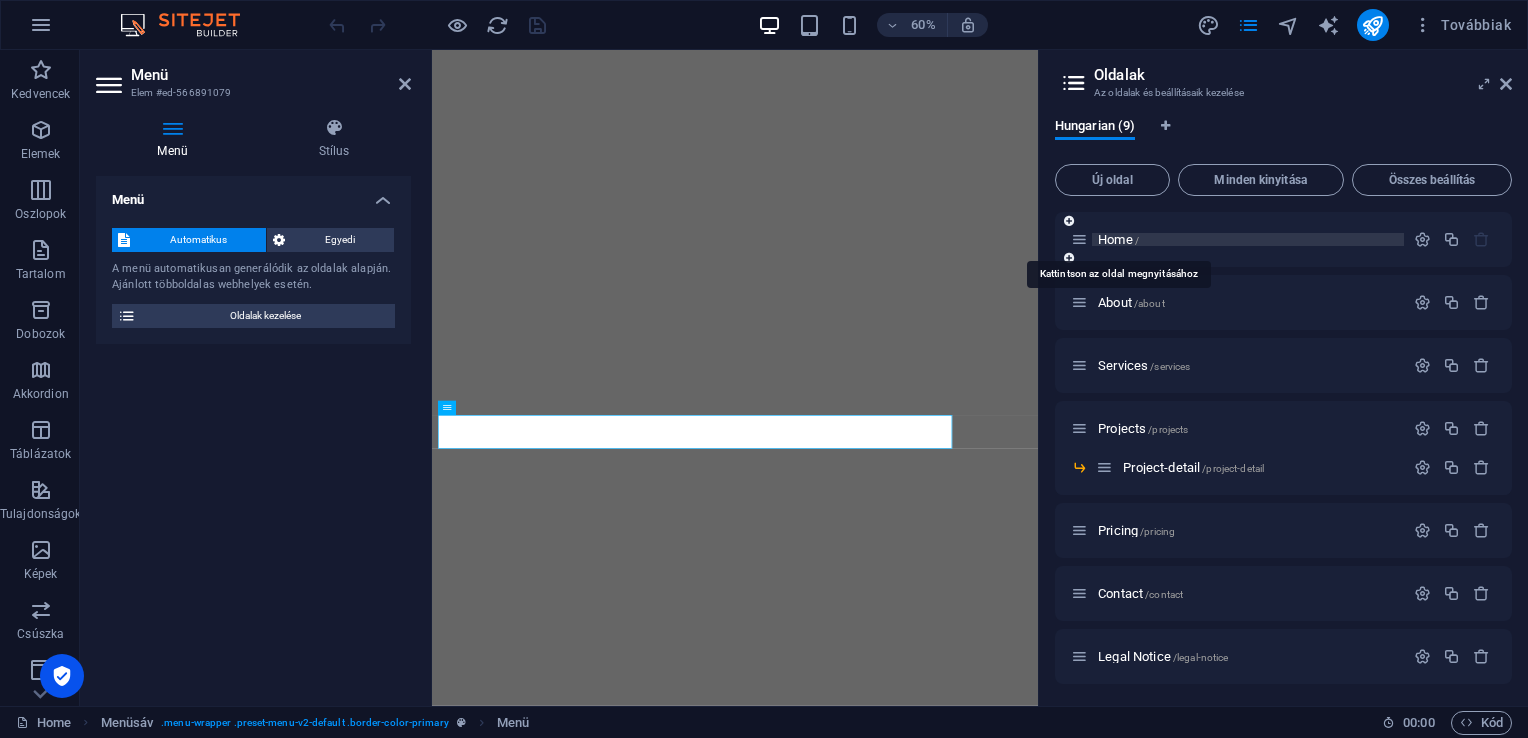 click on "Home /" at bounding box center [1118, 239] 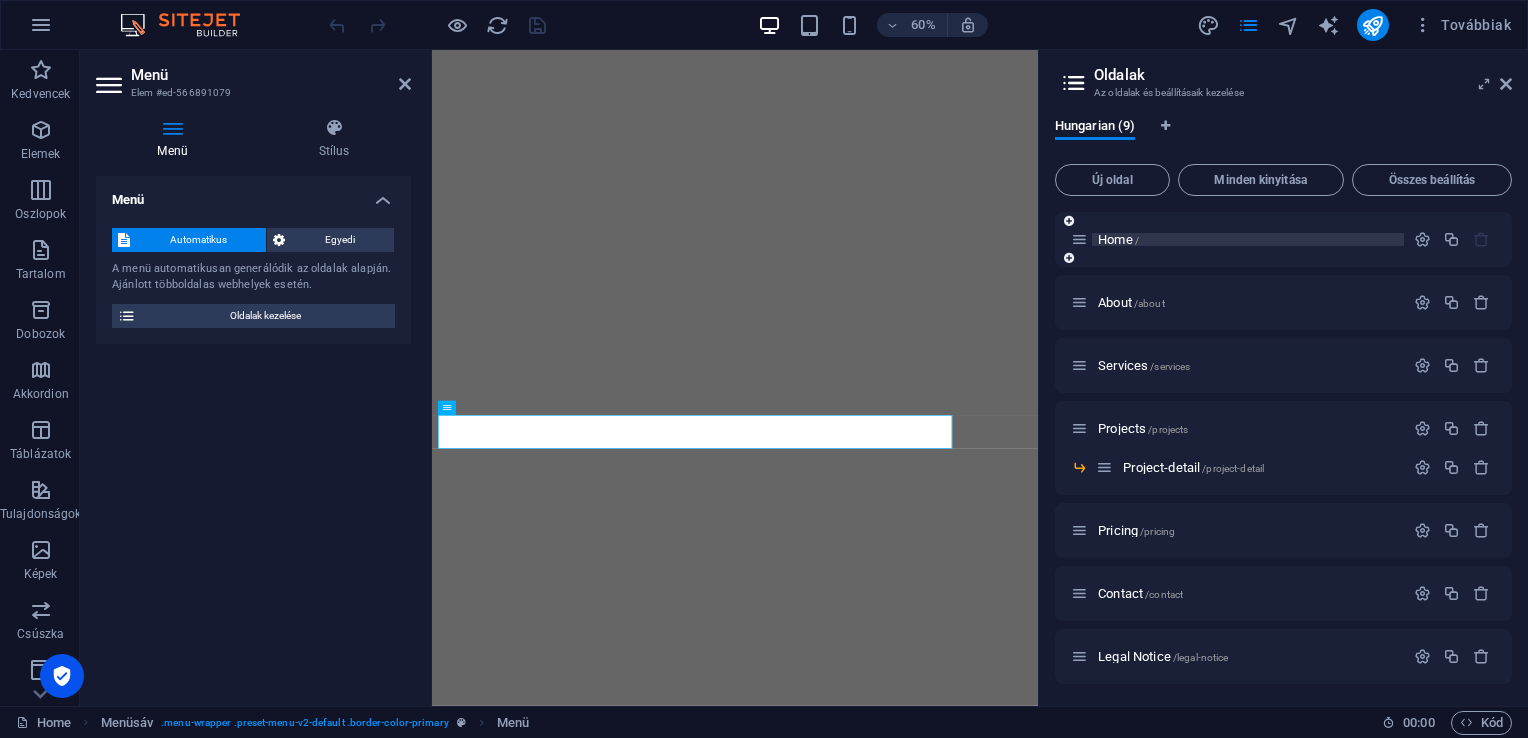 click on "Home /" at bounding box center (1248, 239) 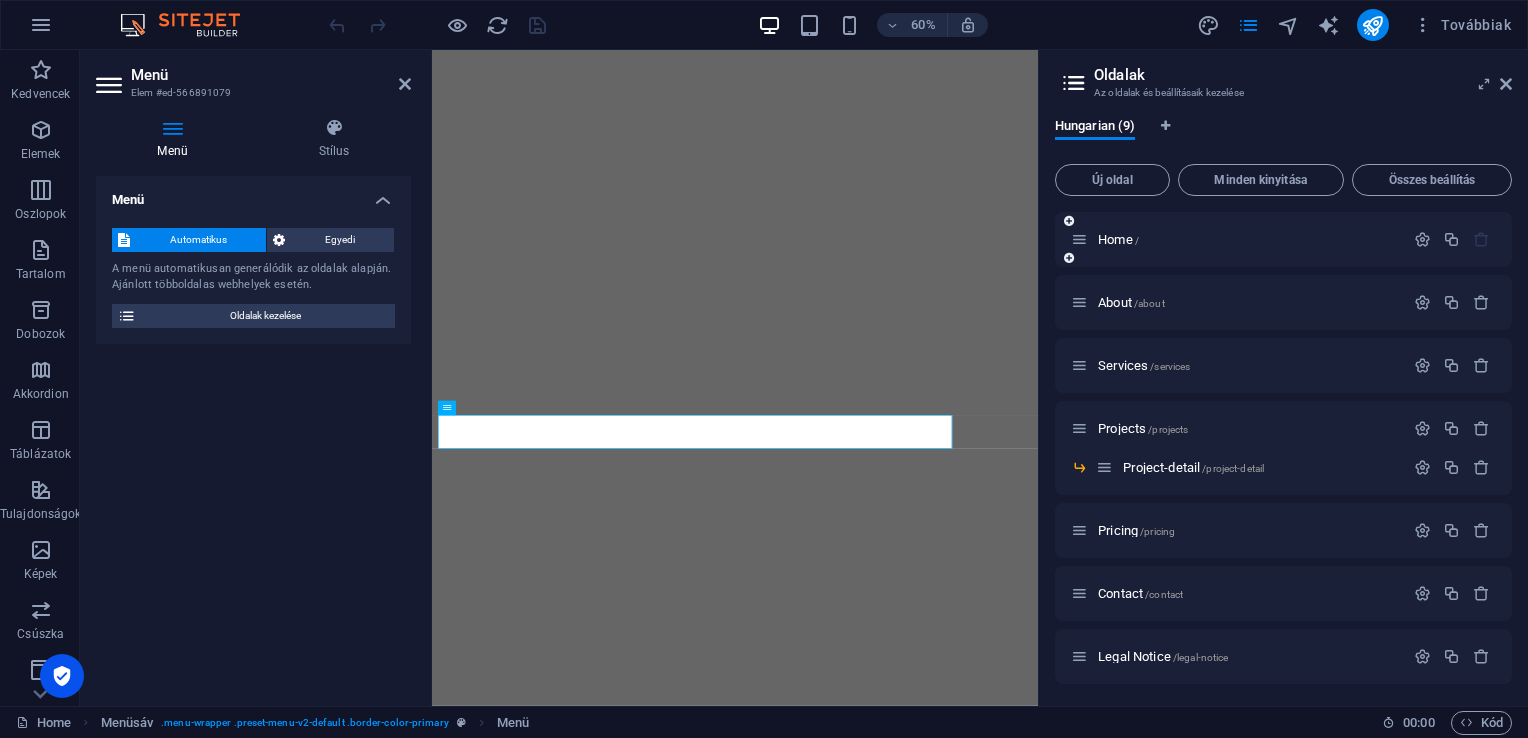 click at bounding box center (1079, 239) 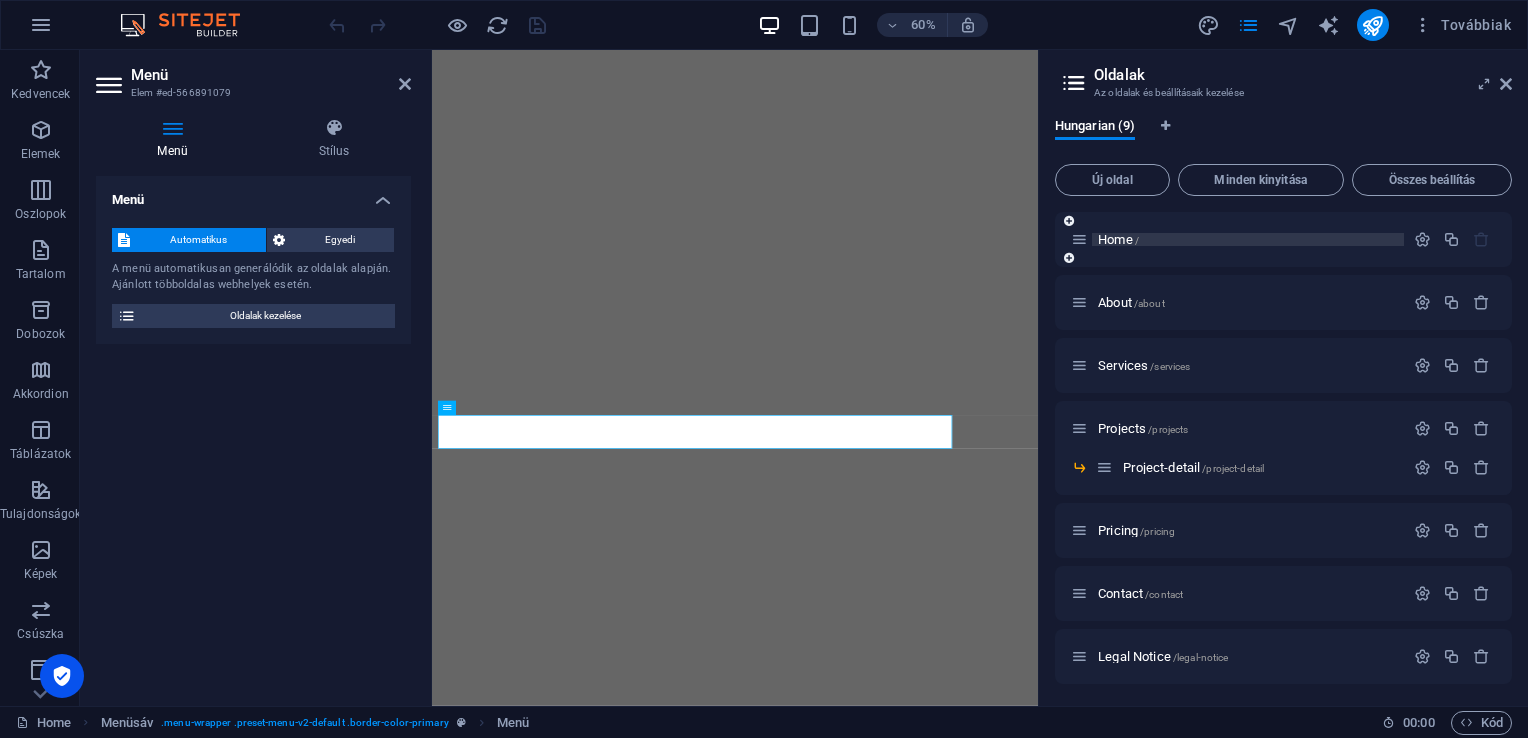 click on "Home /" at bounding box center (1248, 239) 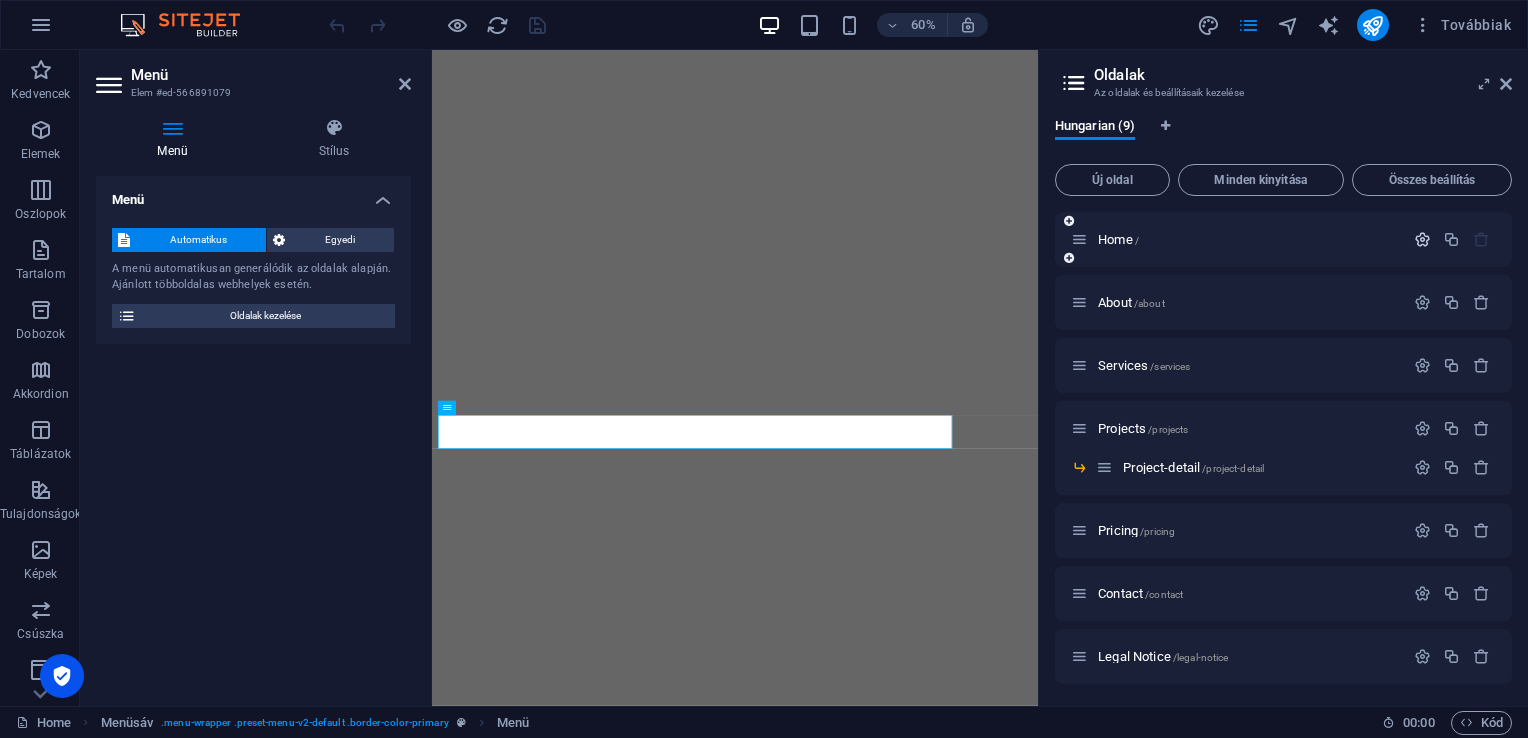 click at bounding box center [1422, 239] 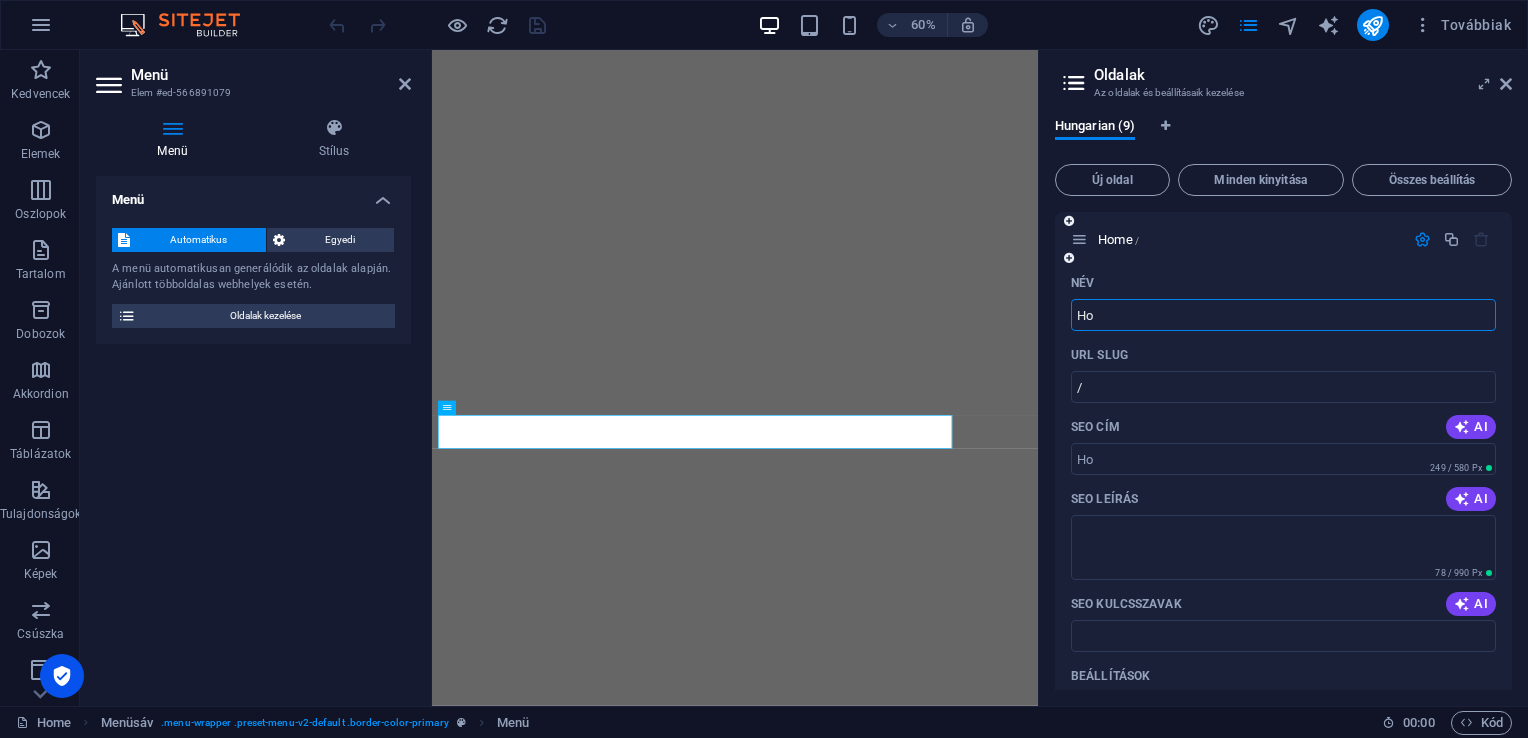 type on "H" 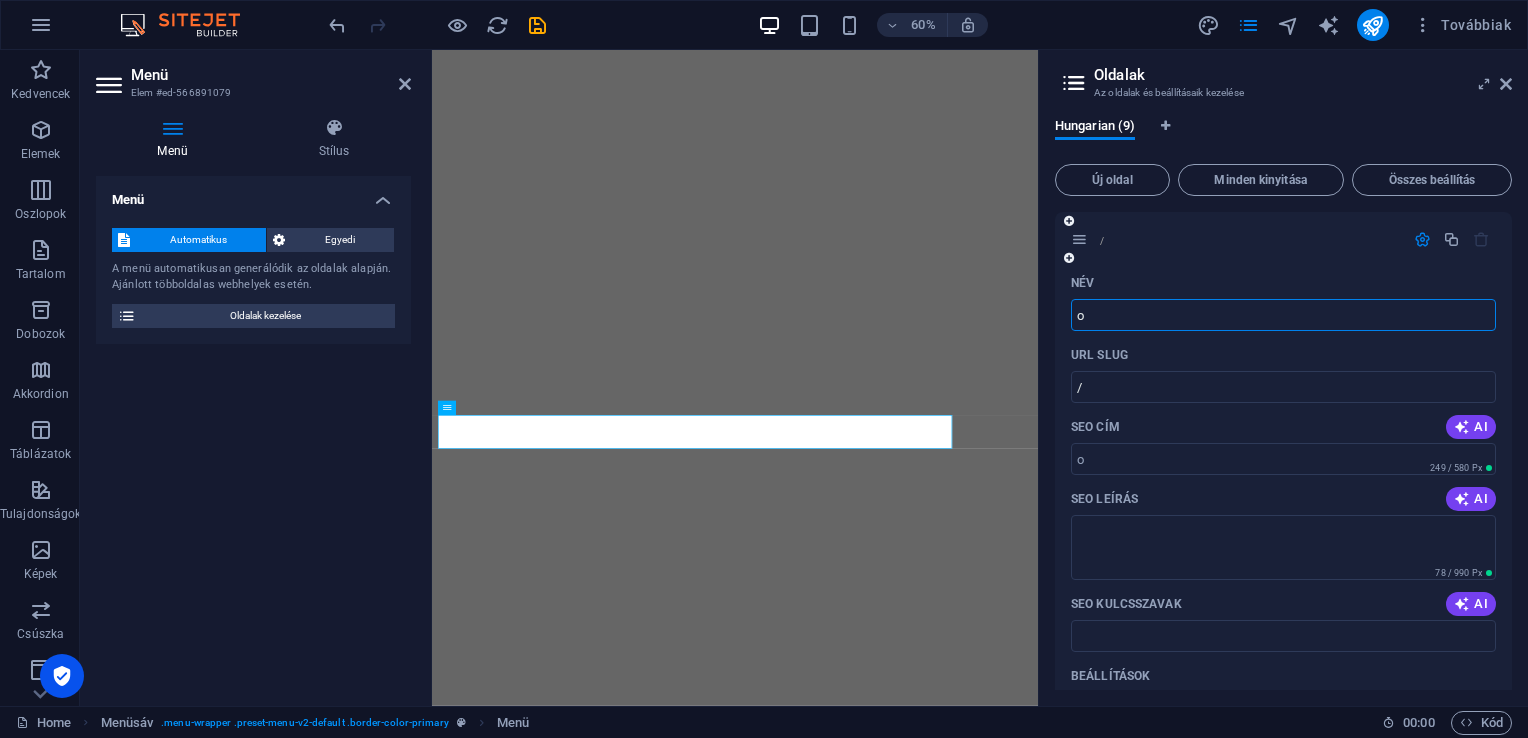 type on "ot" 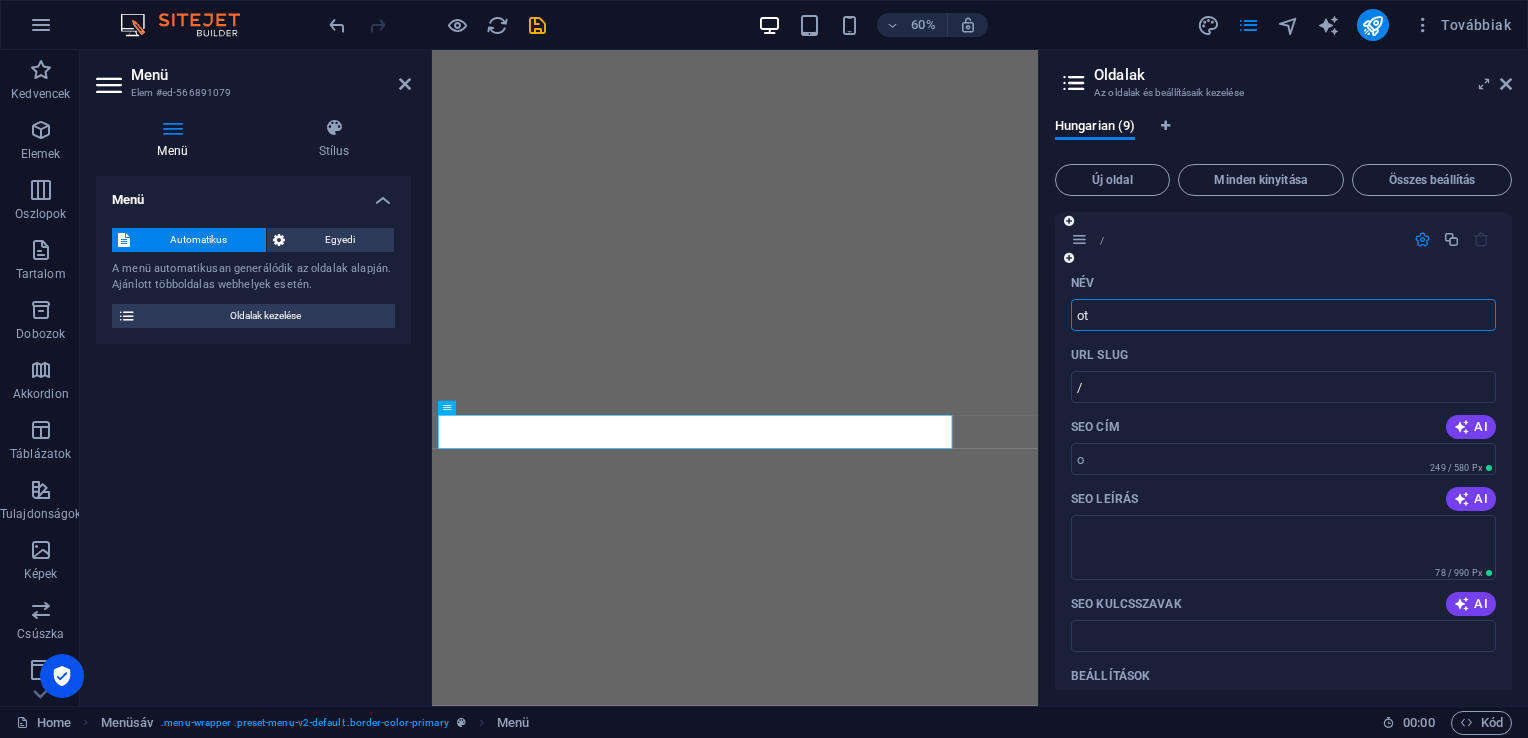 type on "/o" 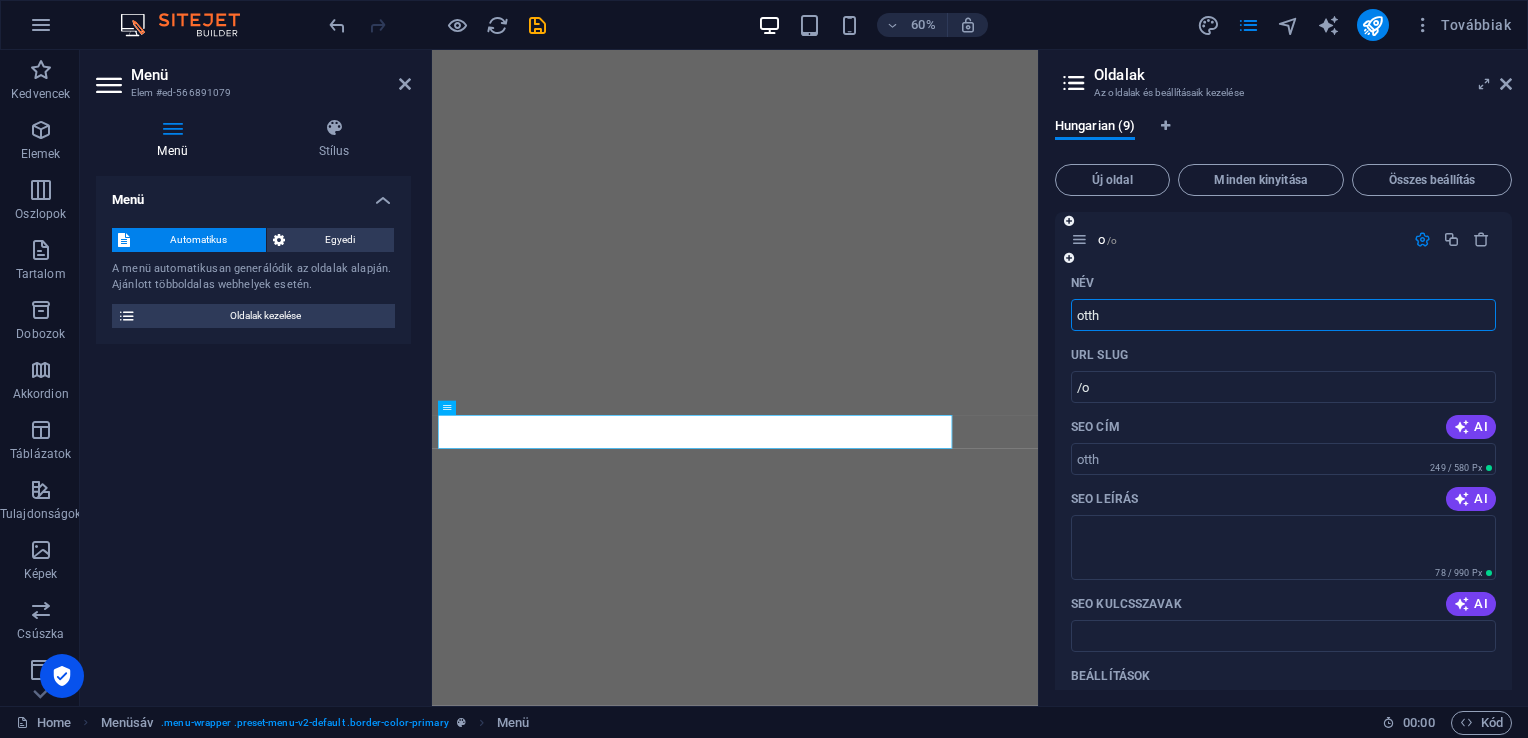 type on "otth" 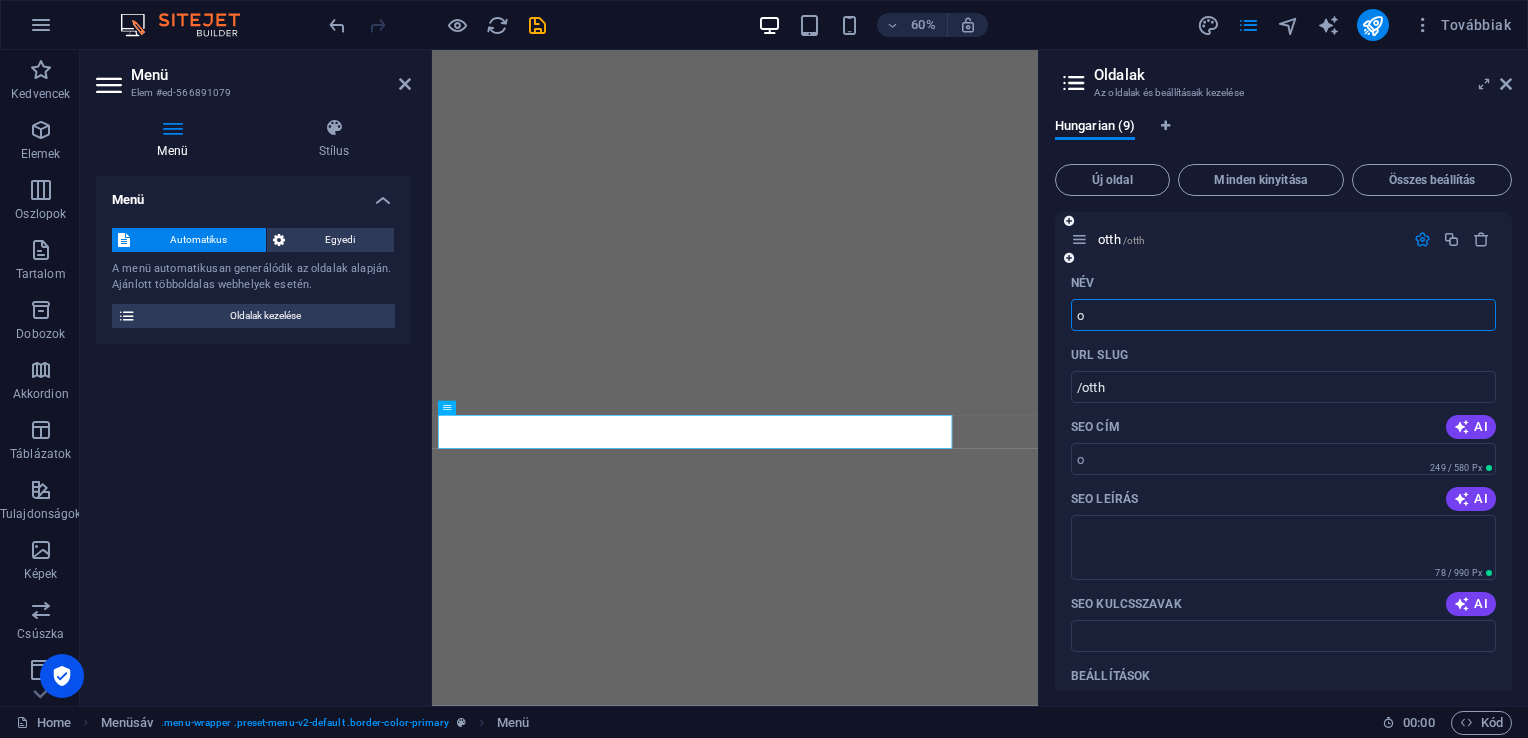 type on "o" 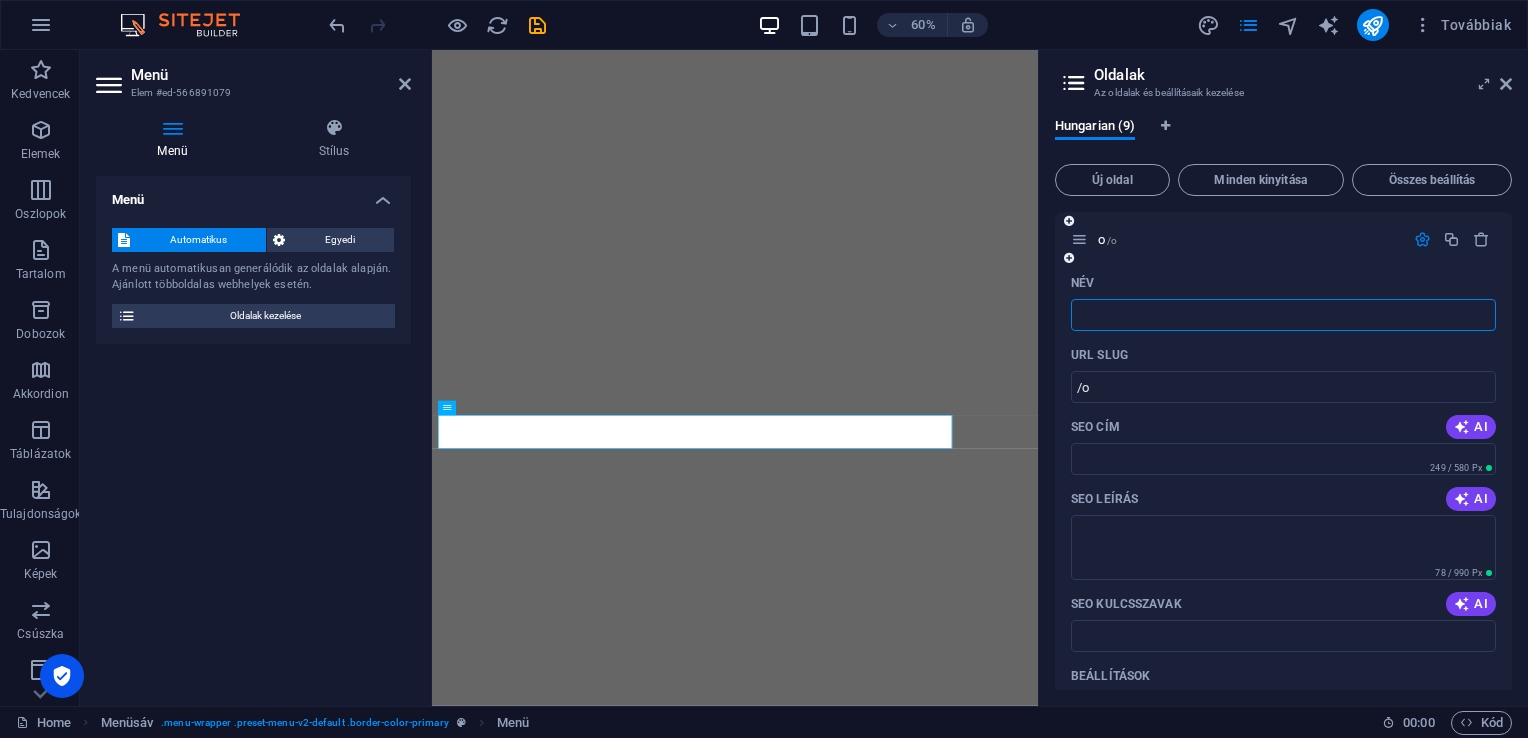 type 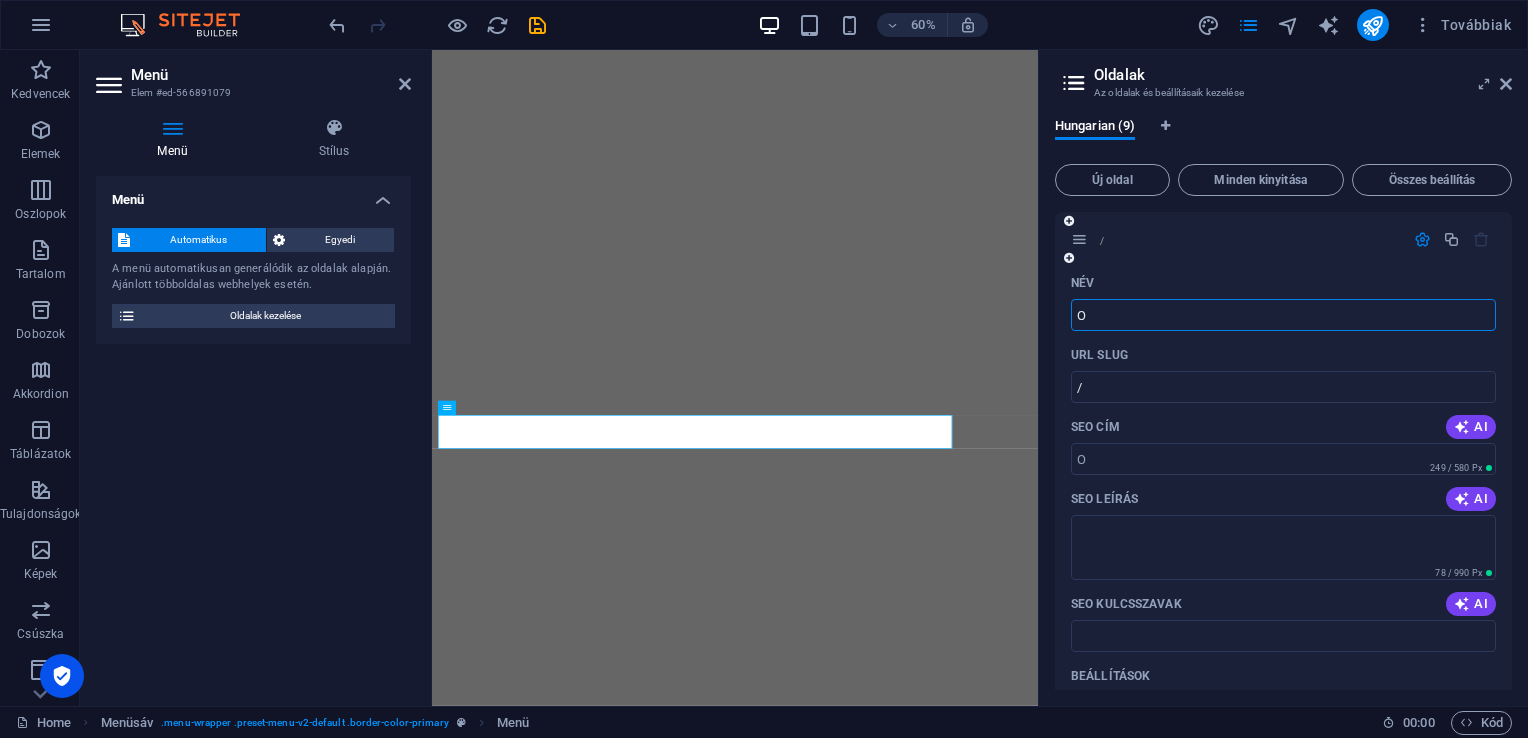 type on "O" 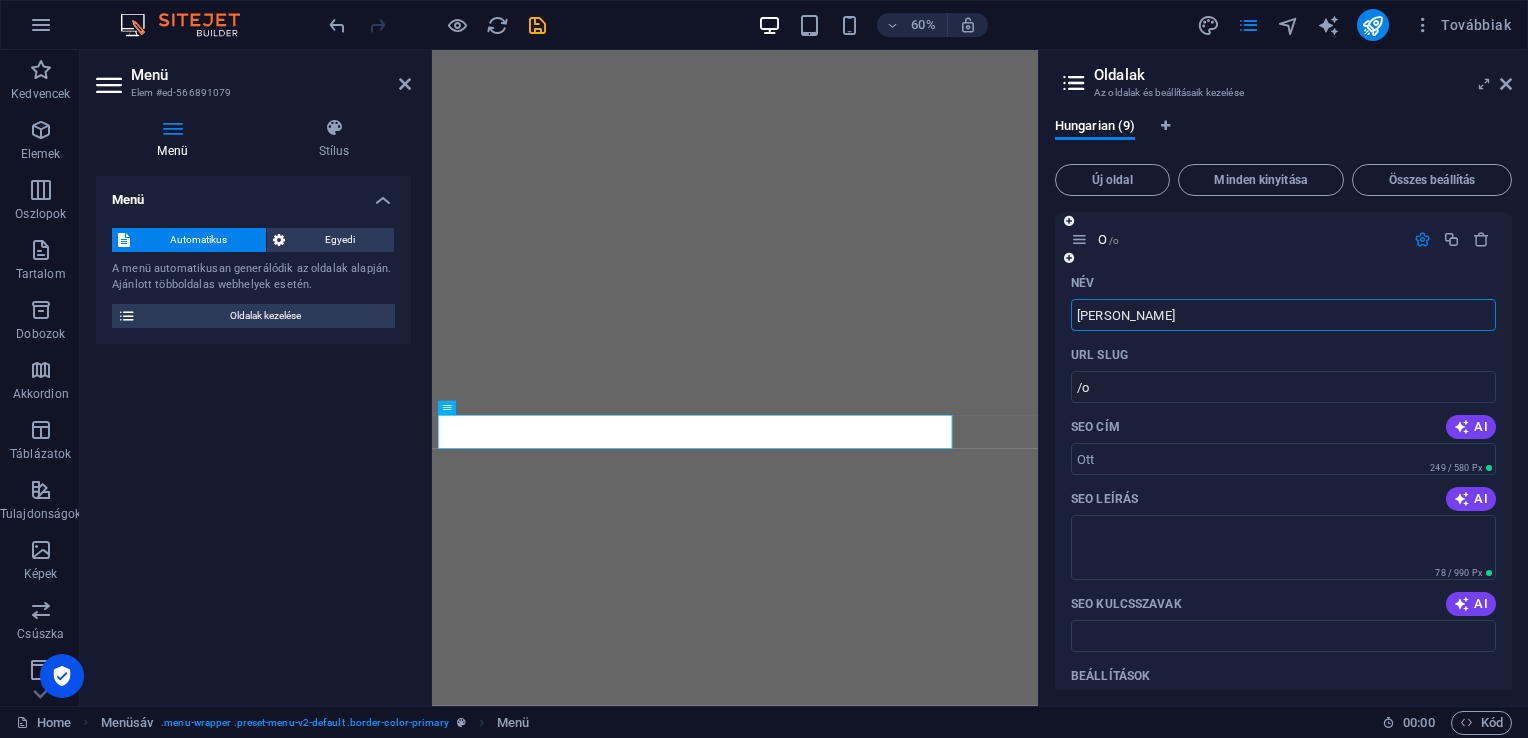 type on "[PERSON_NAME]" 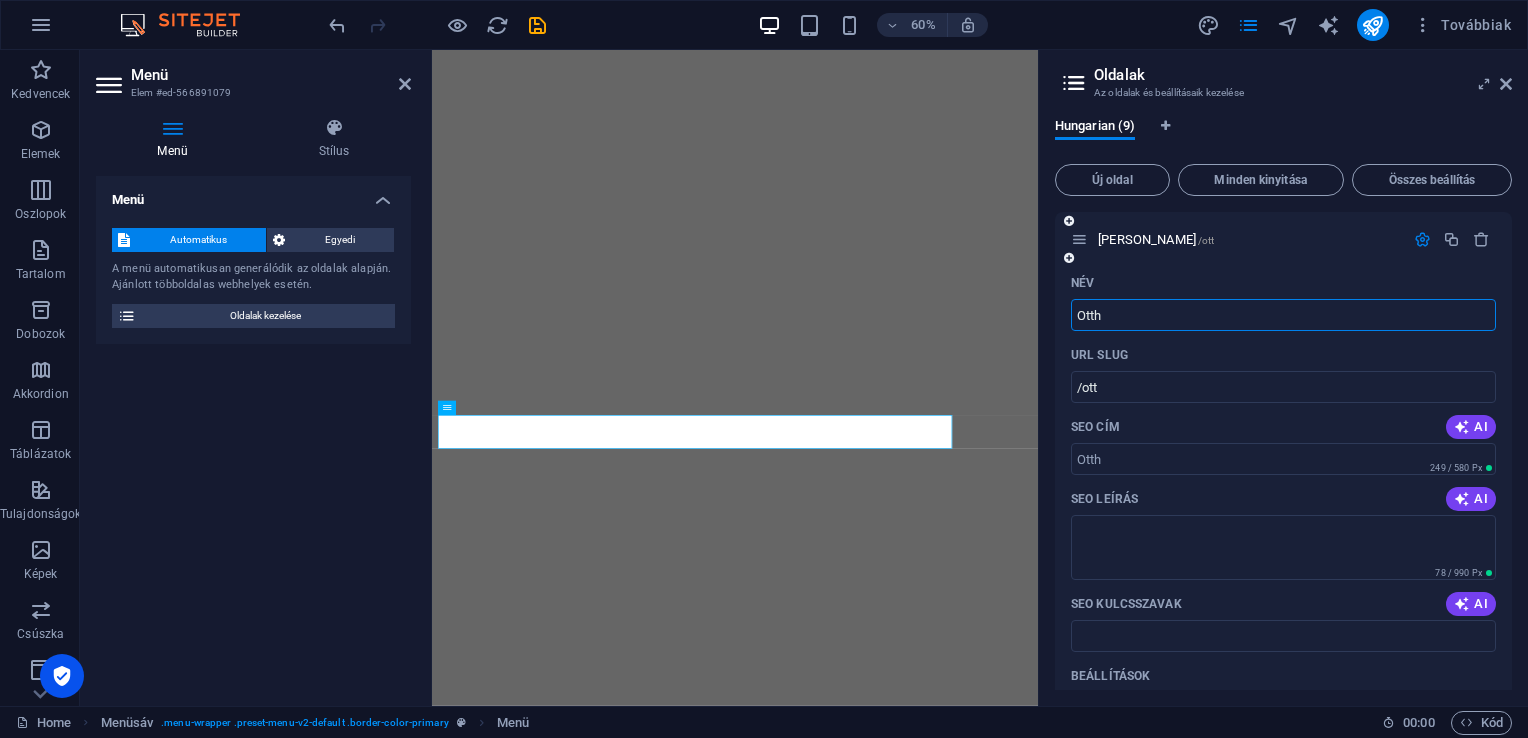 type on "Otth" 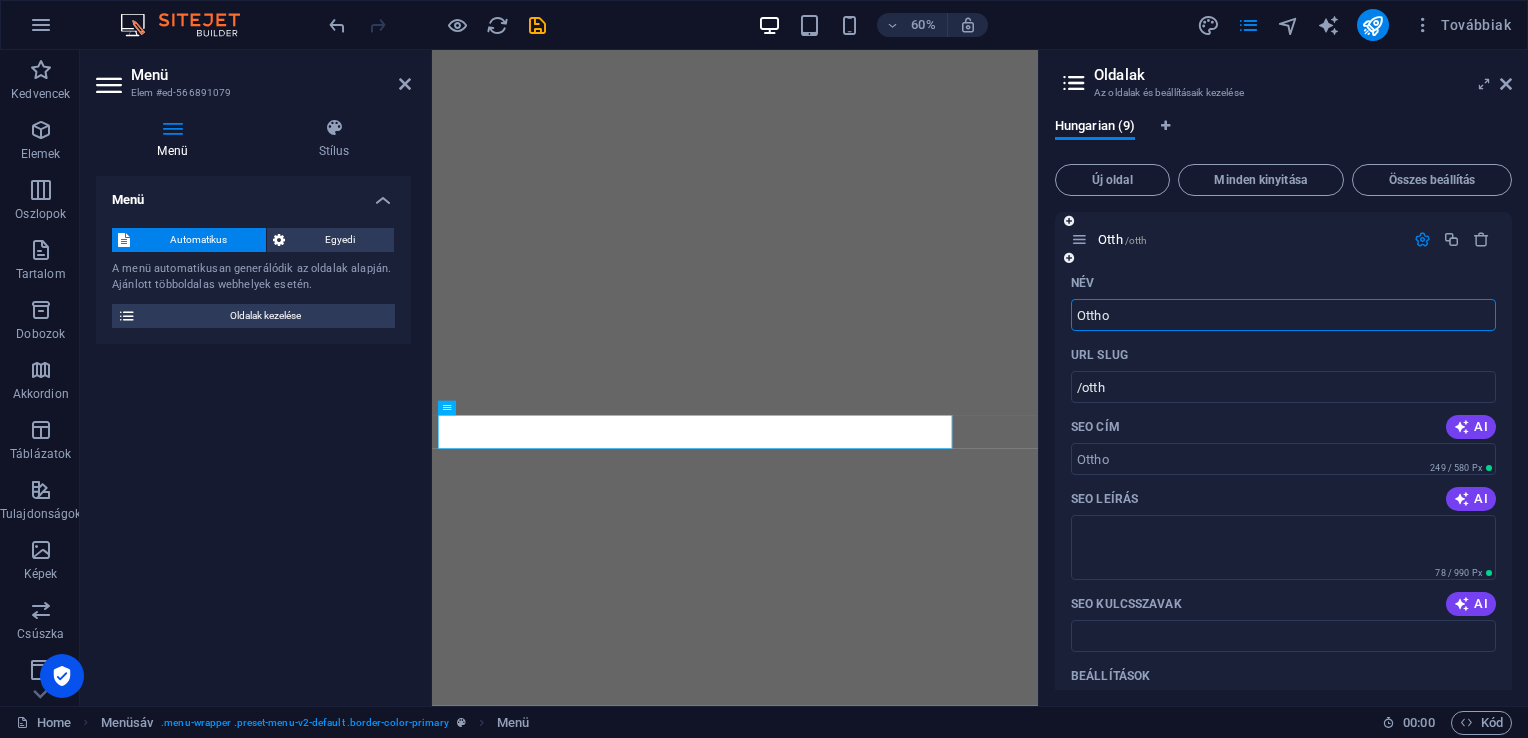 type on "Otthon" 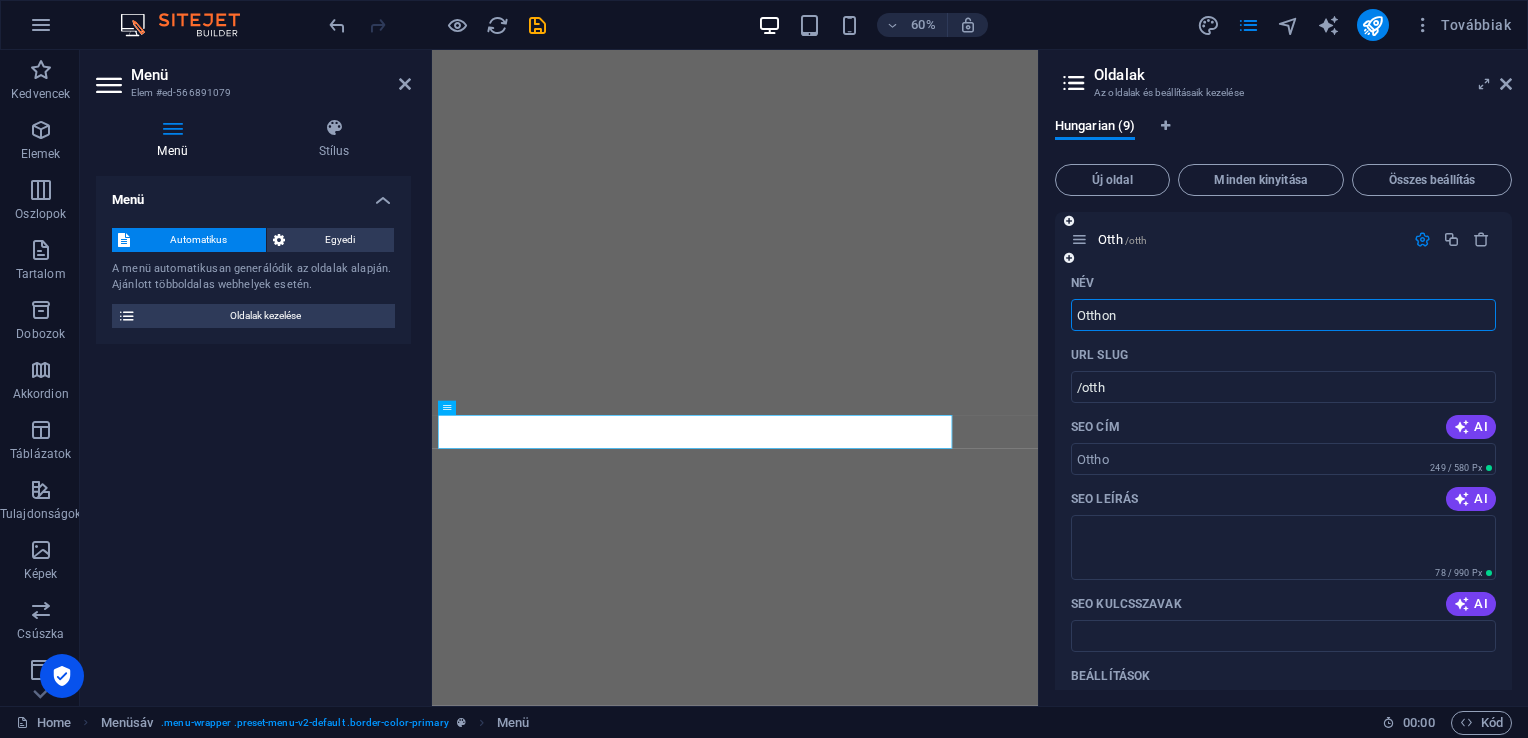 type on "/ottho" 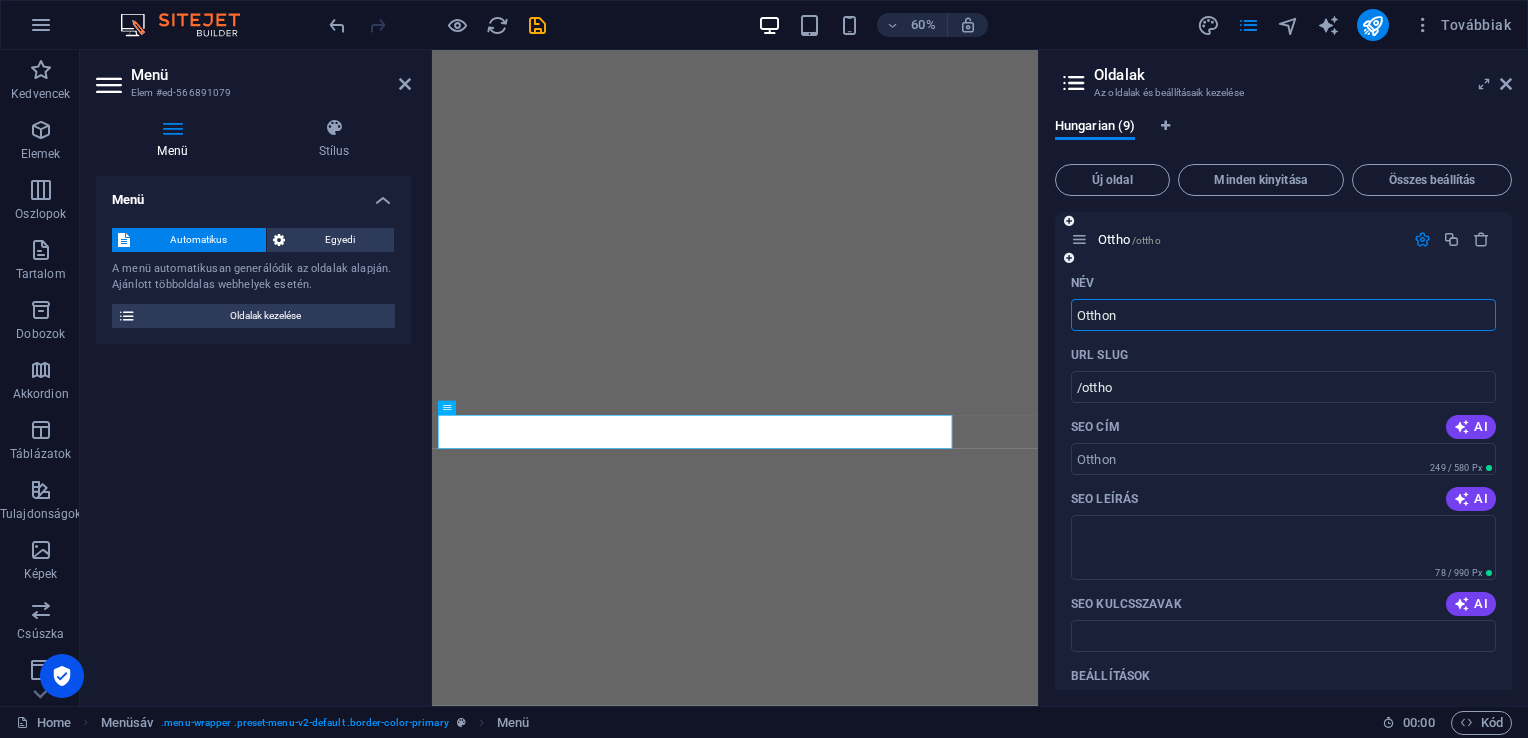 type on "Otthon" 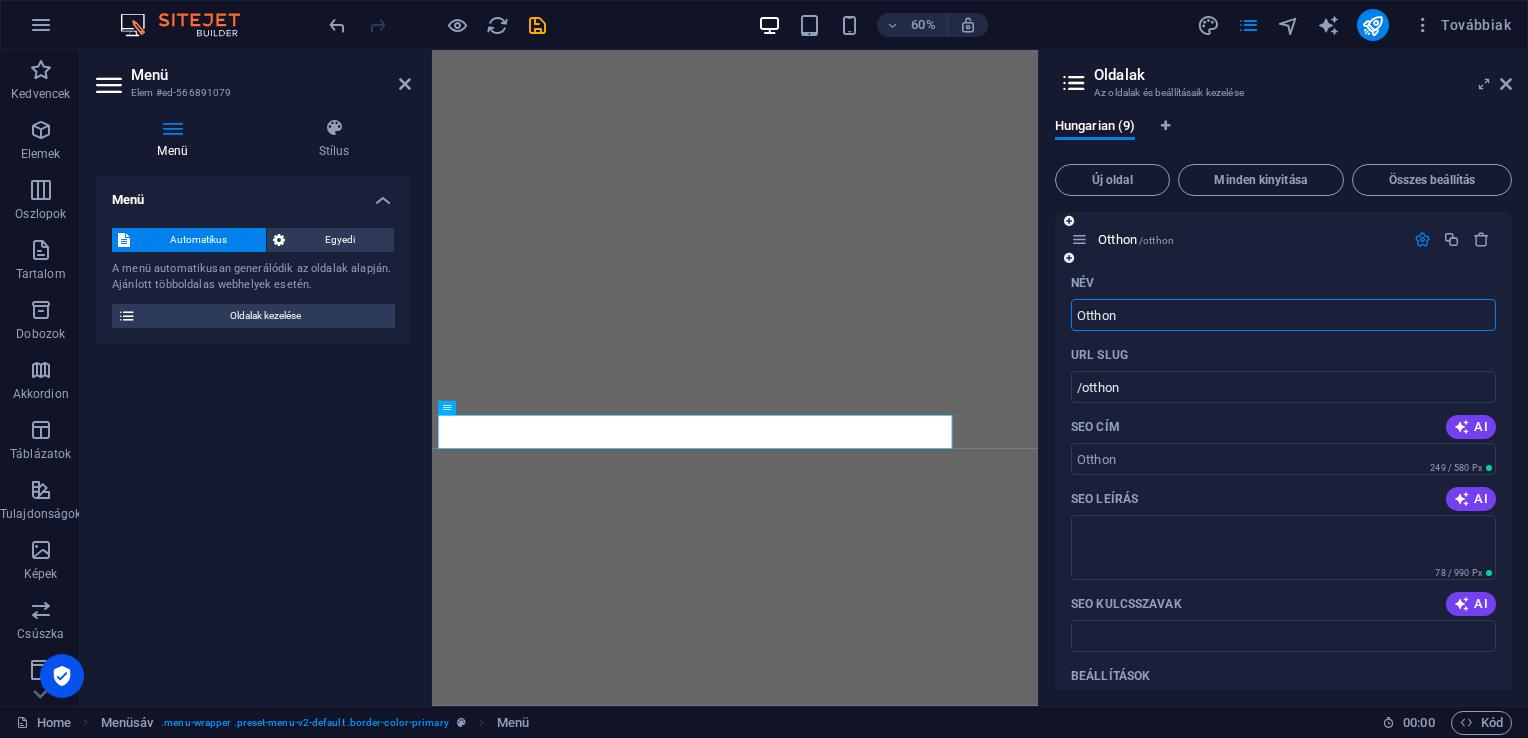 type on "Otthon" 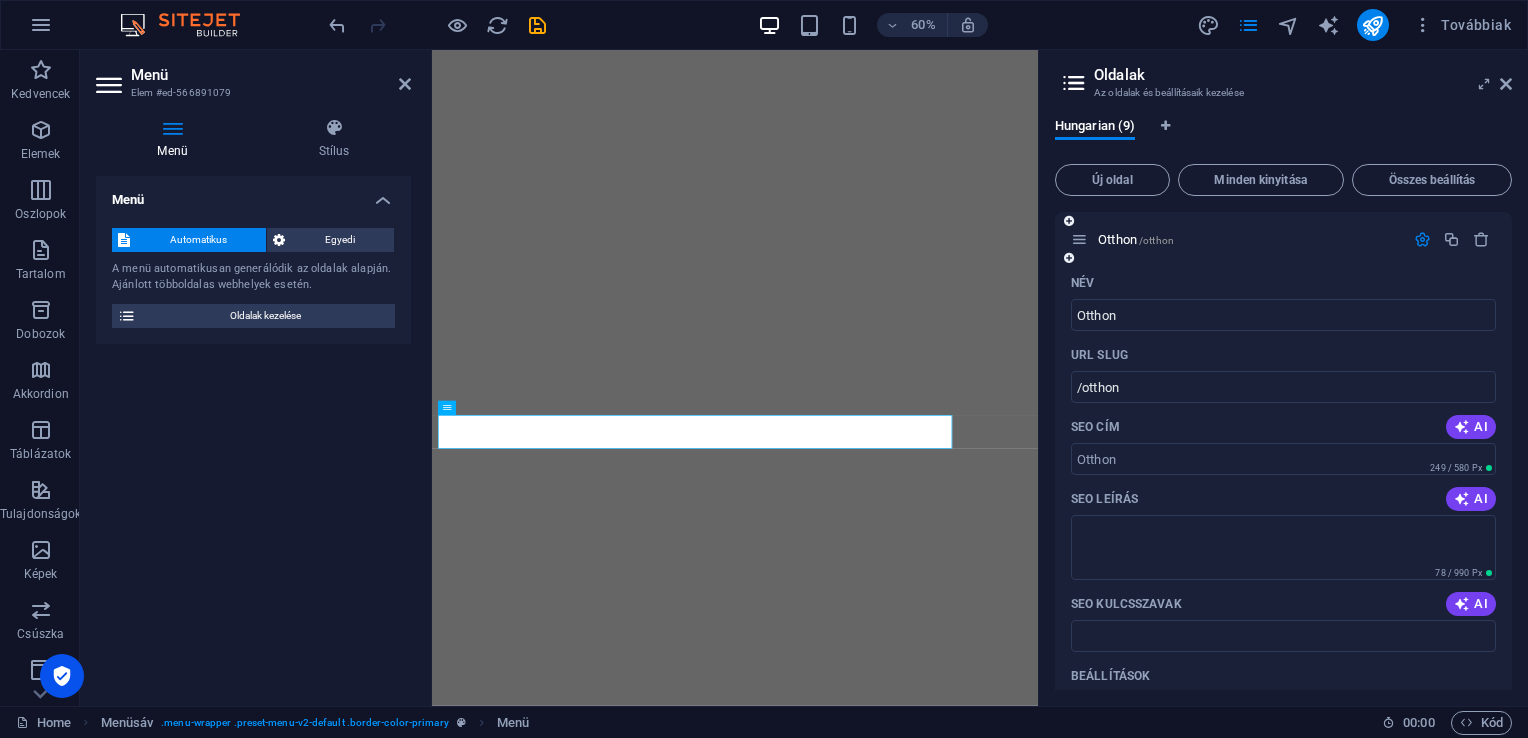 click at bounding box center (1422, 239) 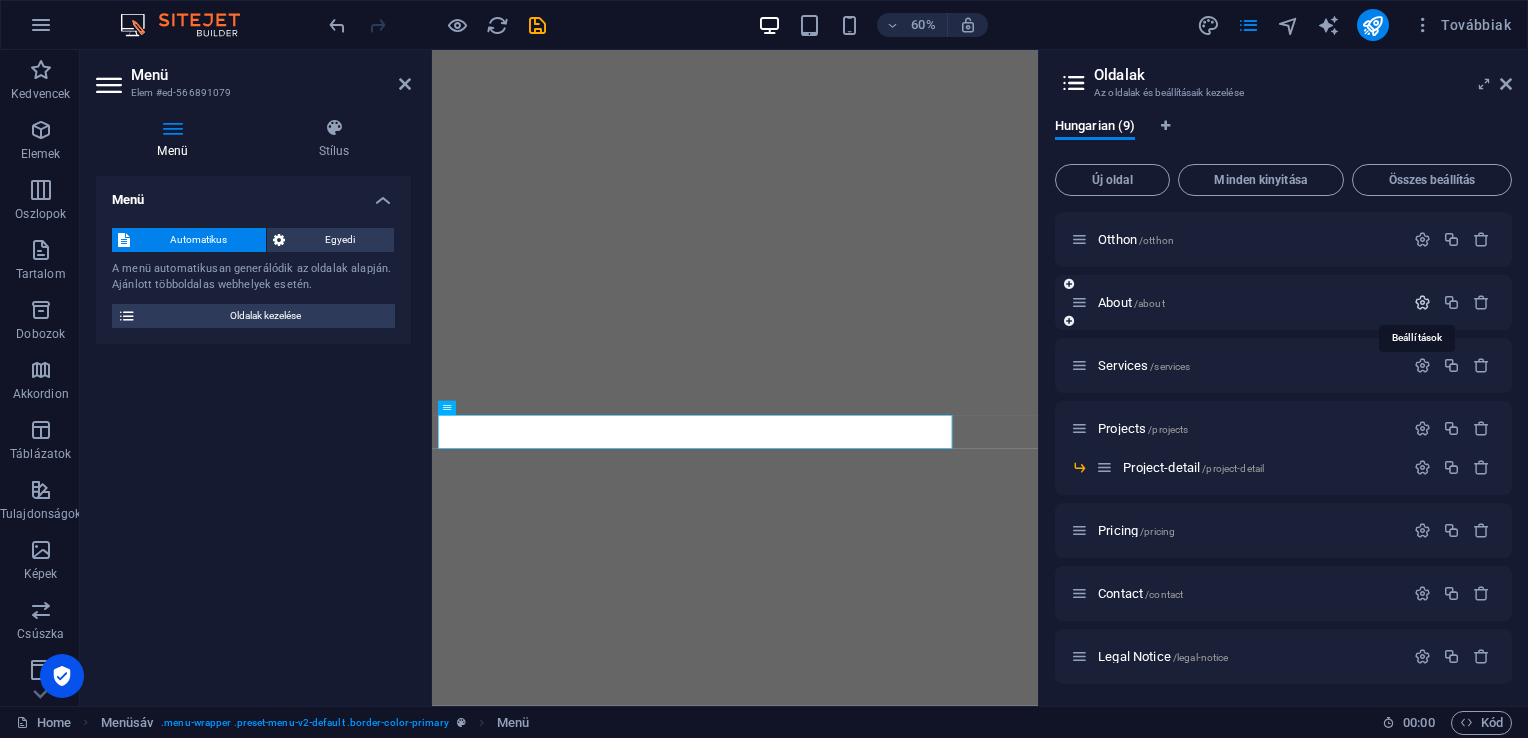 click at bounding box center [1422, 302] 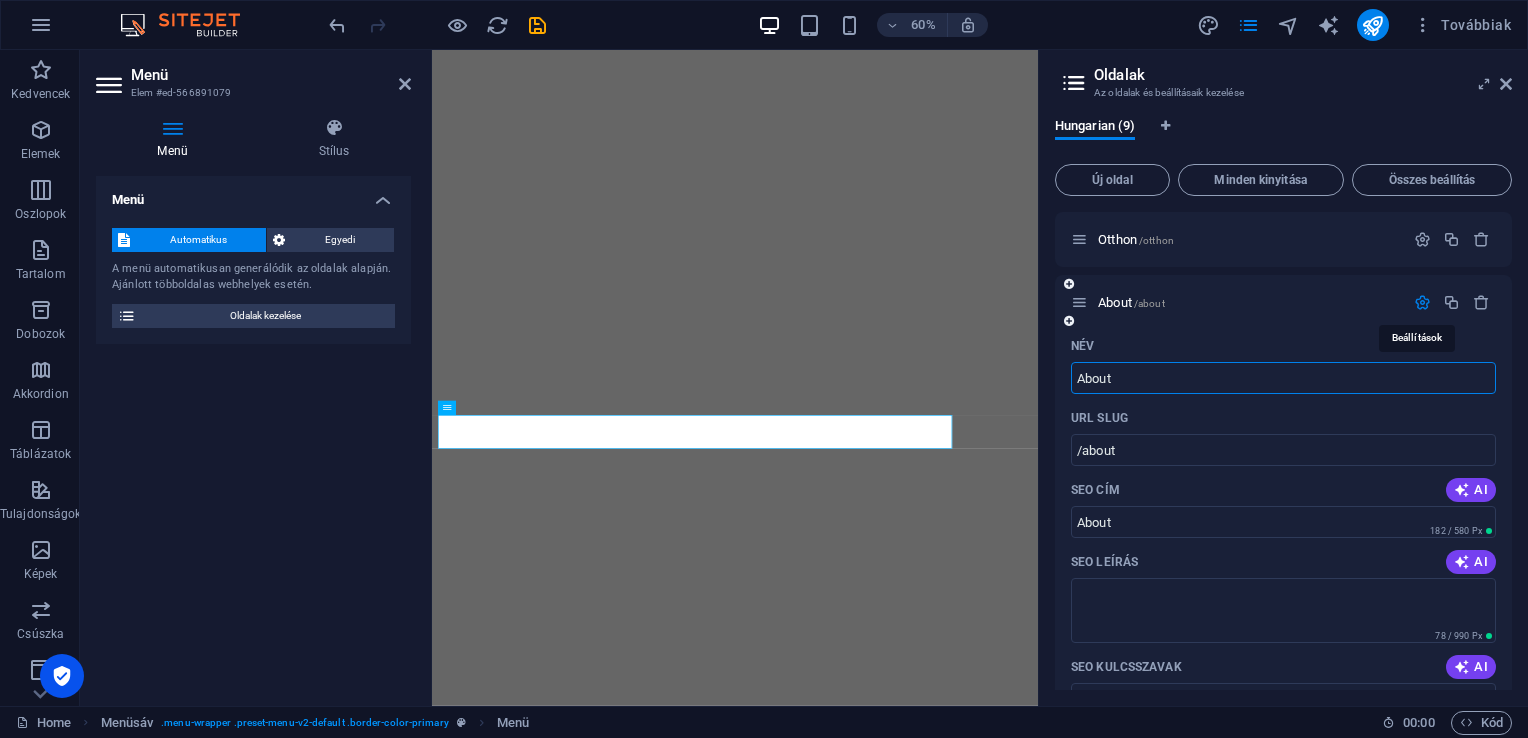 click at bounding box center (1422, 302) 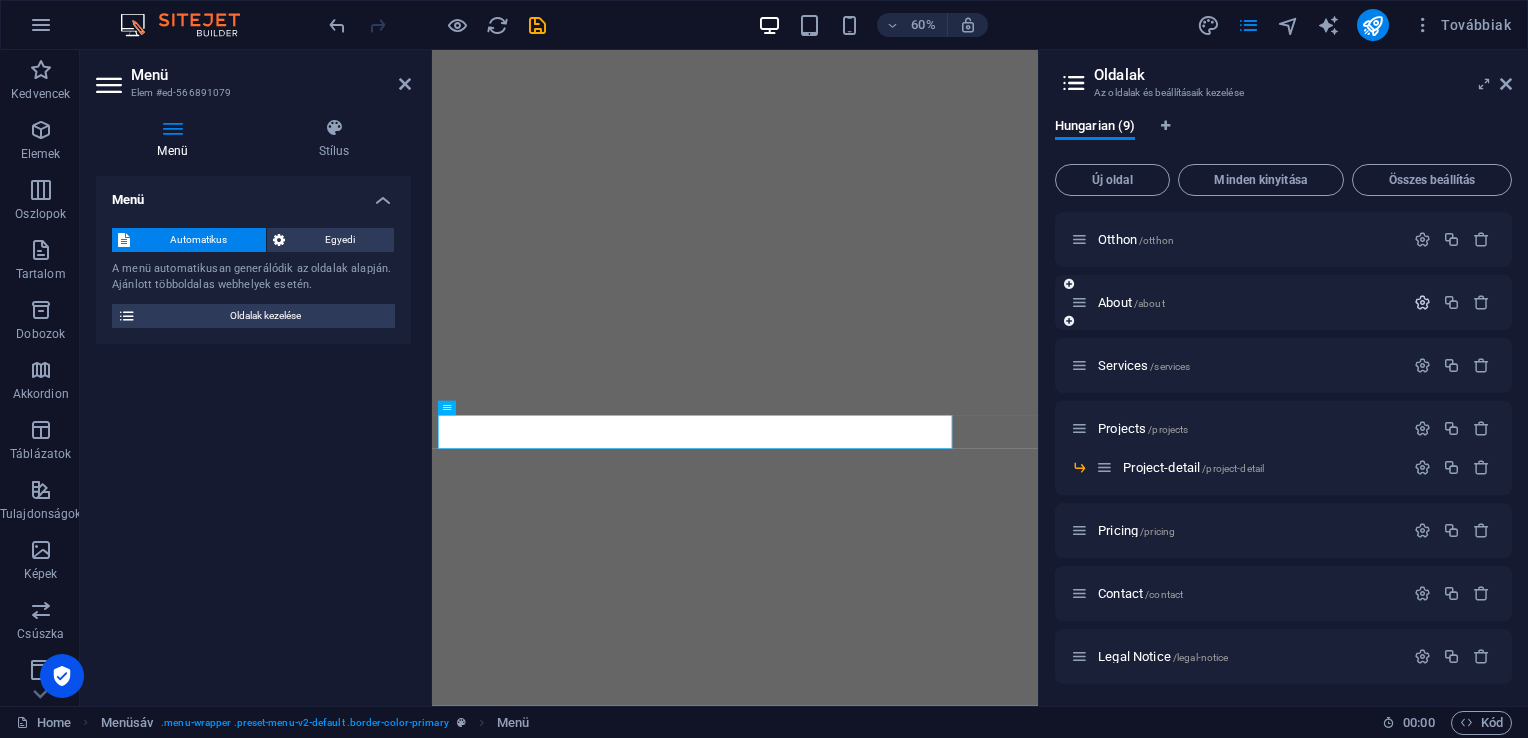 click at bounding box center (1422, 302) 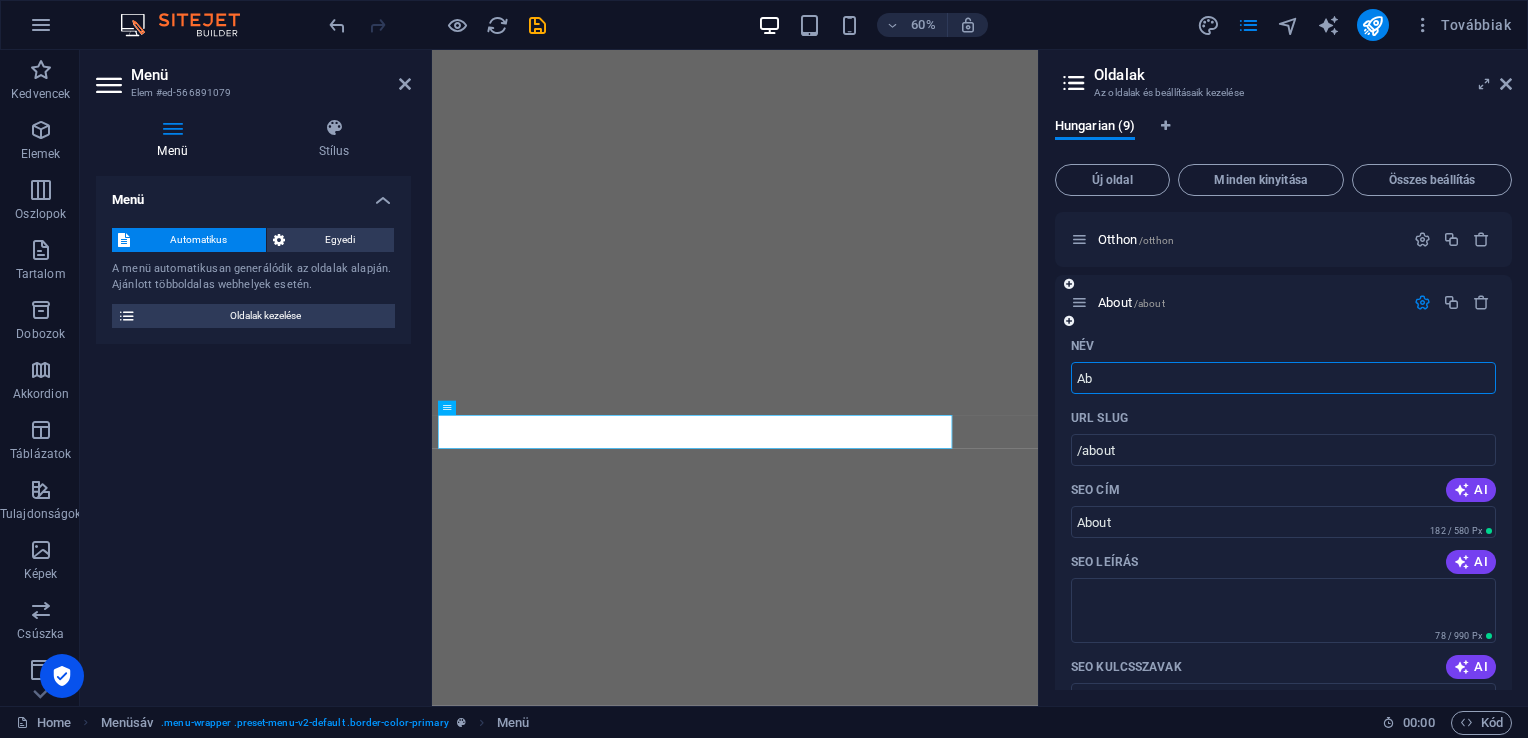 type on "A" 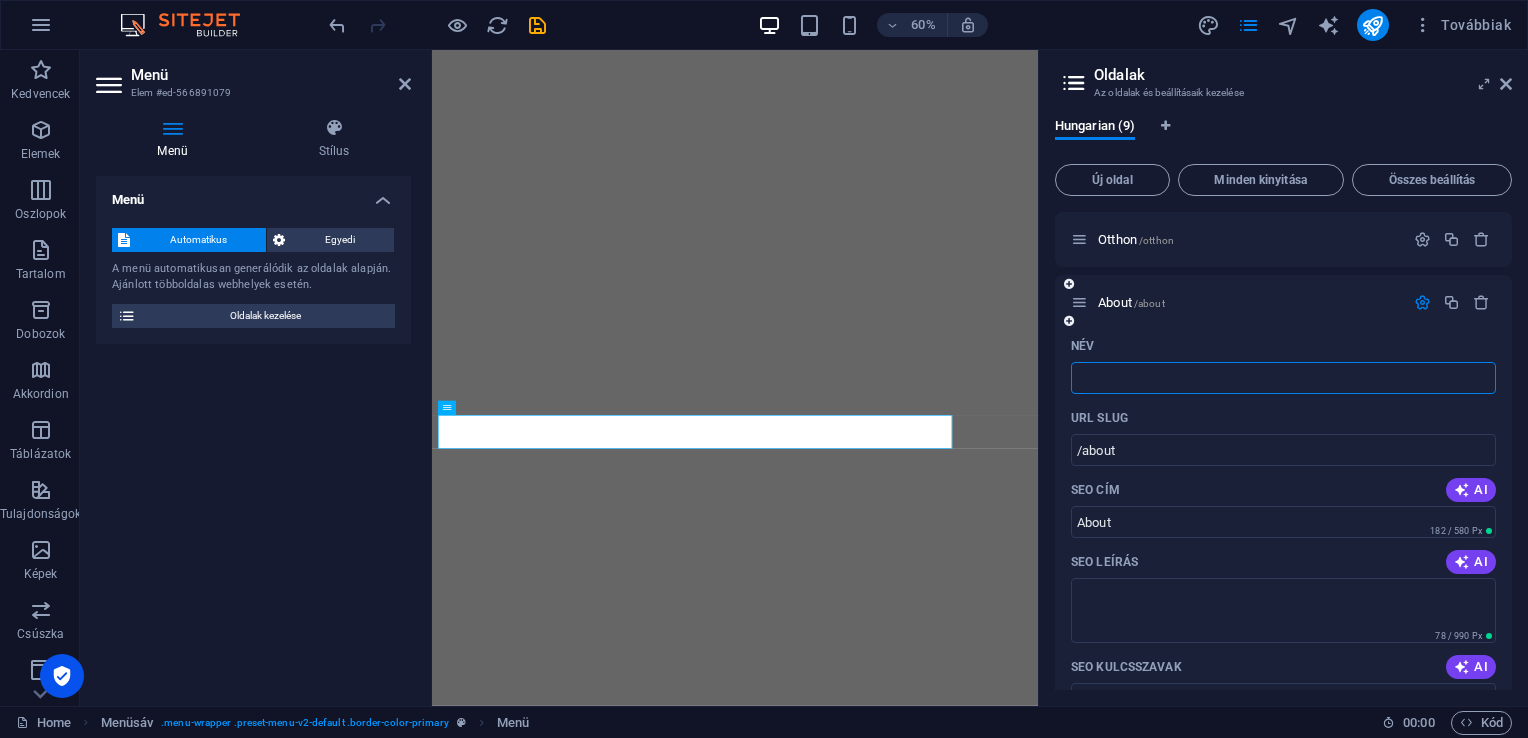 type 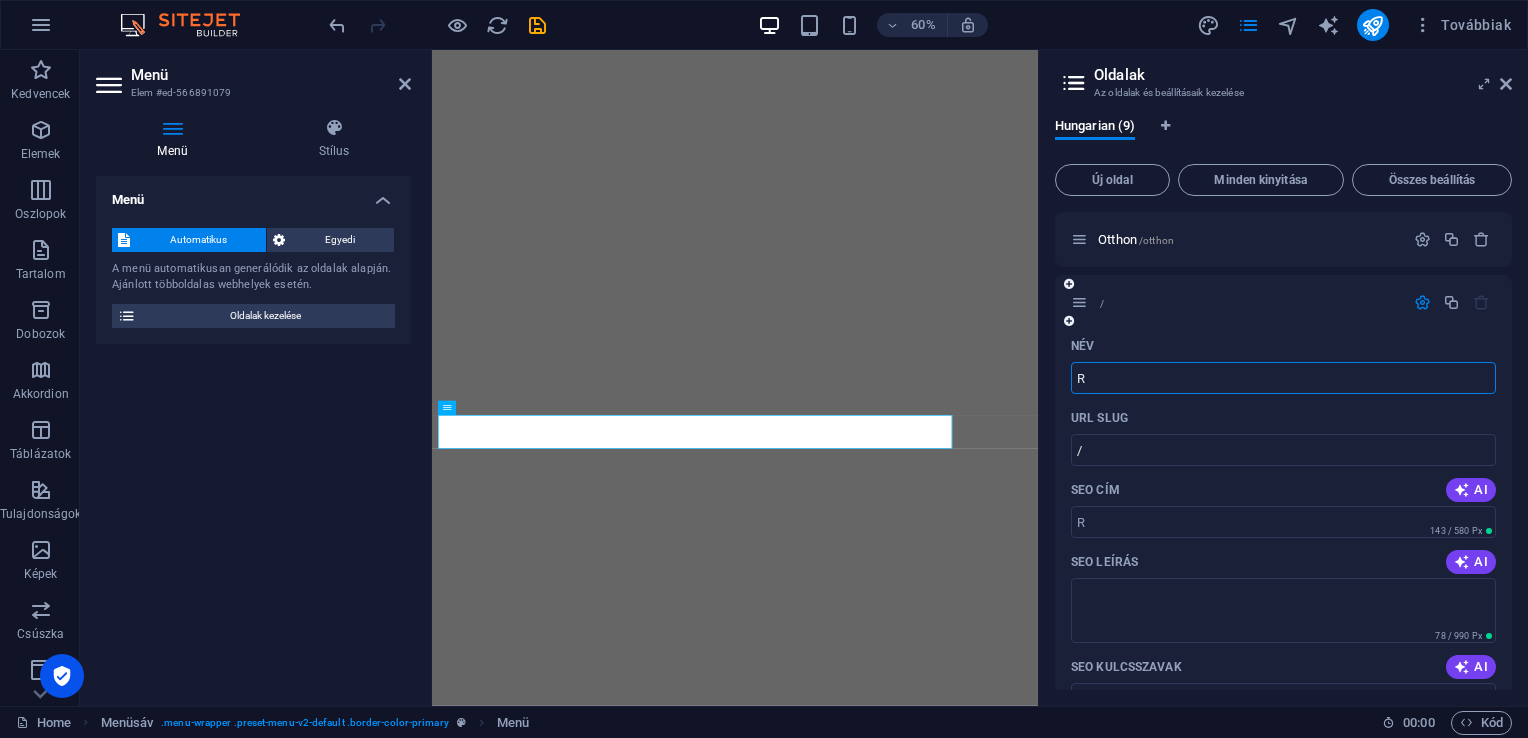 type on "R" 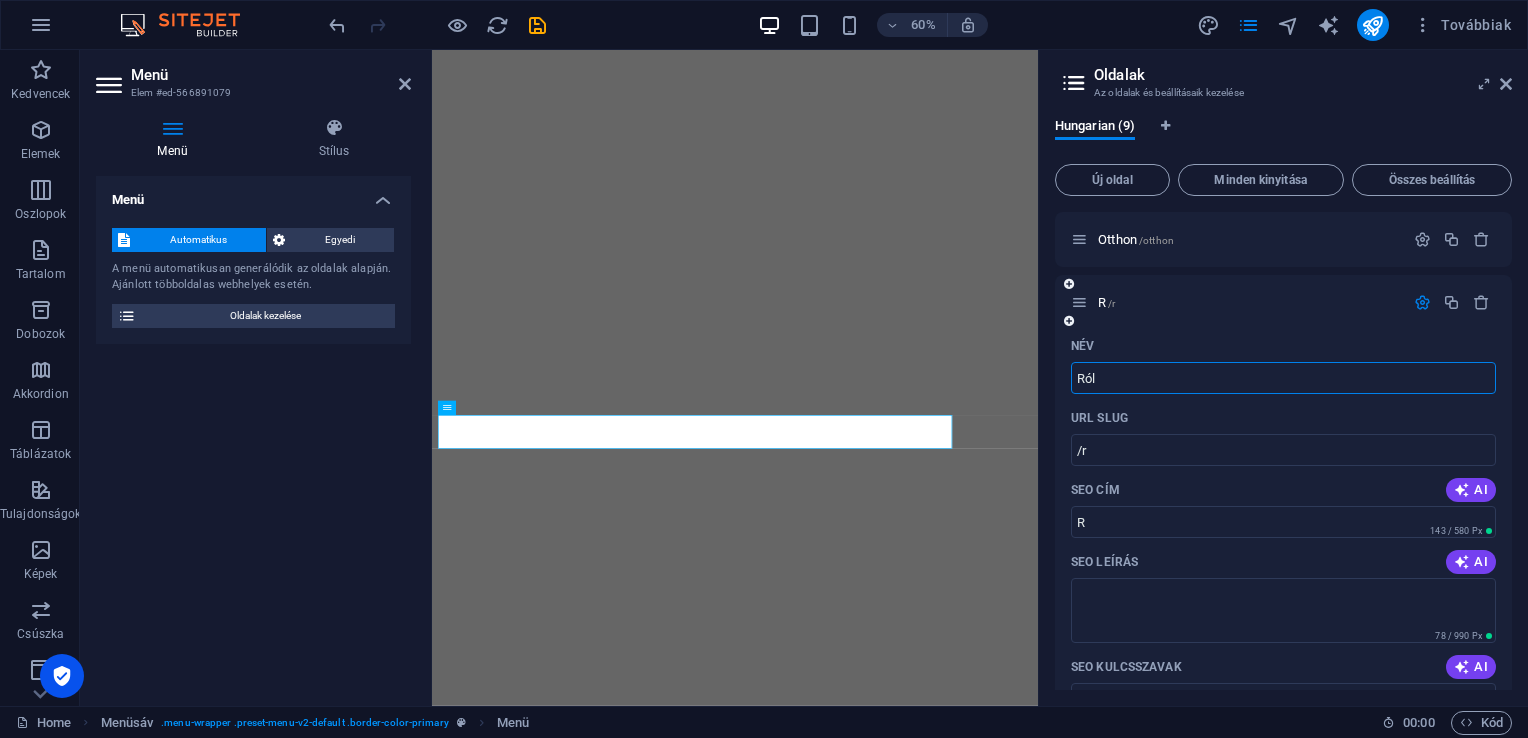 type on "Rólu" 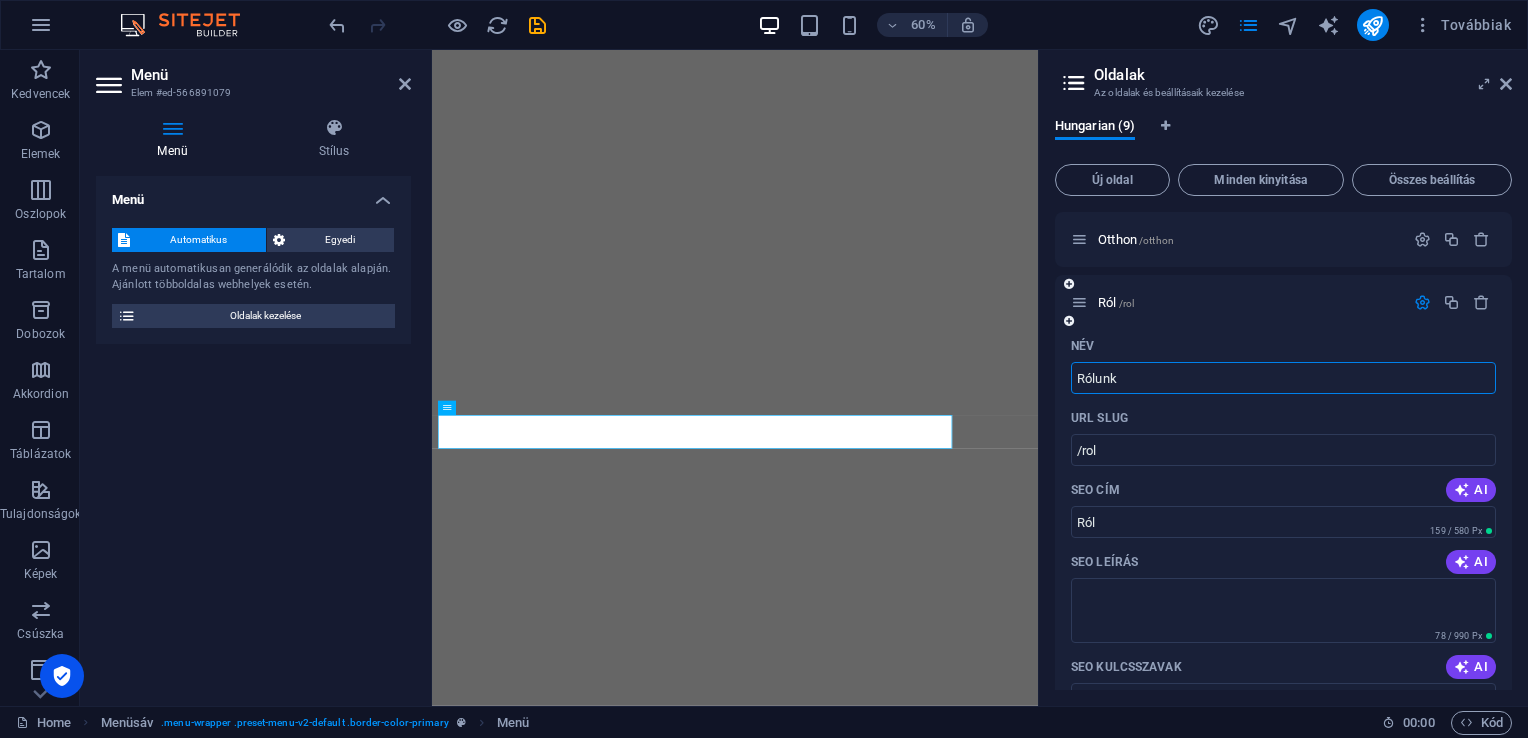 type on "Rólunk" 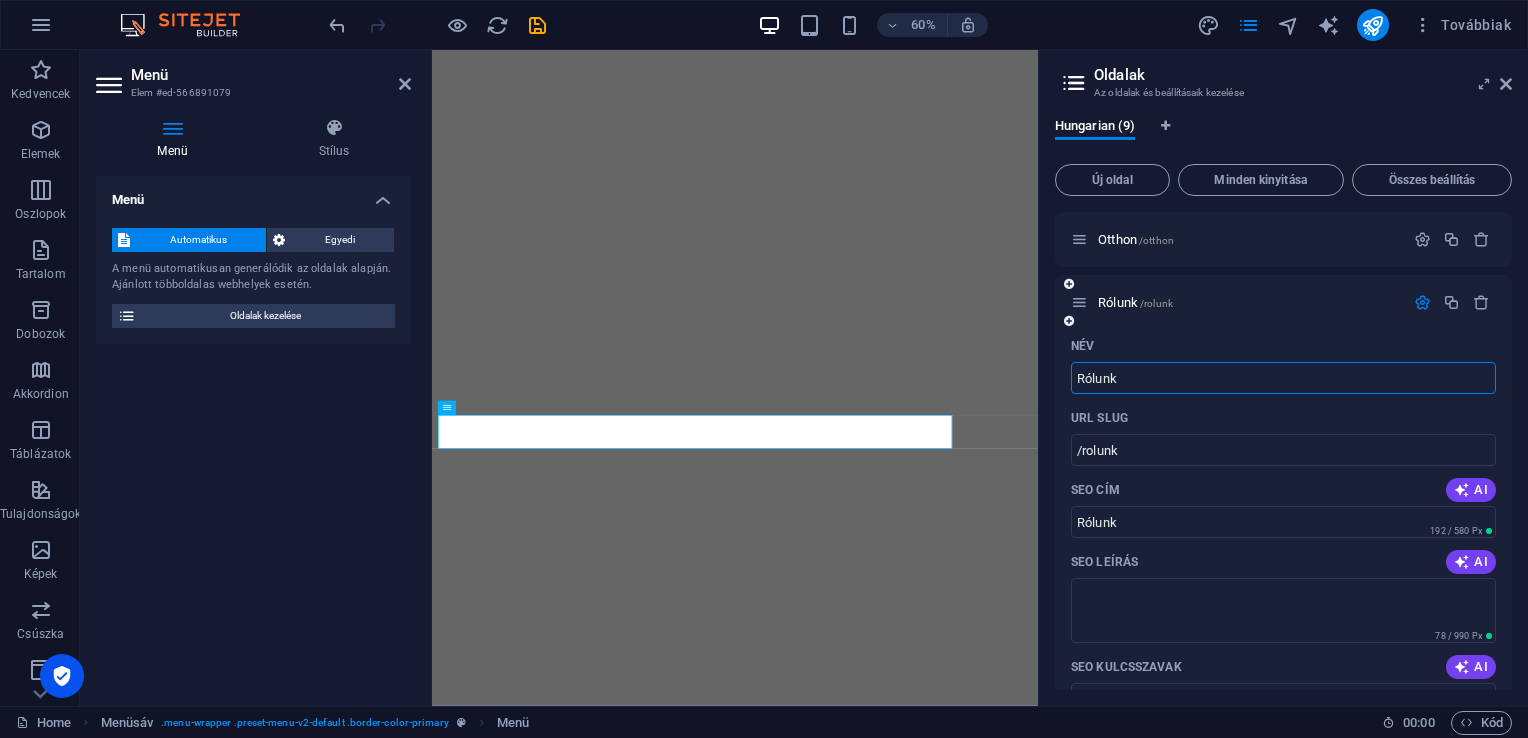 type on "Rólunk" 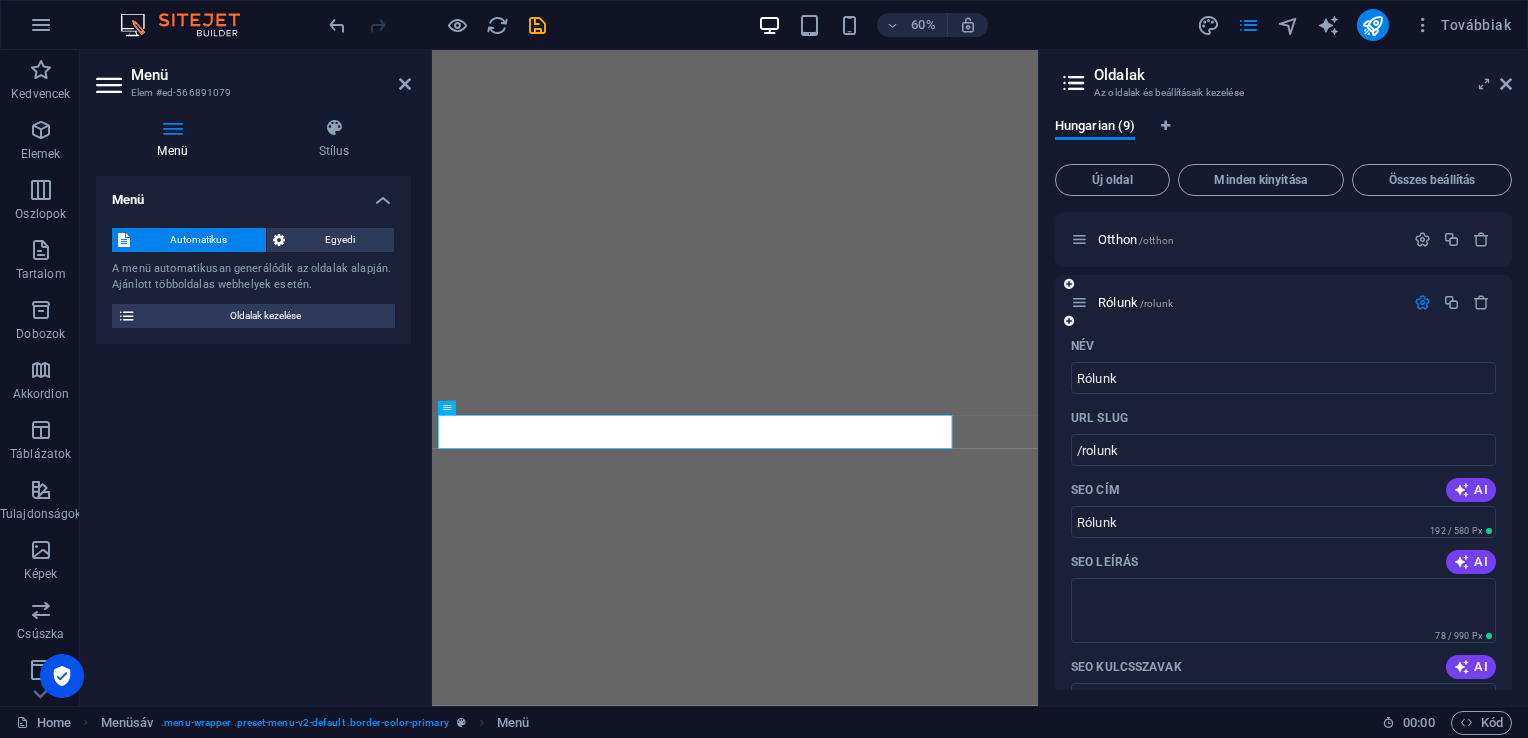 click at bounding box center [1422, 302] 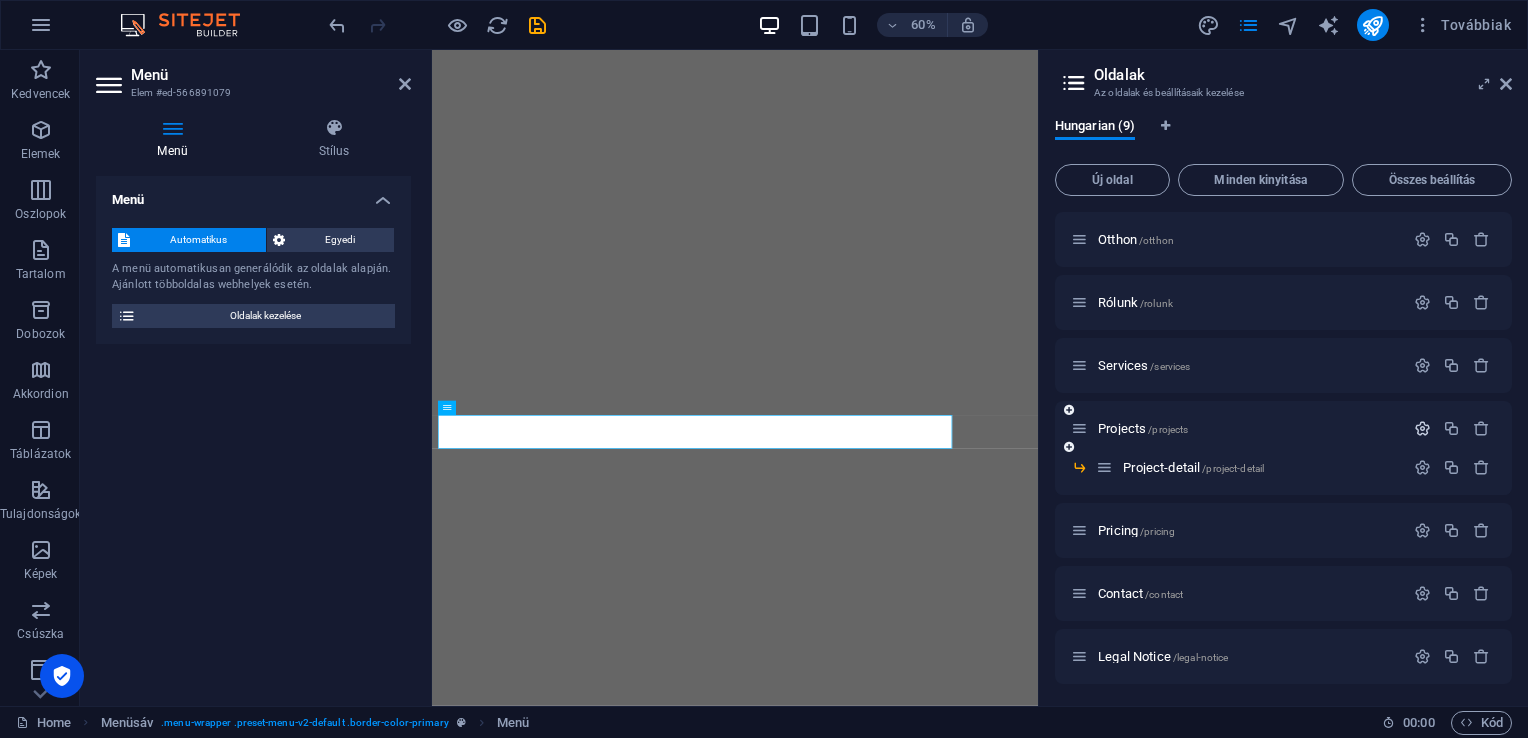click at bounding box center (1422, 428) 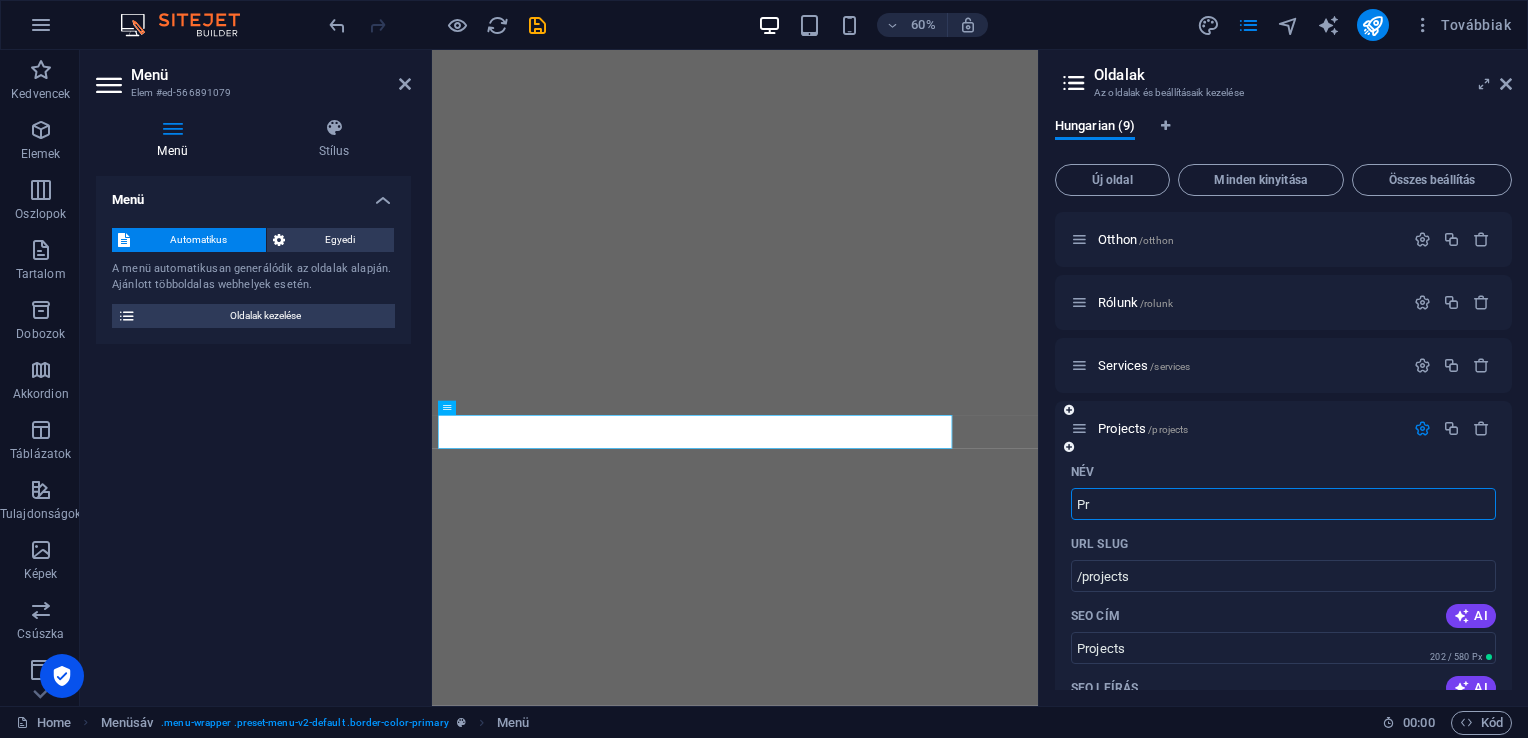 type on "P" 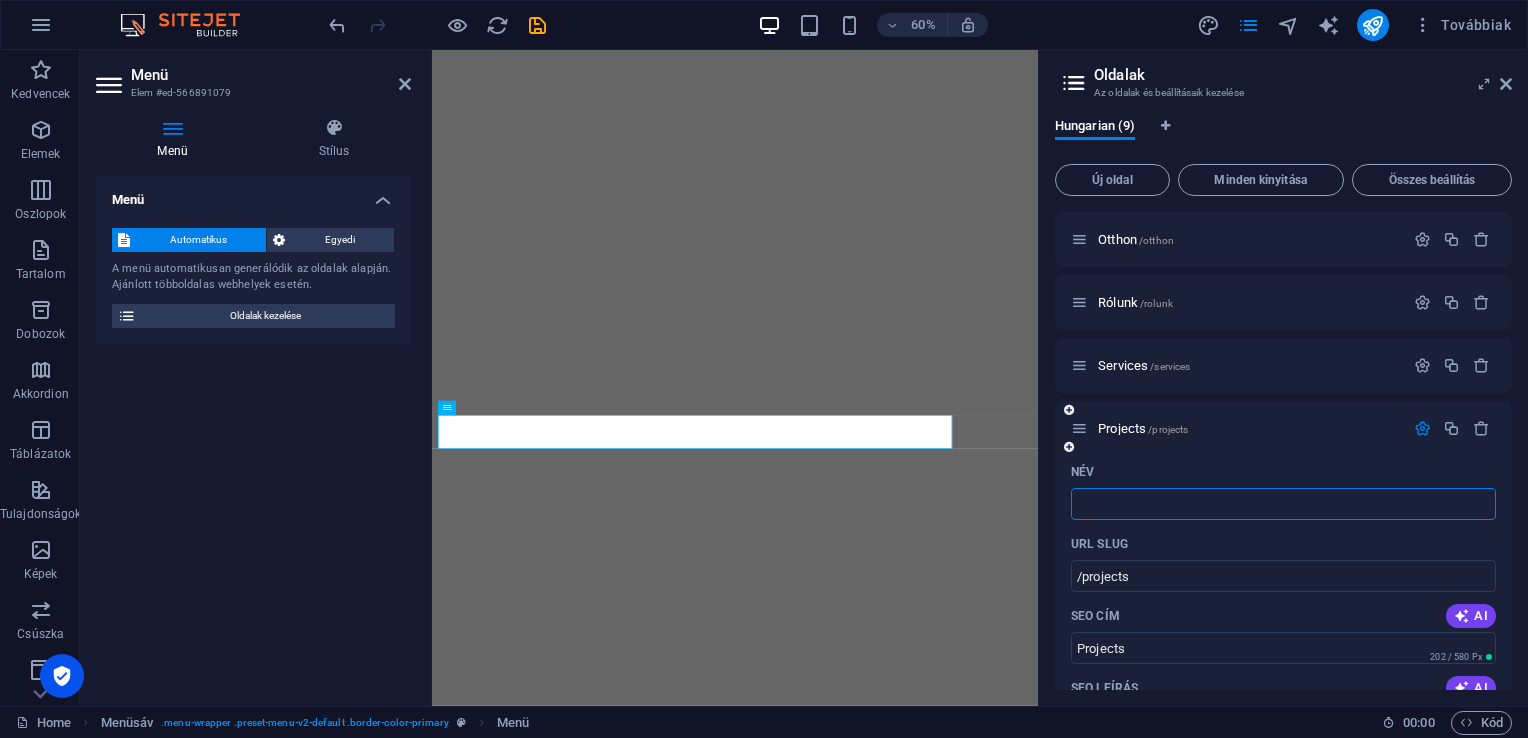 type 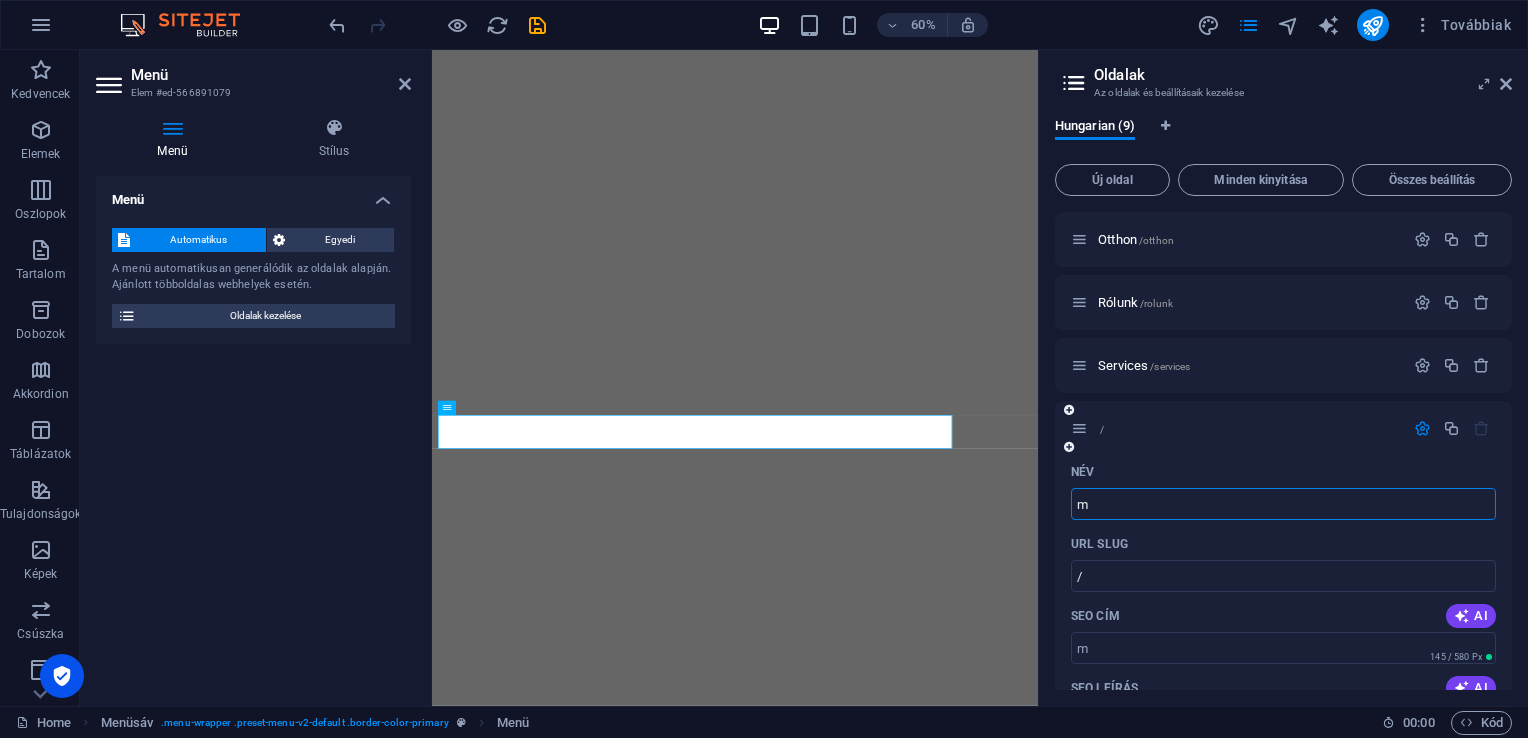 type on "m" 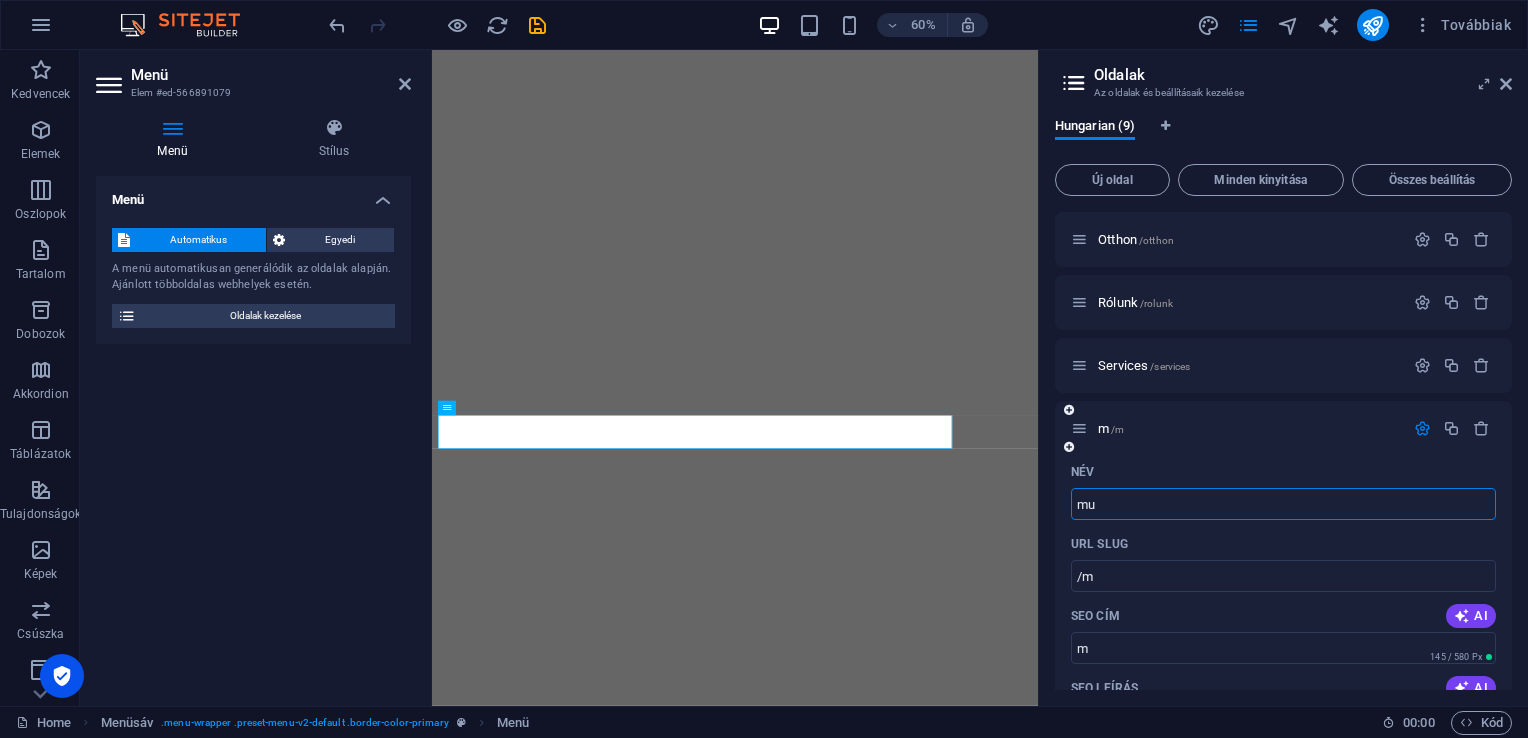 type on "mu" 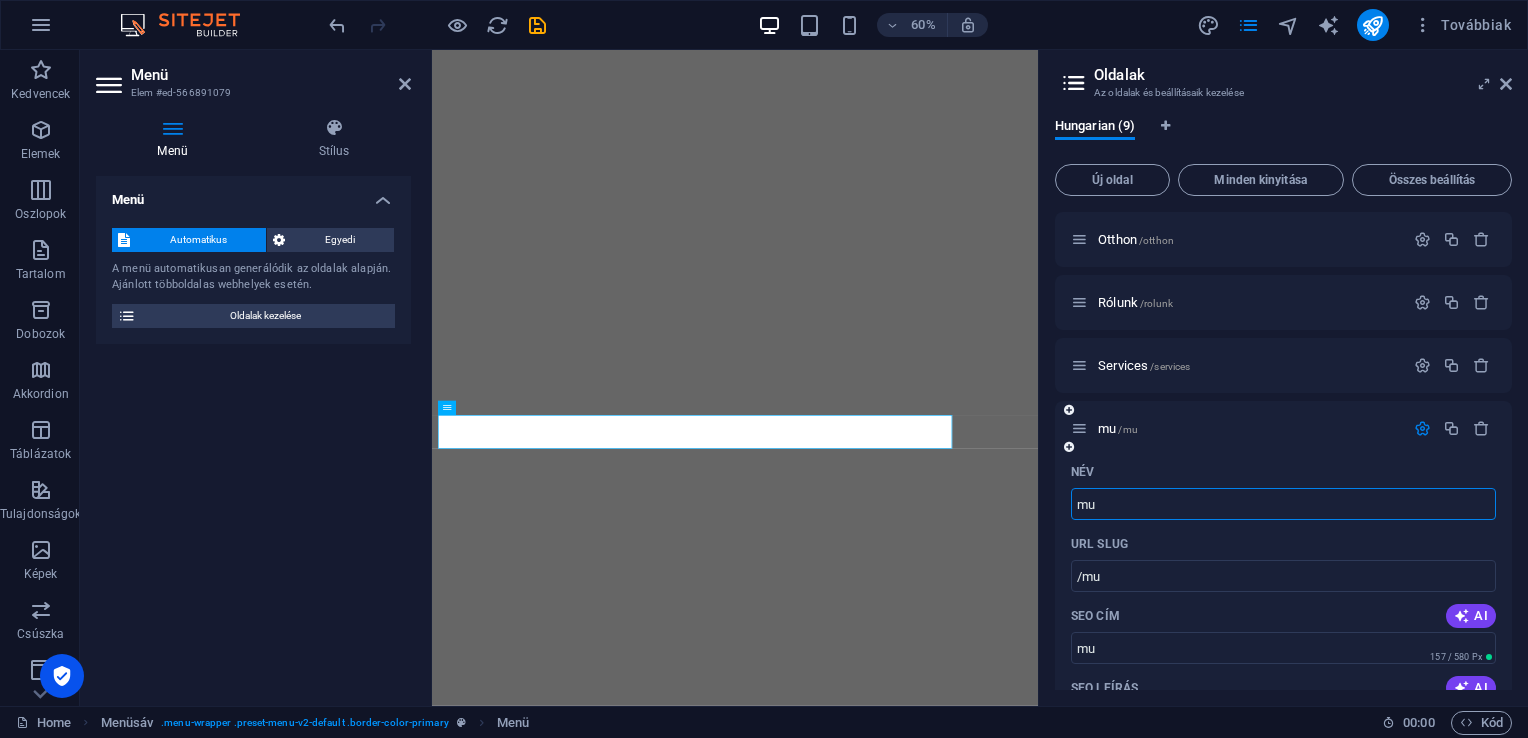 type on "m" 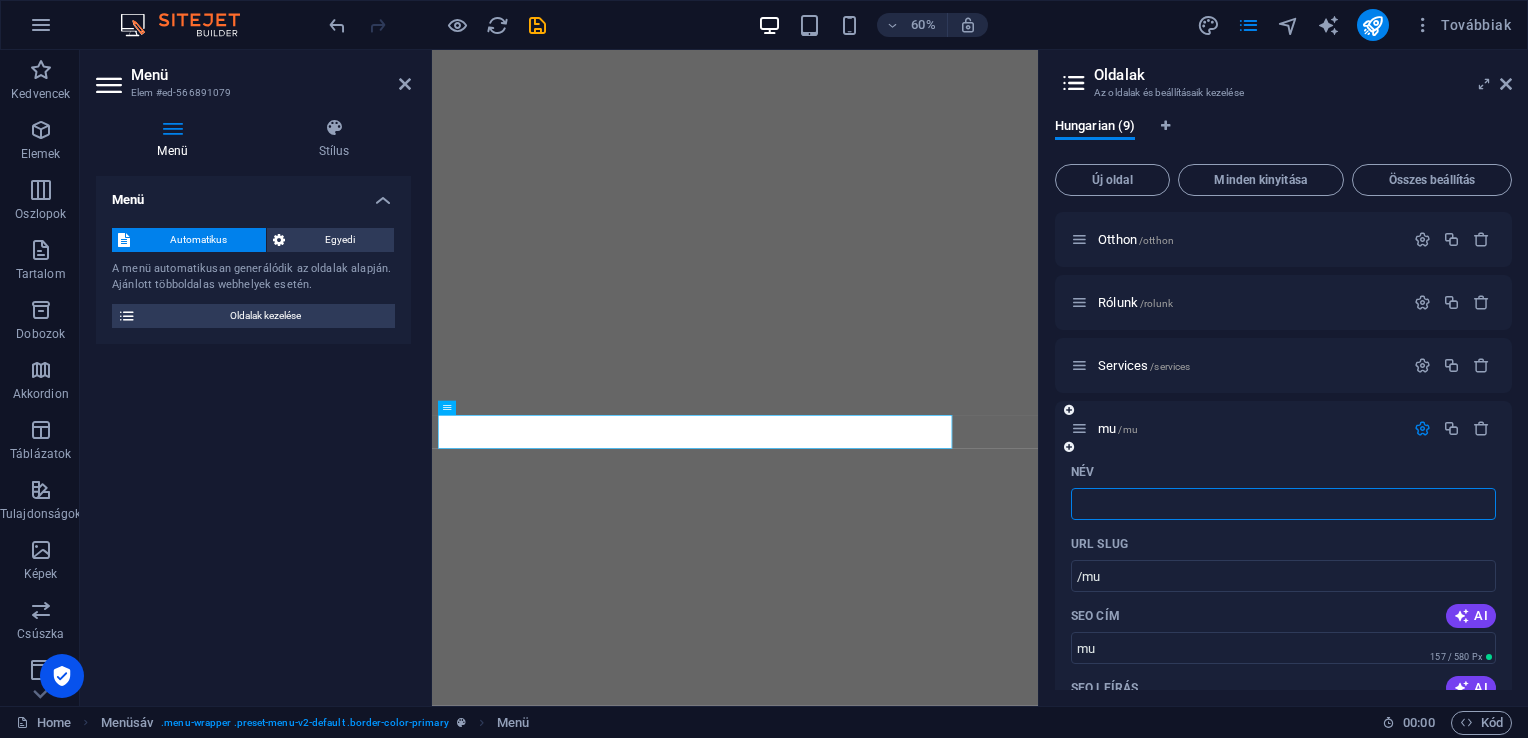 type 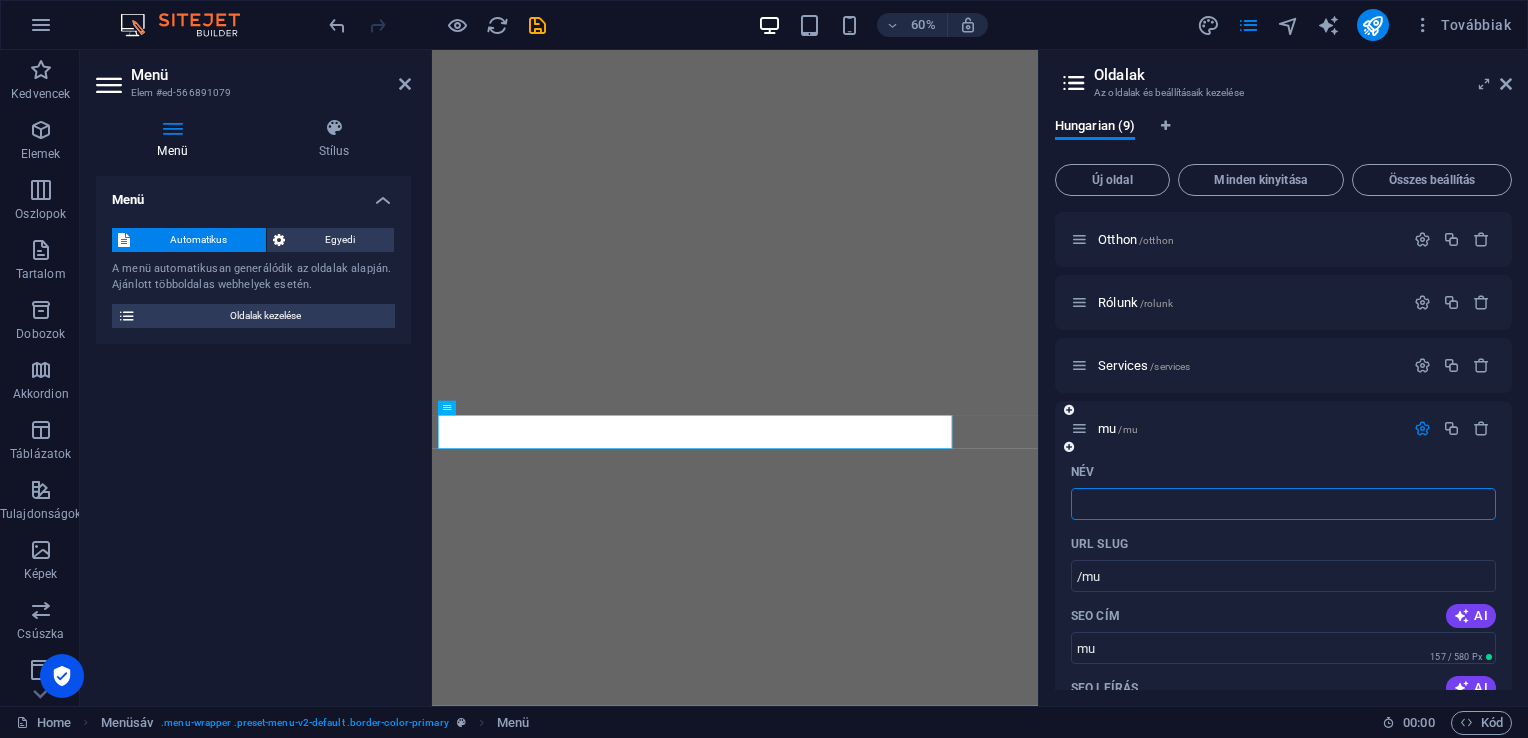 type 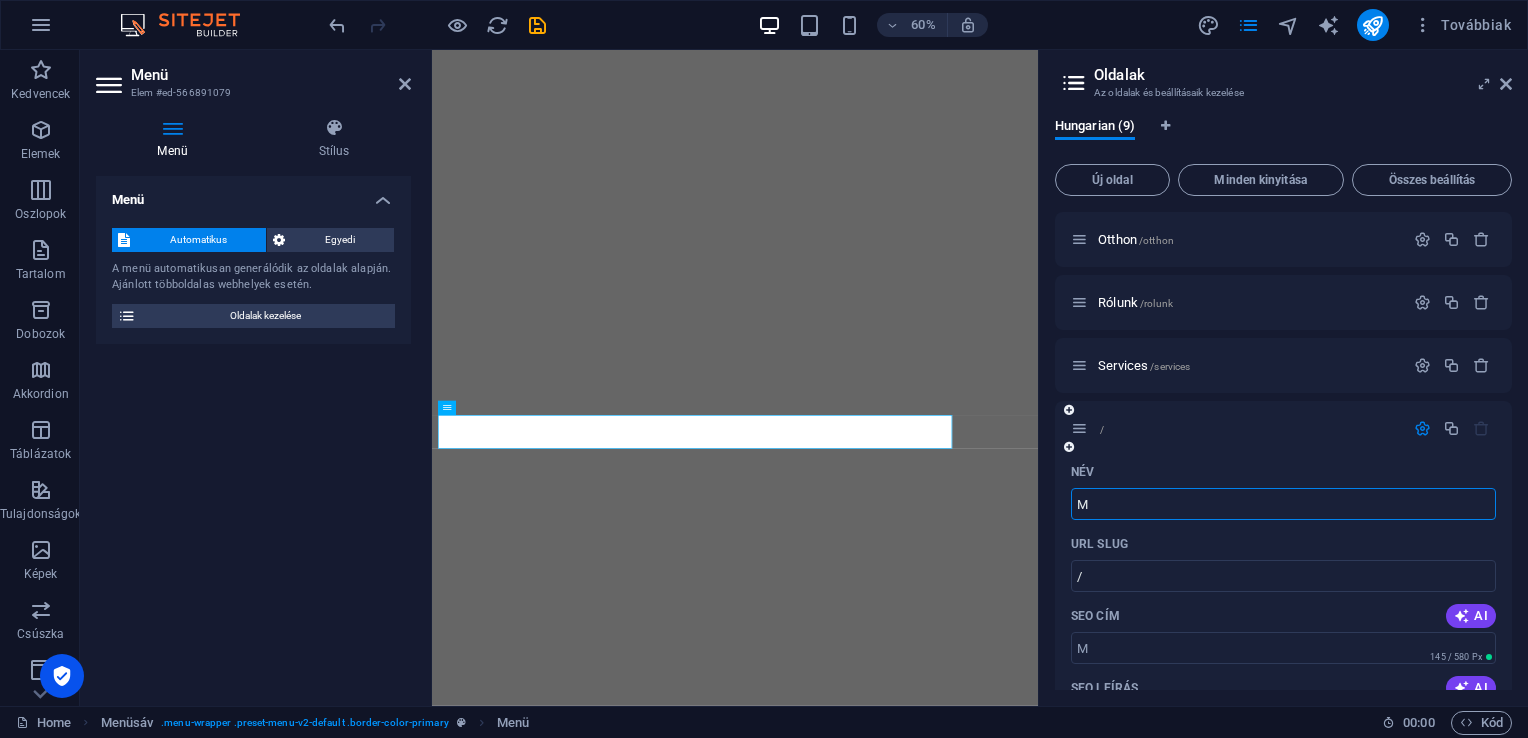 type on "M" 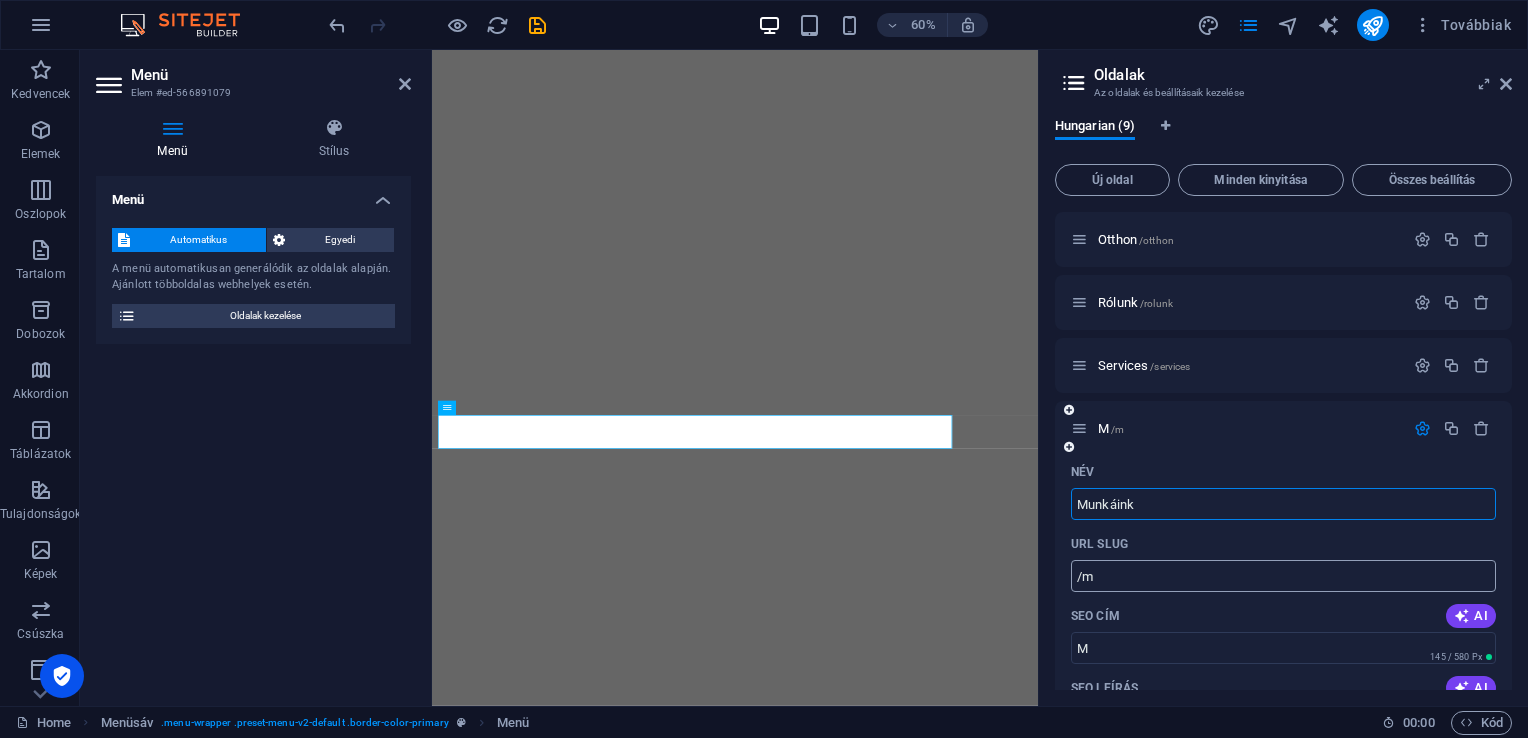 type on "Munkáink" 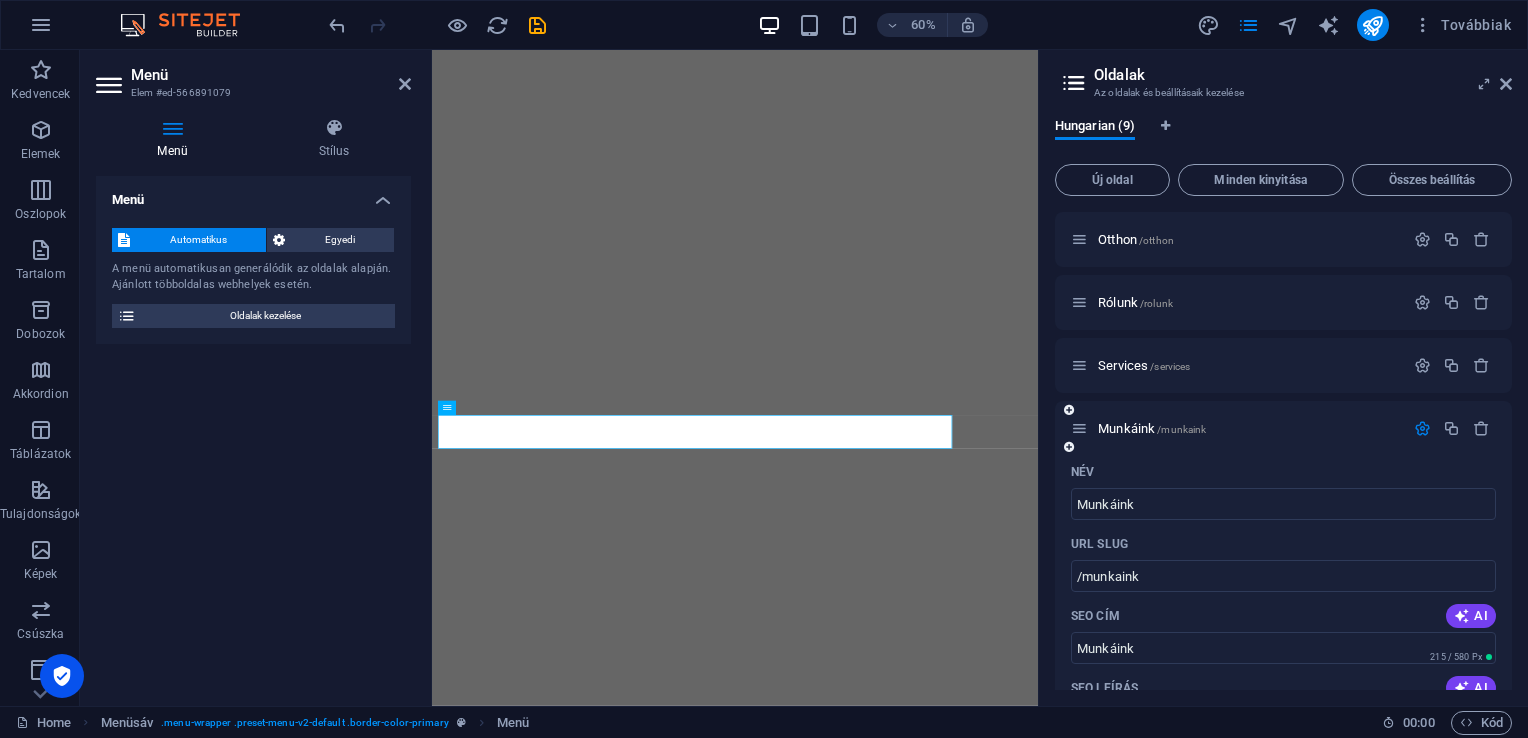 click at bounding box center [1422, 428] 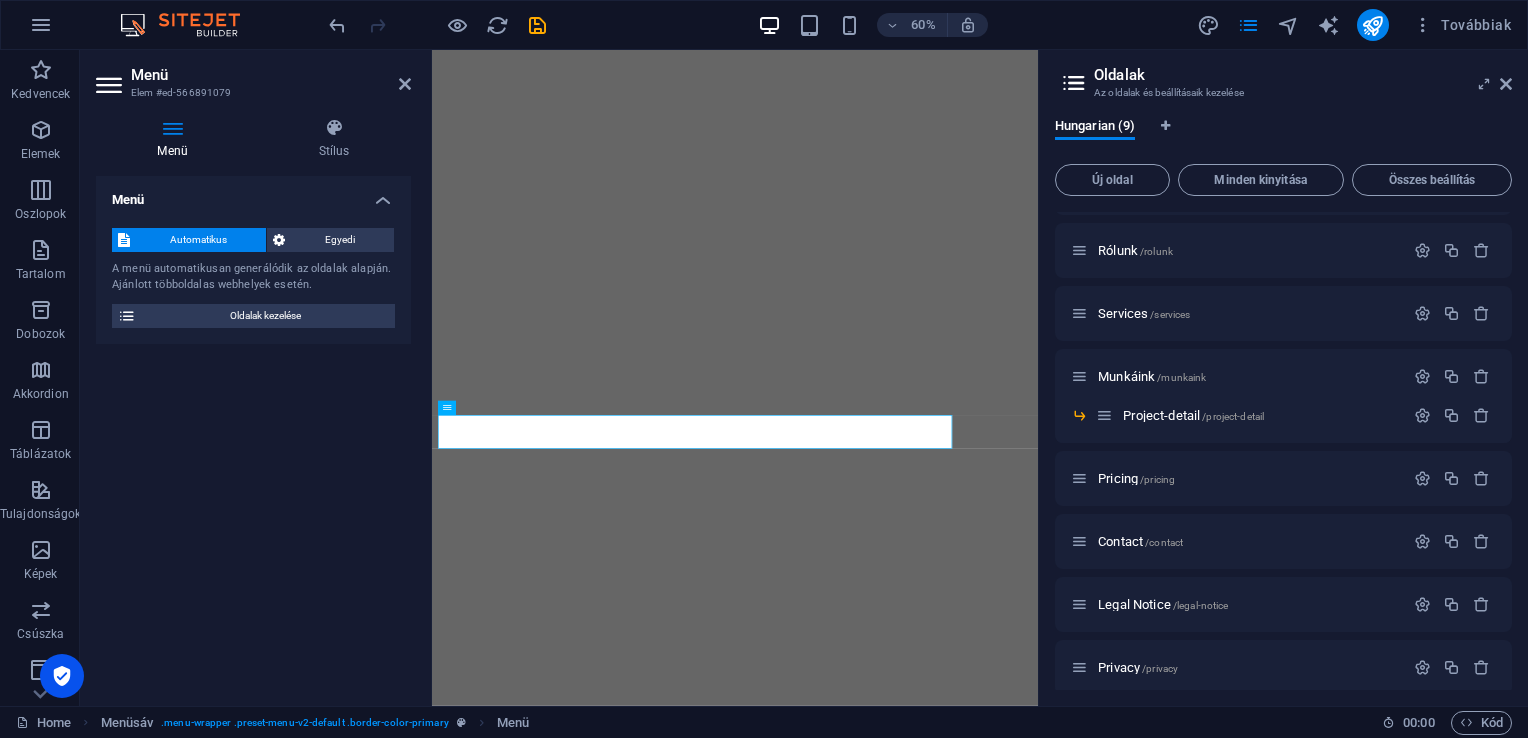 scroll, scrollTop: 64, scrollLeft: 0, axis: vertical 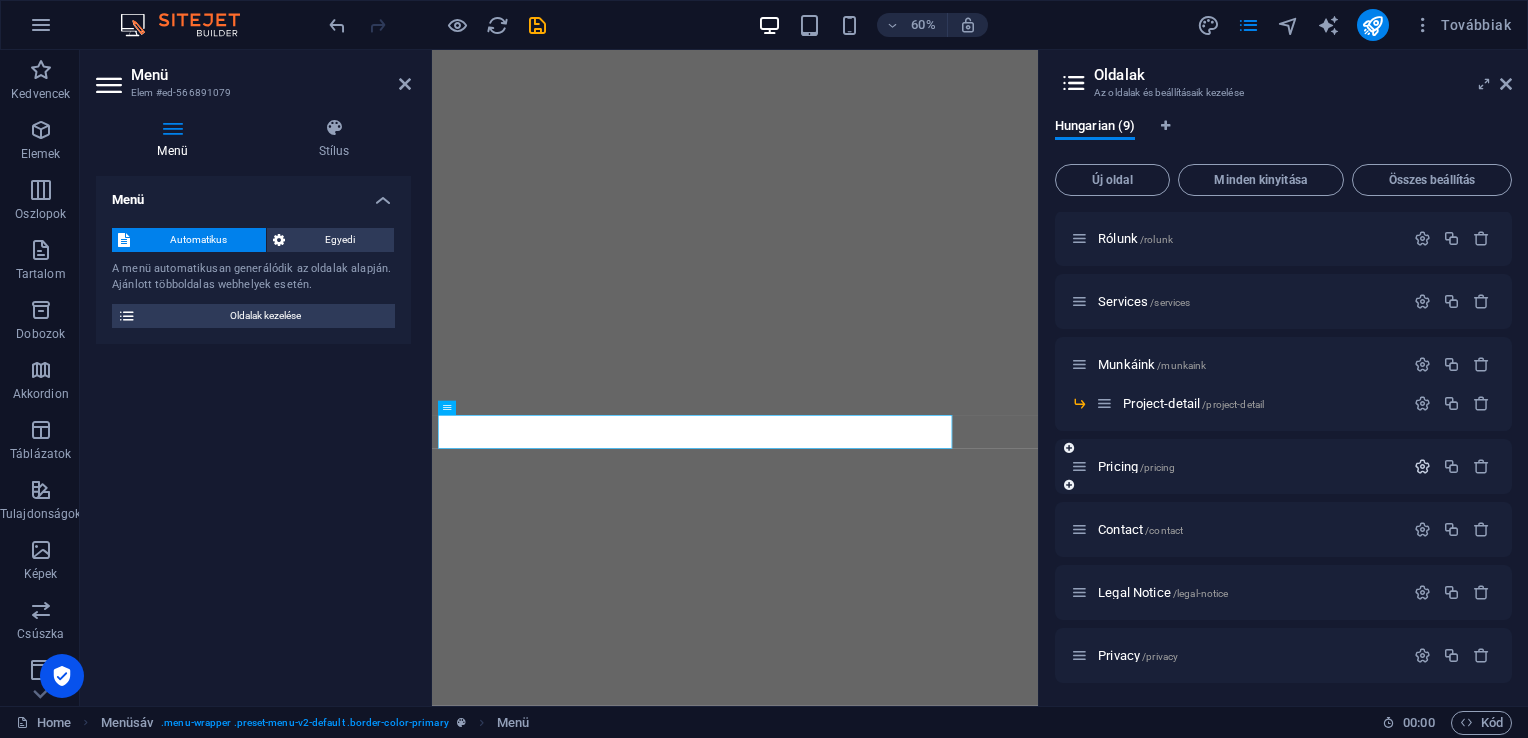 click at bounding box center [1422, 466] 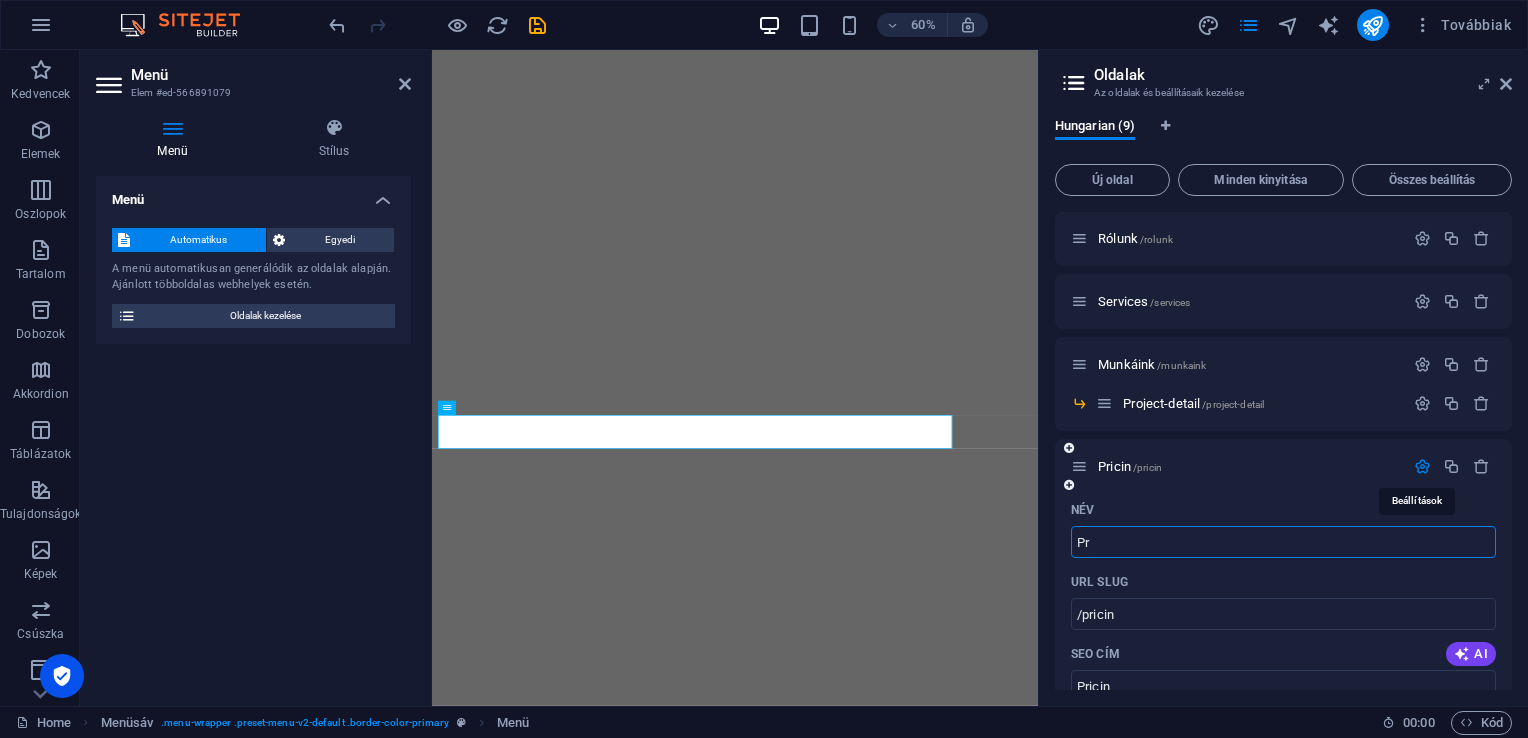 type on "P" 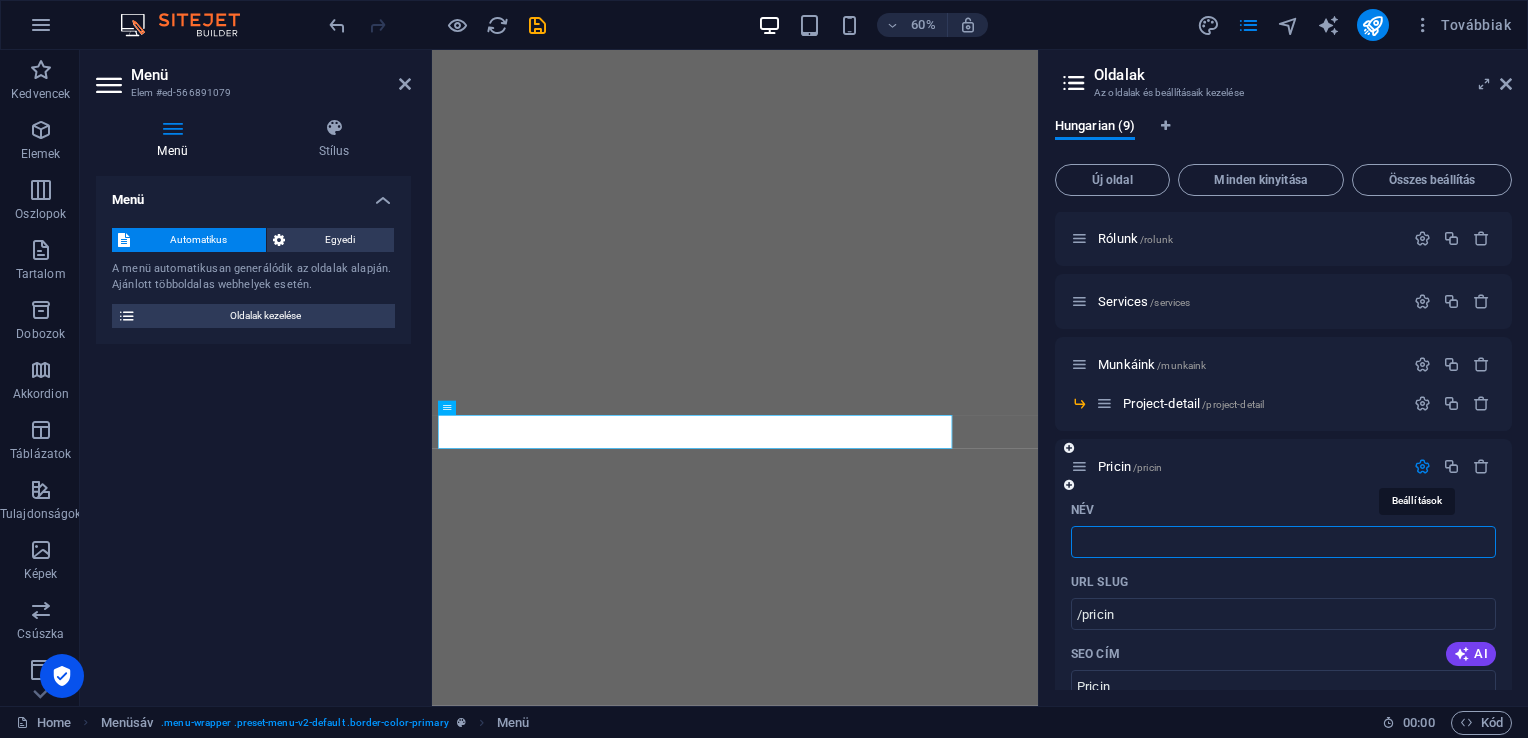 type 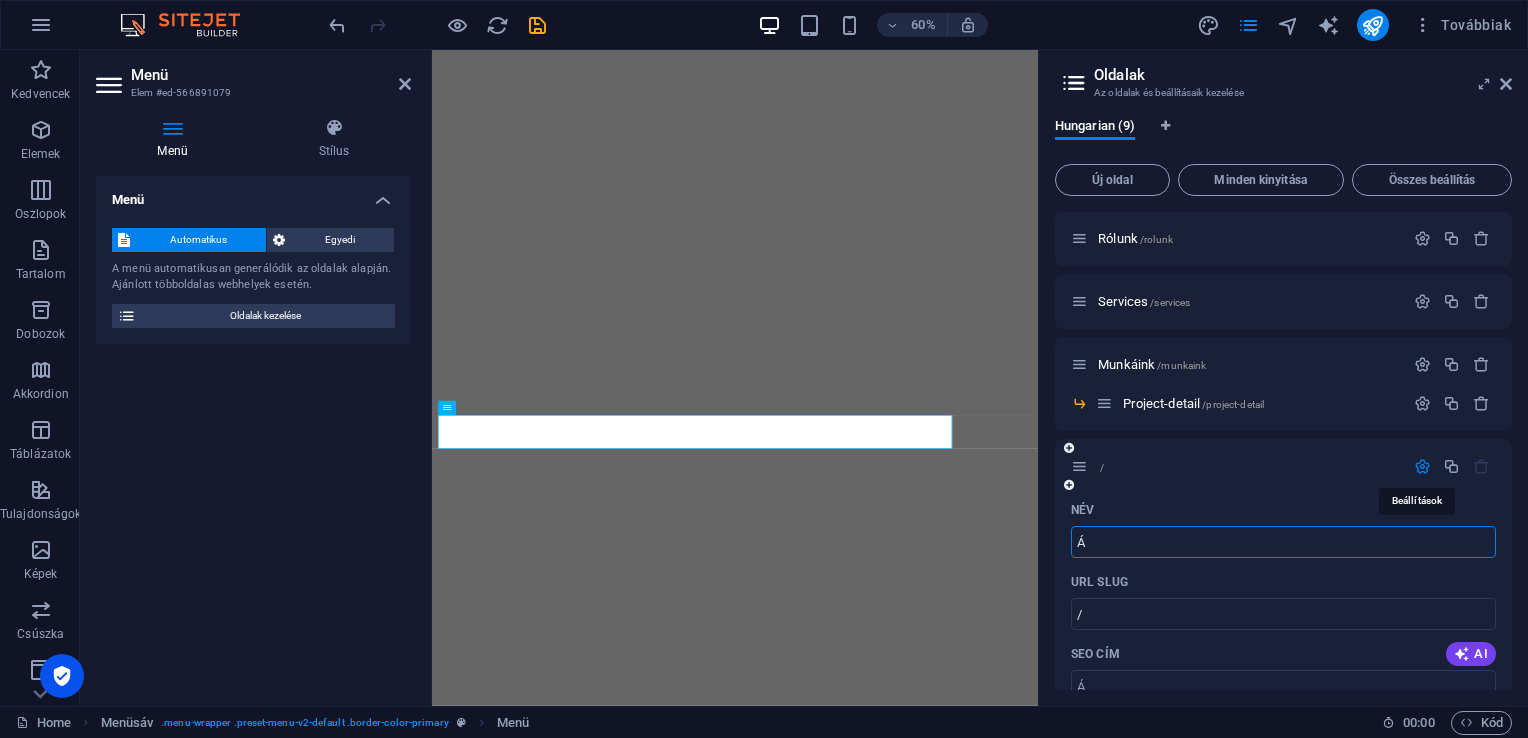 type on "Á" 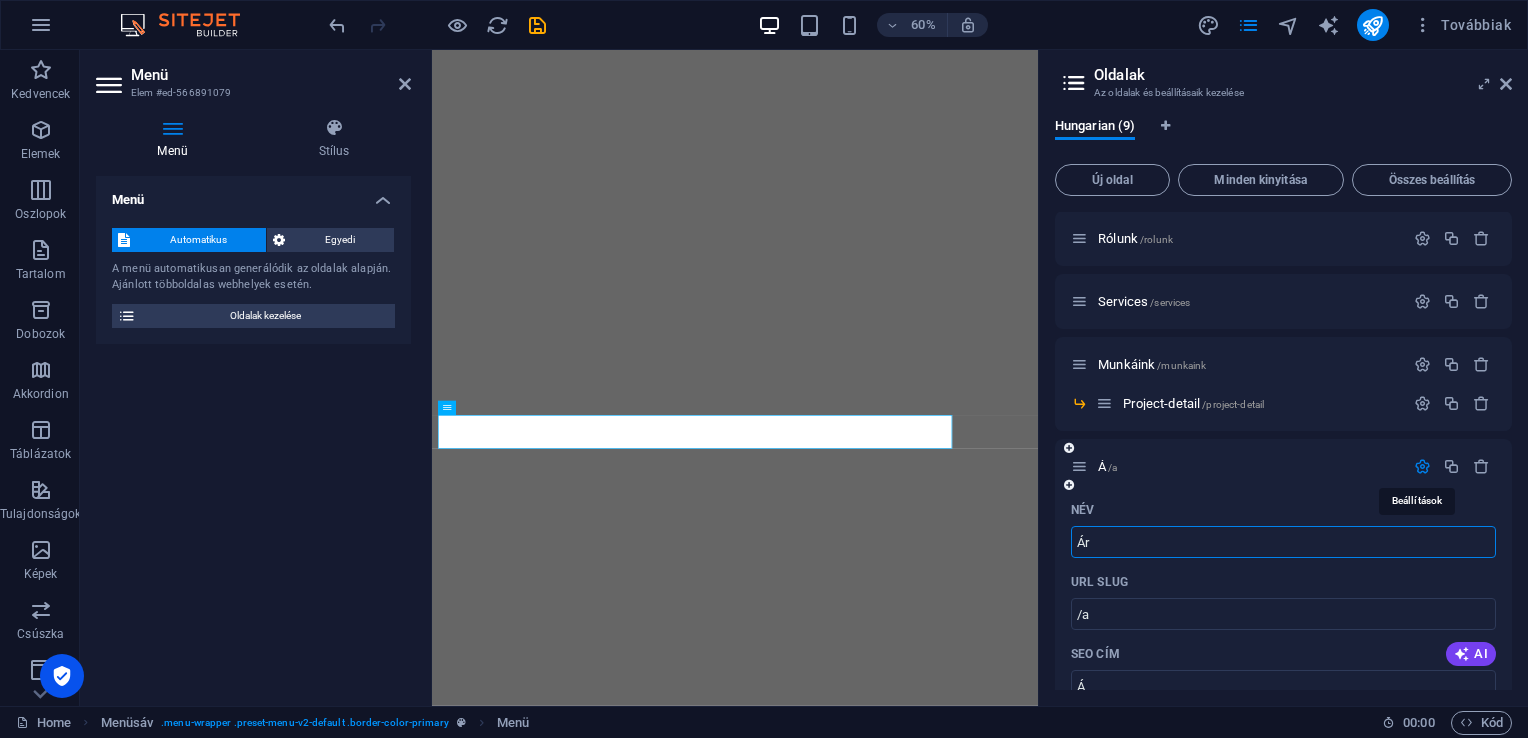 type on "Ára" 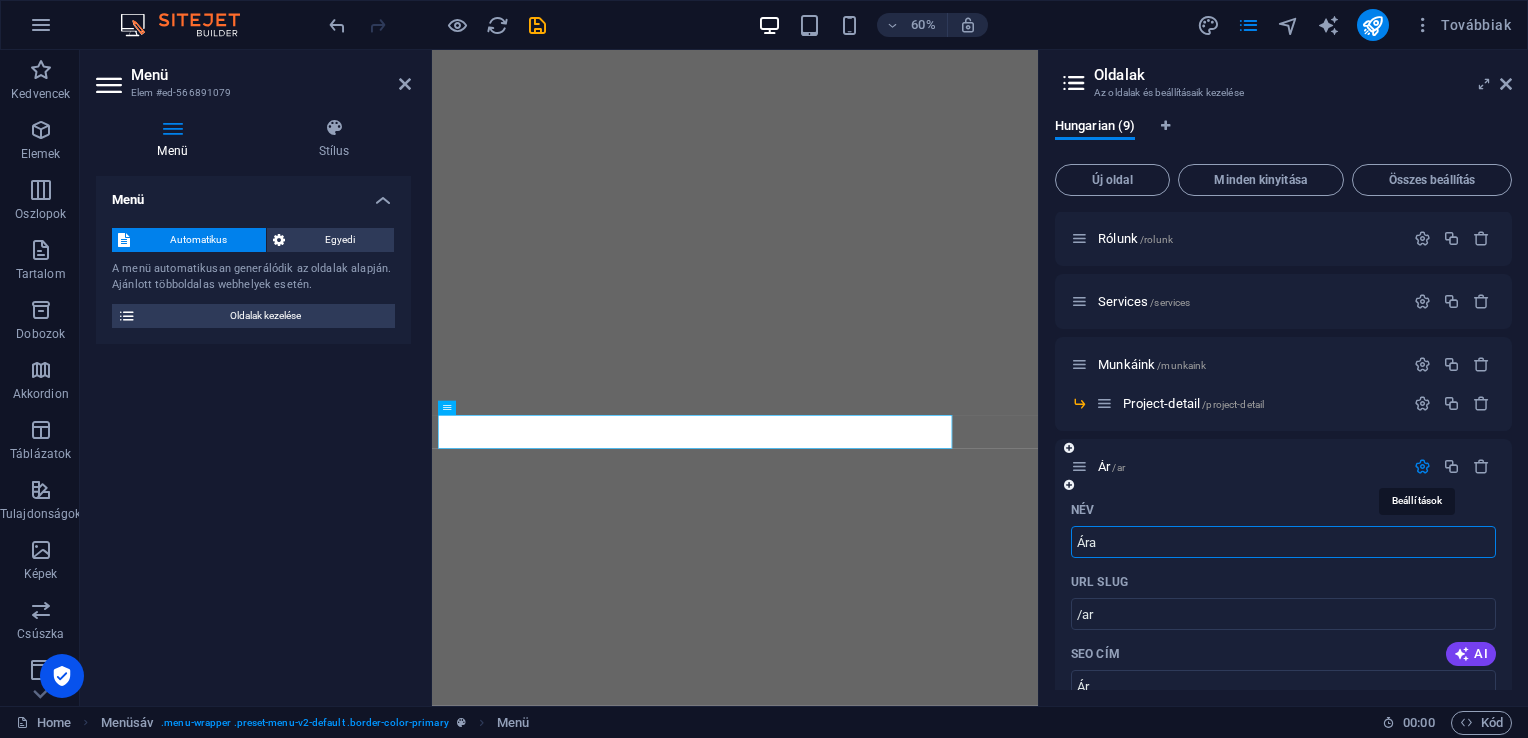 type on "Ára" 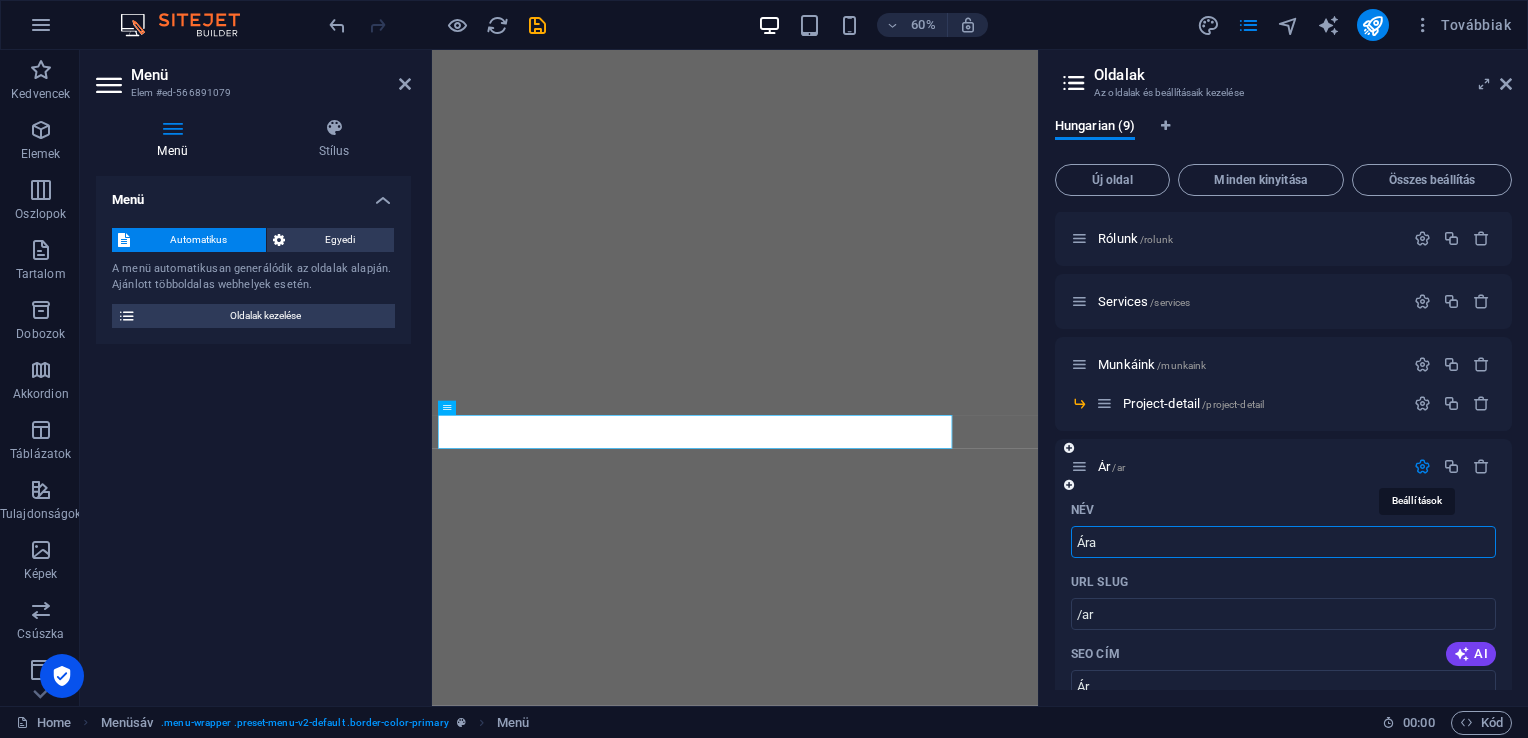 type on "Ára" 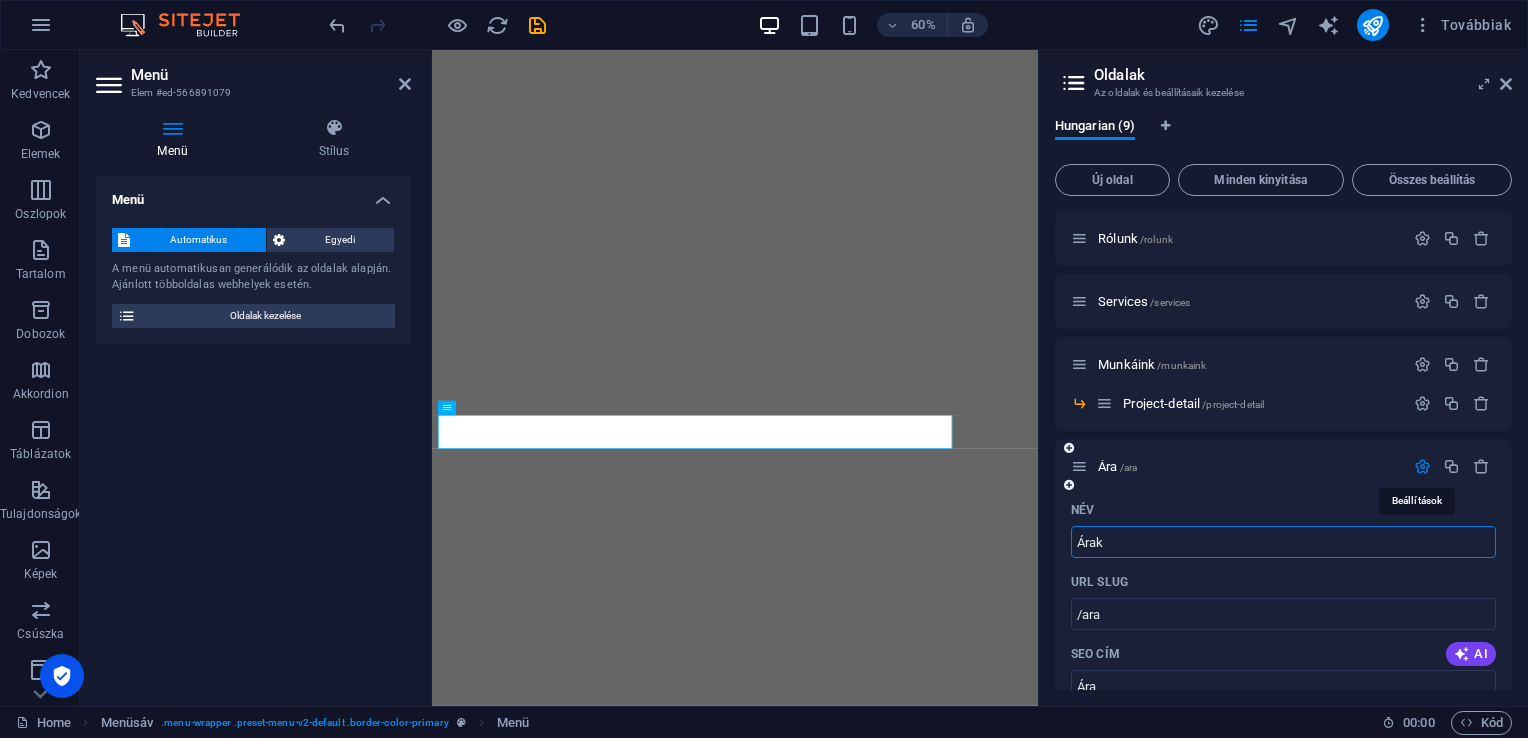type on "Árak" 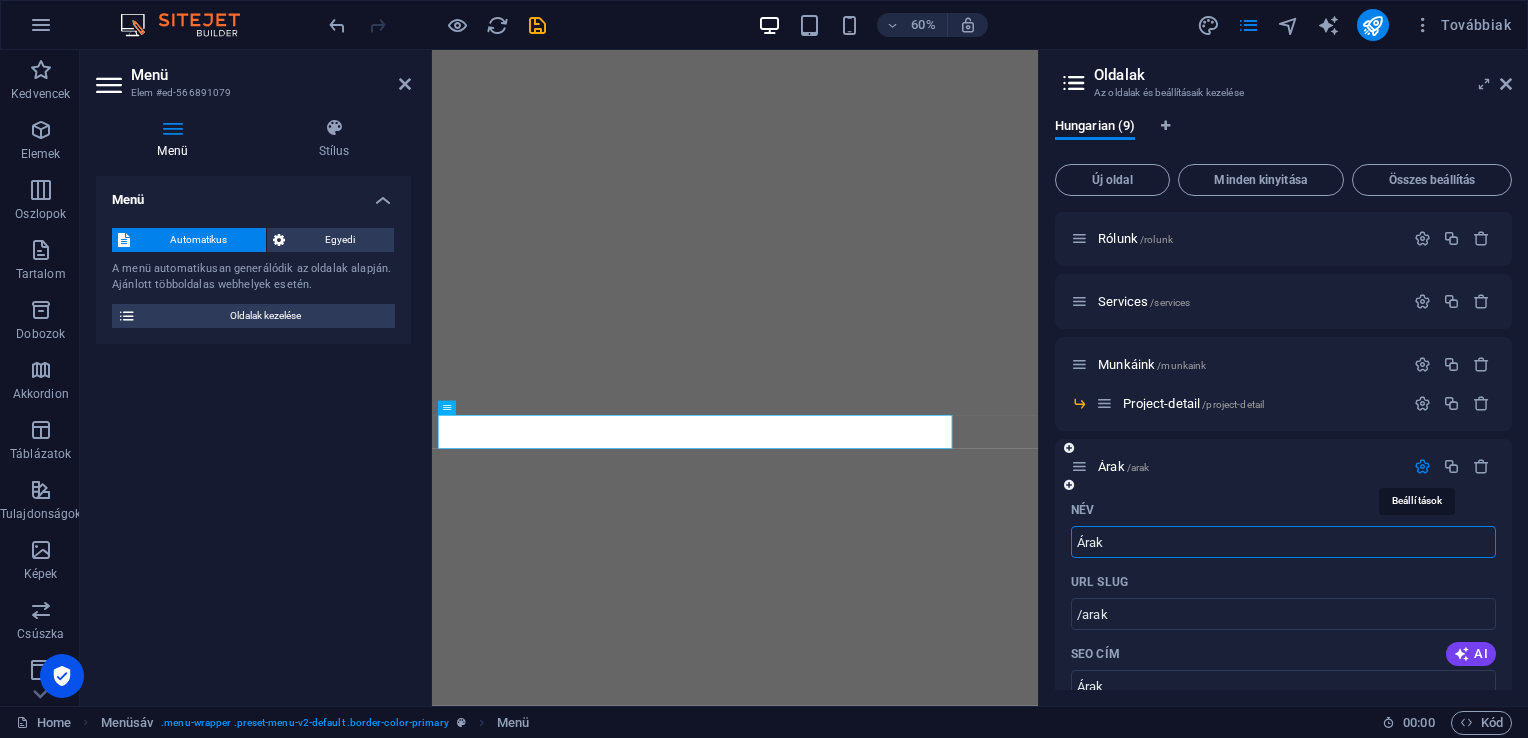 type on "Árak" 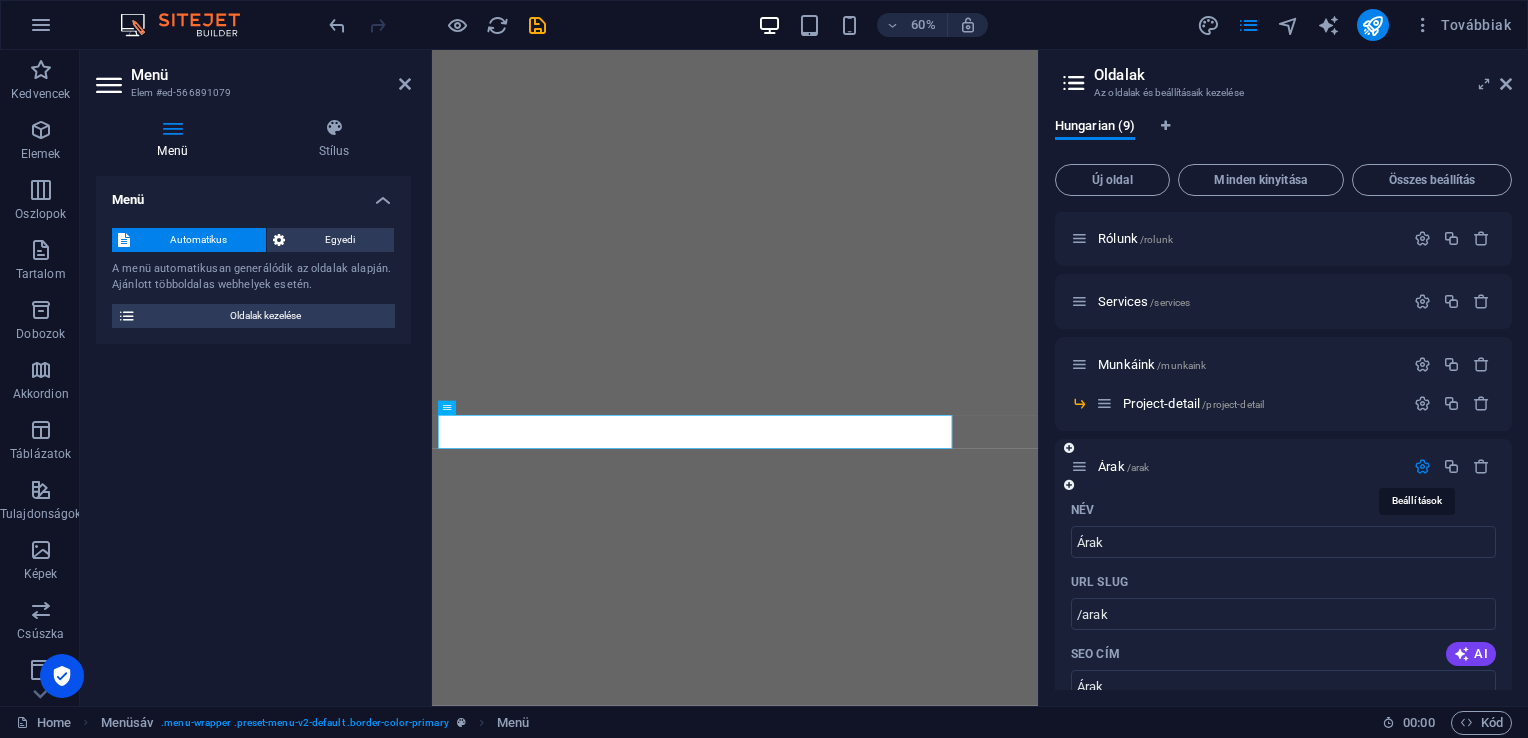 click at bounding box center (1422, 466) 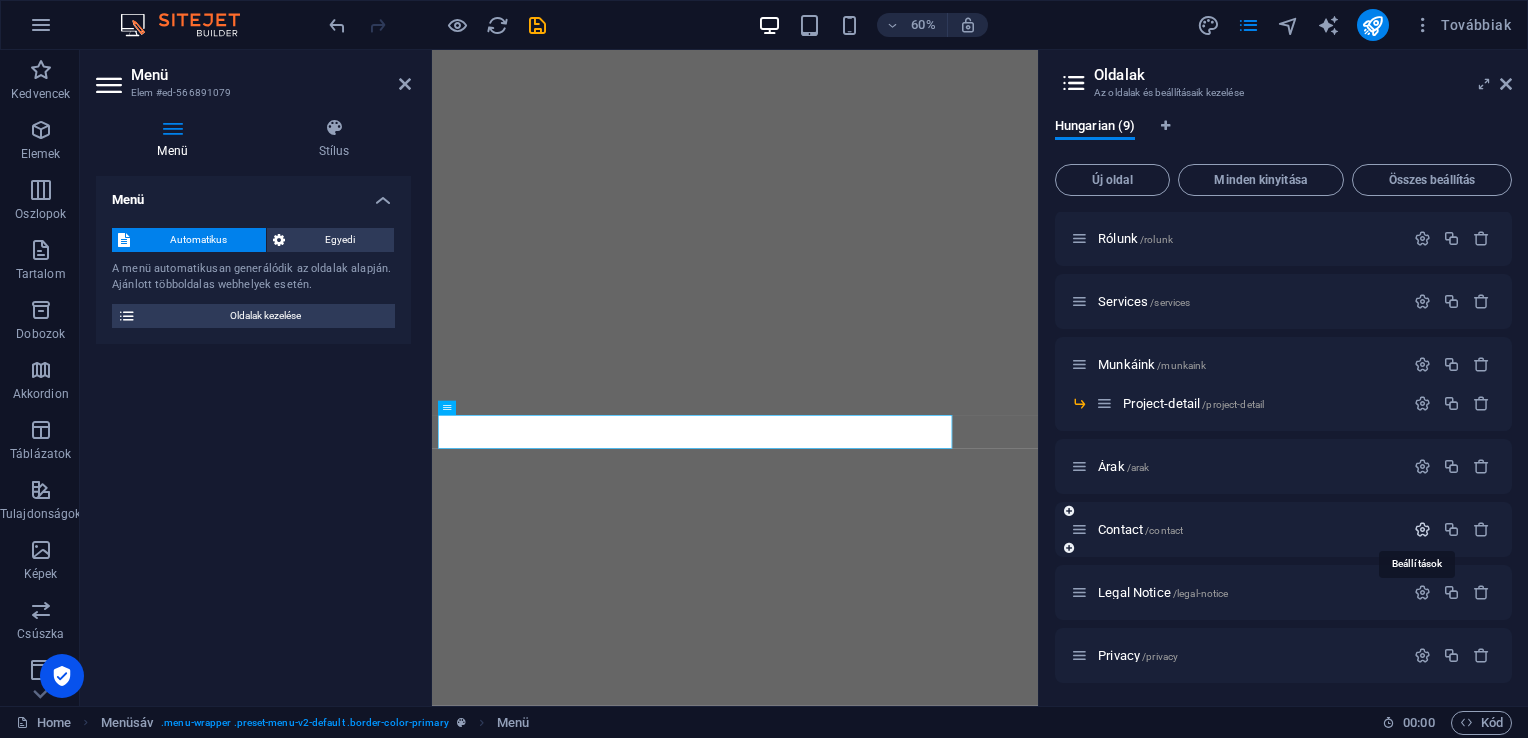 click at bounding box center (1422, 529) 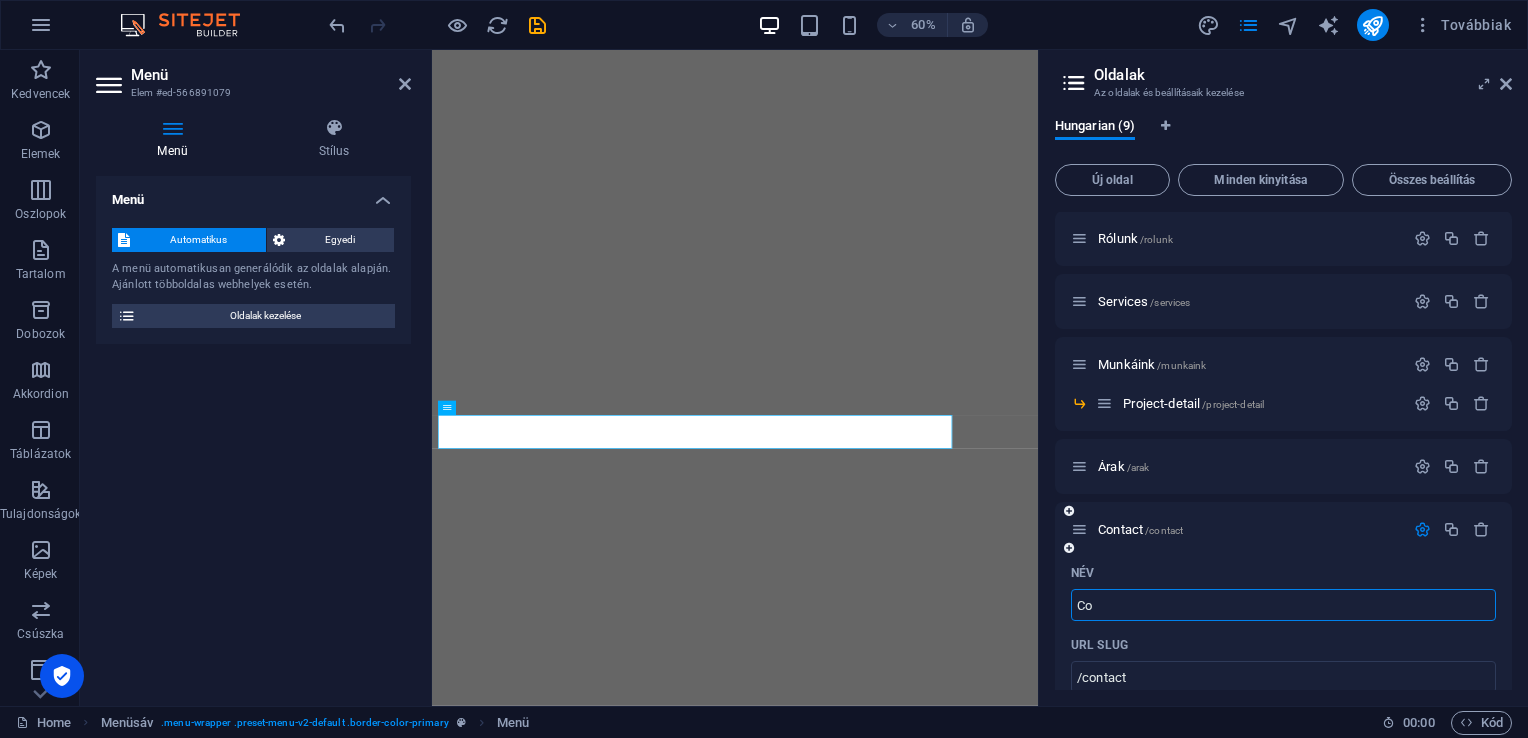 type on "C" 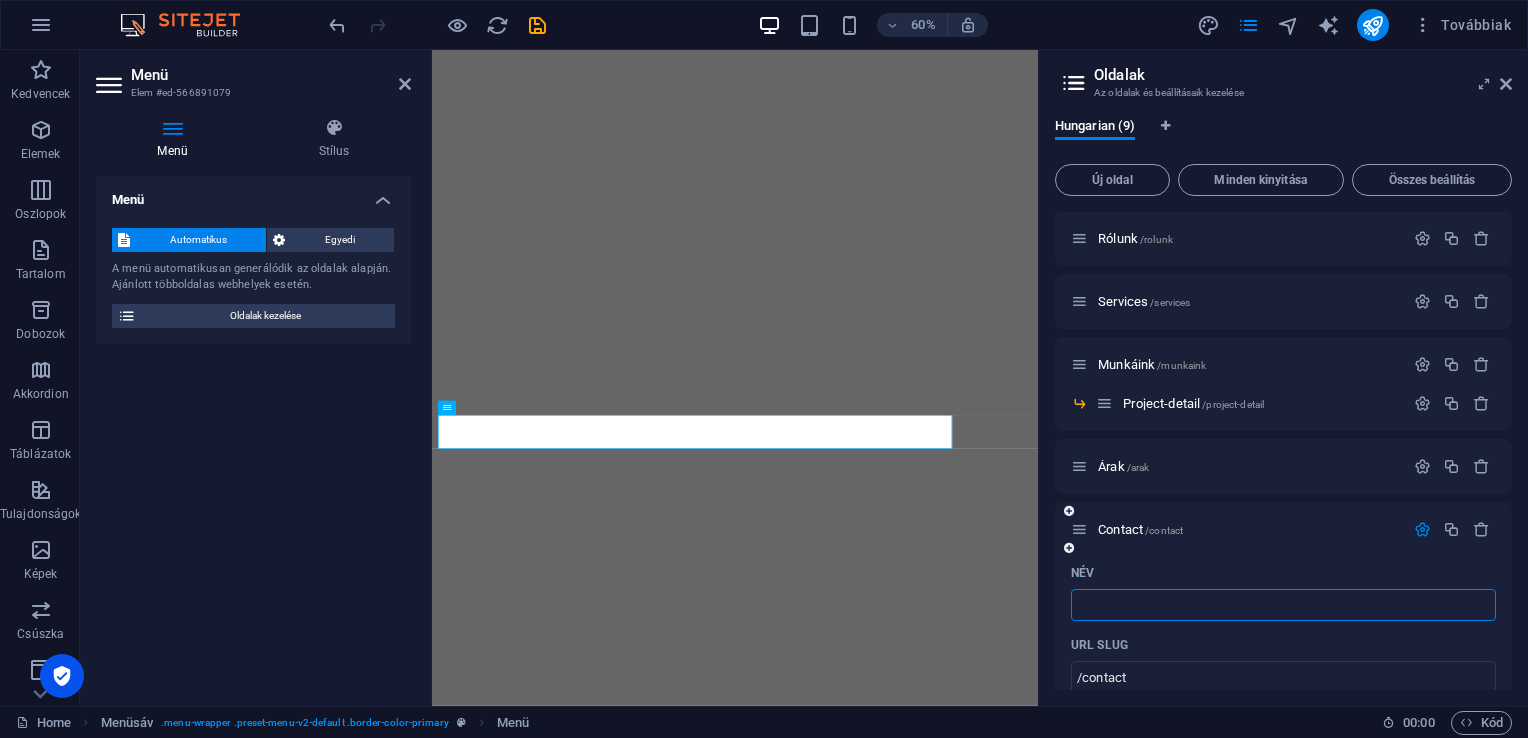 type 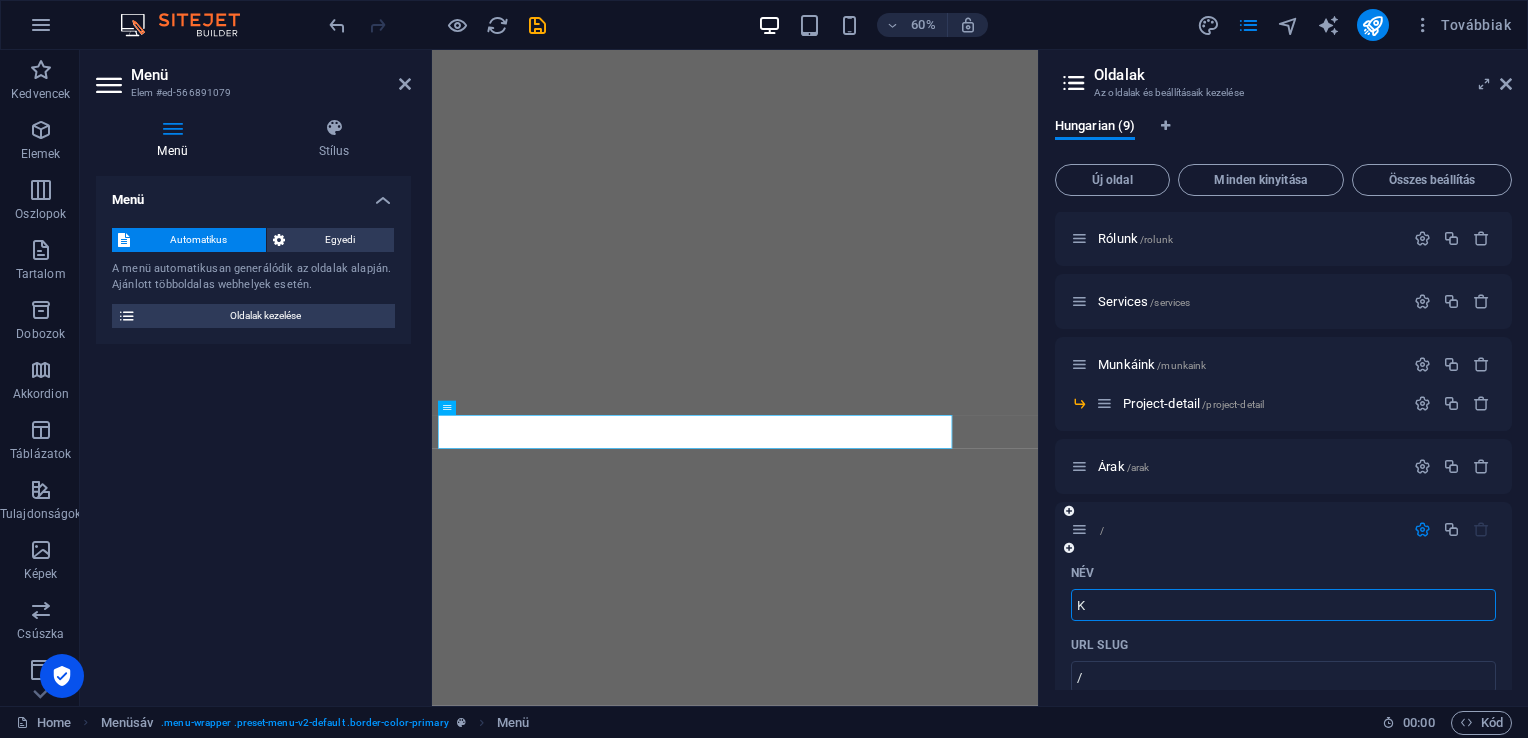 type on "K" 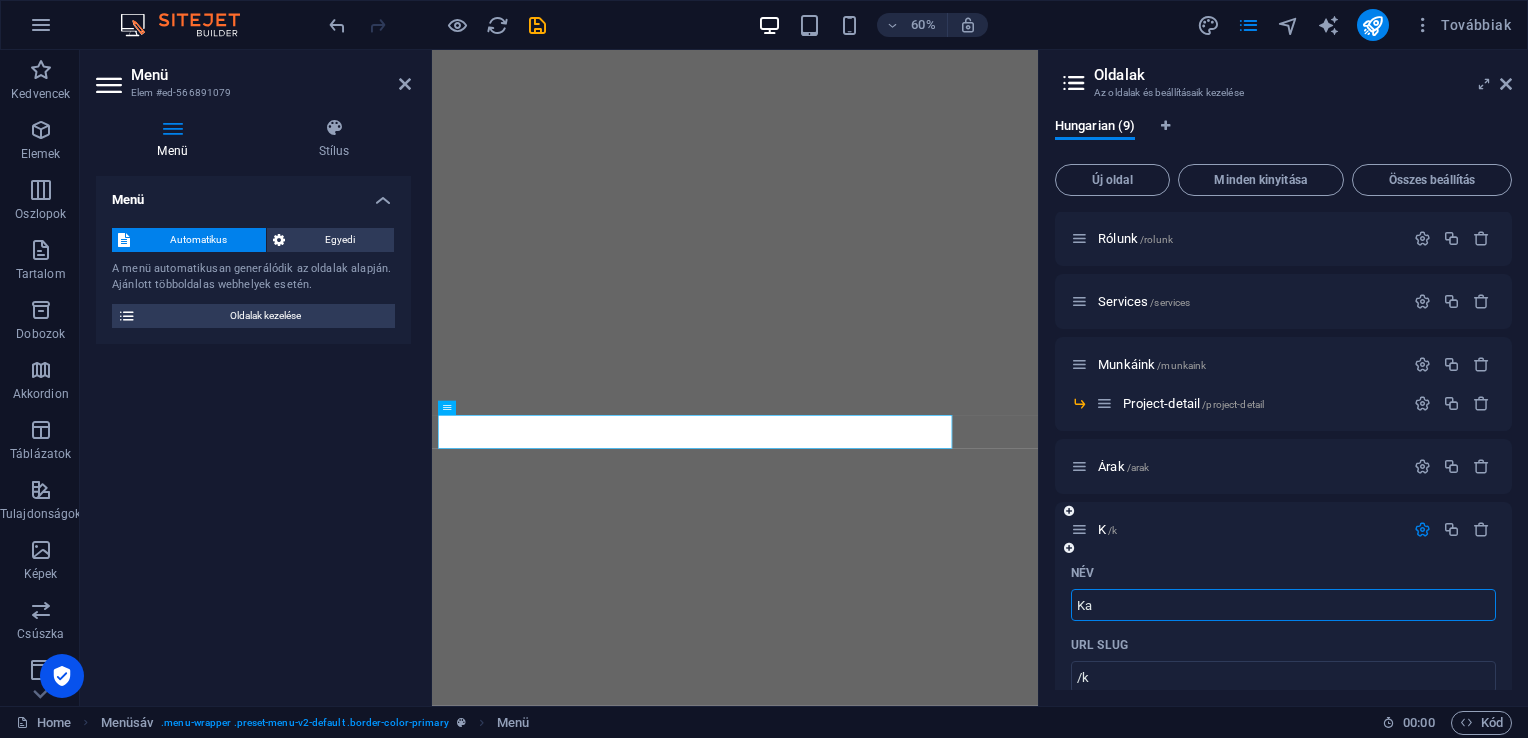 type on "Ka" 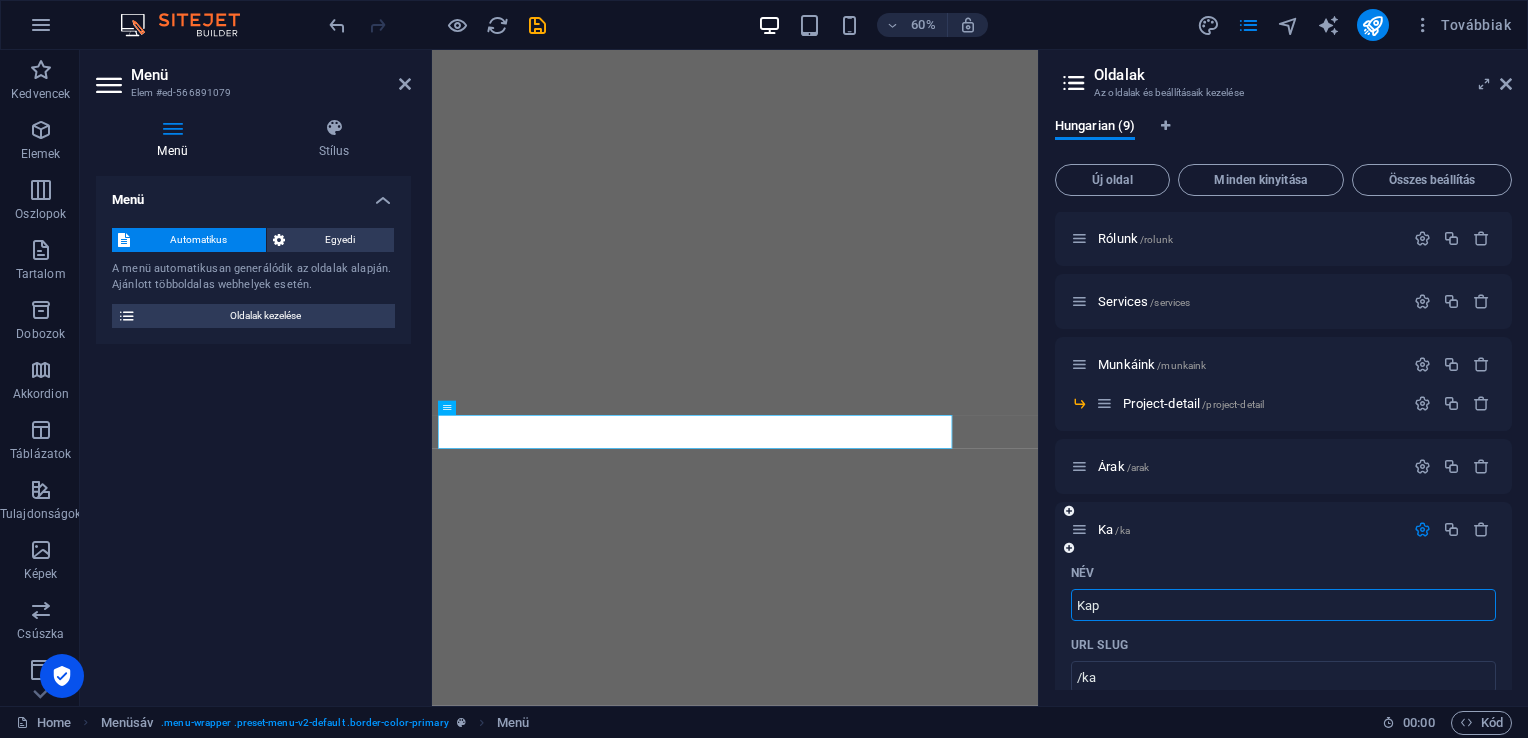 type on "Kap" 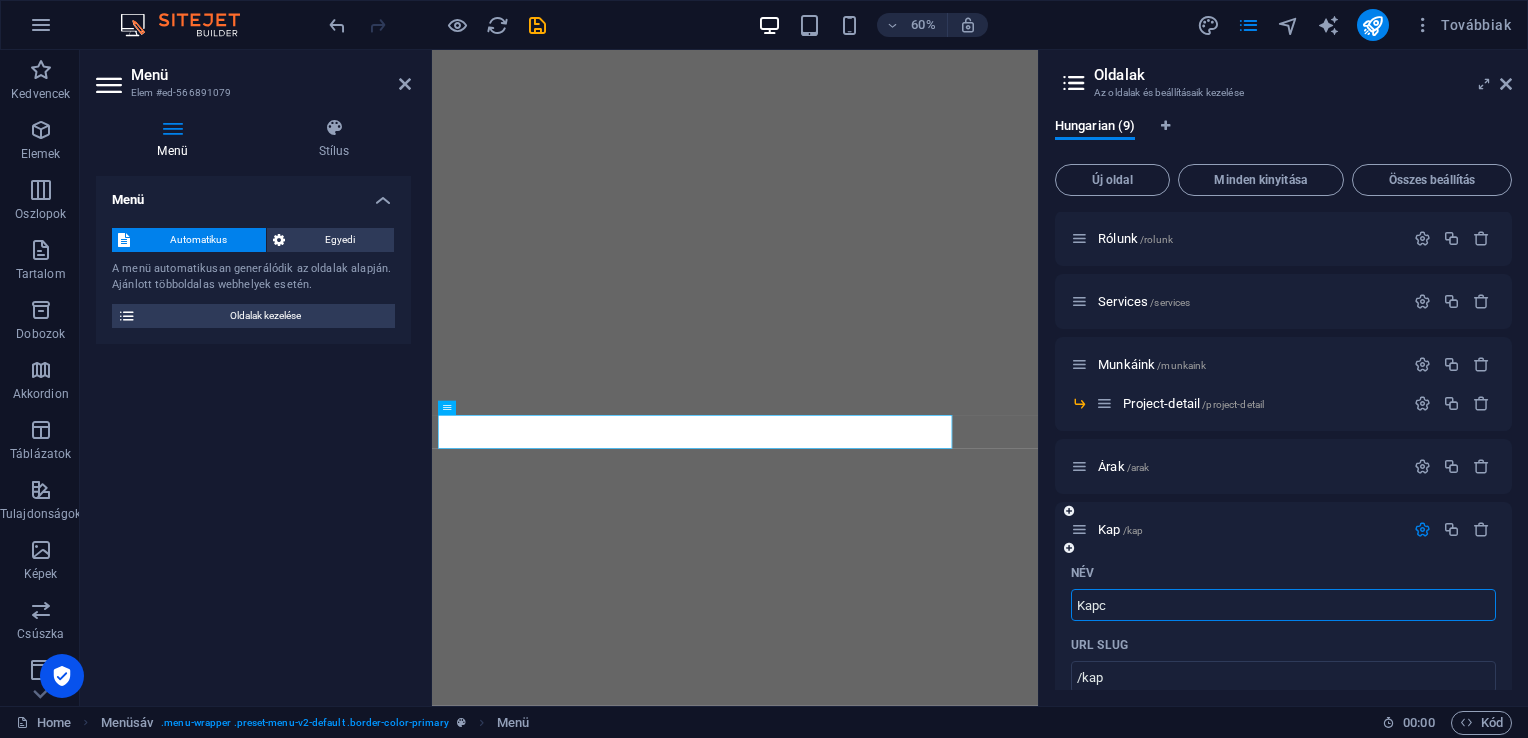 type on "Kapcs" 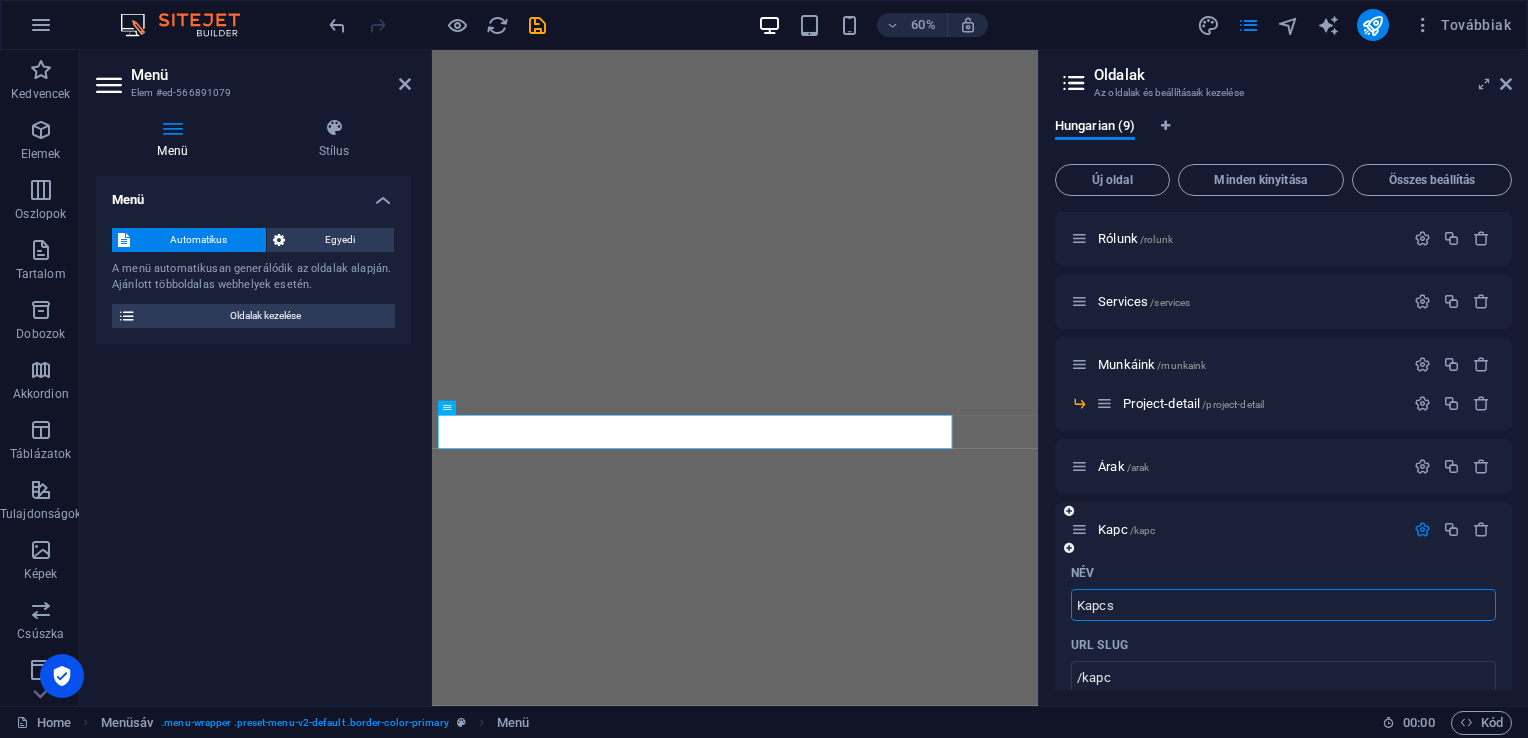 type on "Kapcs" 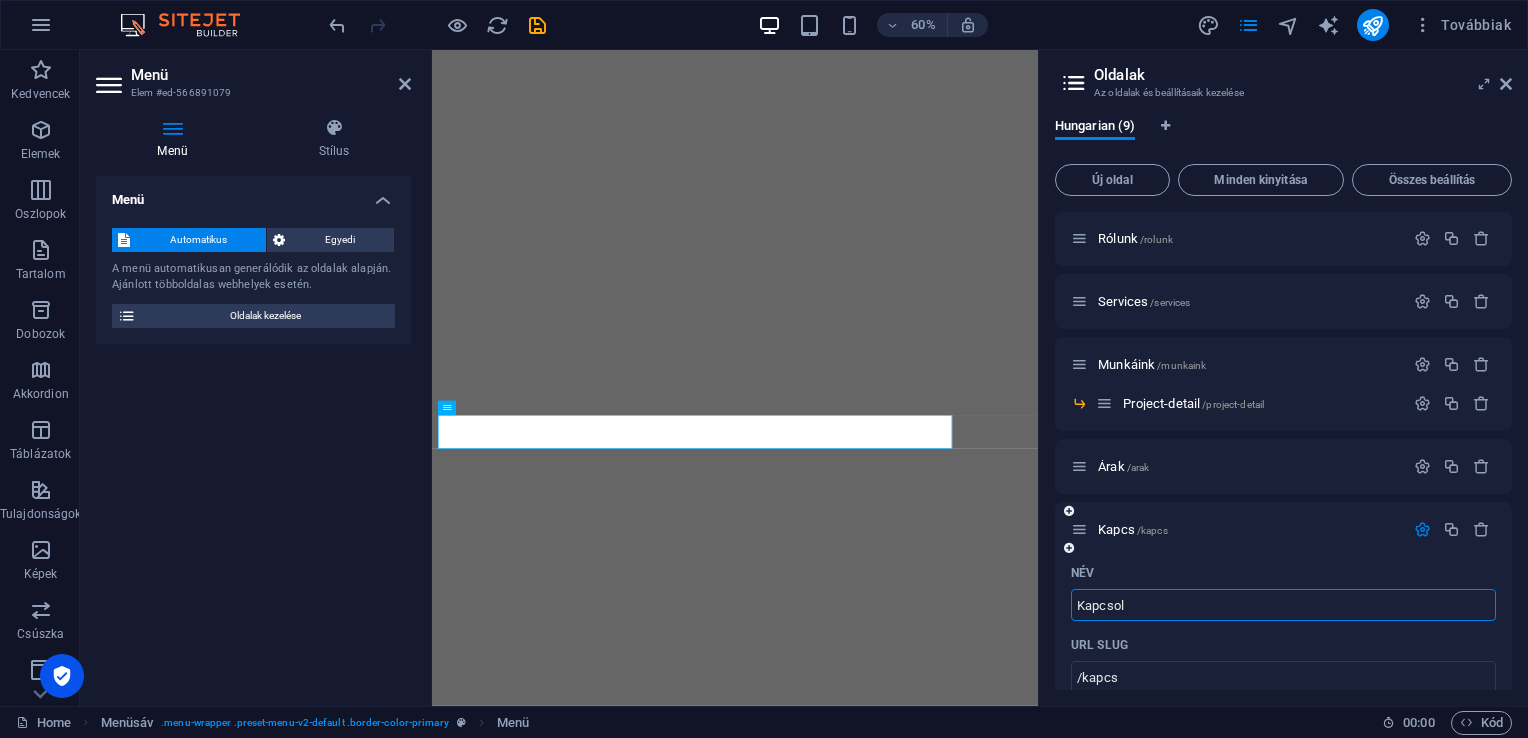 type on "Kapcsol" 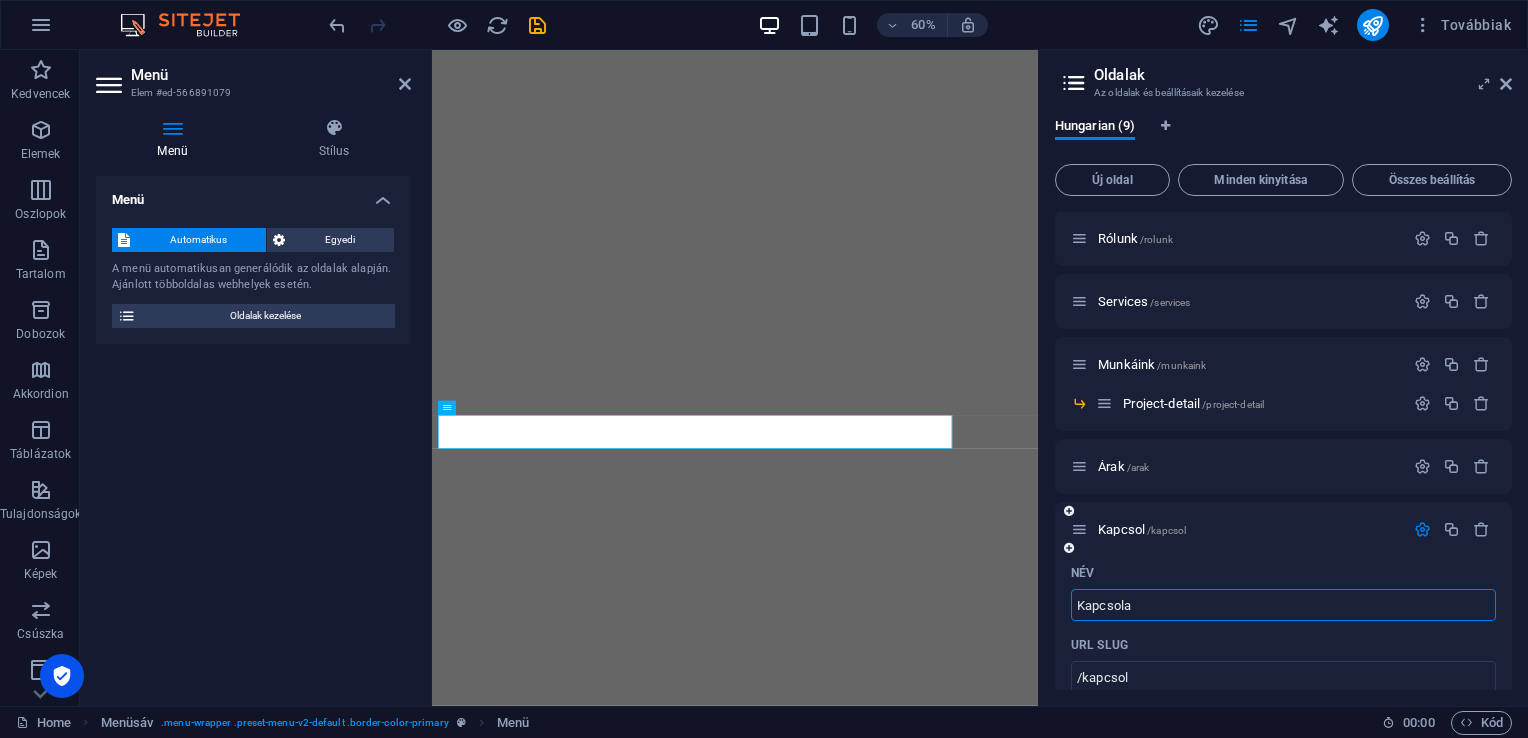 type on "Kapcsola" 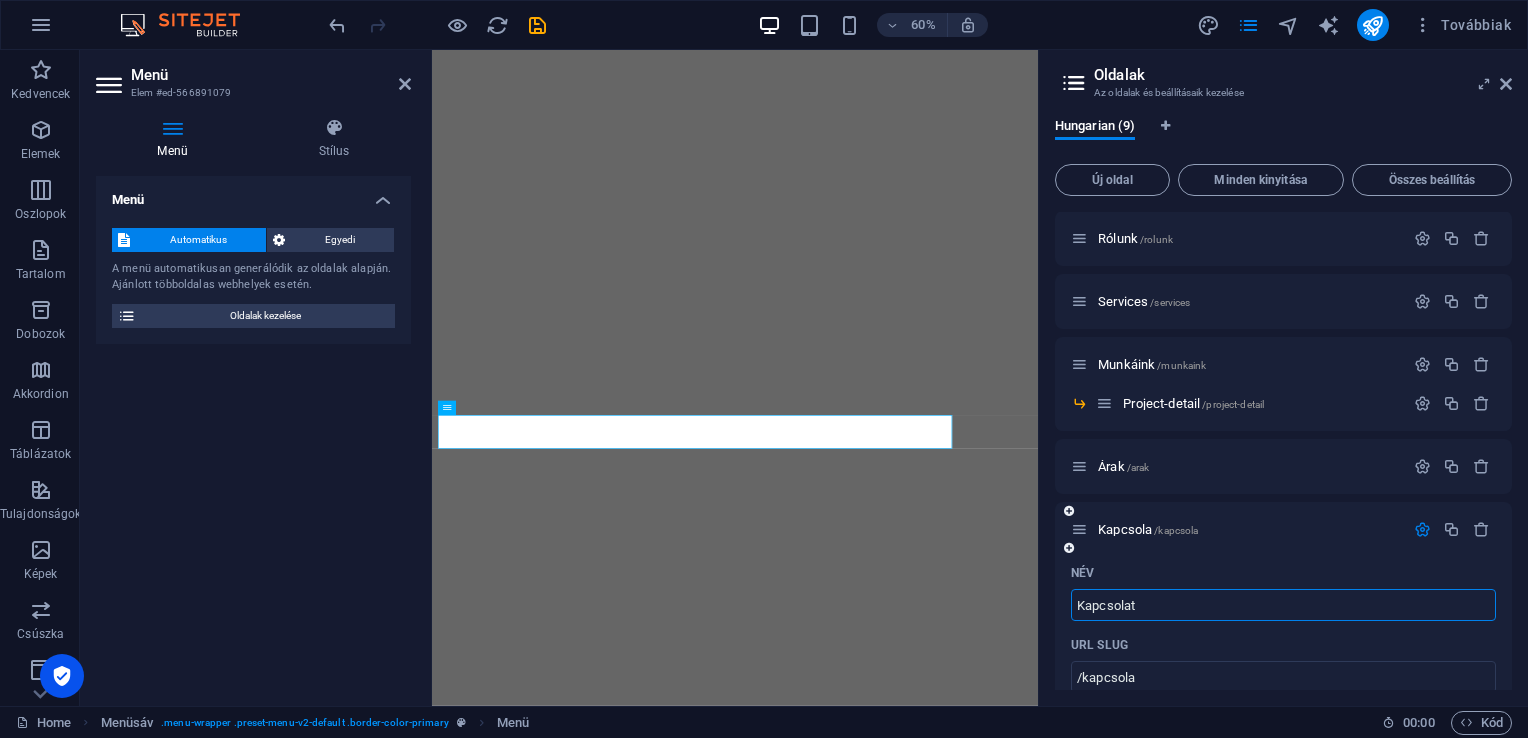 type on "Kapcsolatf" 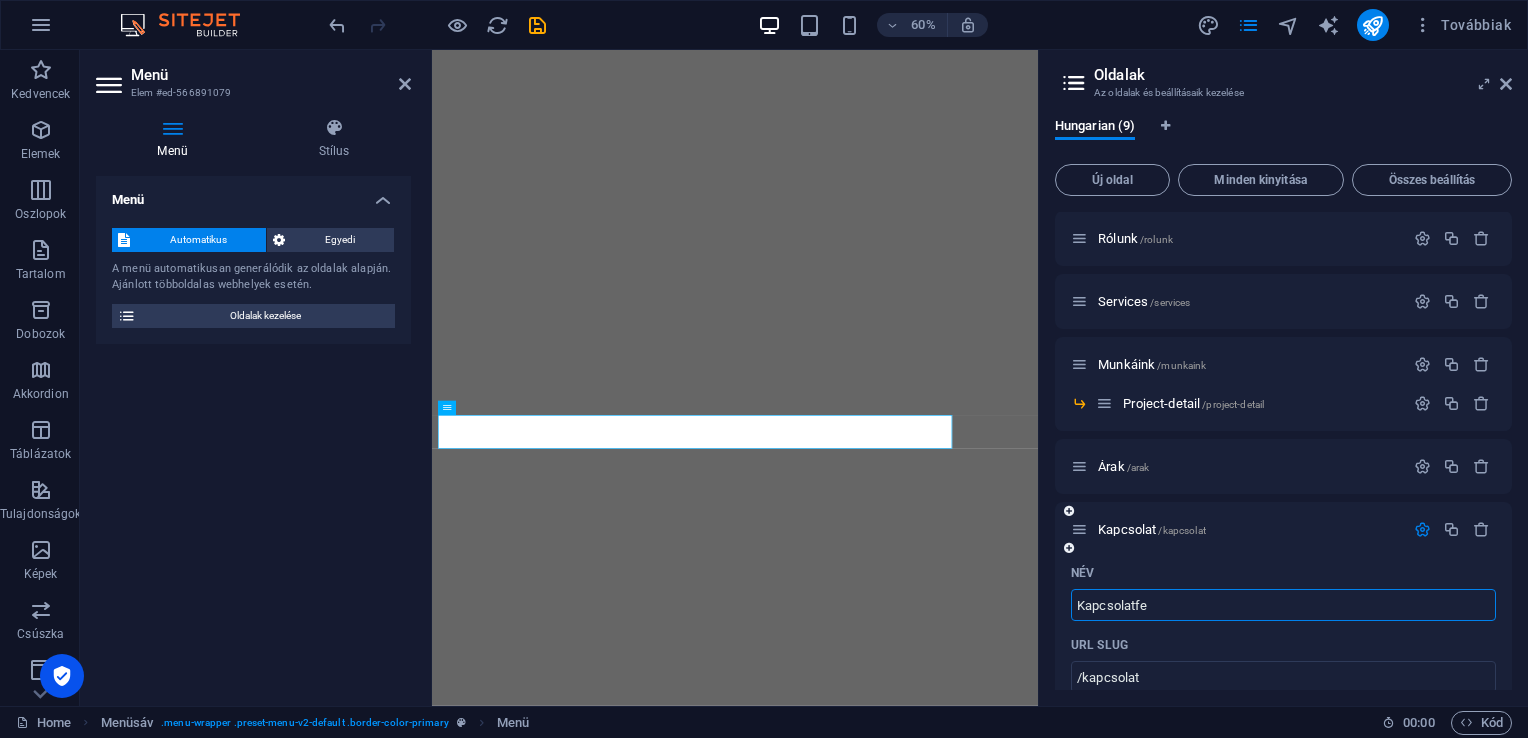 type on "Kapcsolatfe" 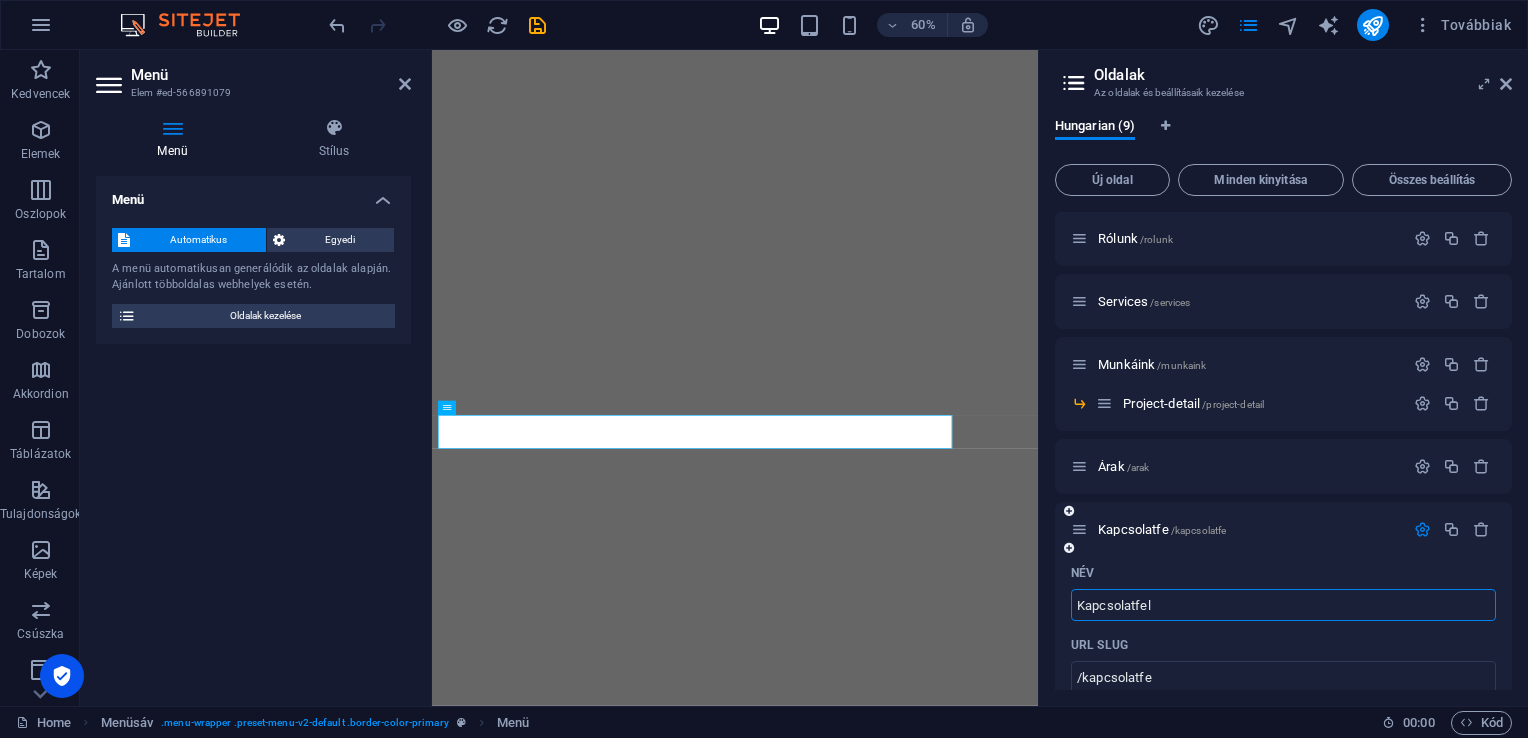 type on "Kapcsolatfel" 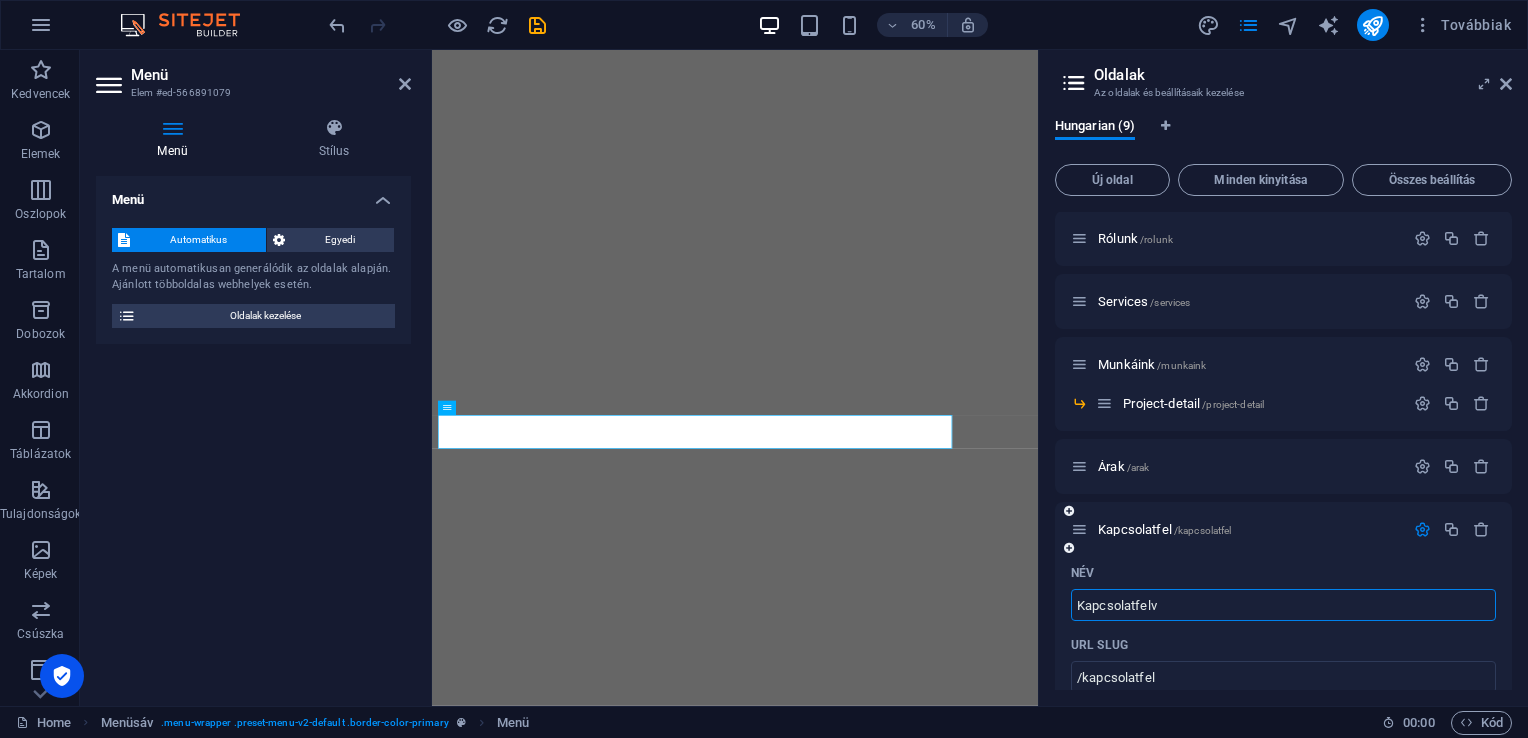 type on "Kapcsolatfelv" 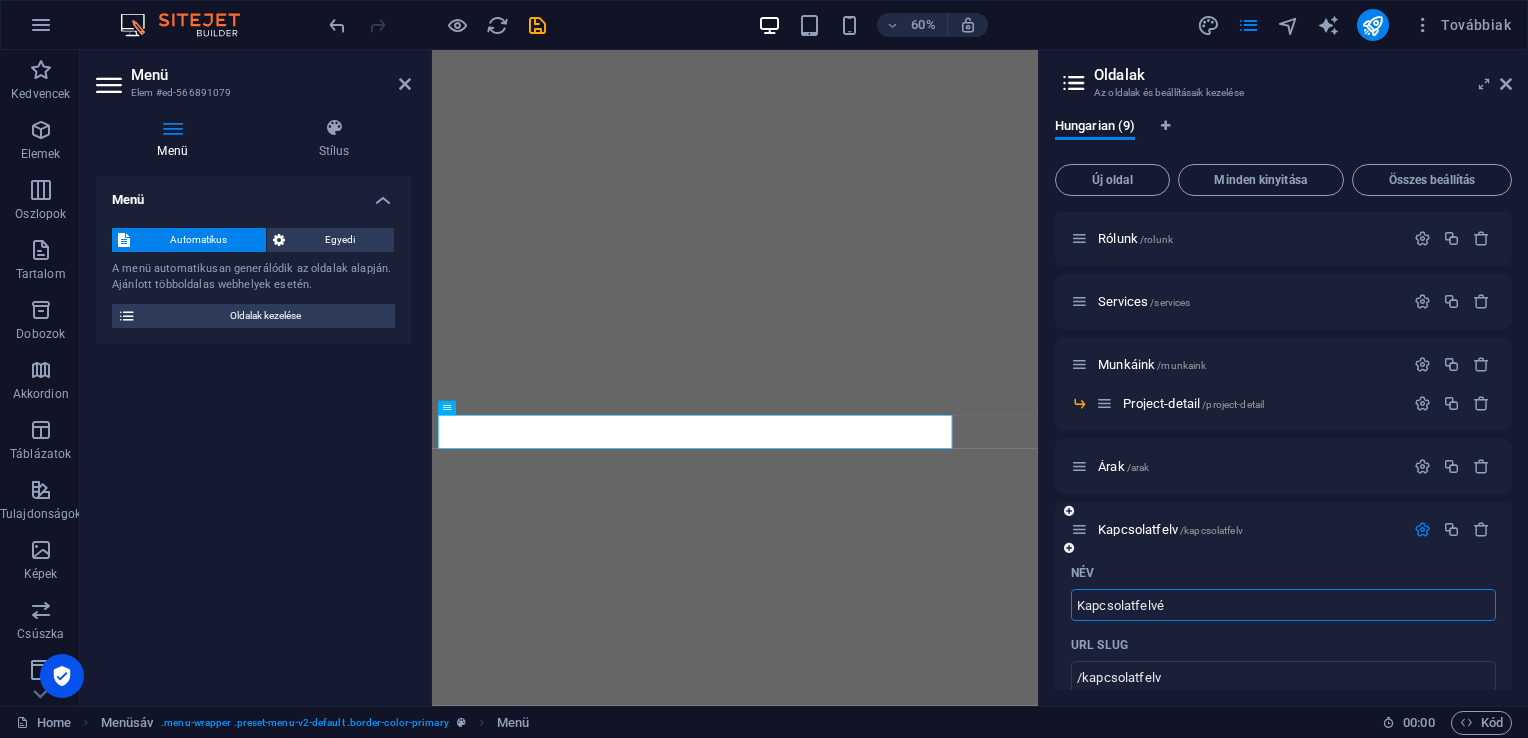 type on "Kapcsolatfelvé" 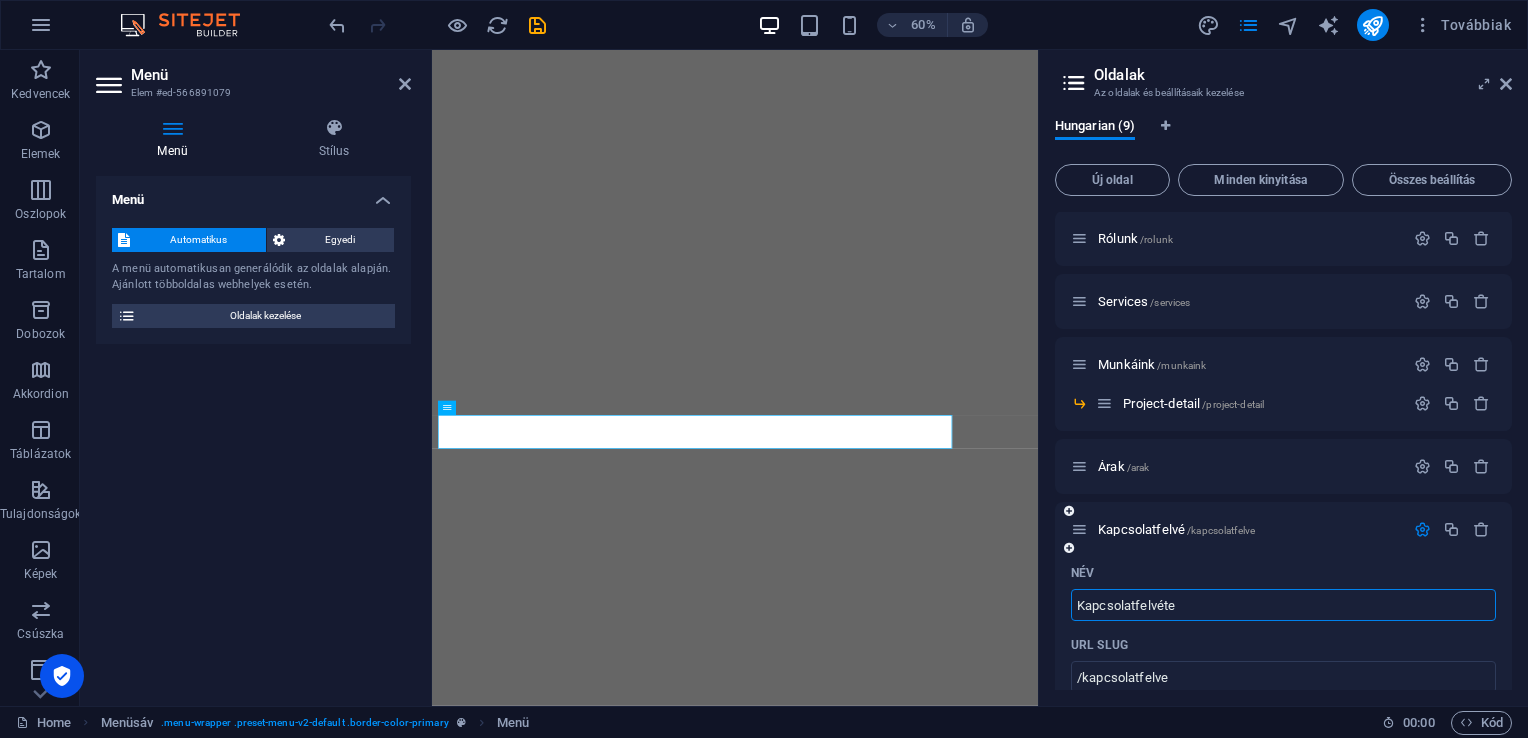 type on "Kapcsolatfelvéte" 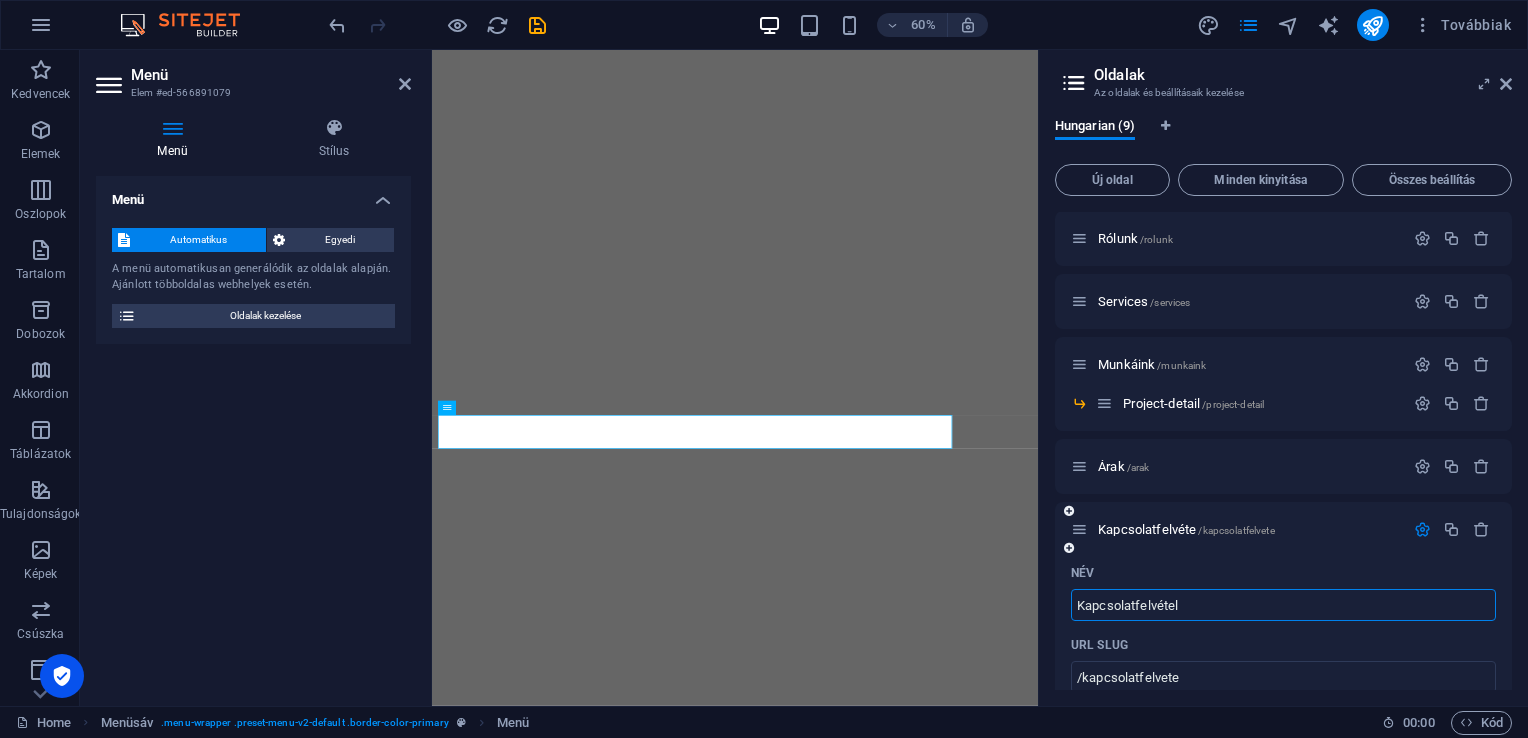 type on "Kapcsolatfelvétel" 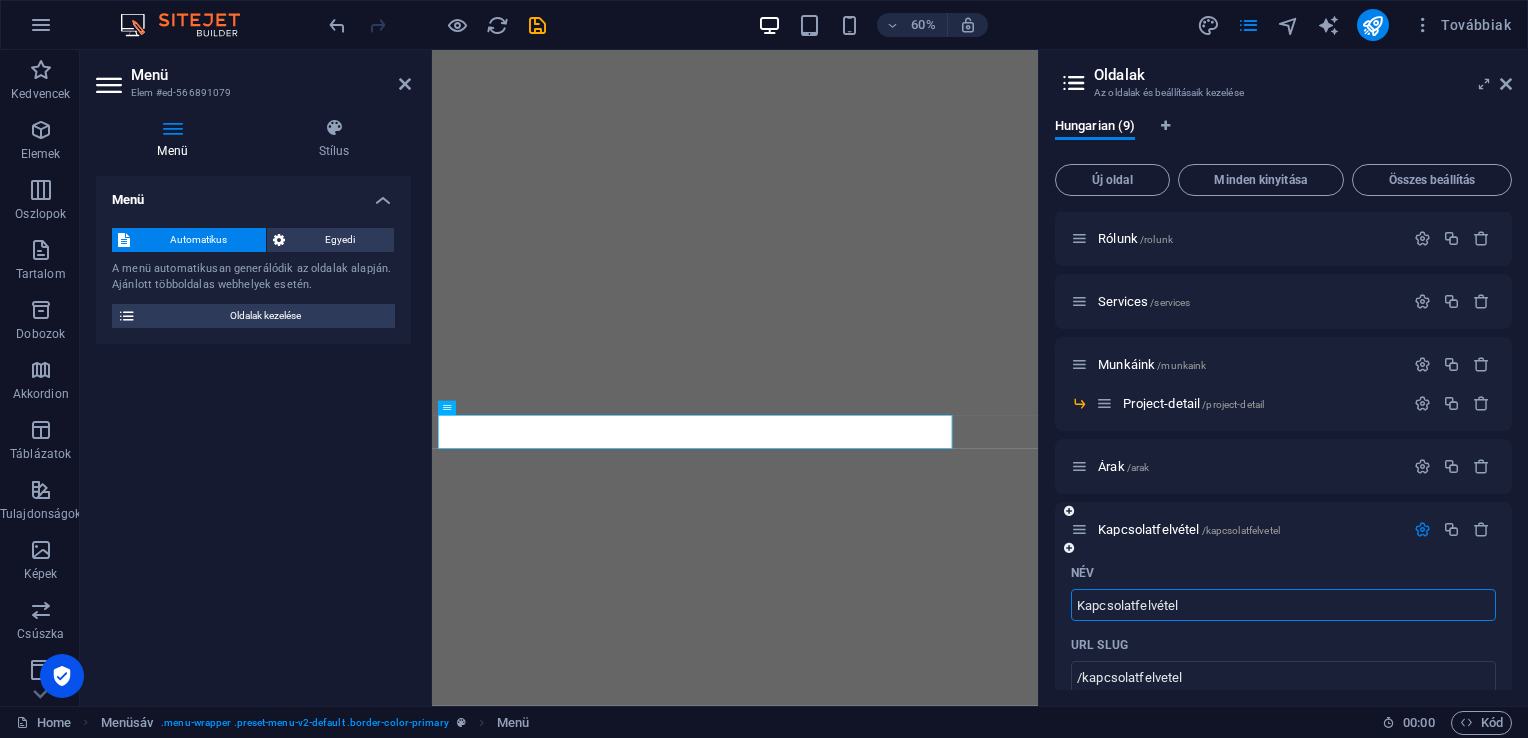 type on "Kapcsolatfelvétel" 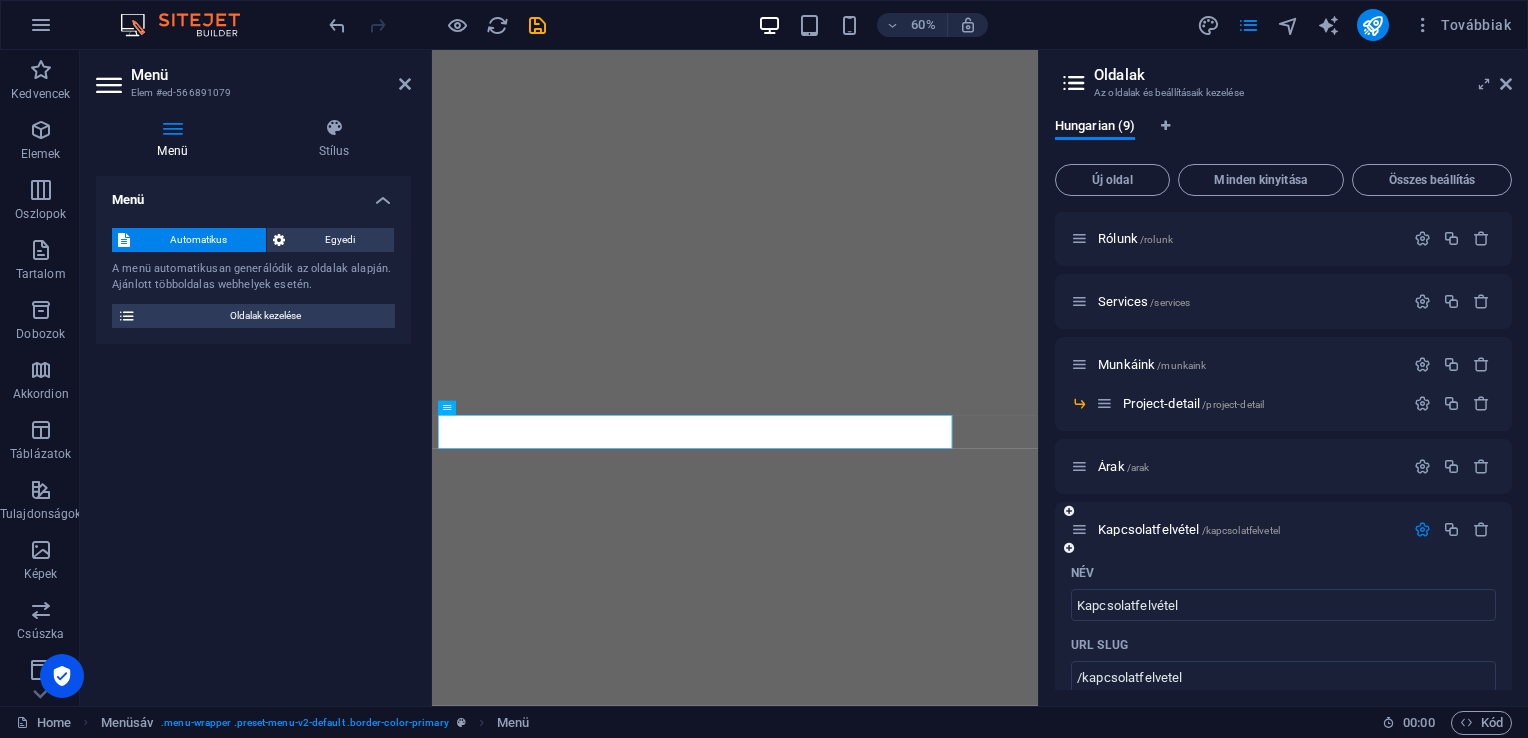 click at bounding box center (1422, 529) 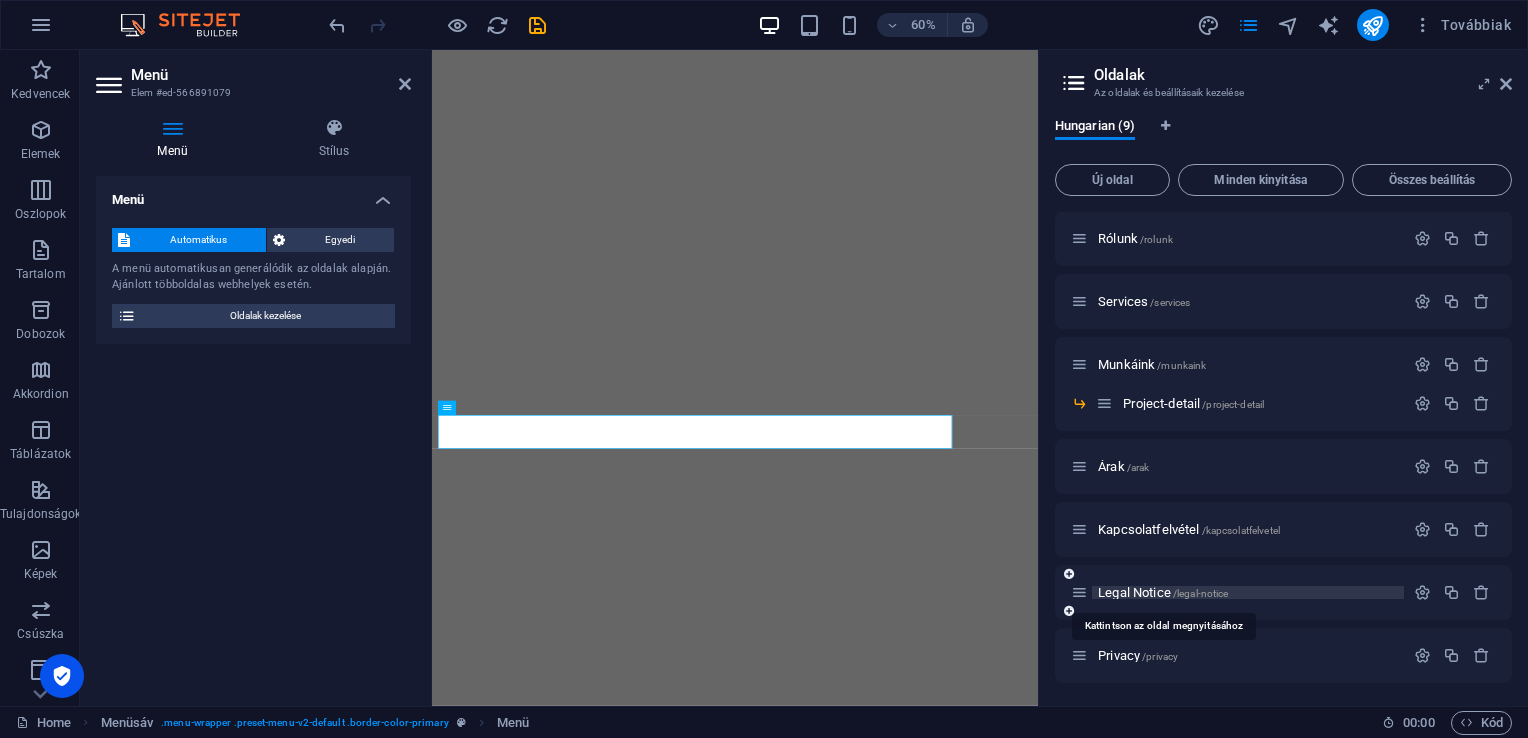 click on "Legal Notice /legal-notice" at bounding box center (1163, 592) 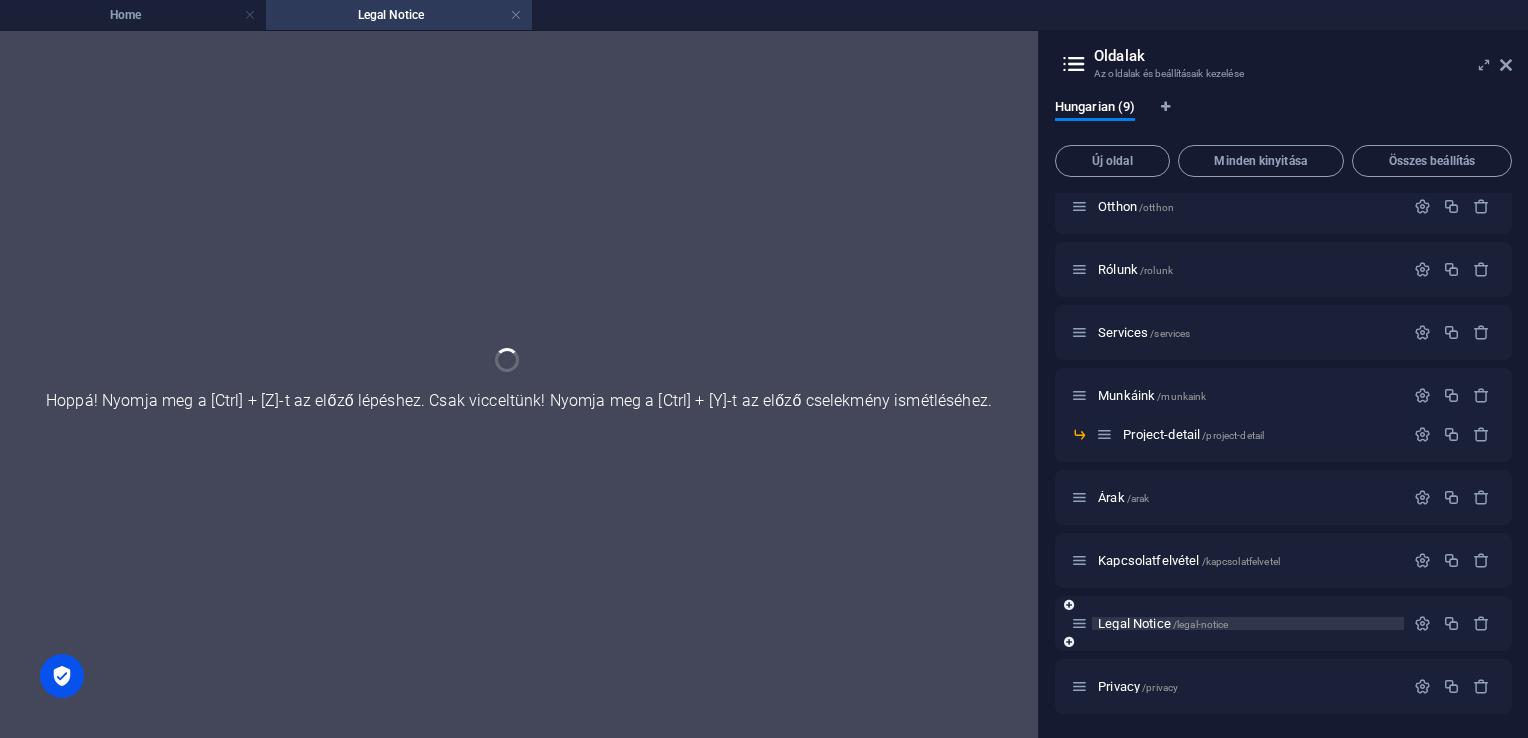 scroll, scrollTop: 13, scrollLeft: 0, axis: vertical 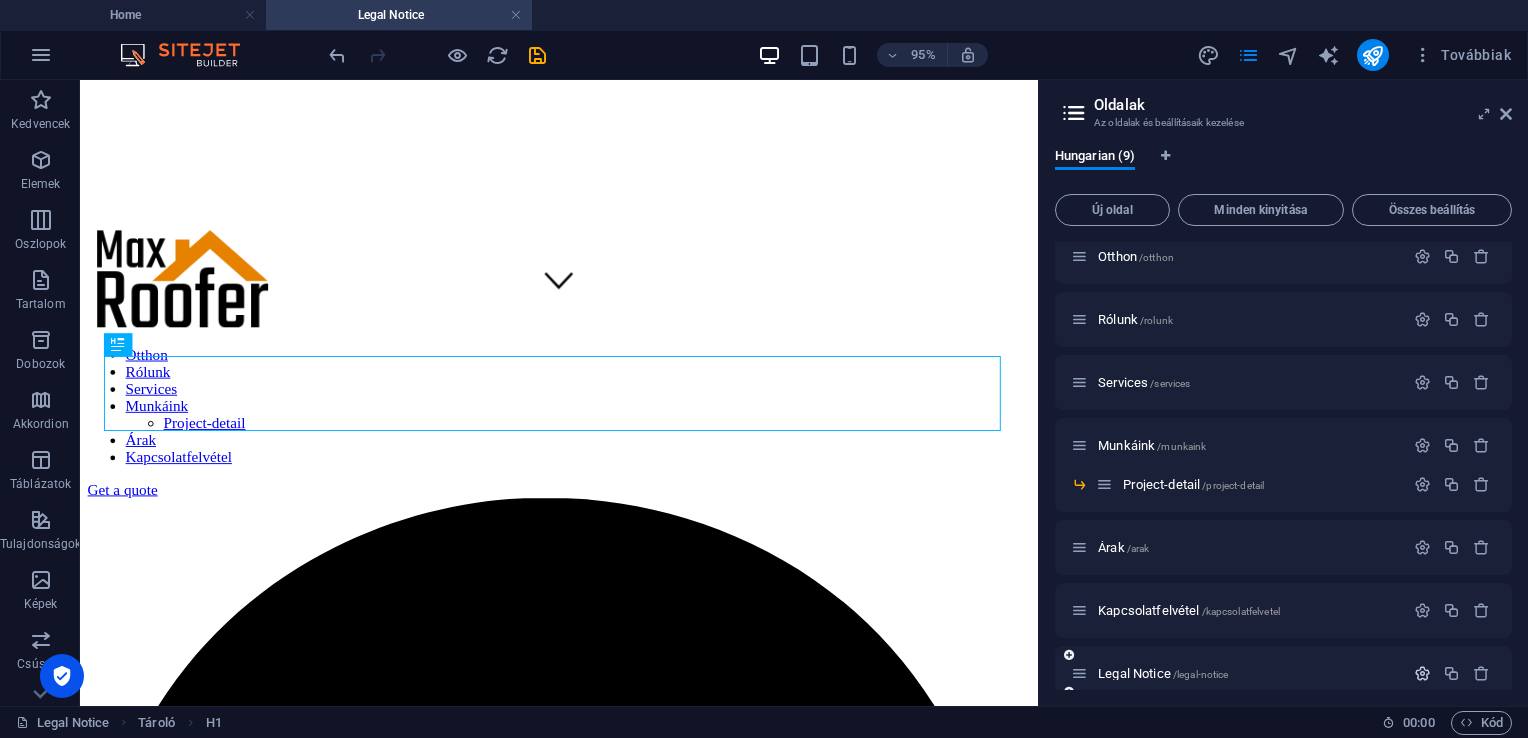 click at bounding box center [1422, 673] 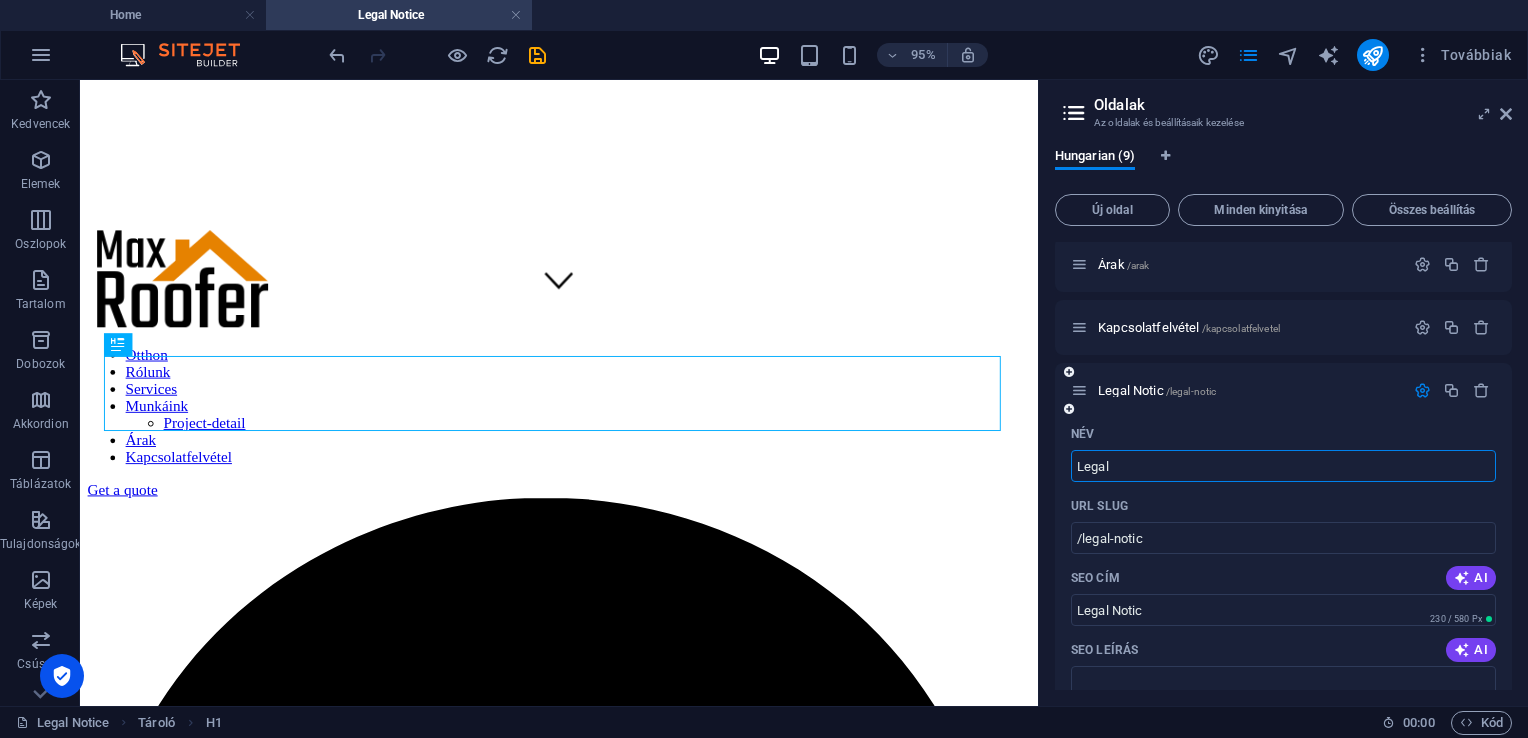 type on "Lega" 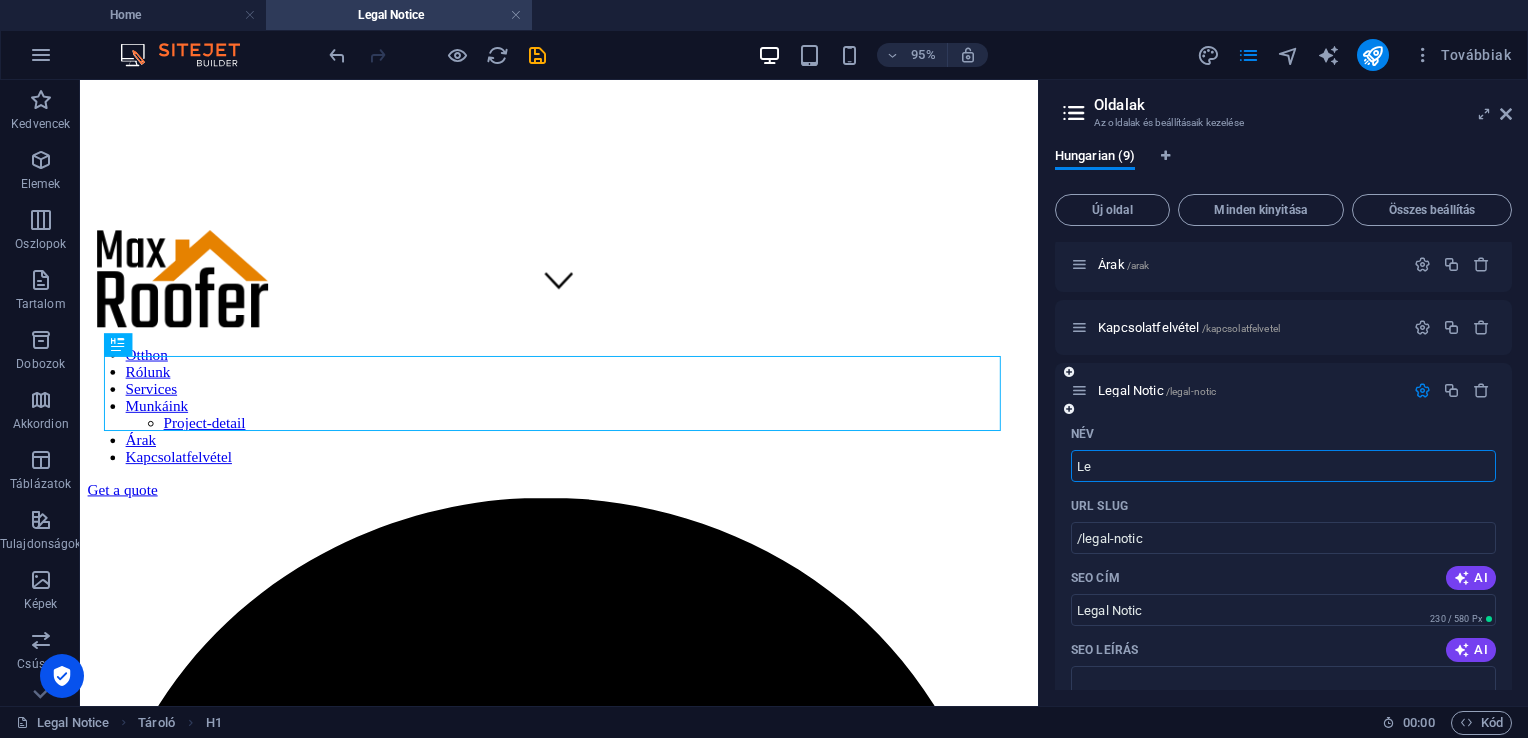 type on "L" 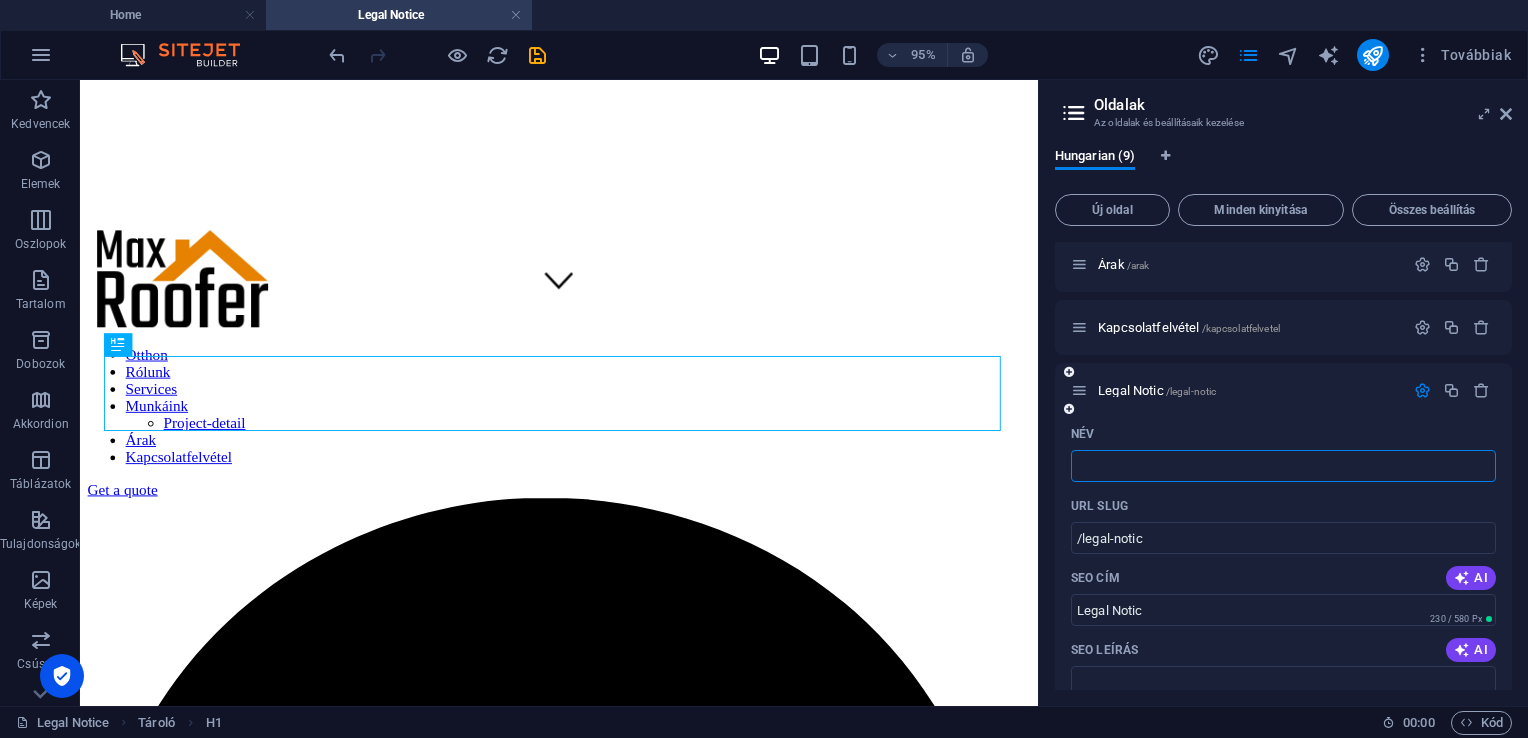 type 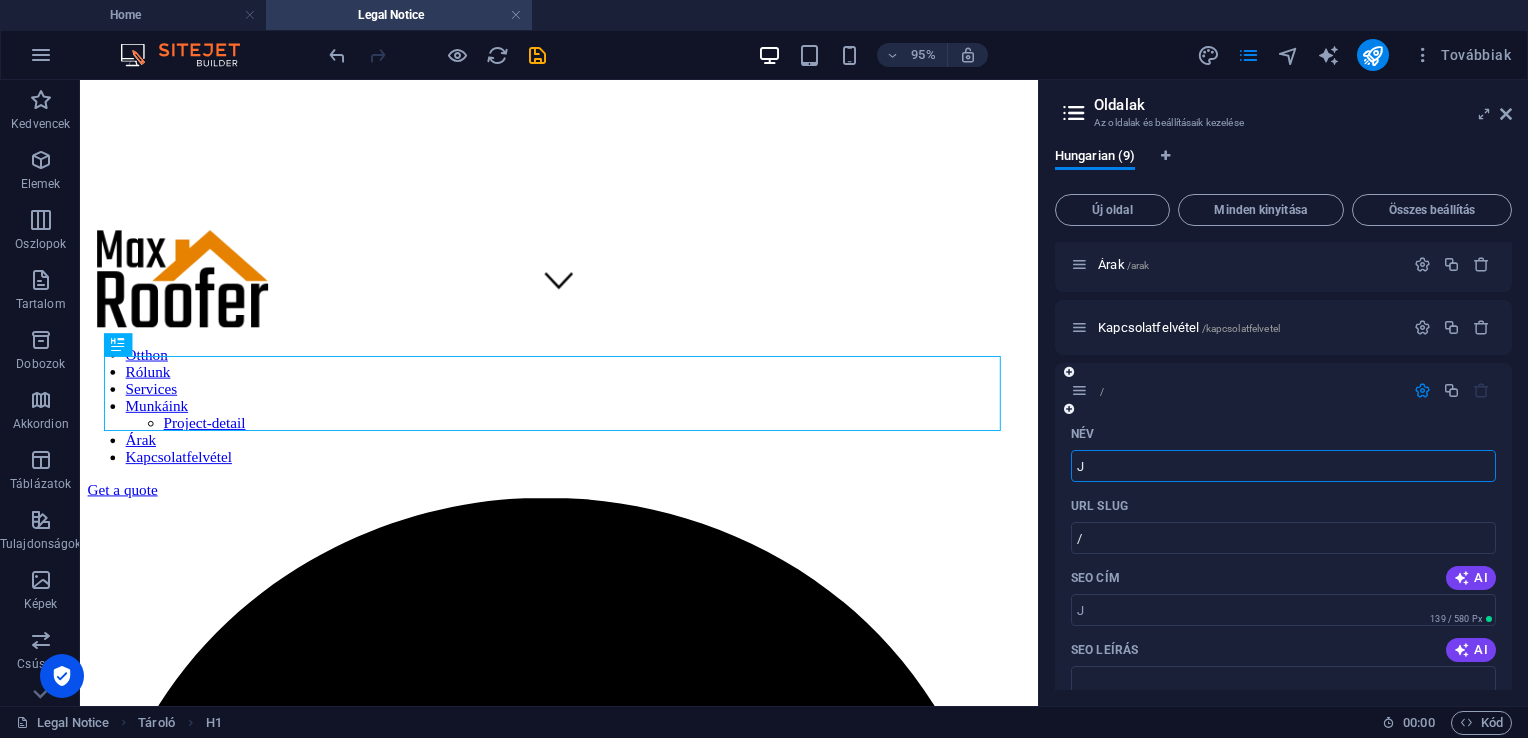 type on "J" 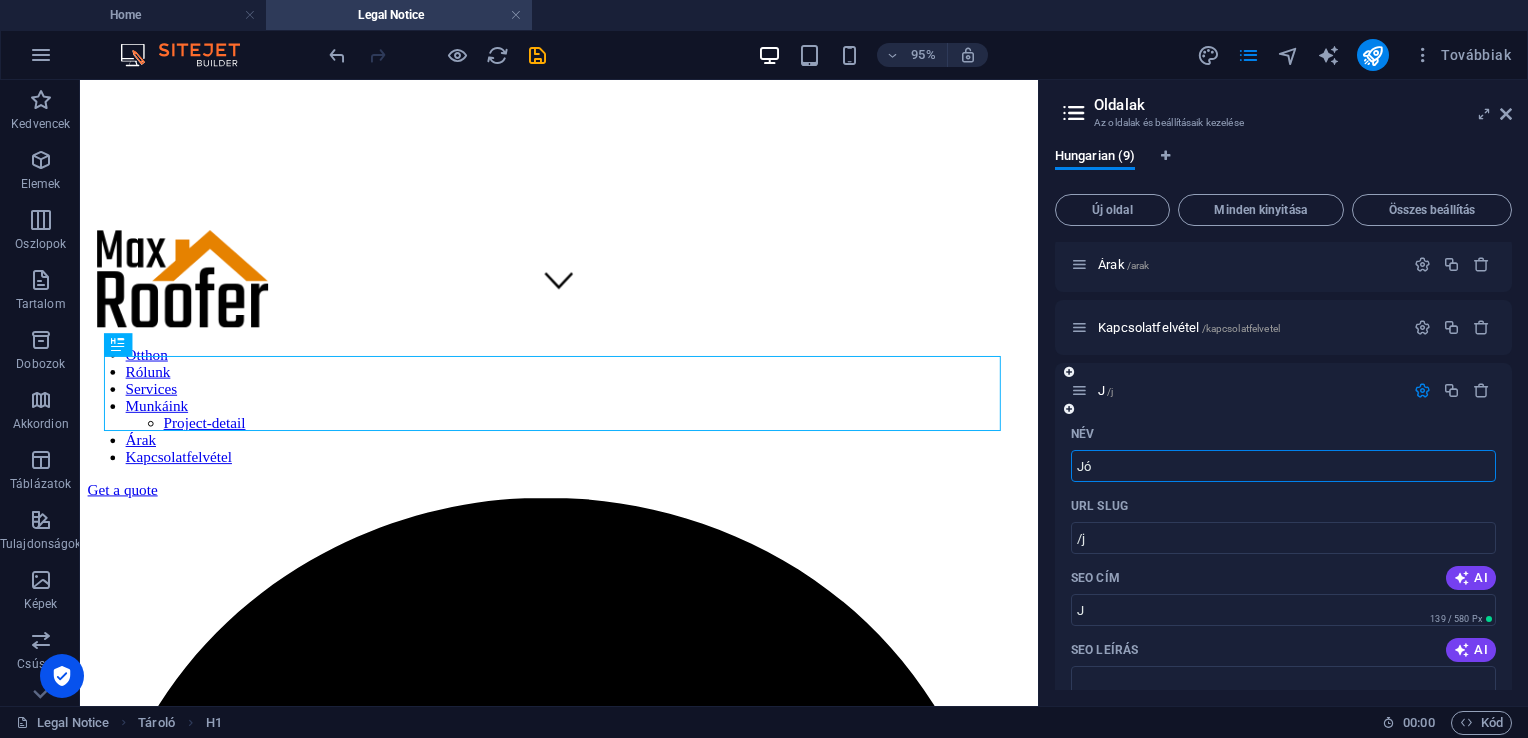 type on "Jóg" 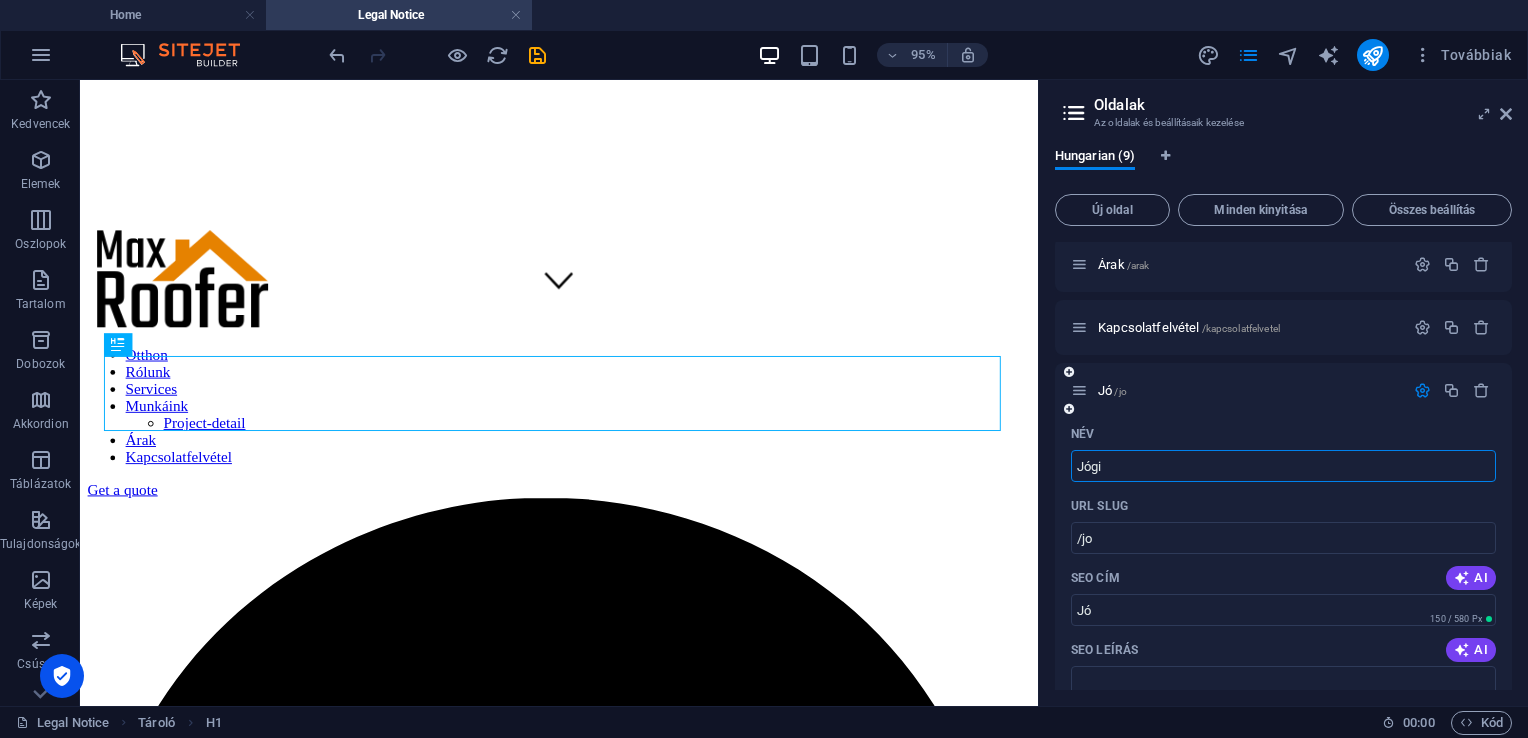 type on "Jógi" 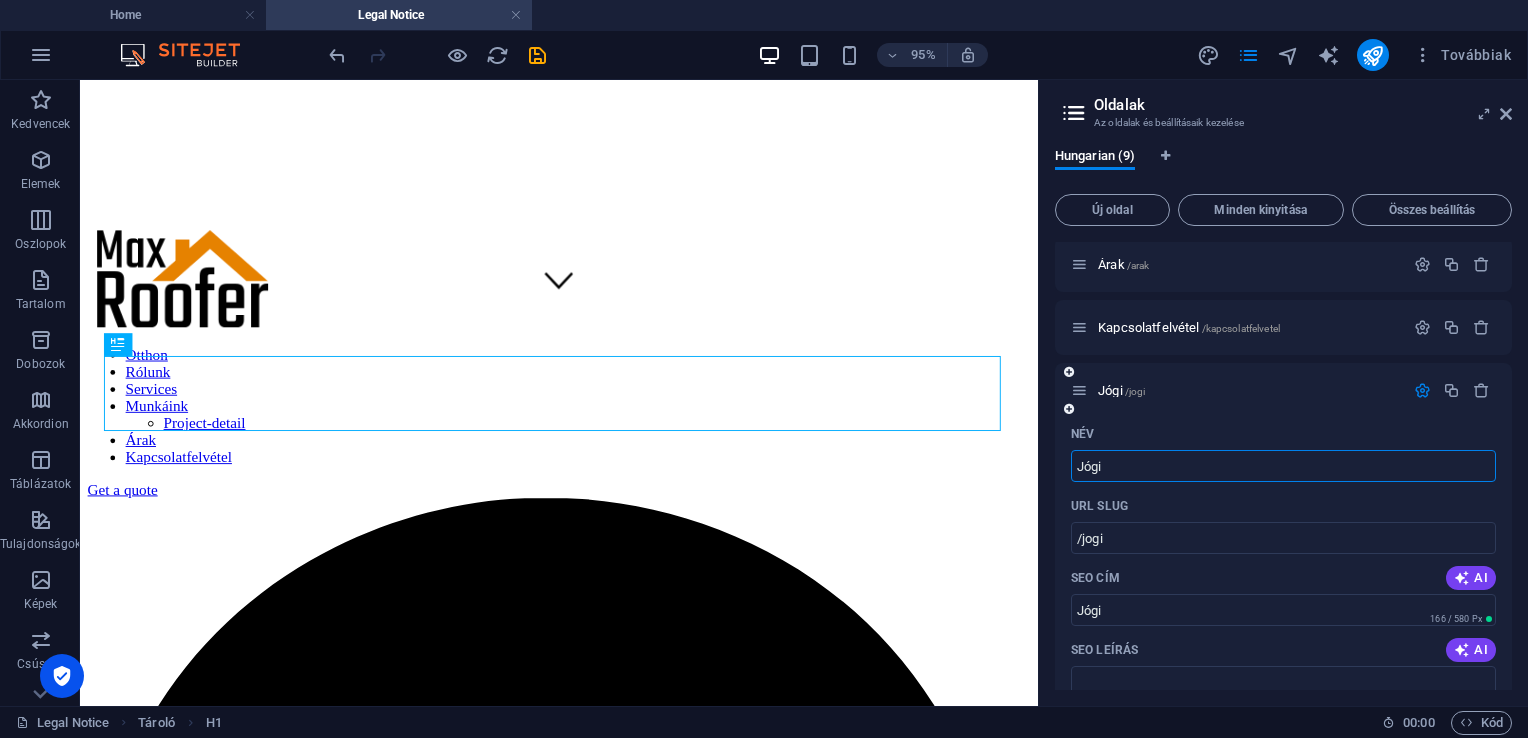 type on "Jógi" 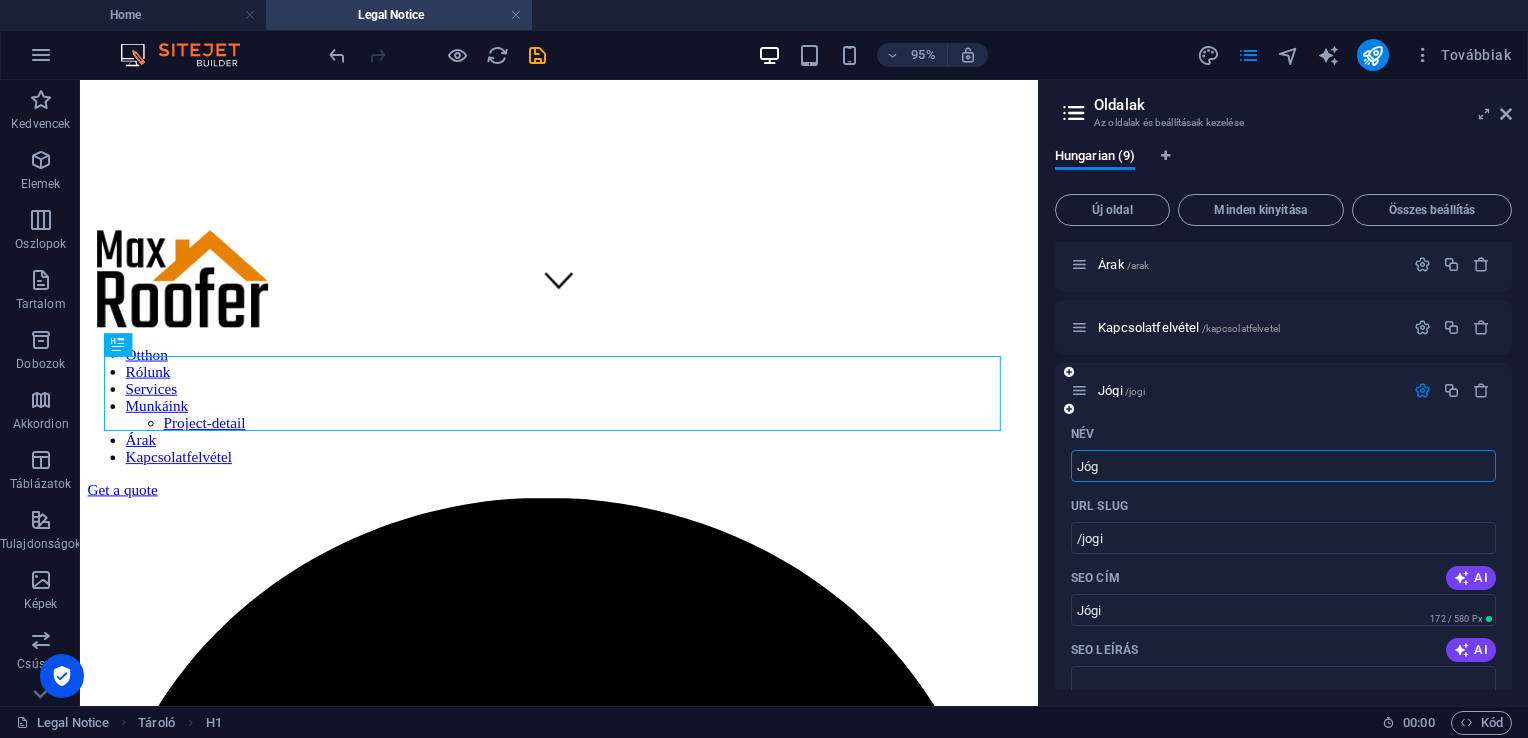 type on "Jó" 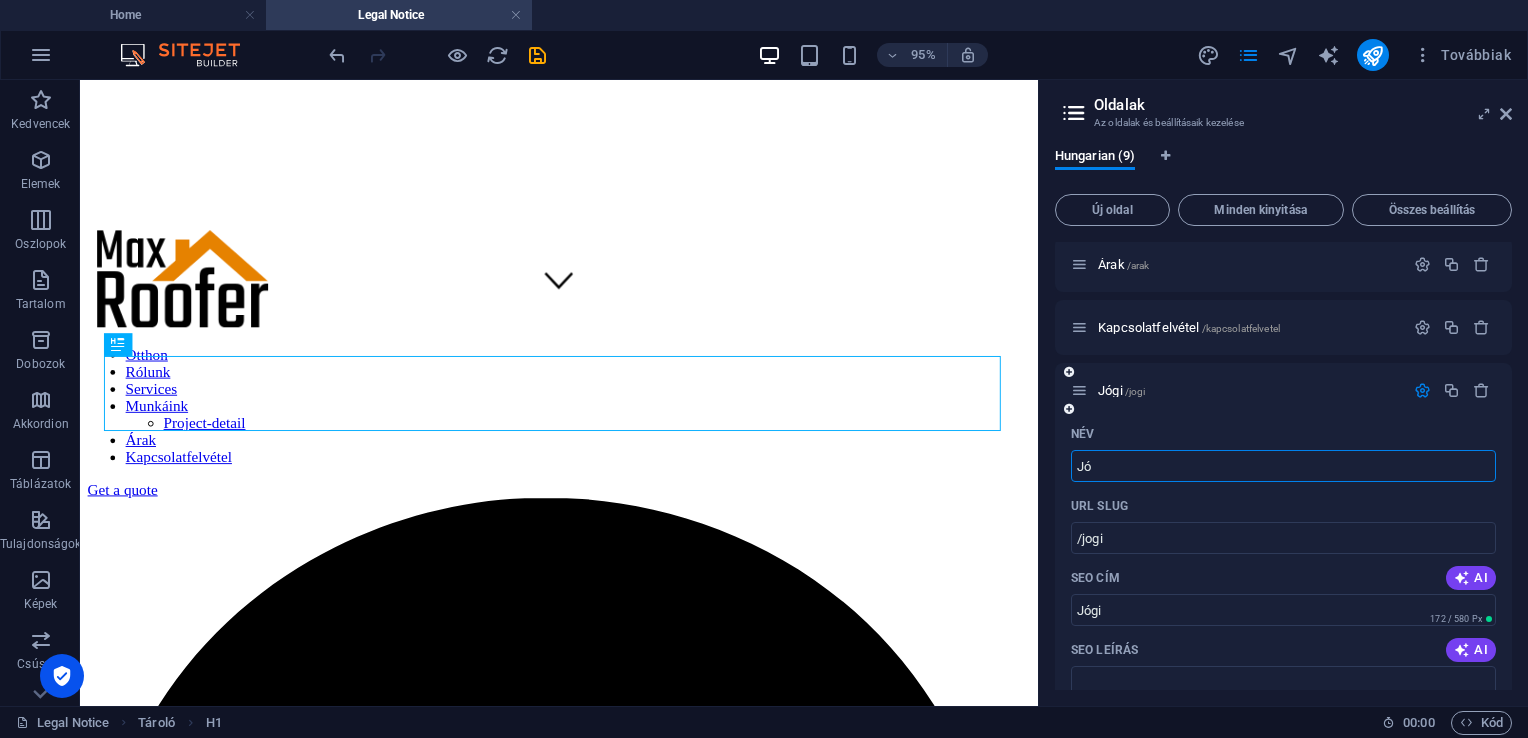 type on "/jog" 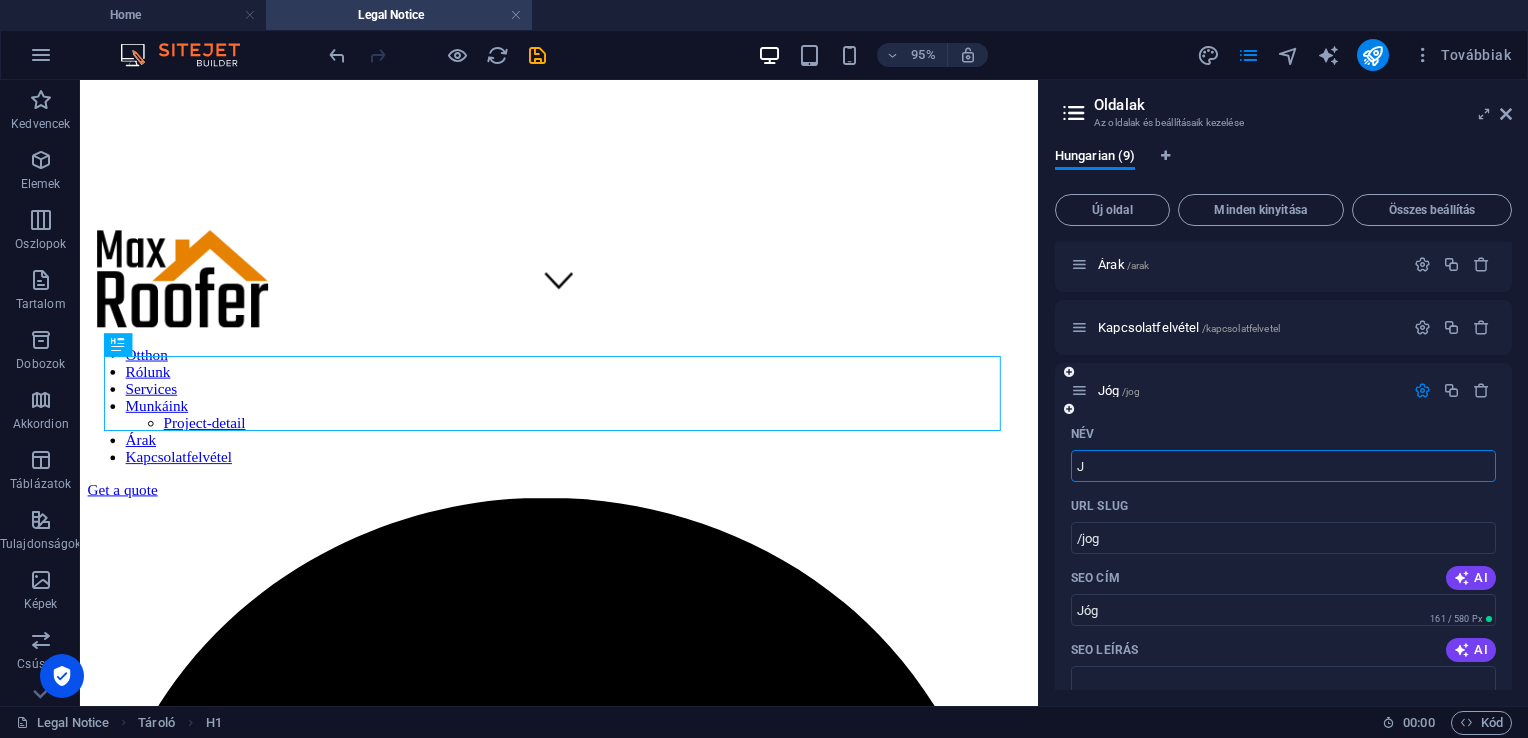 type on "J" 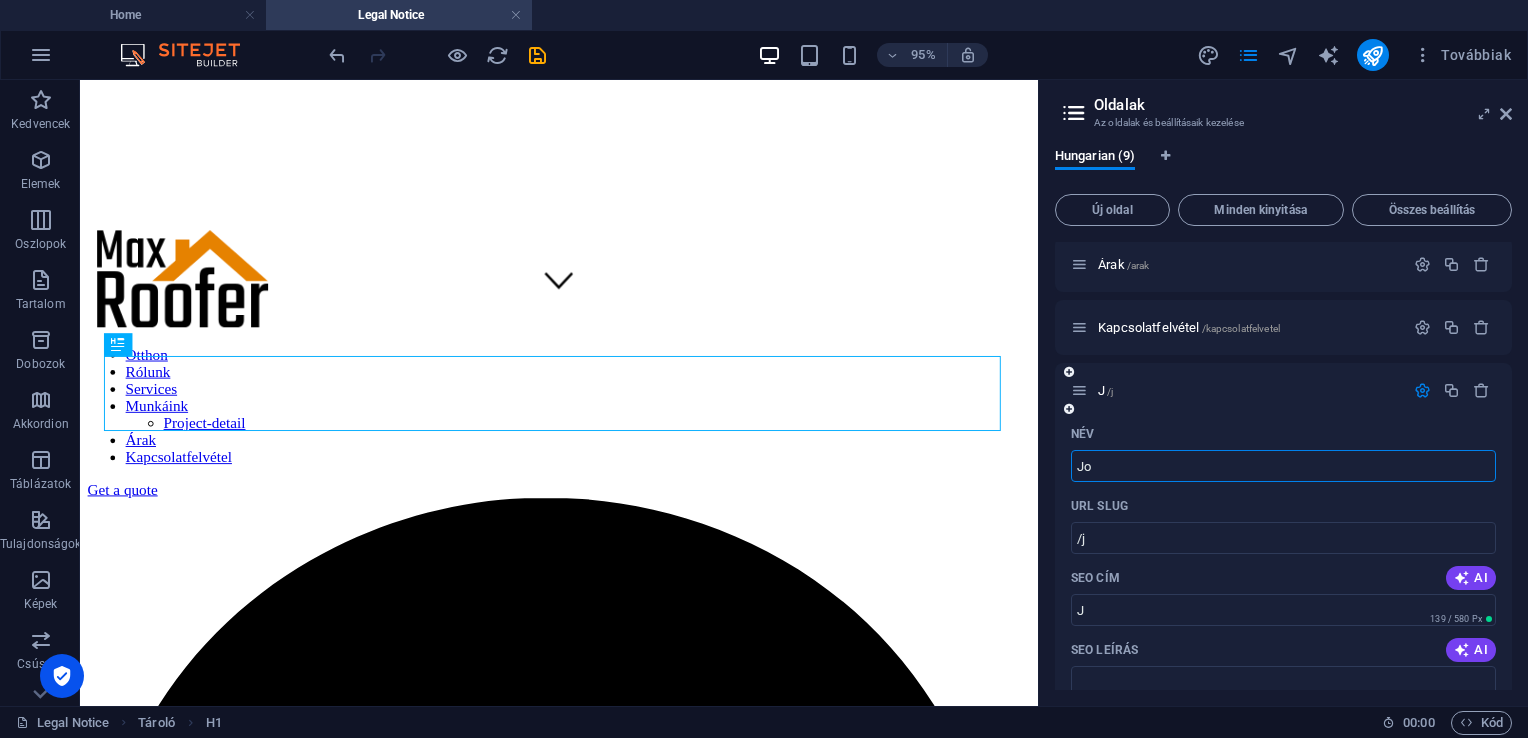 type on "Jo" 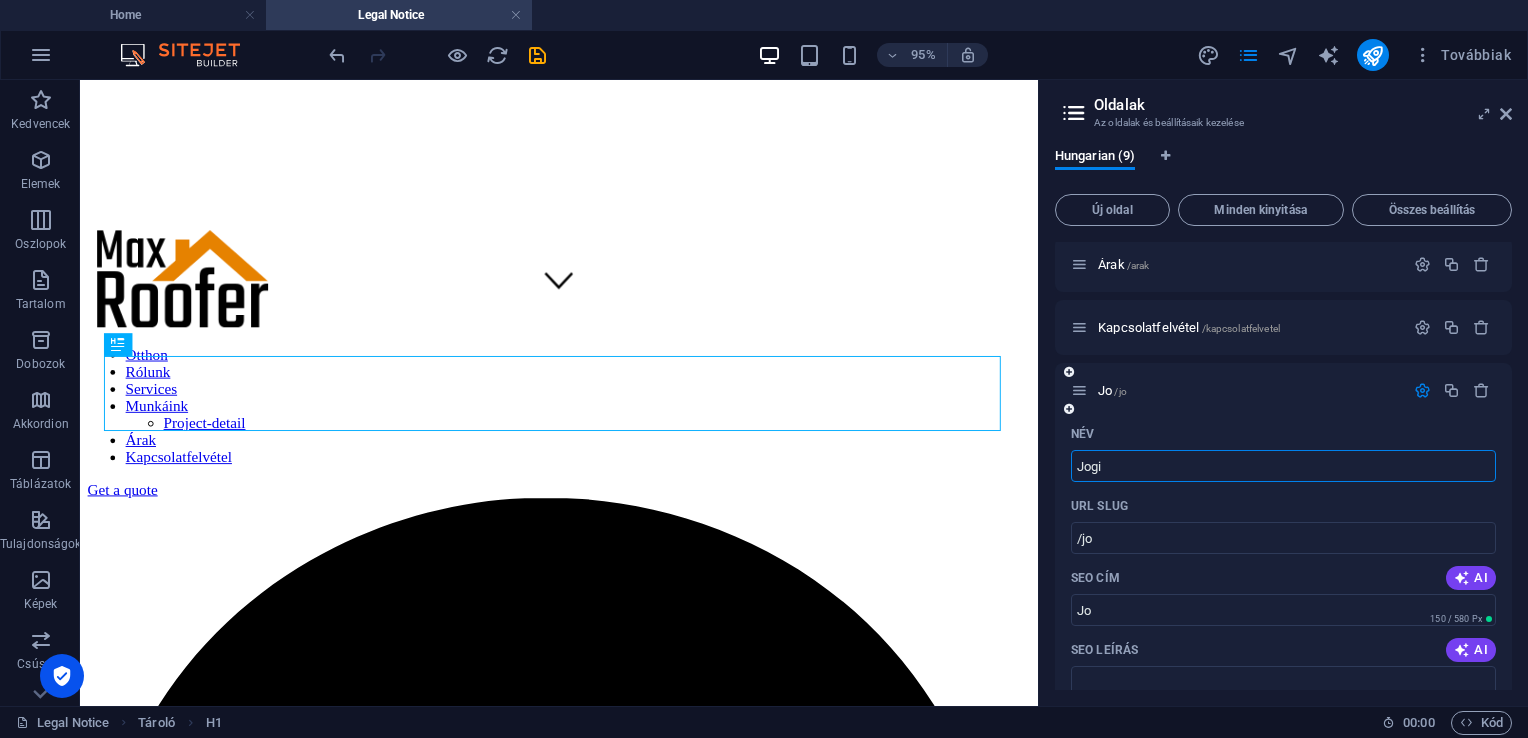 type on "Jogi" 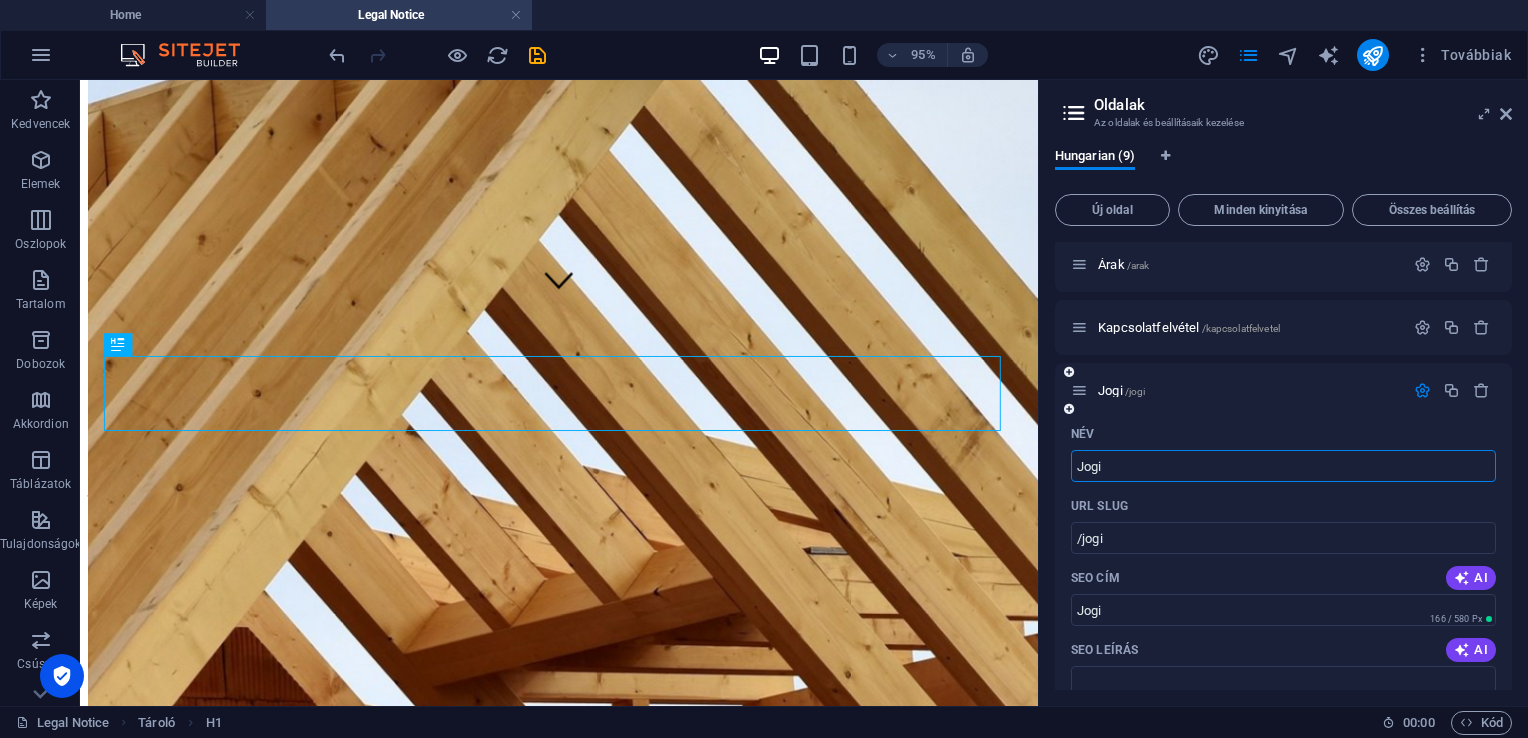 type on "Jogi" 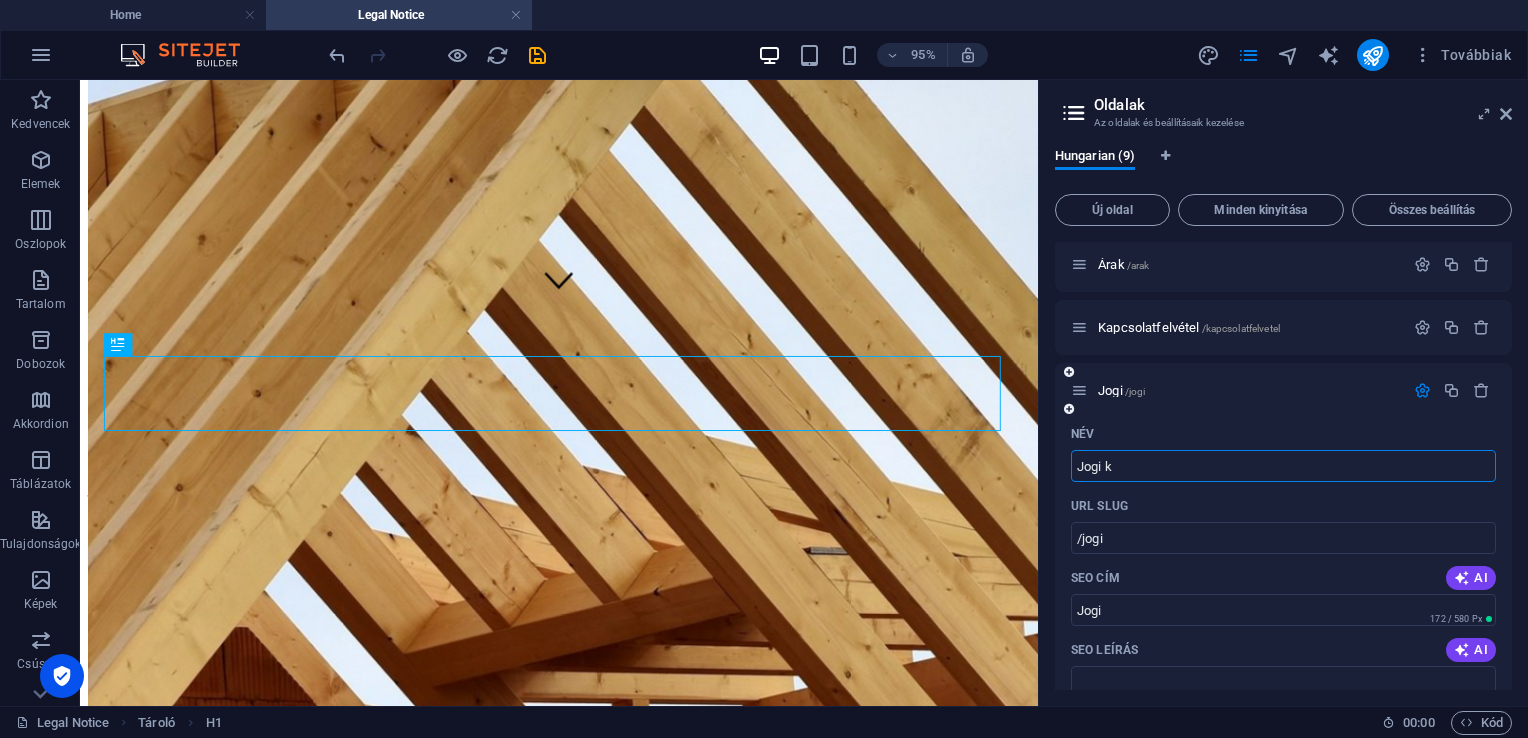 type on "Jogi kö" 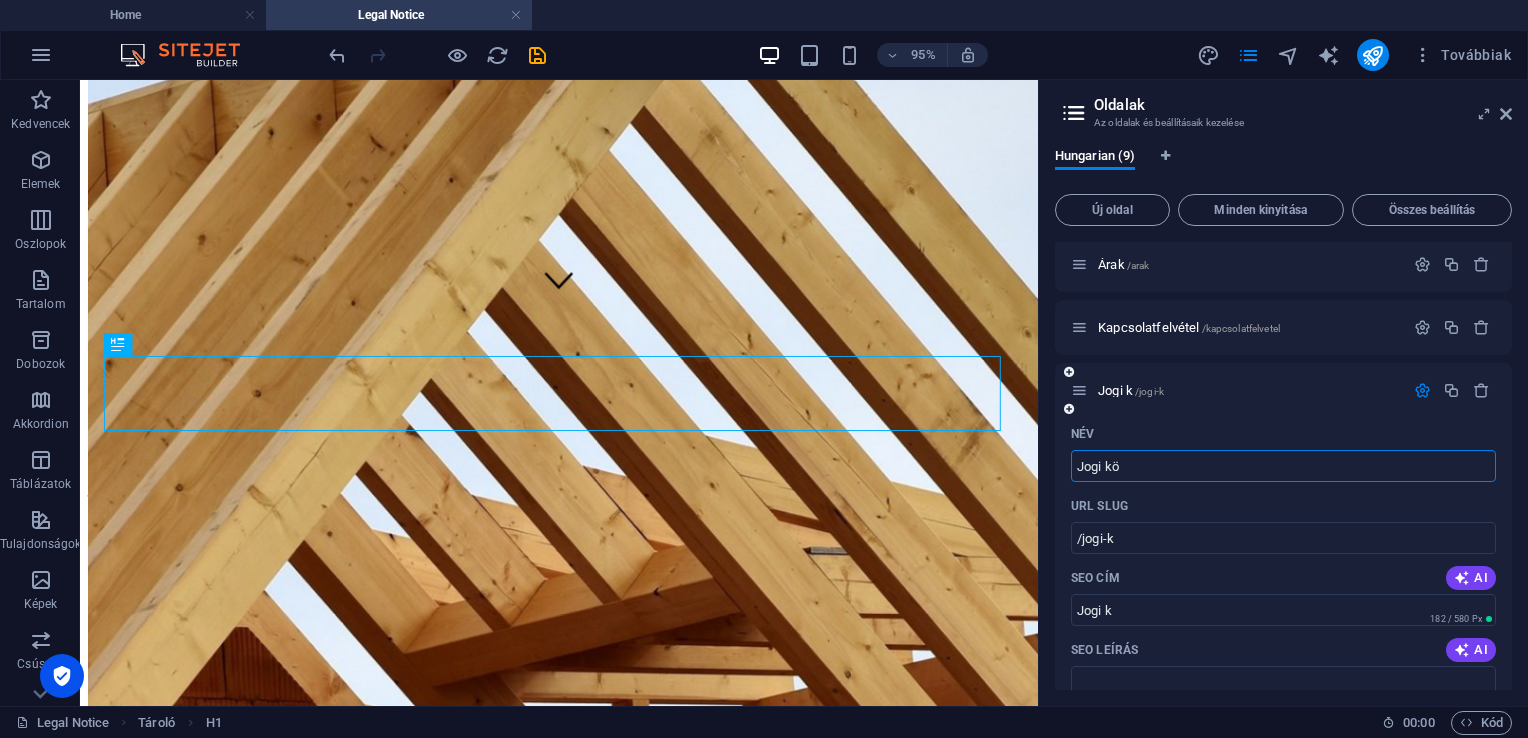 type on "Jogi kö" 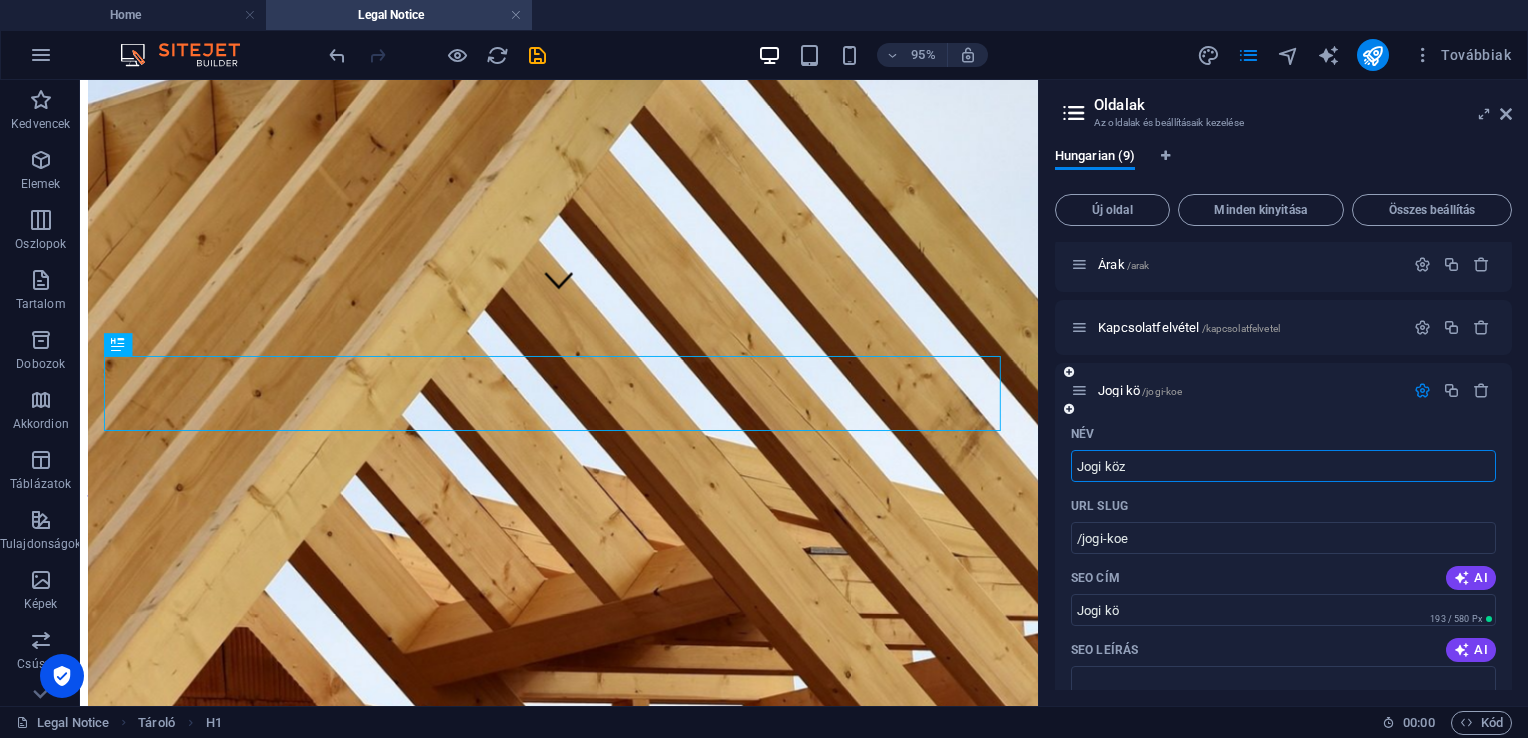 type on "Jogi köz" 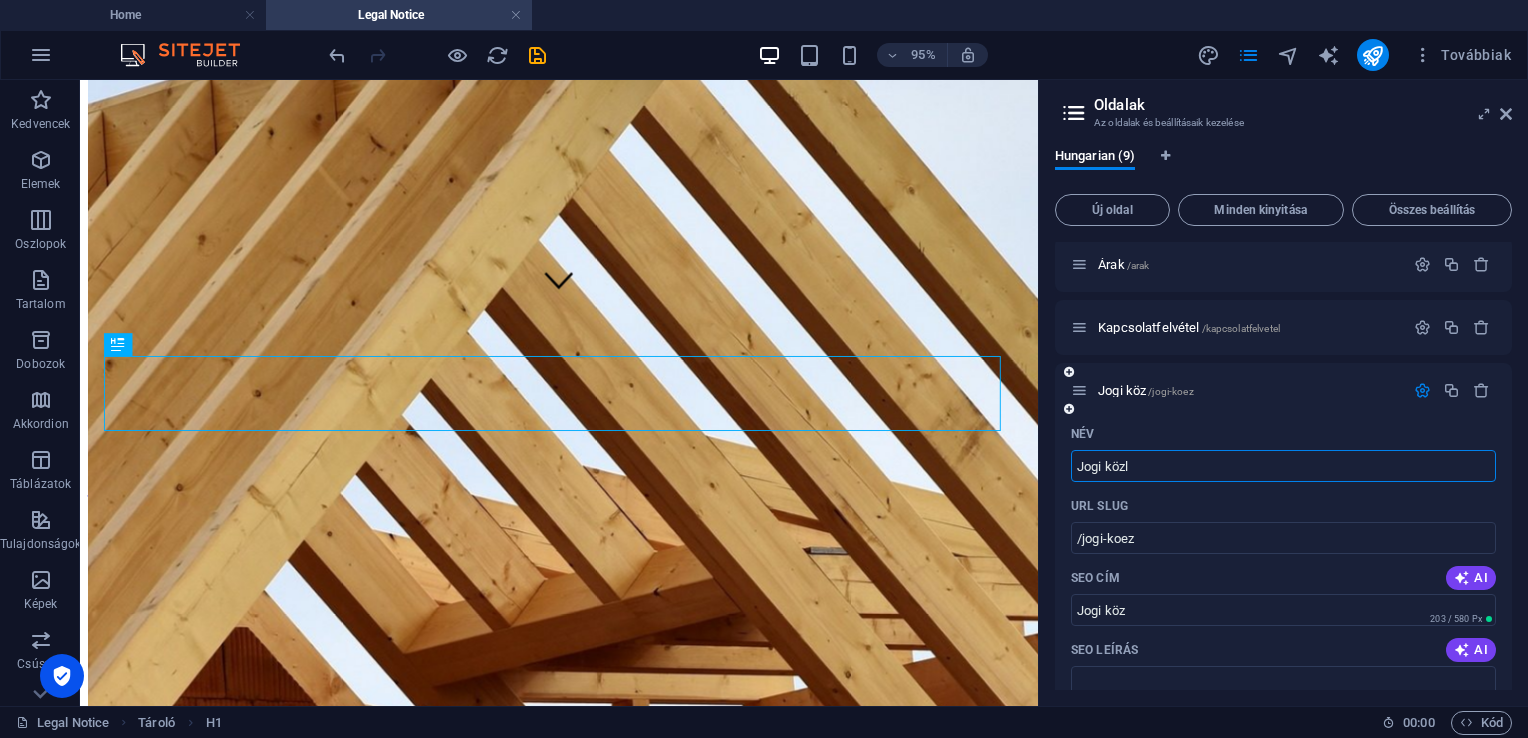 type on "Jogi közle" 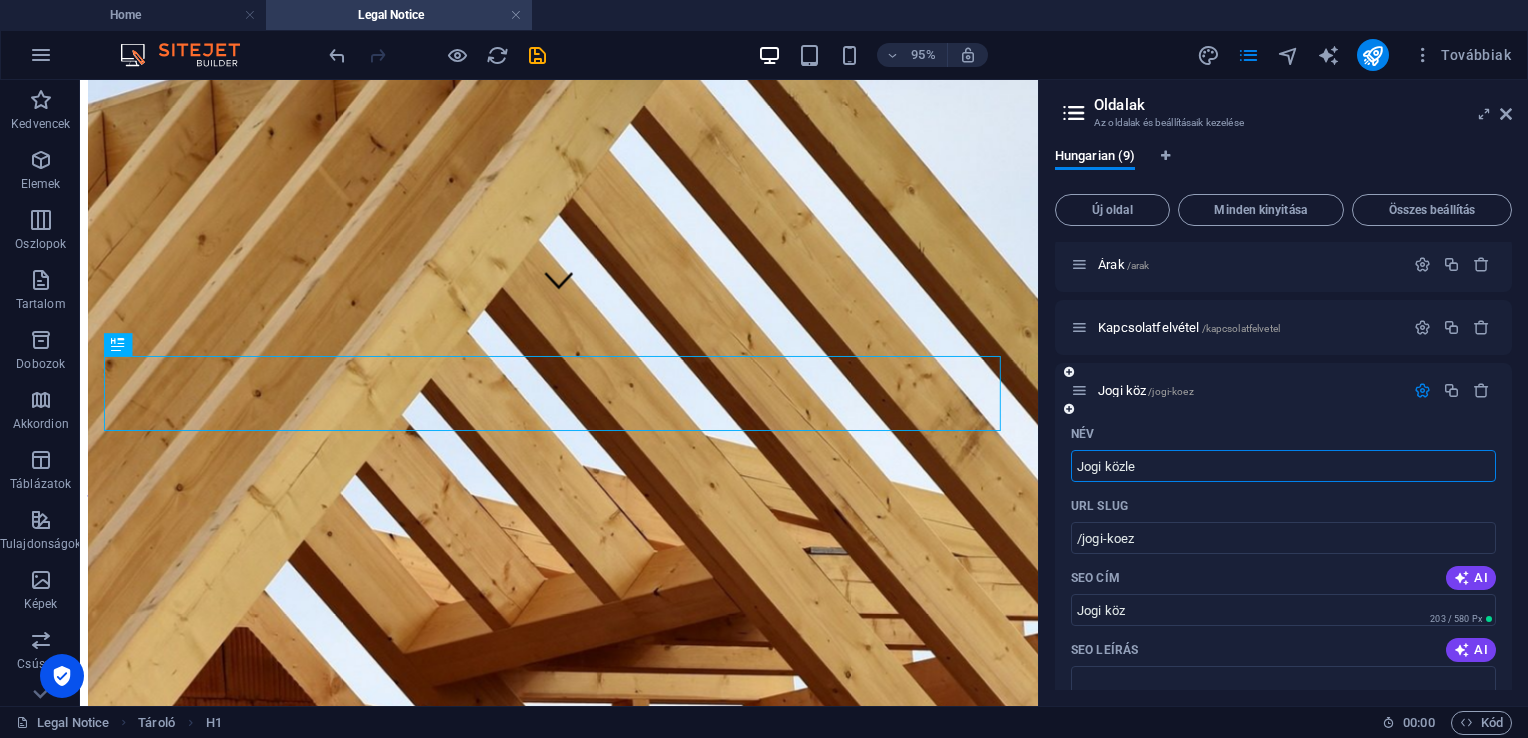 type on "/jogi-koezl" 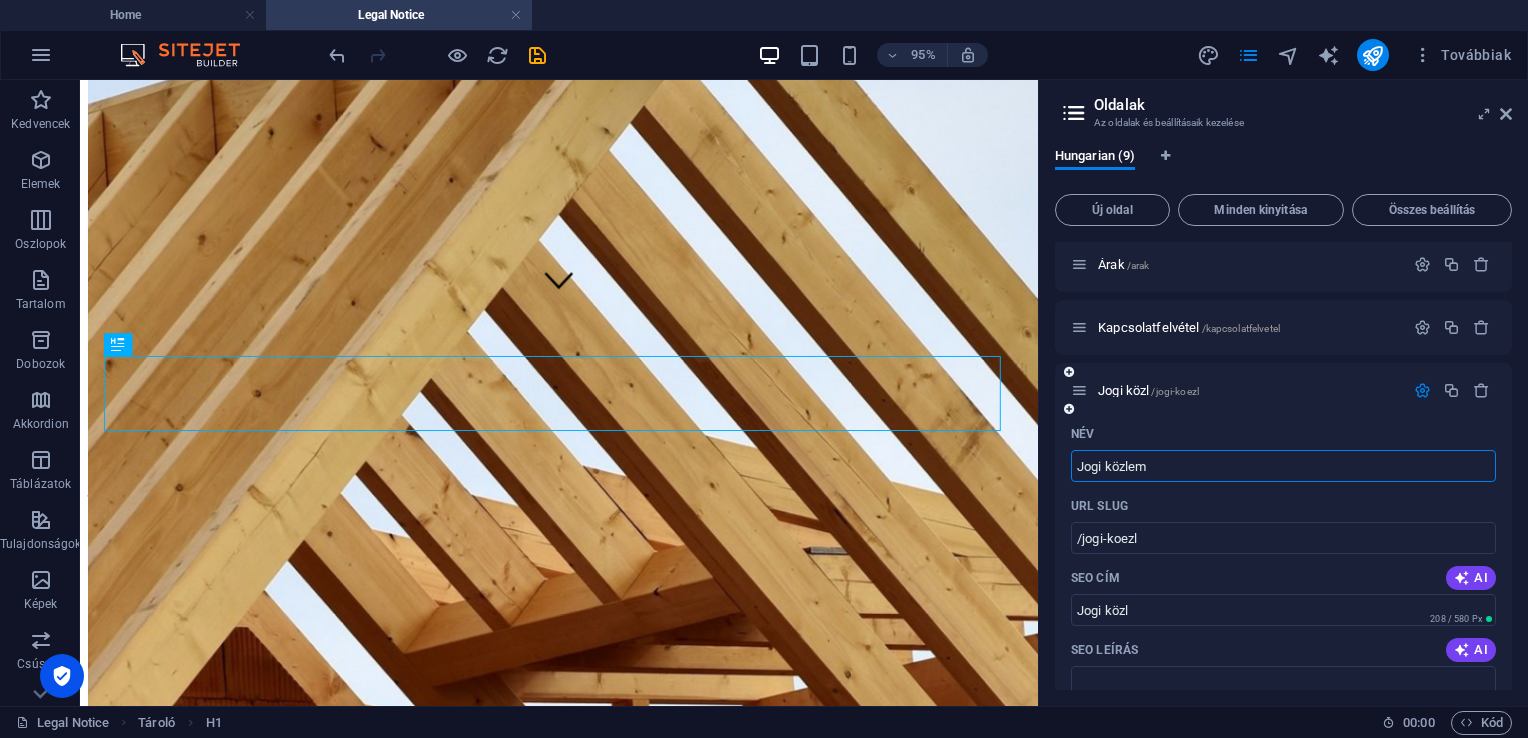 type on "Jogi közlemy" 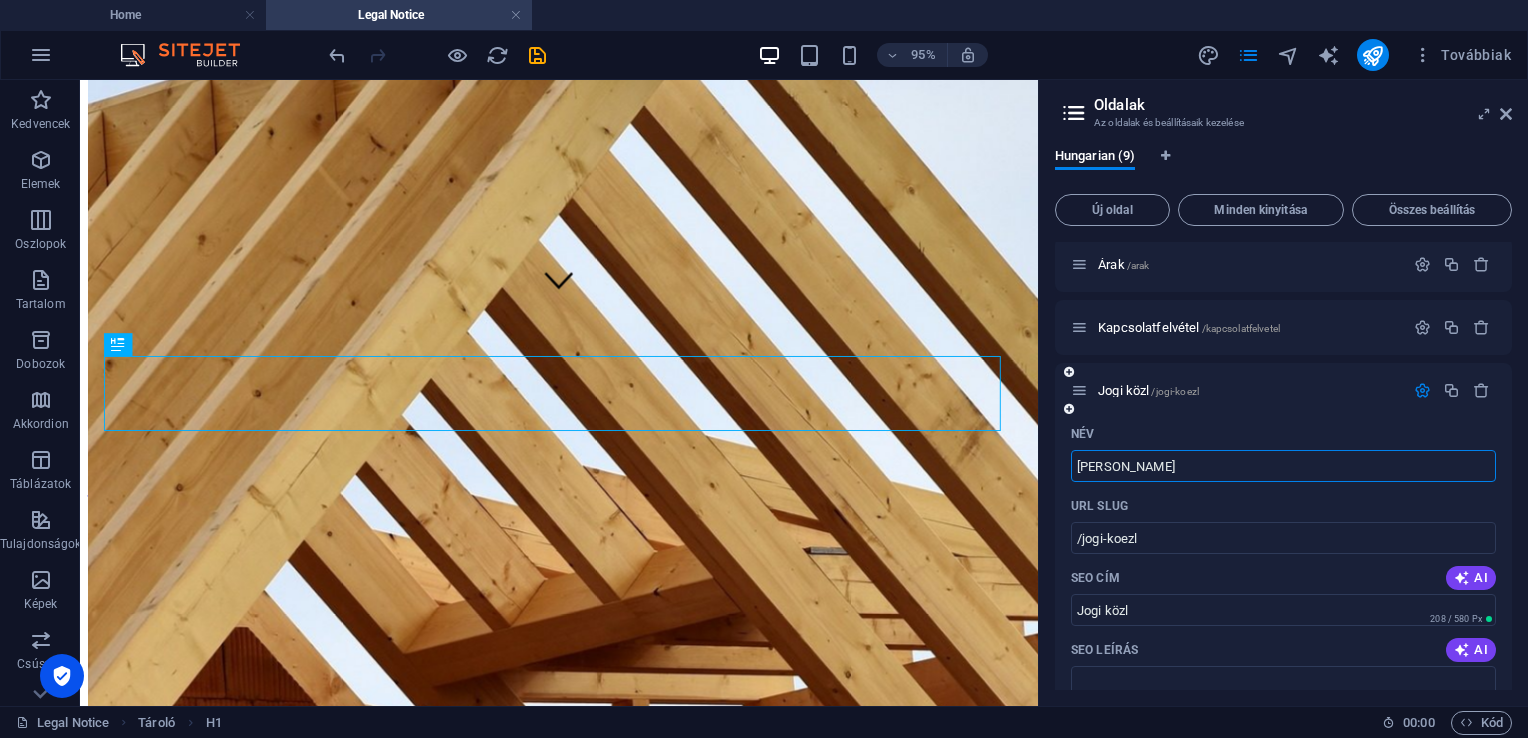 type on "/jogi-koezlem" 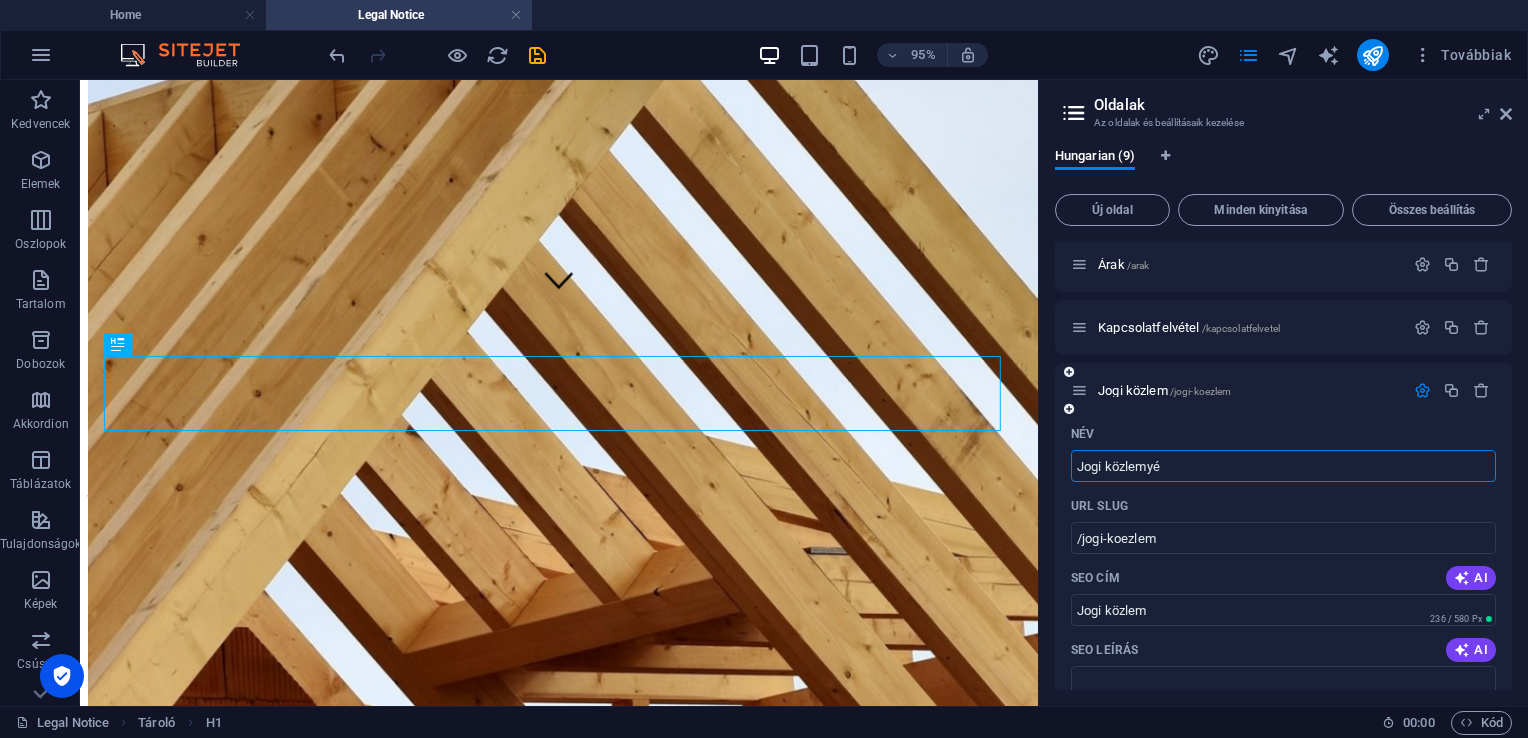 type on "Jogi közlemyén" 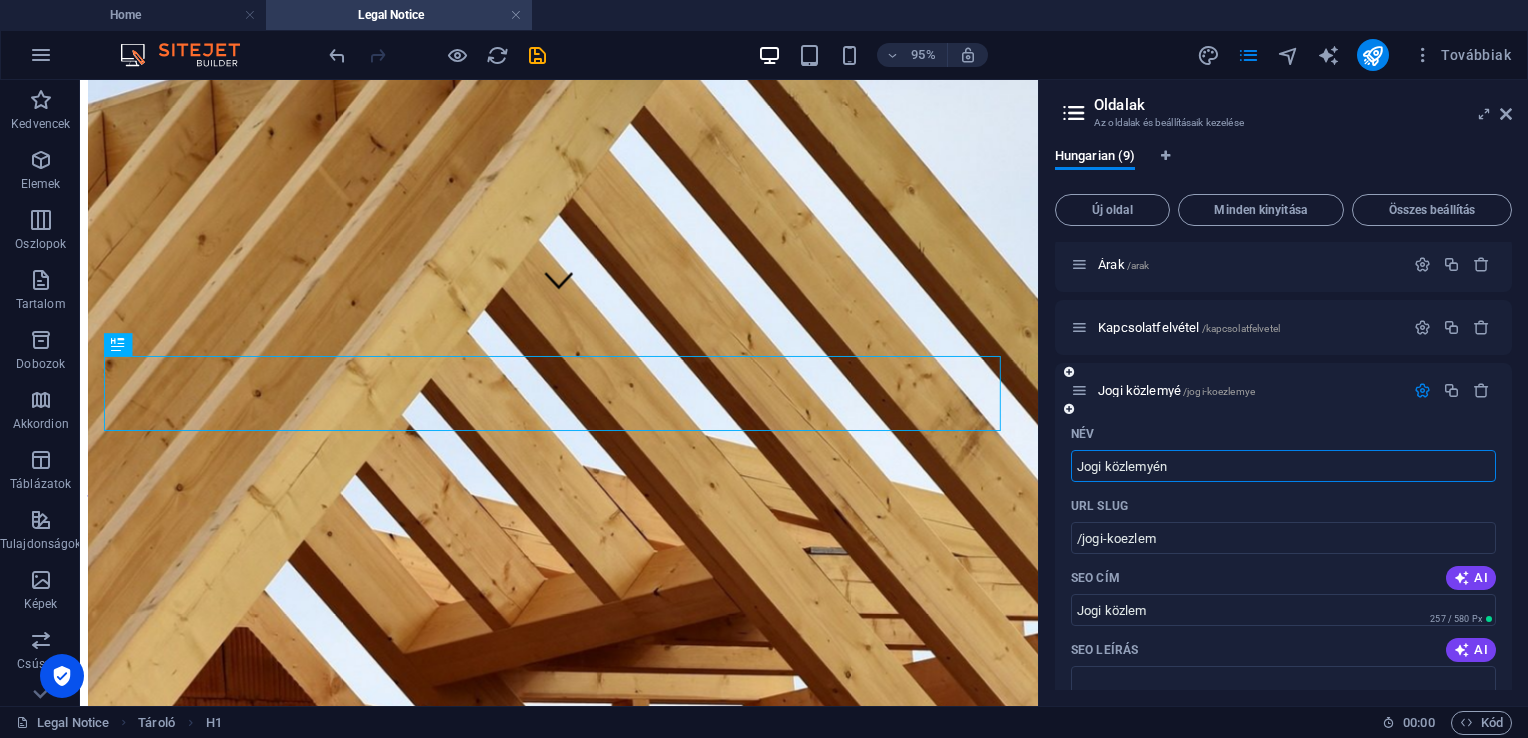 type on "/jogi-koezlemye" 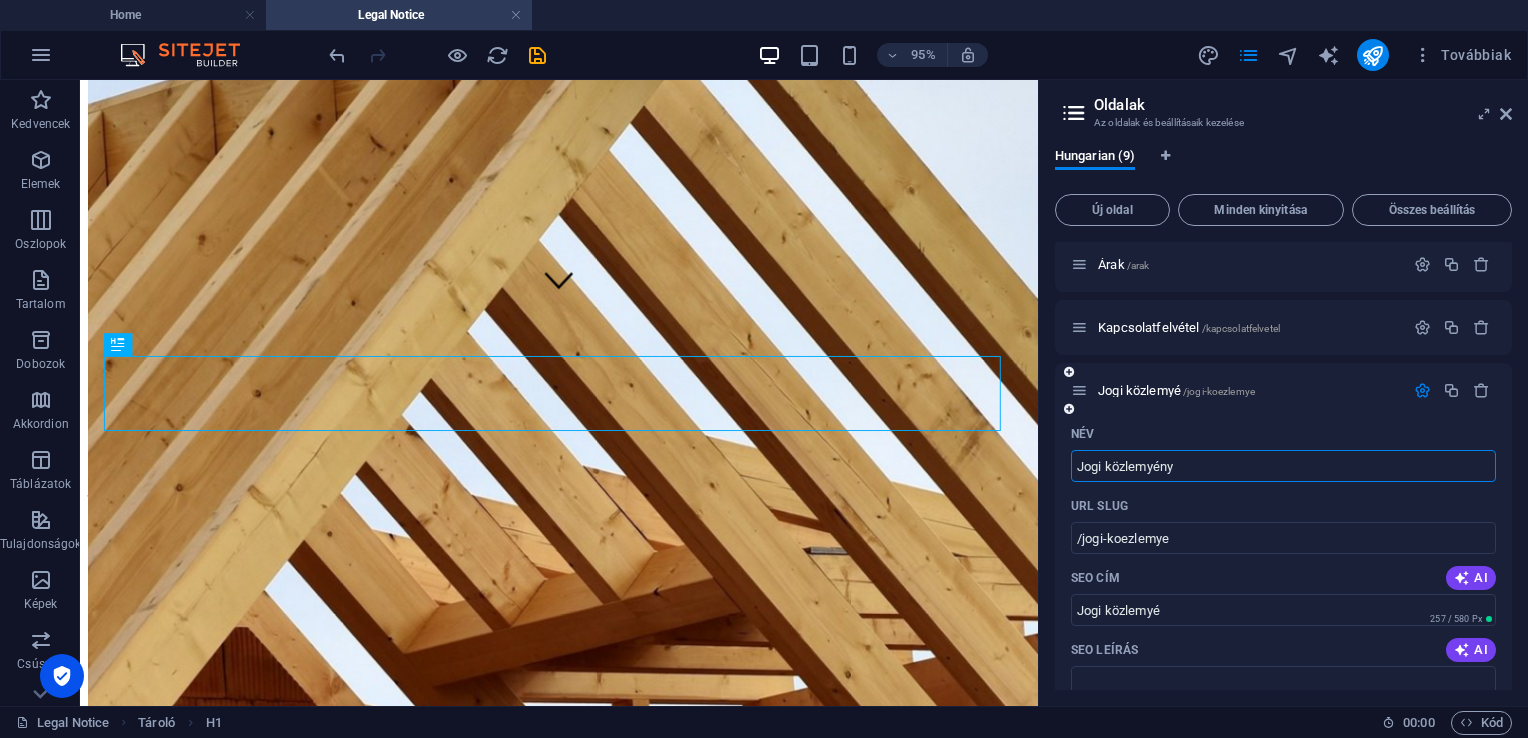 type on "Jogi közlemyény" 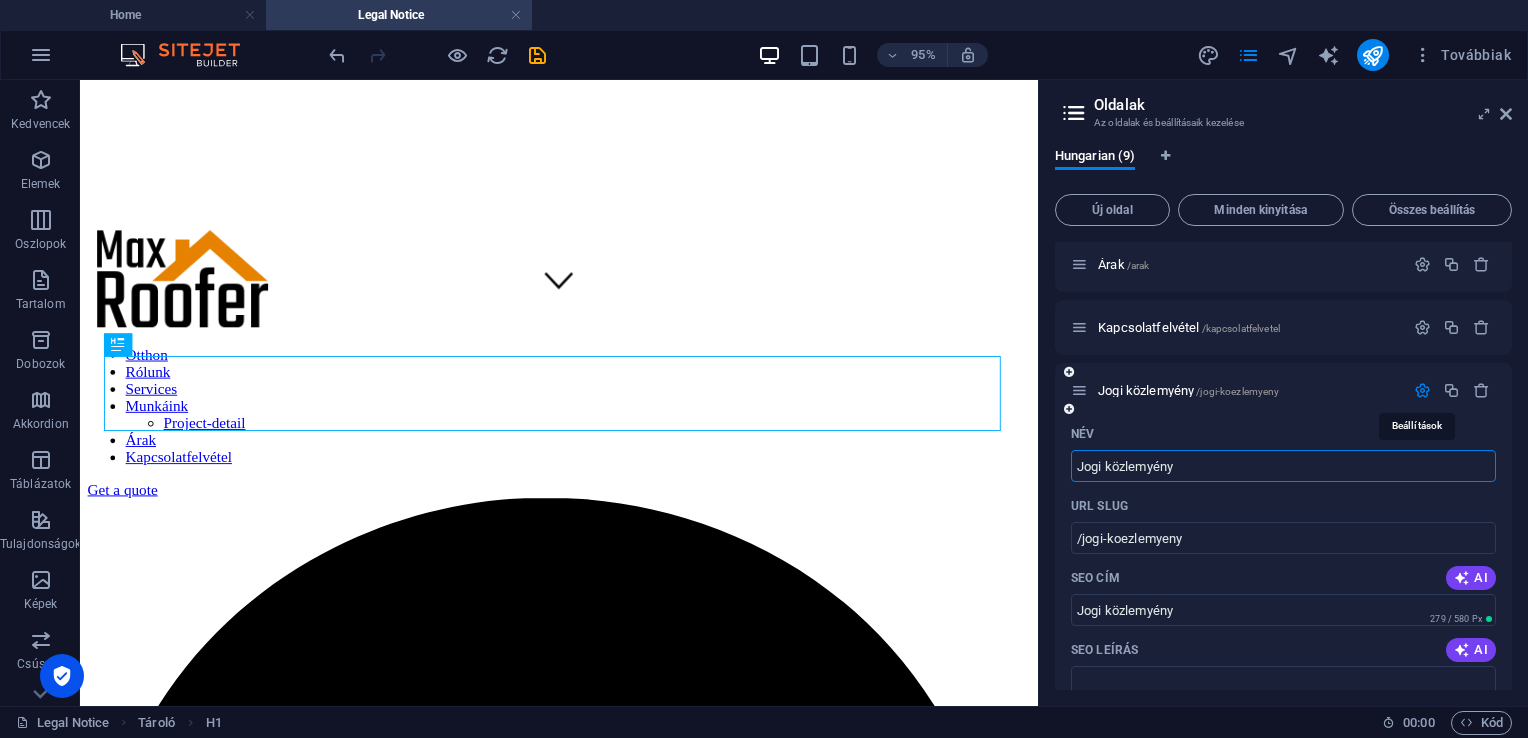 type on "Jogi közlemyény" 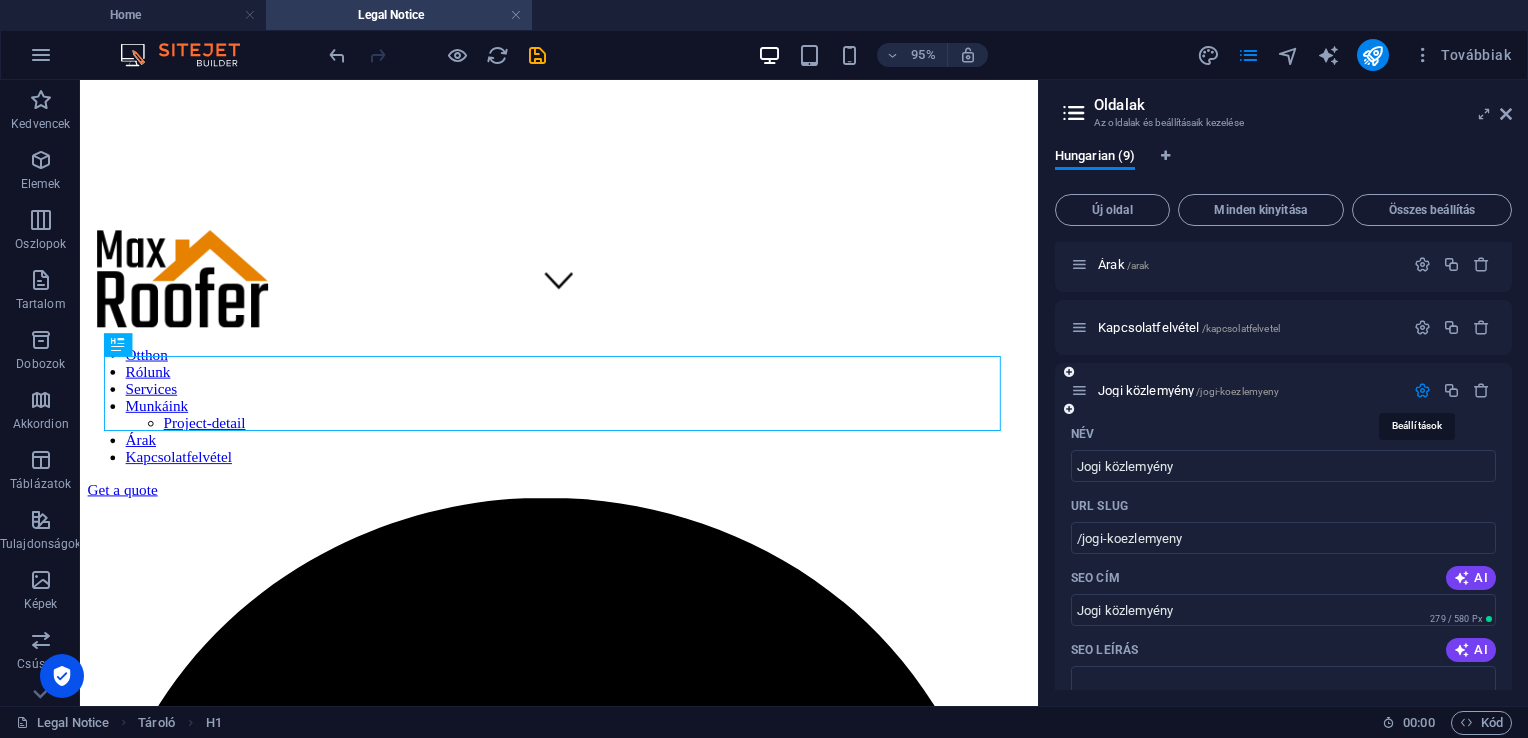 click at bounding box center [1422, 390] 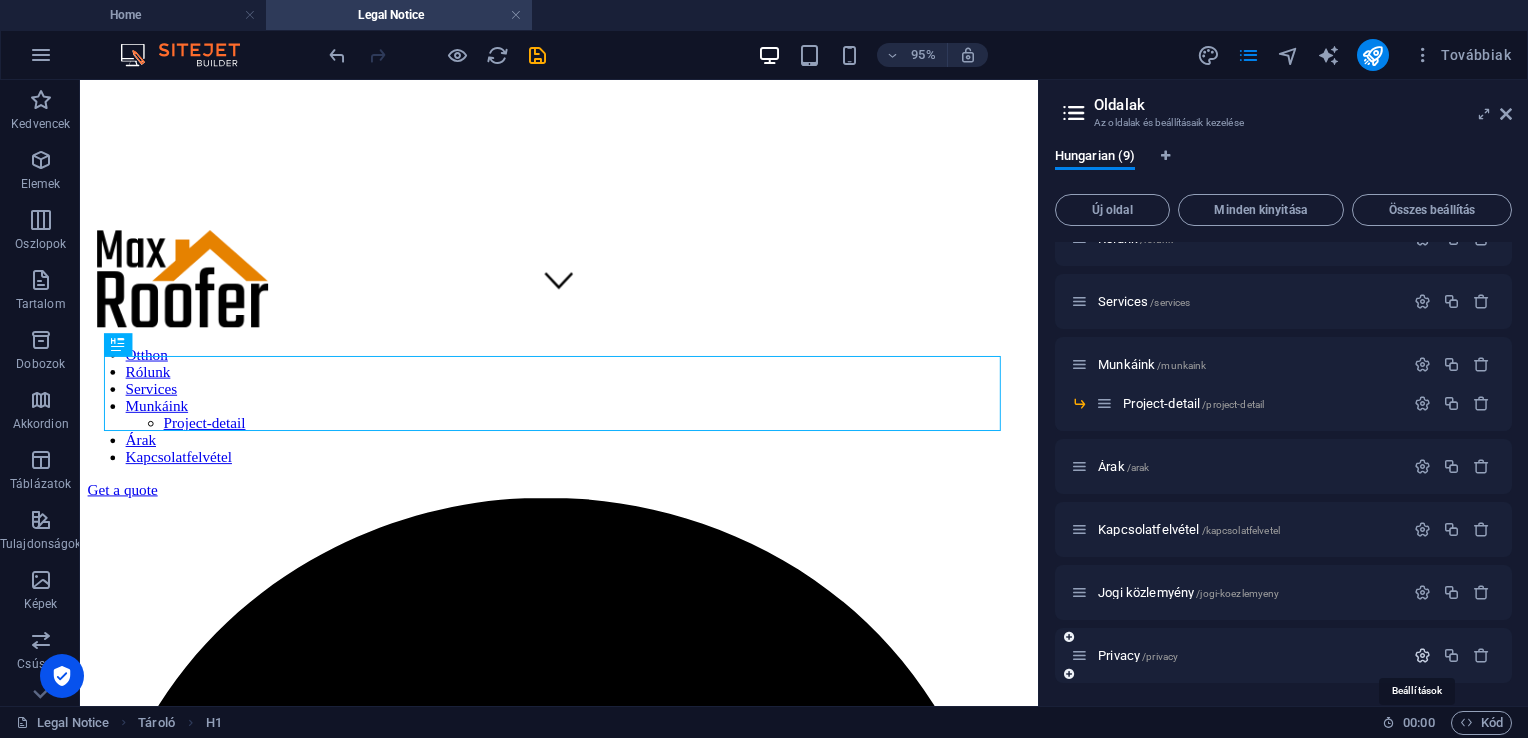 click at bounding box center (1422, 655) 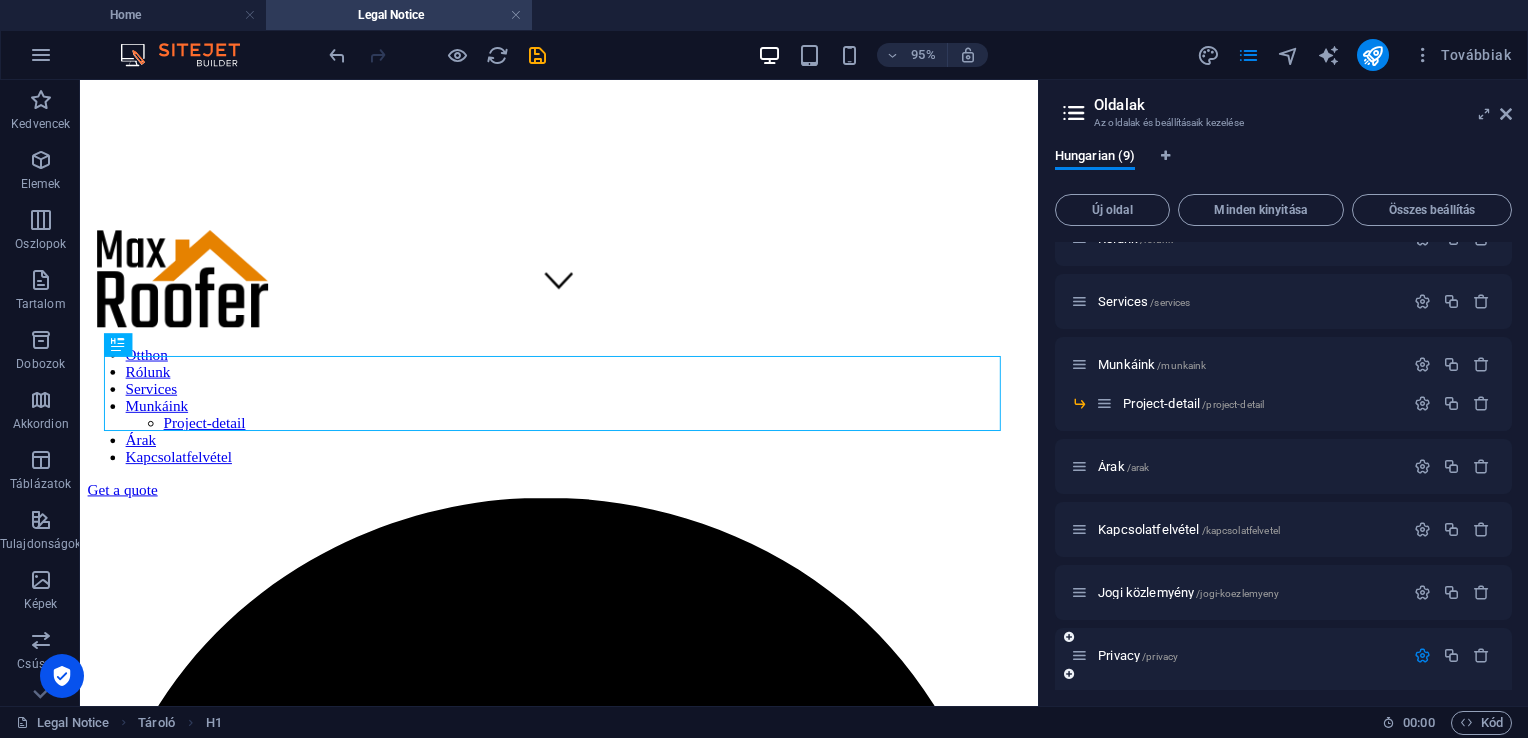 scroll, scrollTop: 359, scrollLeft: 0, axis: vertical 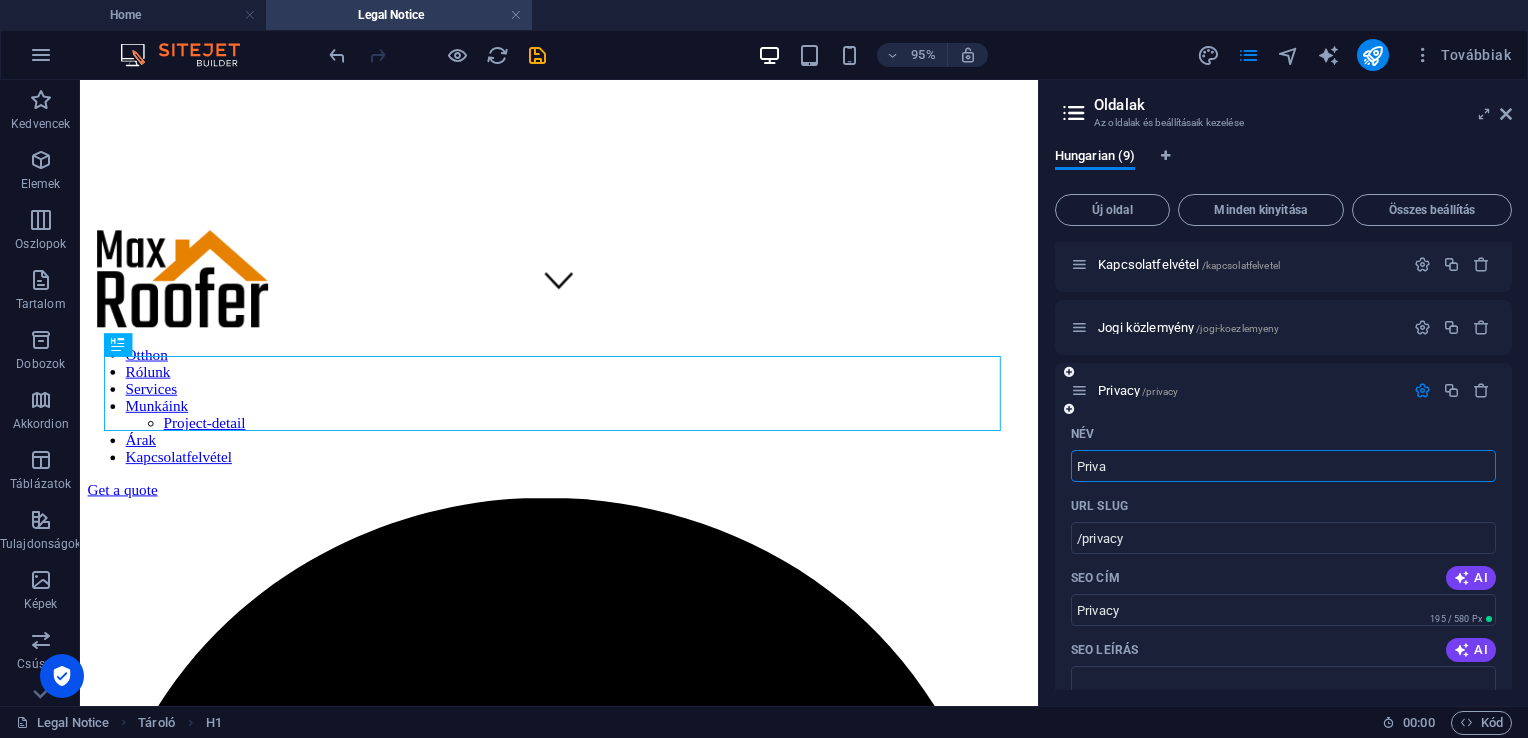 type on "Priva" 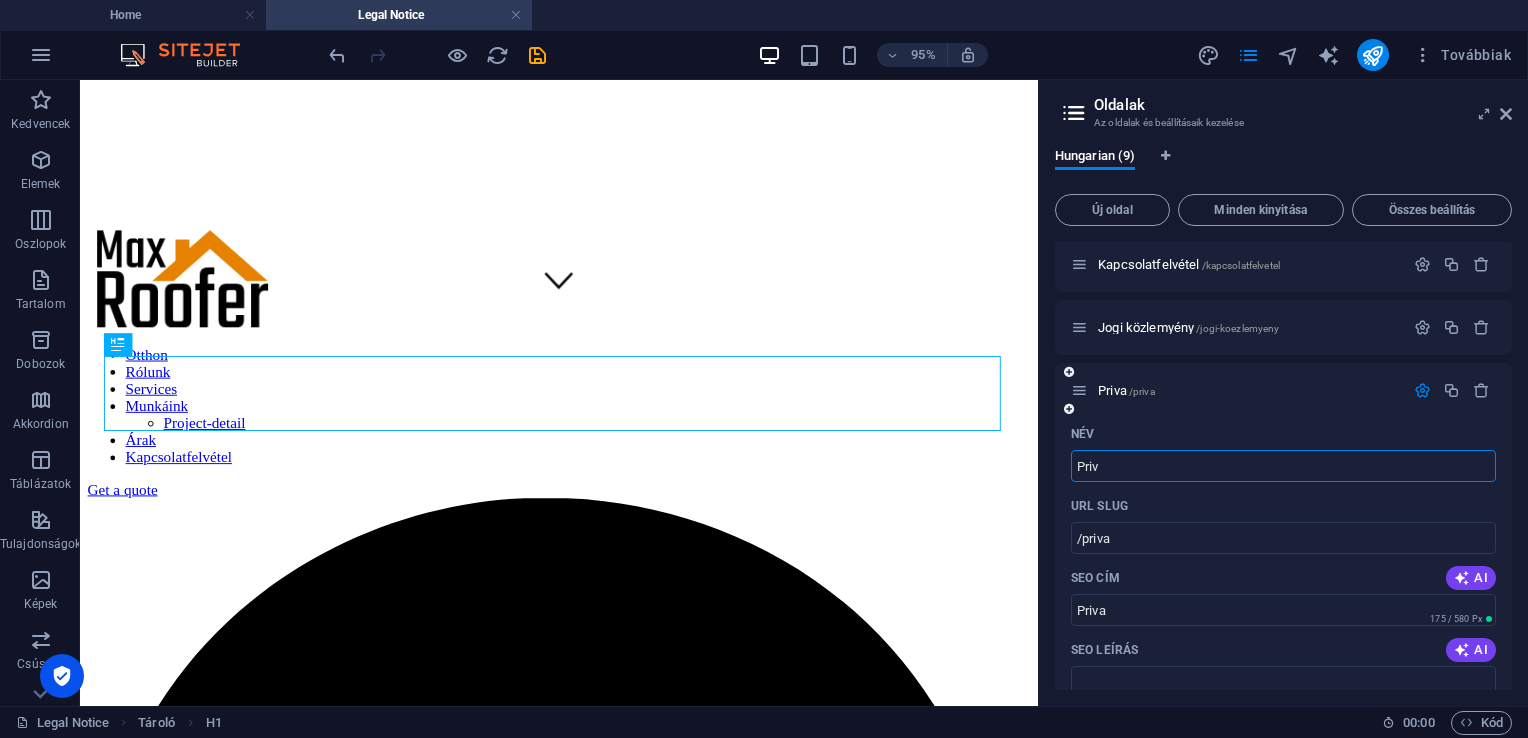 type on "Privá" 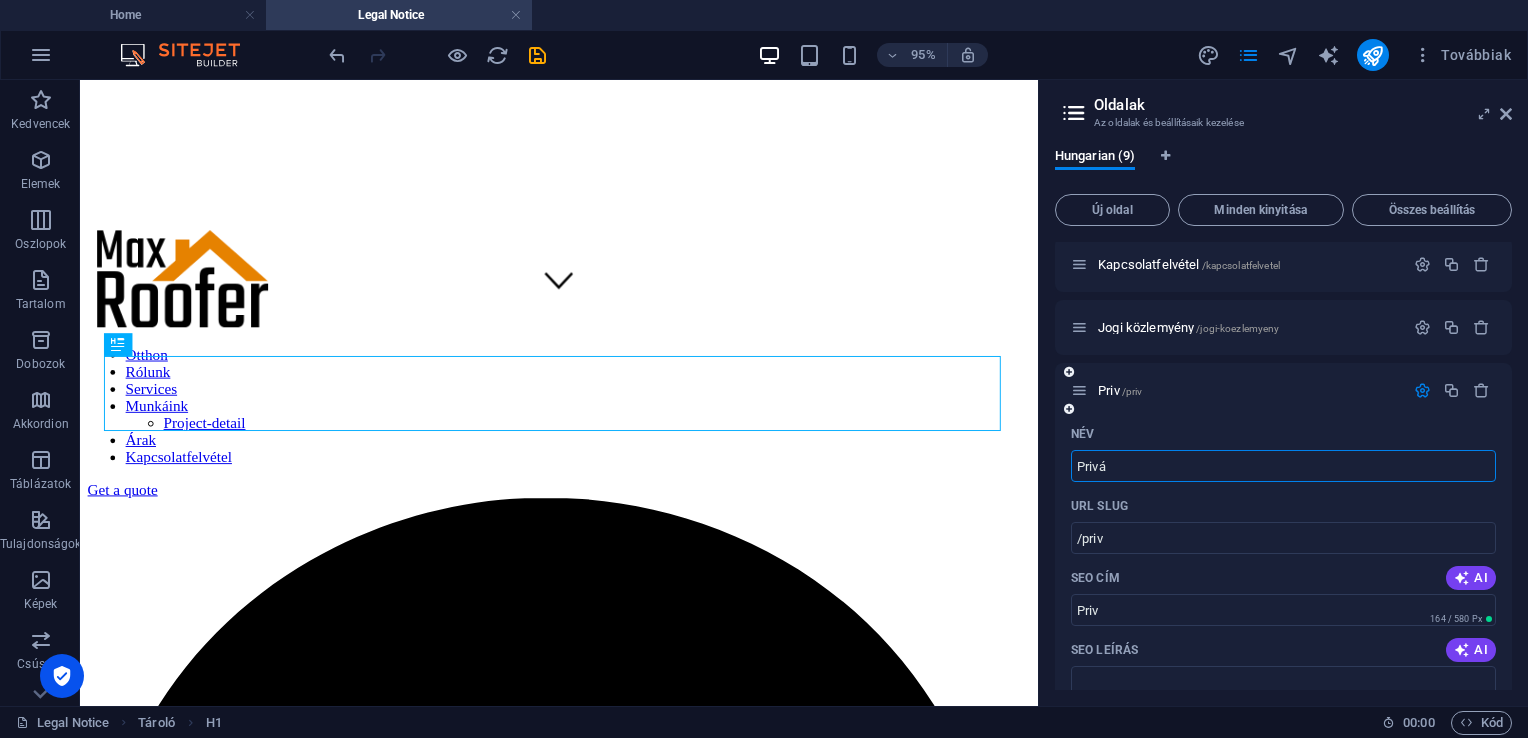 type on "Privát" 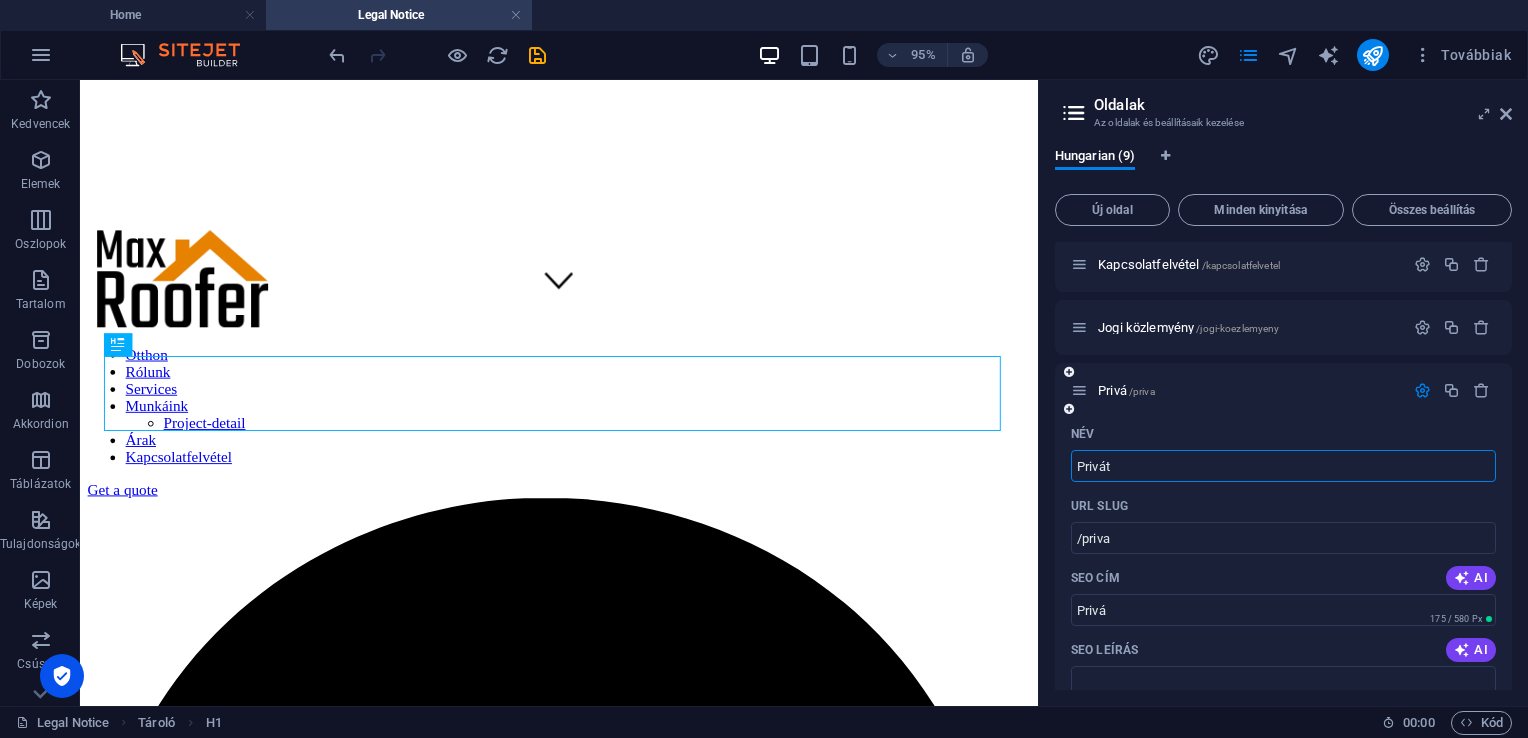 type on "Privát" 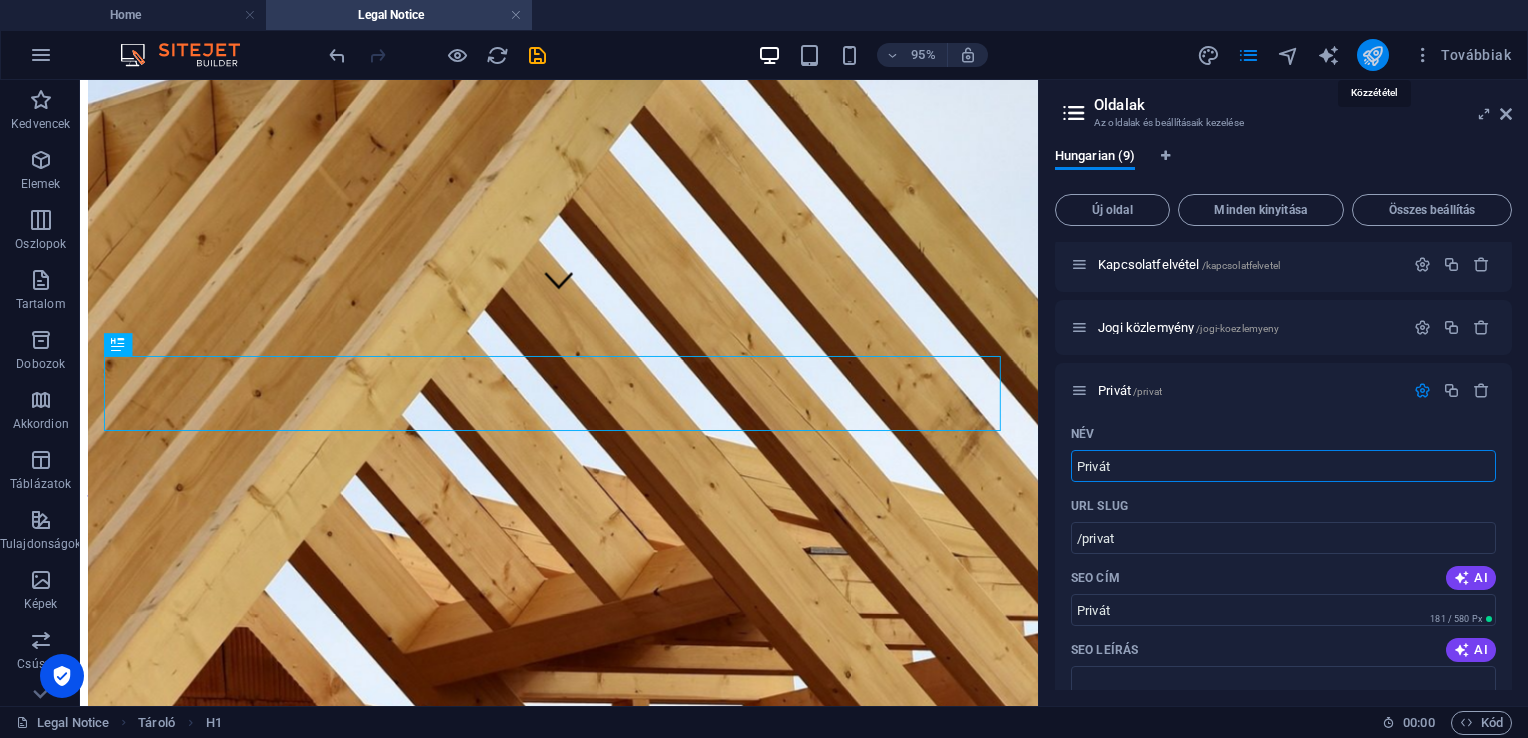 type on "Privát" 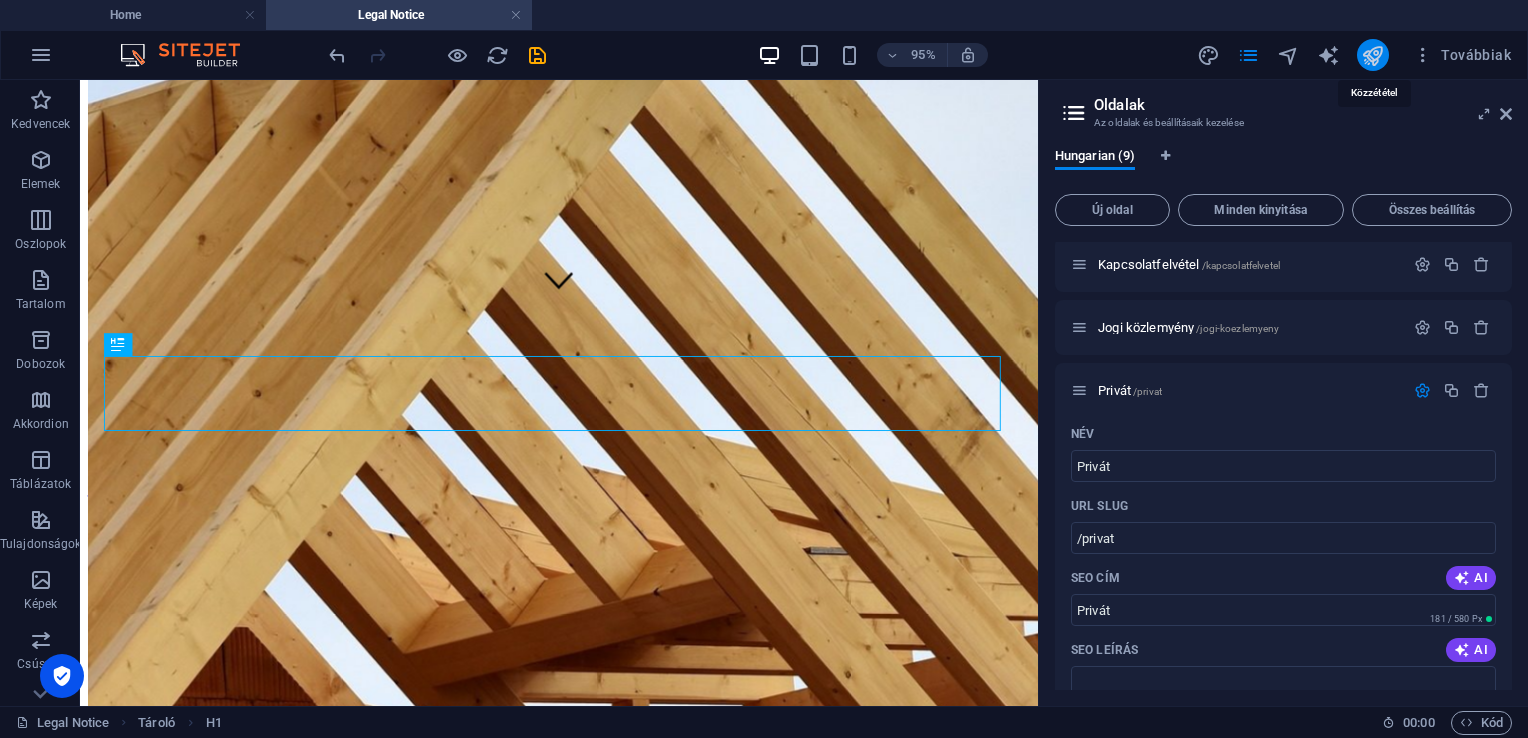 click at bounding box center (1372, 55) 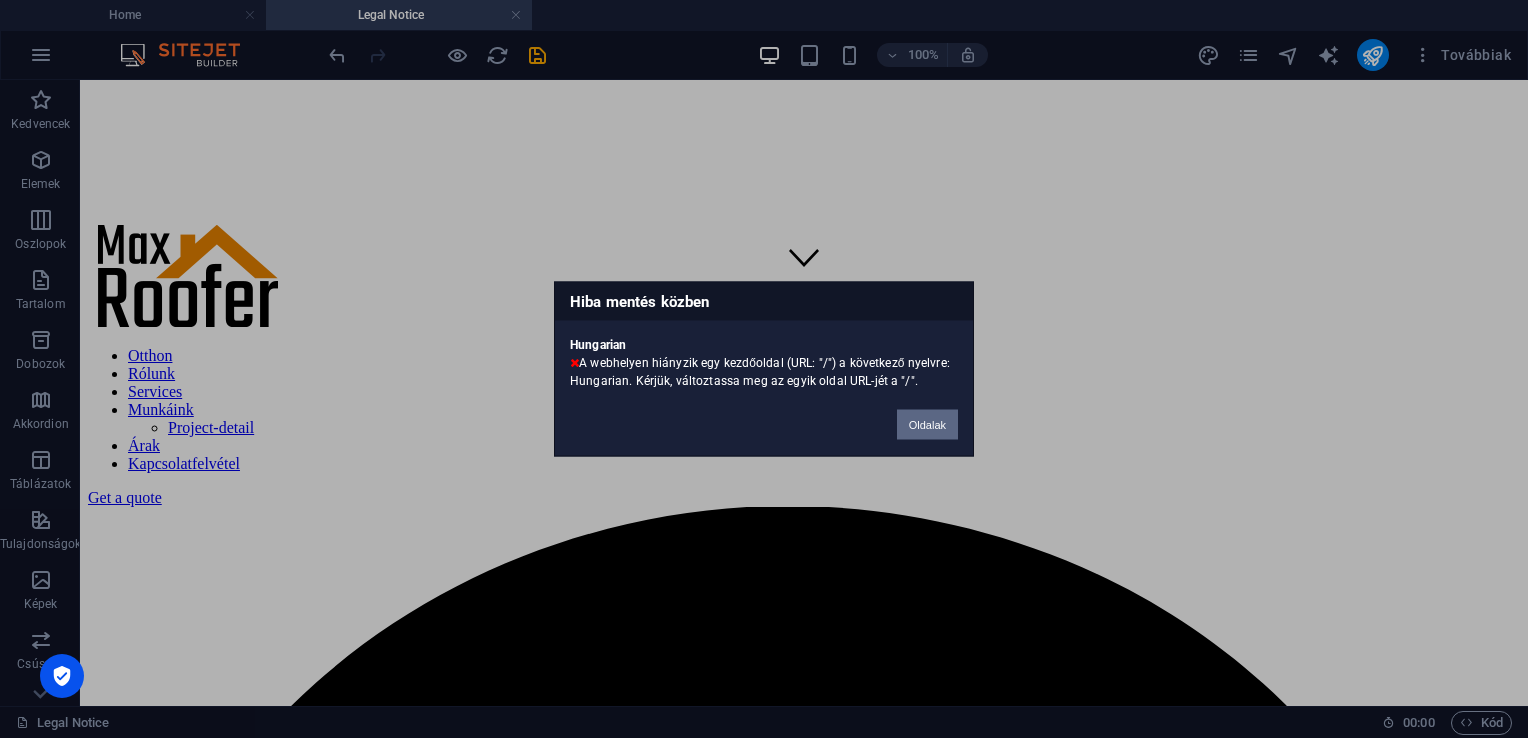 click on "Oldalak" at bounding box center (927, 425) 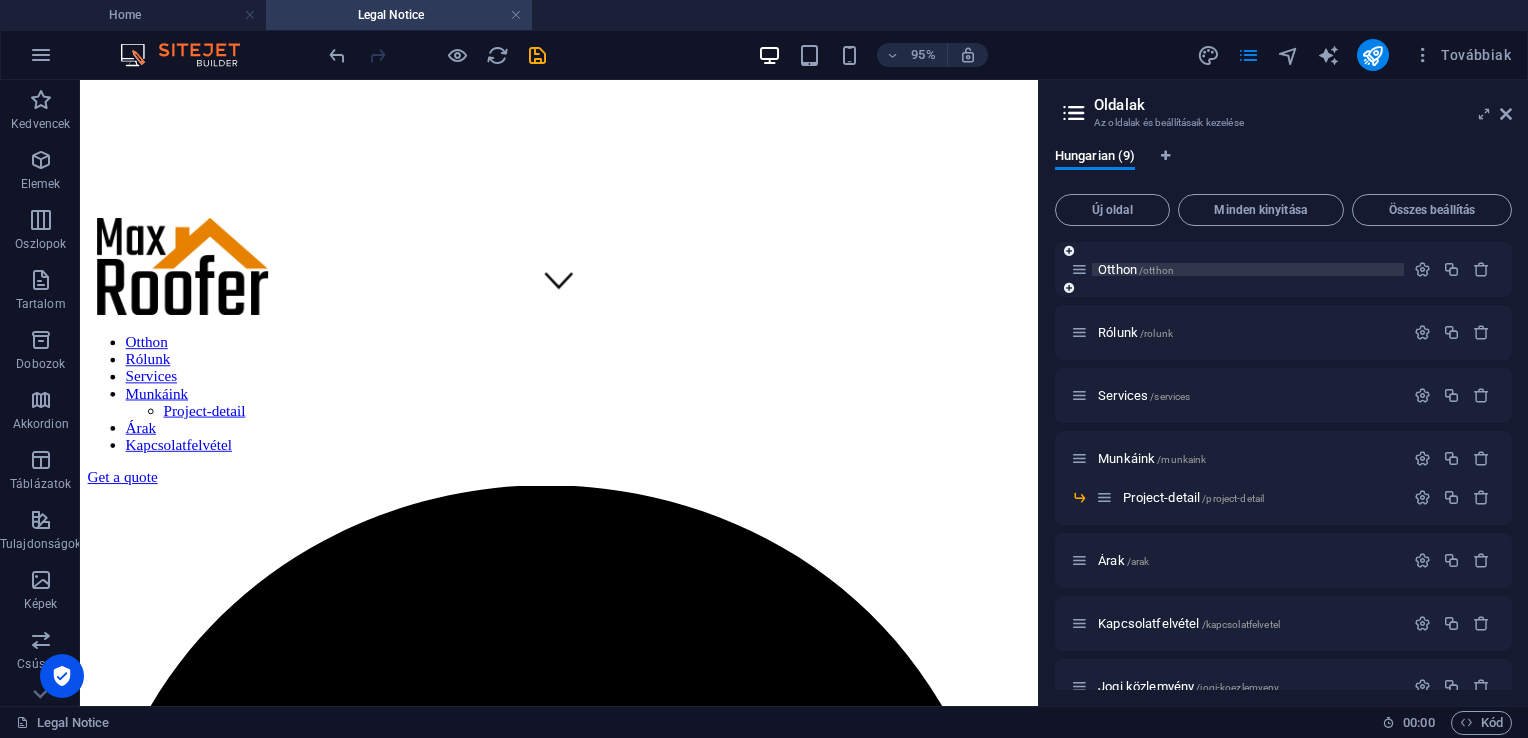click on "/otthon" at bounding box center [1156, 270] 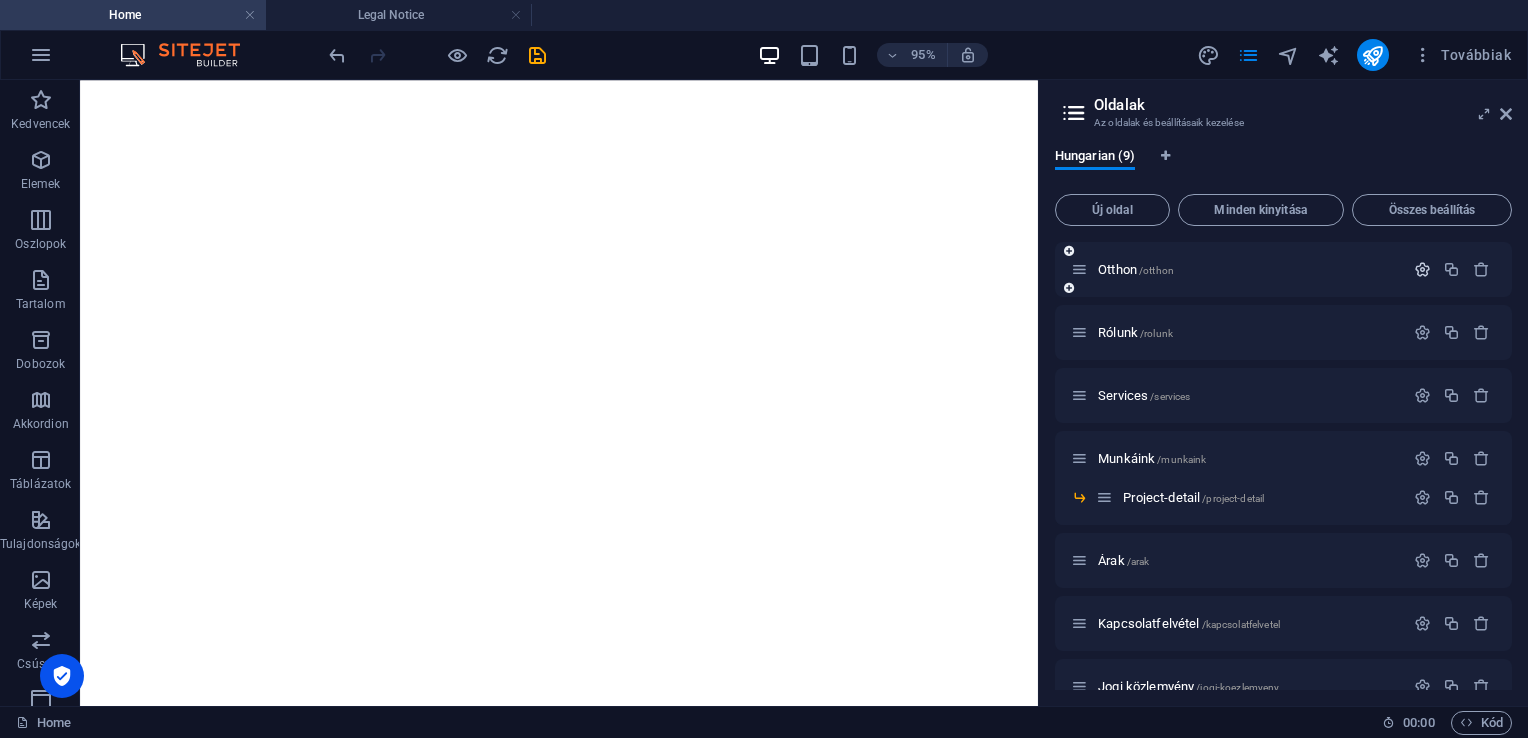 click at bounding box center [1422, 269] 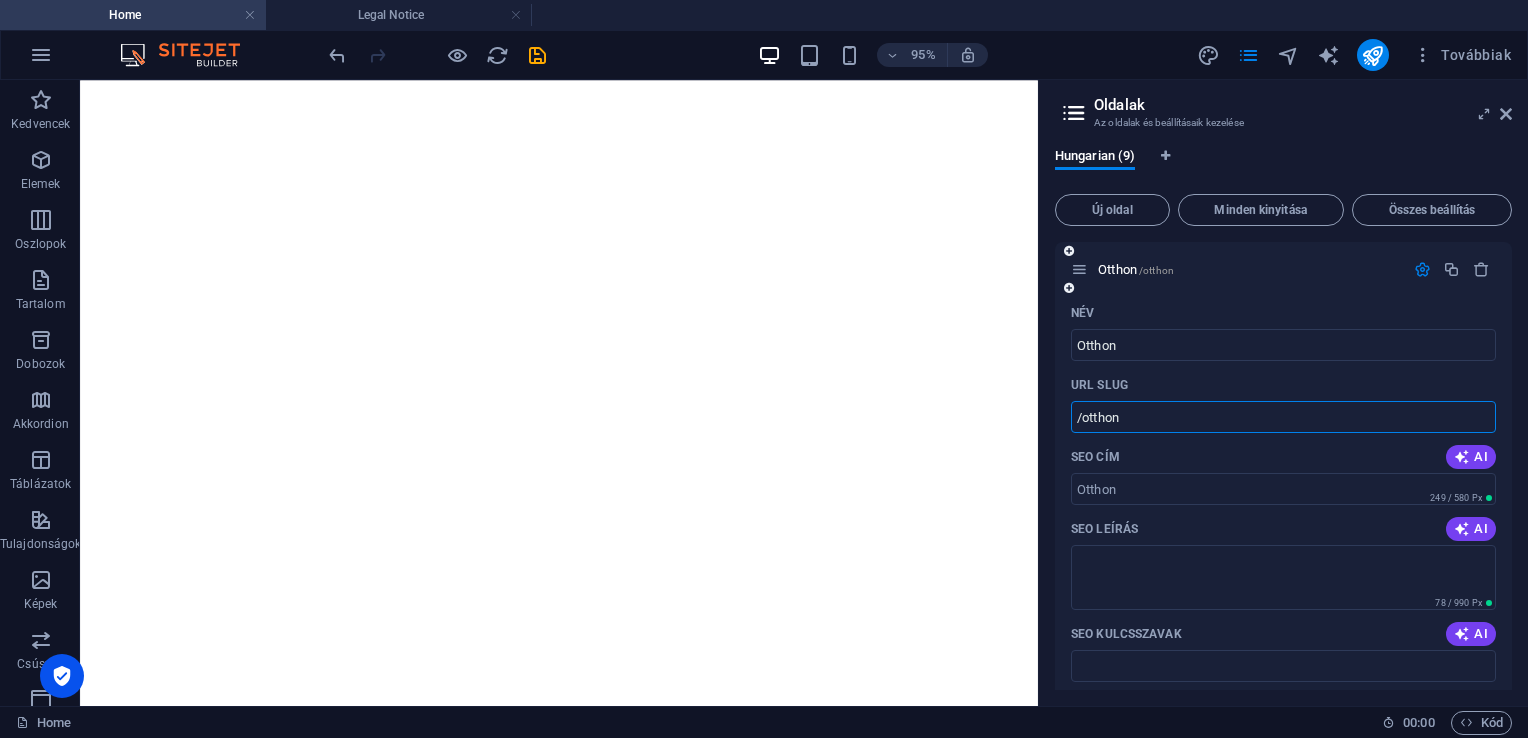 click on "/otthon" at bounding box center [1283, 417] 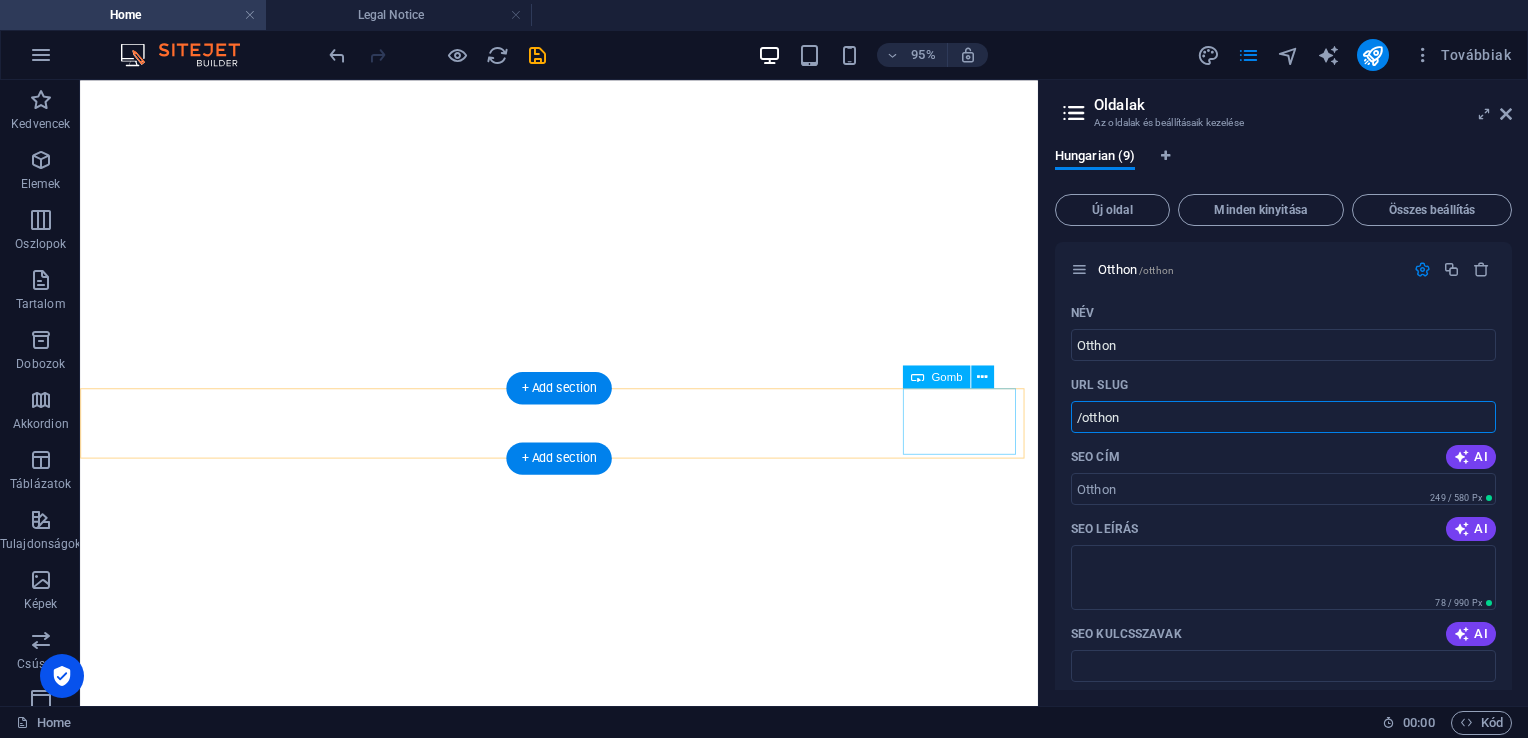 paste 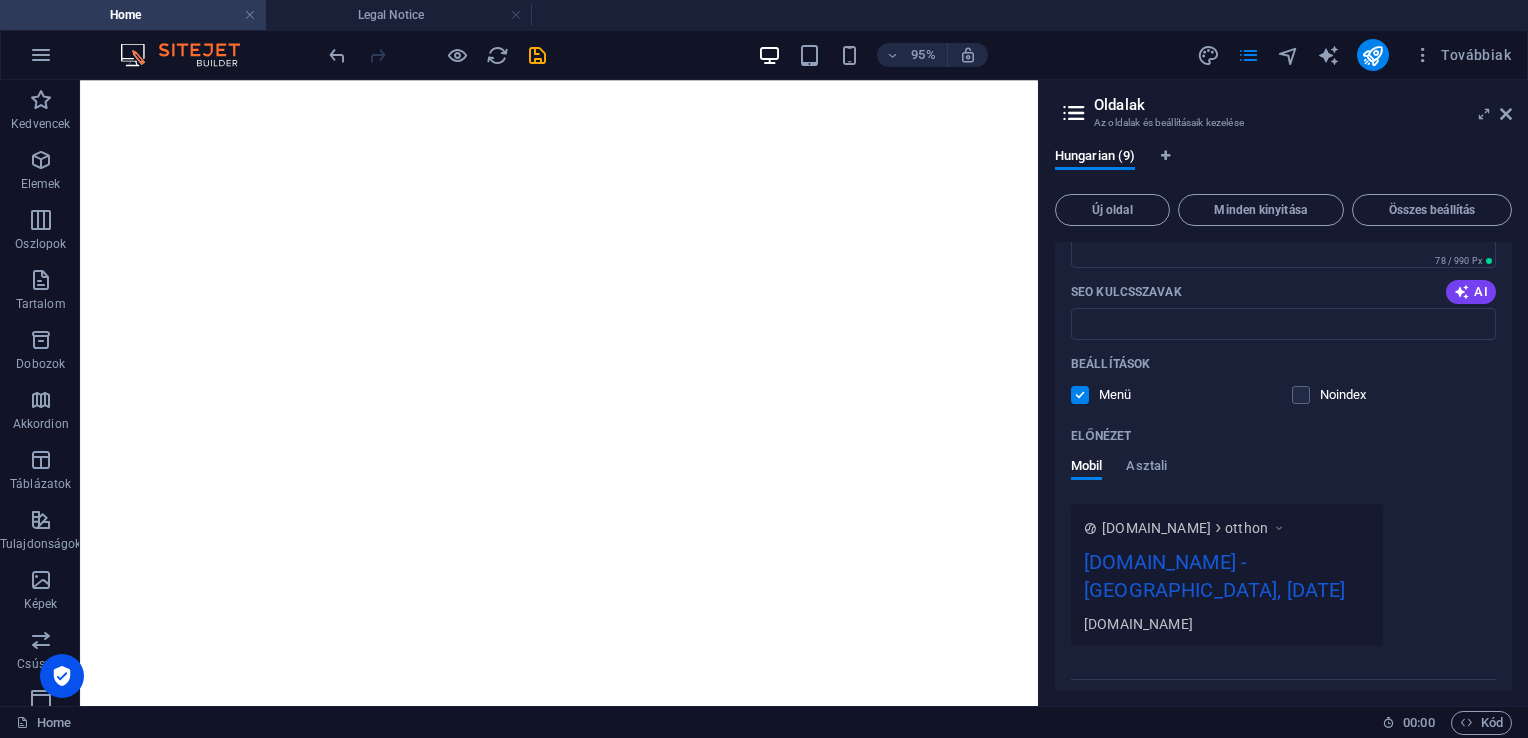 scroll, scrollTop: 345, scrollLeft: 0, axis: vertical 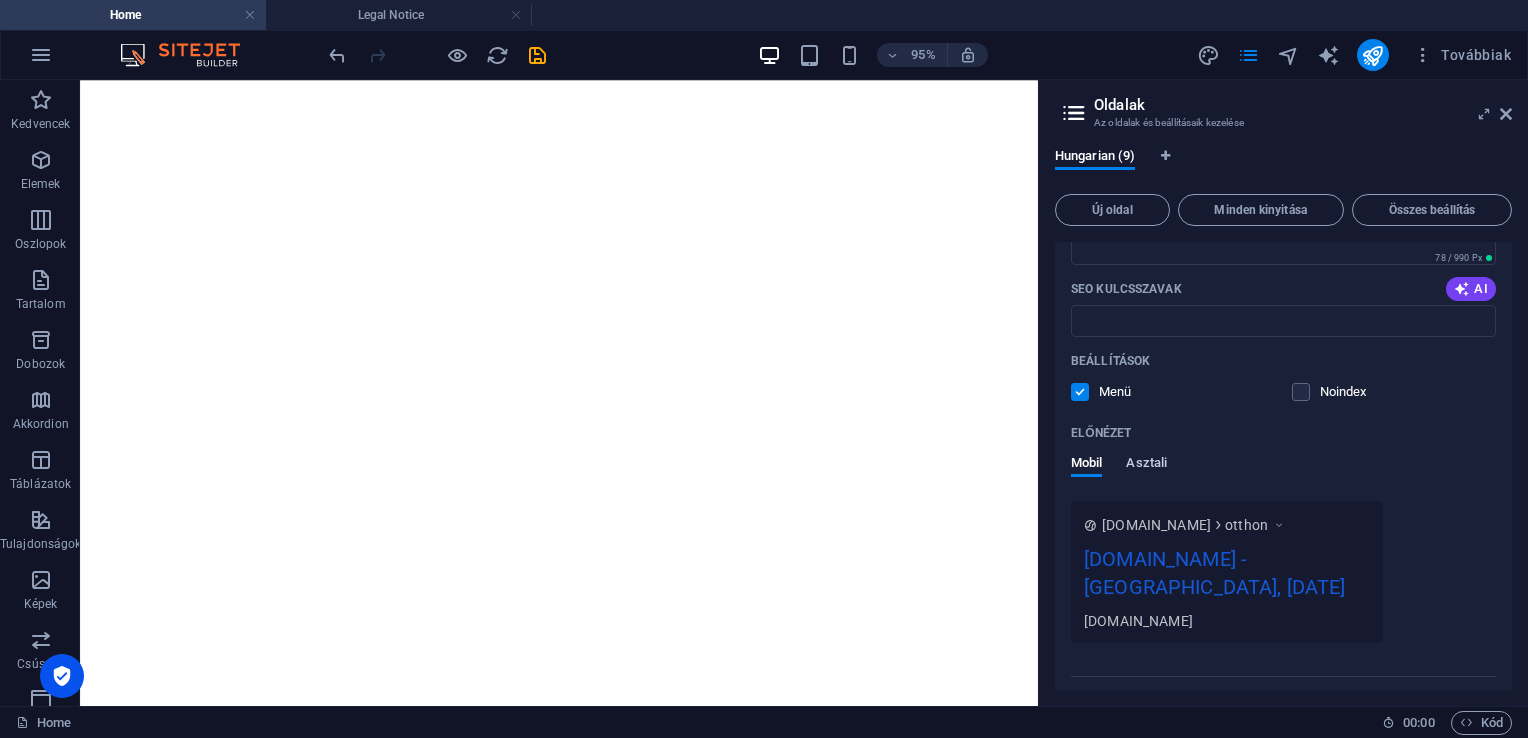 click on "Asztali" at bounding box center [1146, 465] 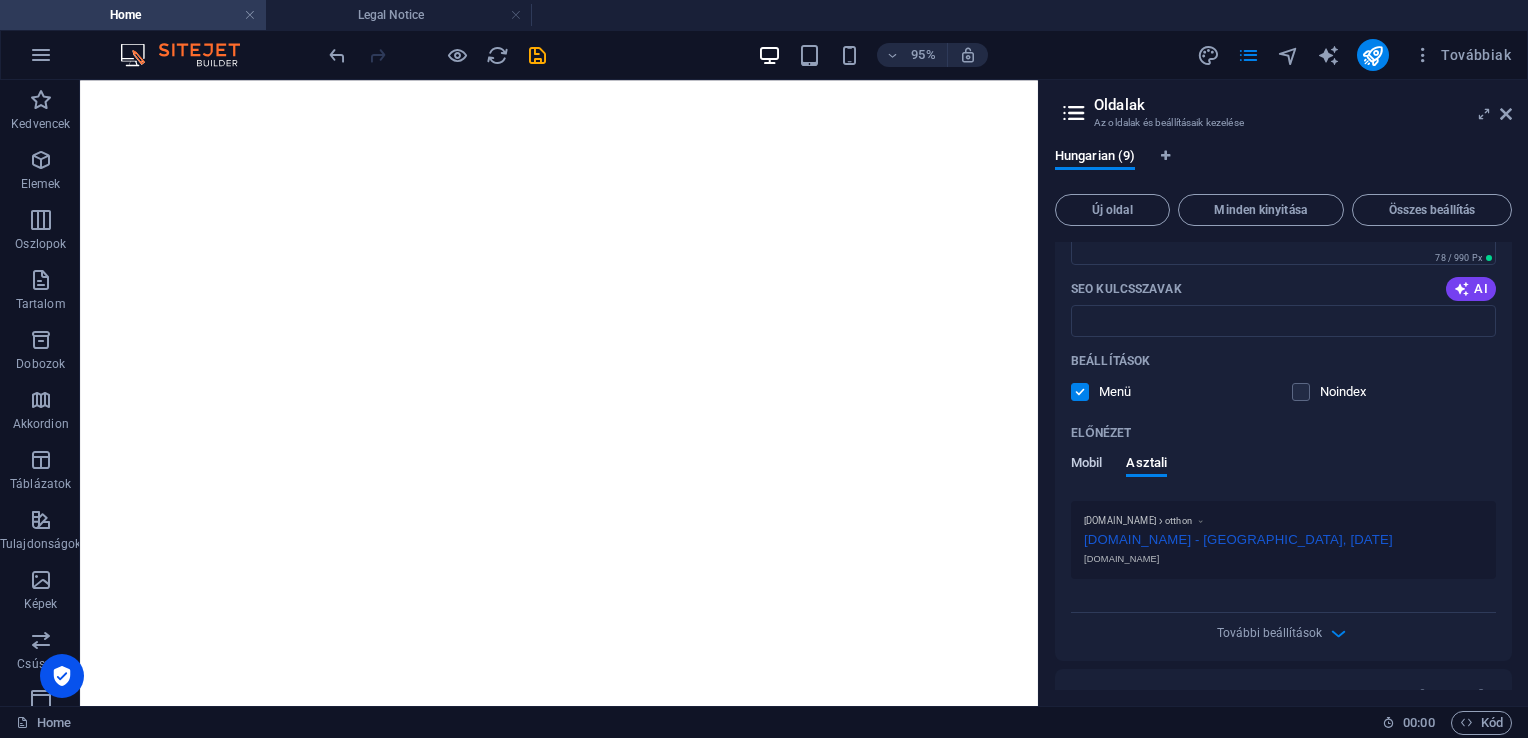click on "Mobil" at bounding box center (1086, 465) 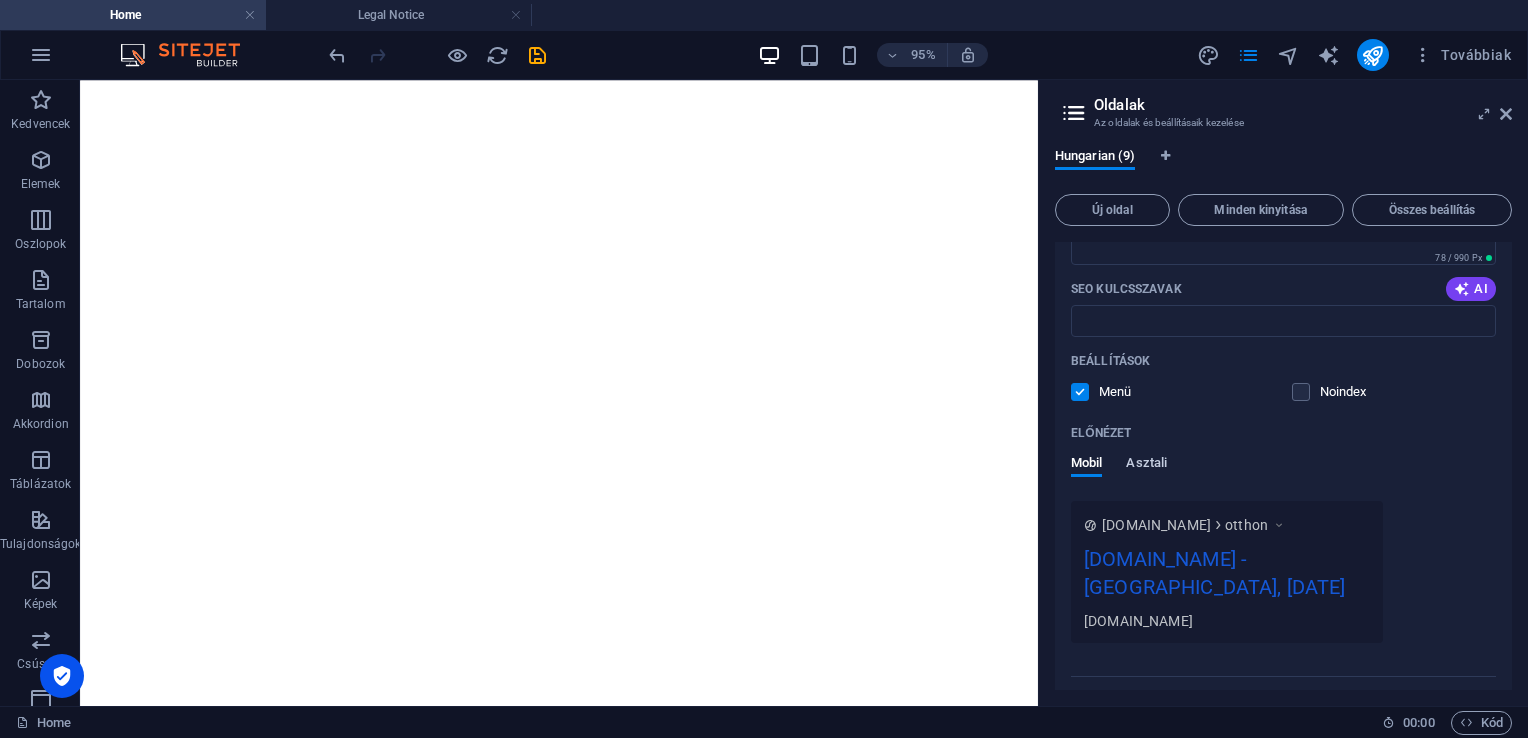 click on "Asztali" at bounding box center [1146, 465] 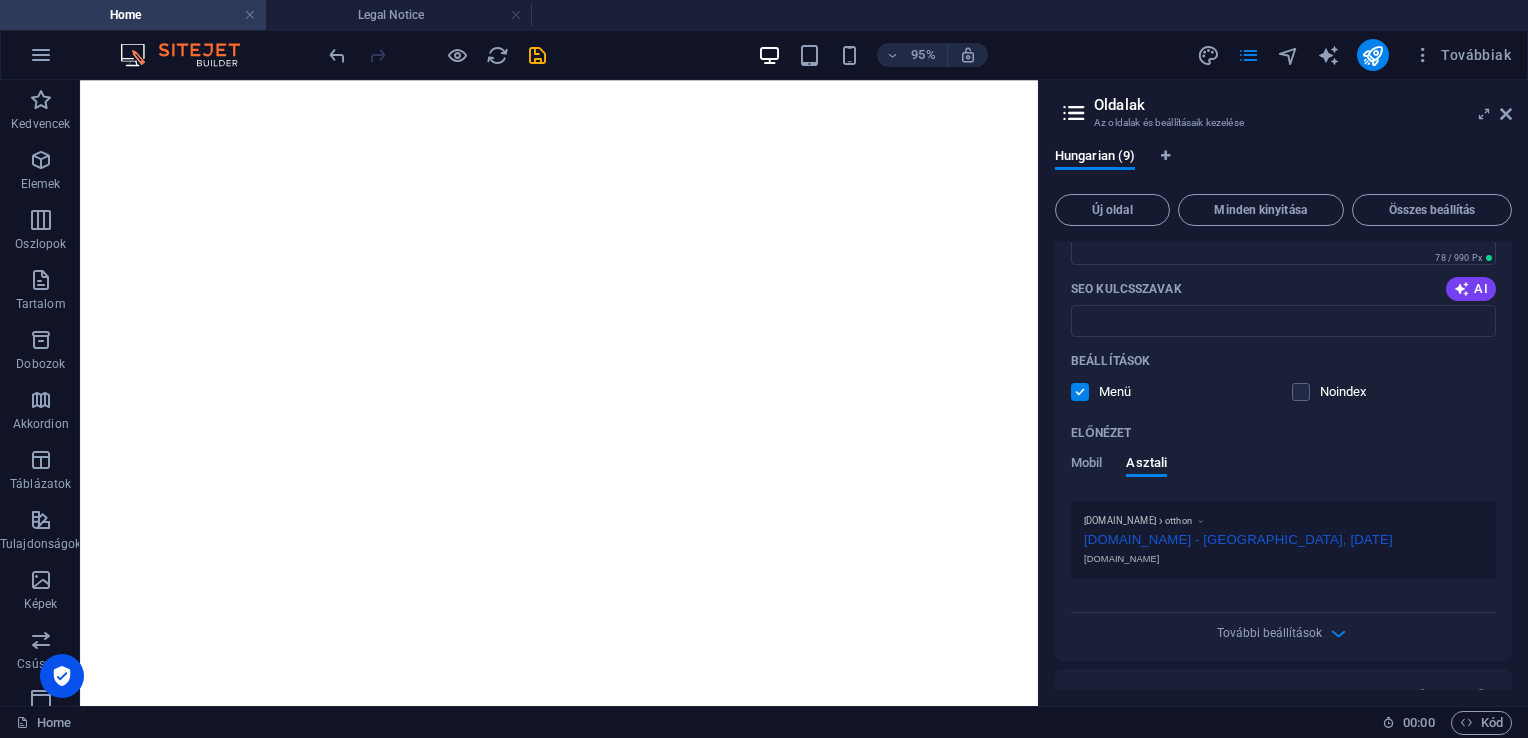click on "Előnézet Mobil Asztali" at bounding box center [1283, 459] 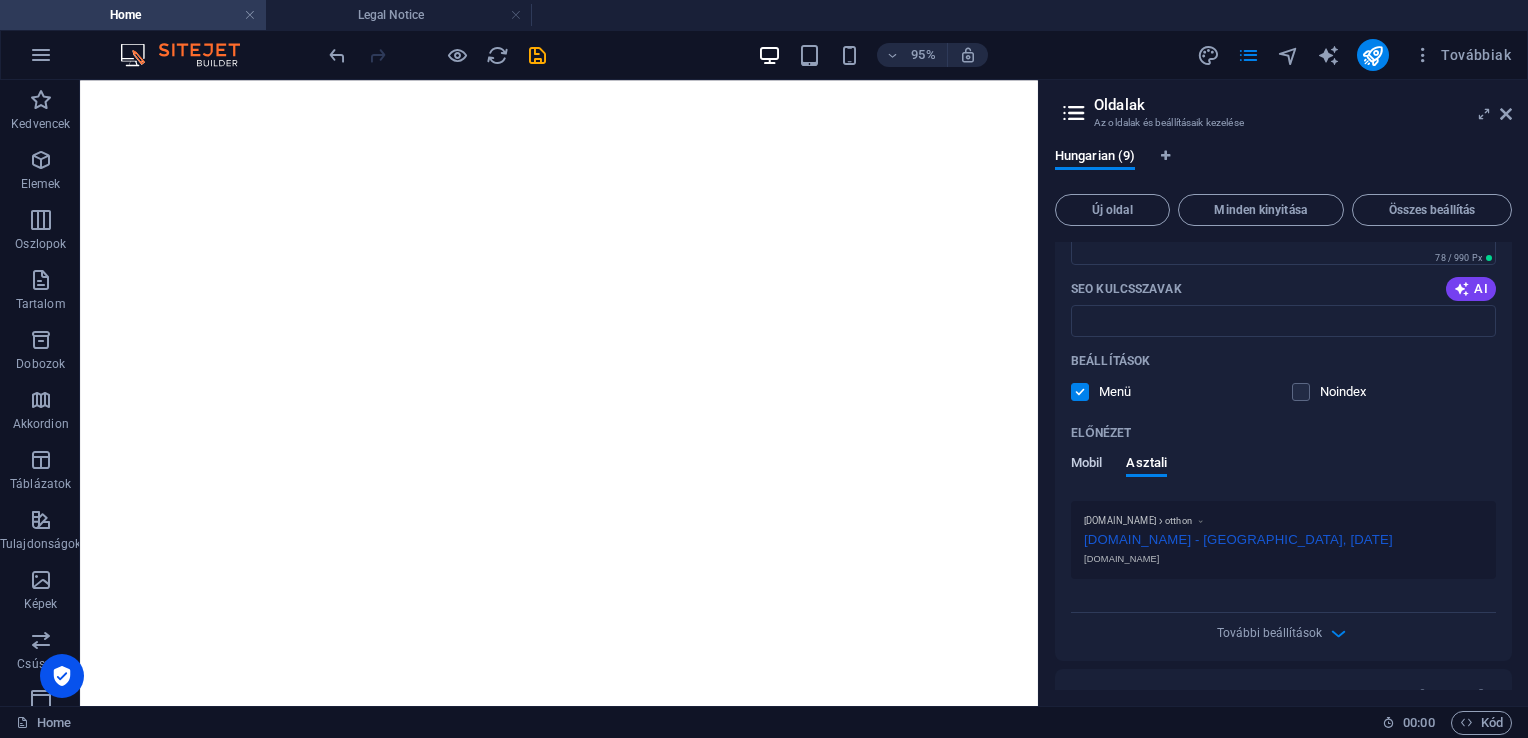 click on "Mobil" at bounding box center [1086, 465] 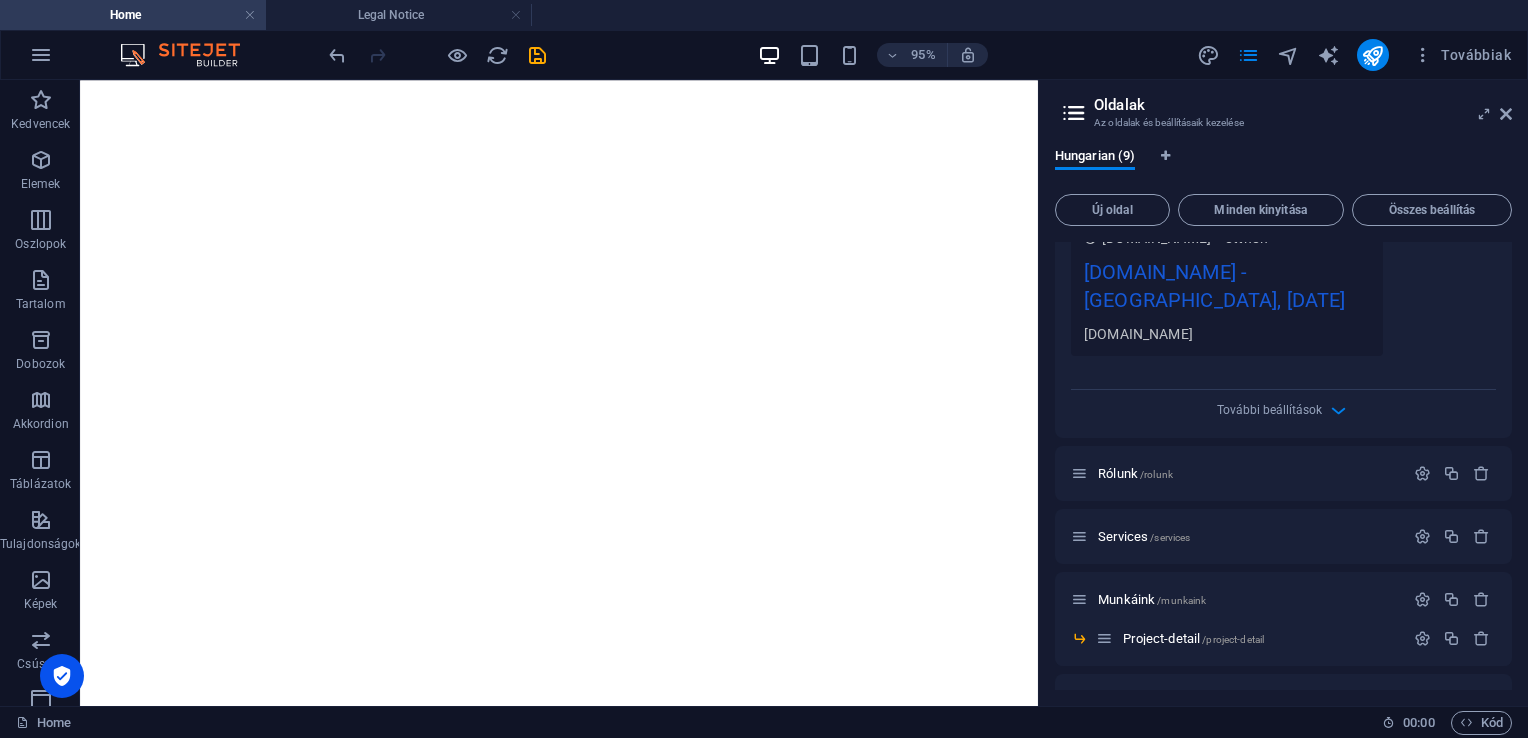 scroll, scrollTop: 606, scrollLeft: 0, axis: vertical 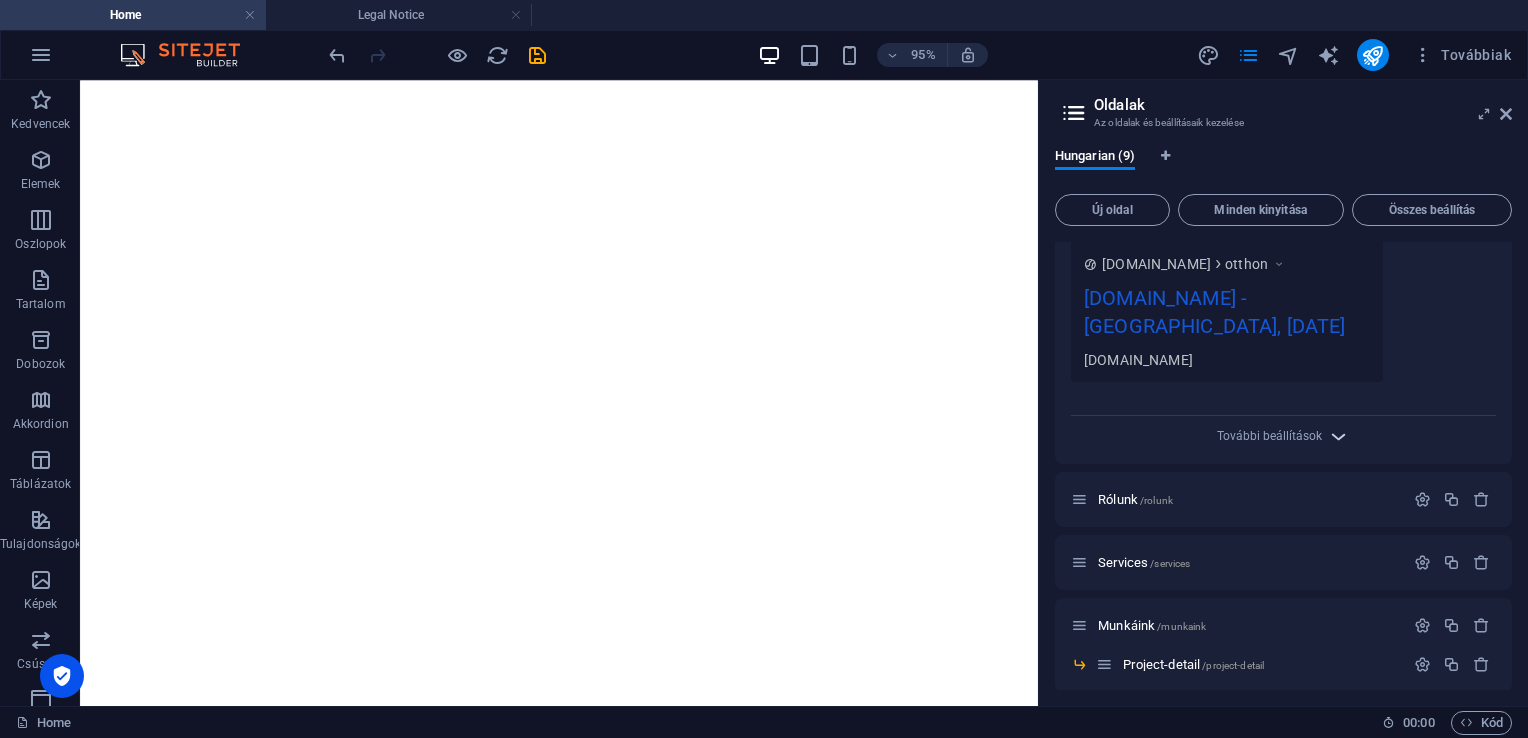 click at bounding box center [1338, 436] 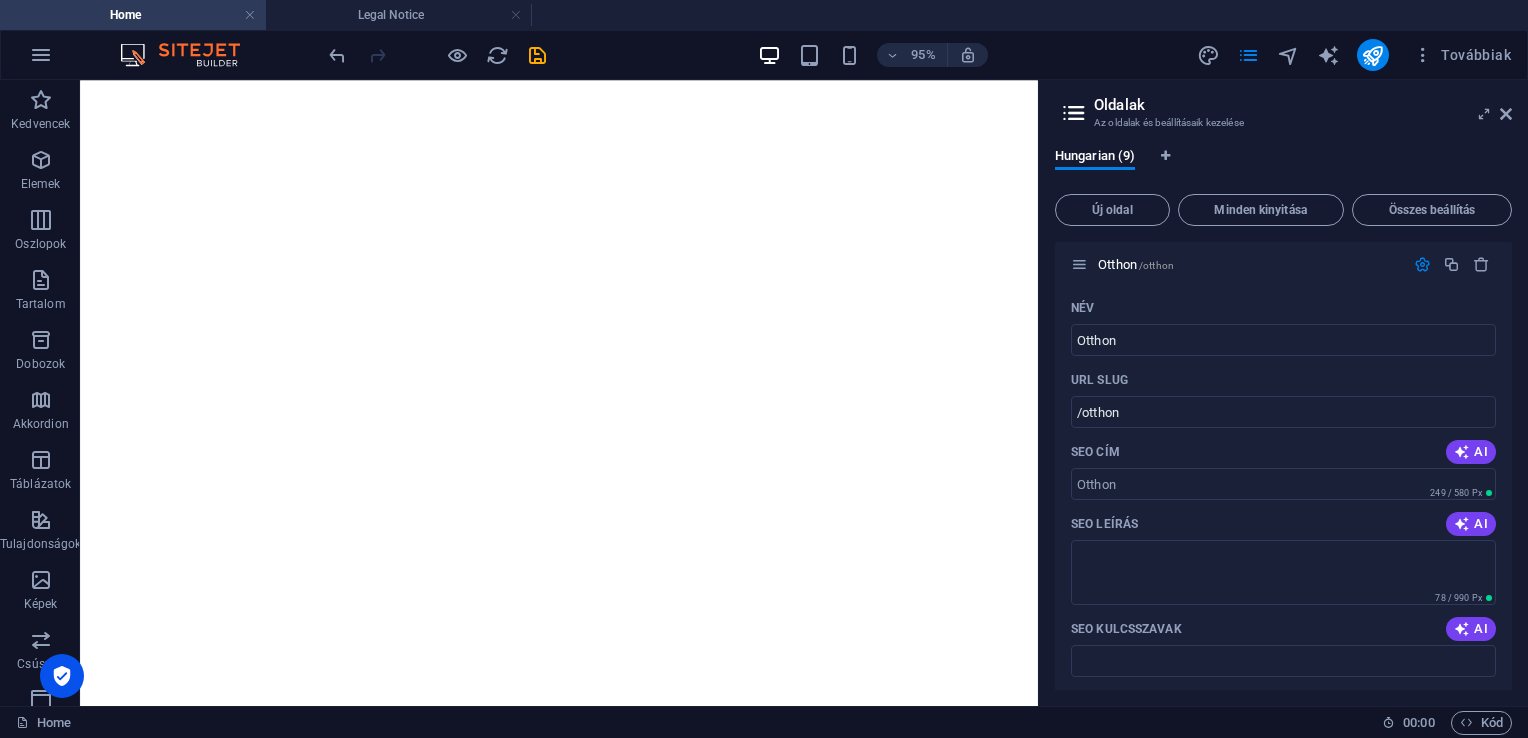 scroll, scrollTop: 0, scrollLeft: 0, axis: both 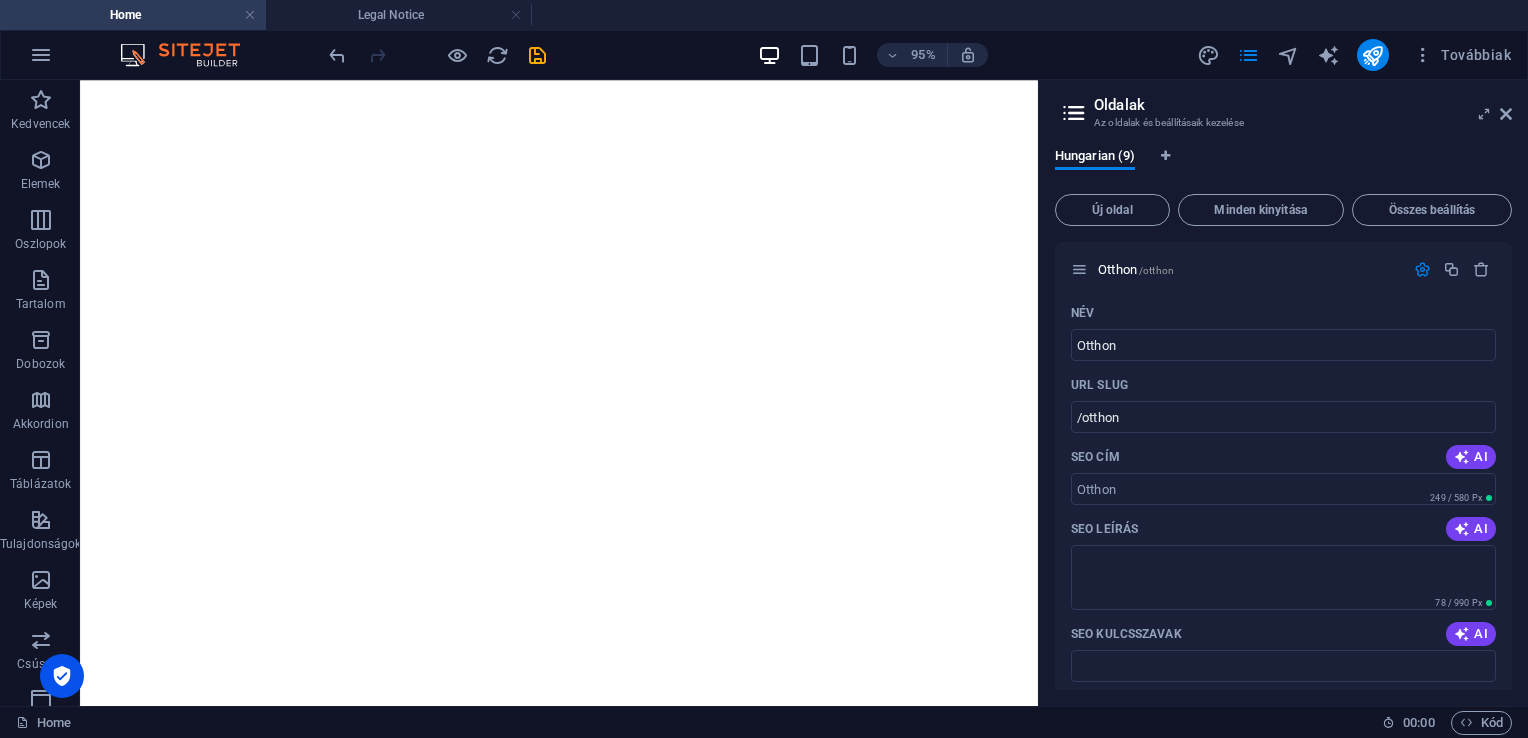 click at bounding box center (1074, 113) 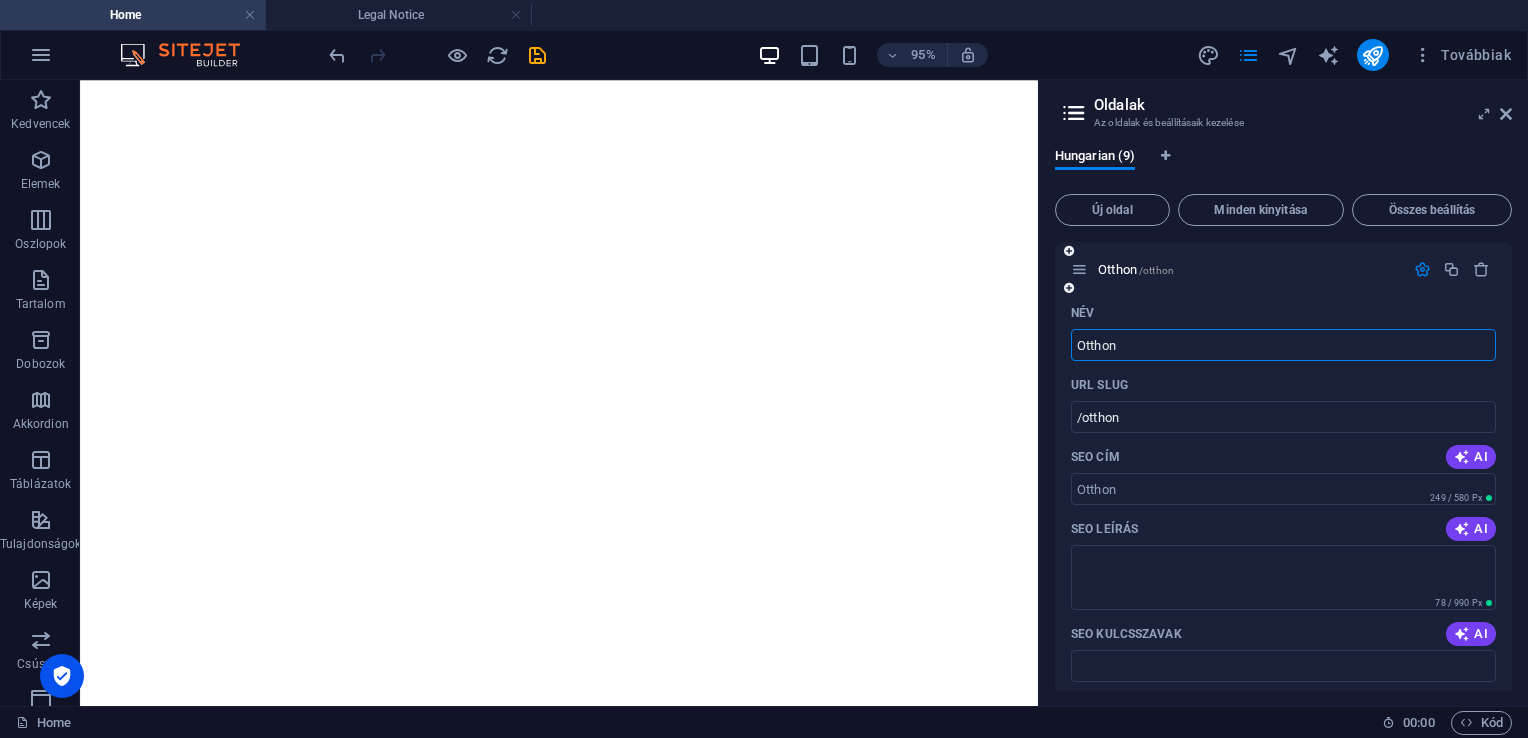 click on "Otthon" at bounding box center (1283, 345) 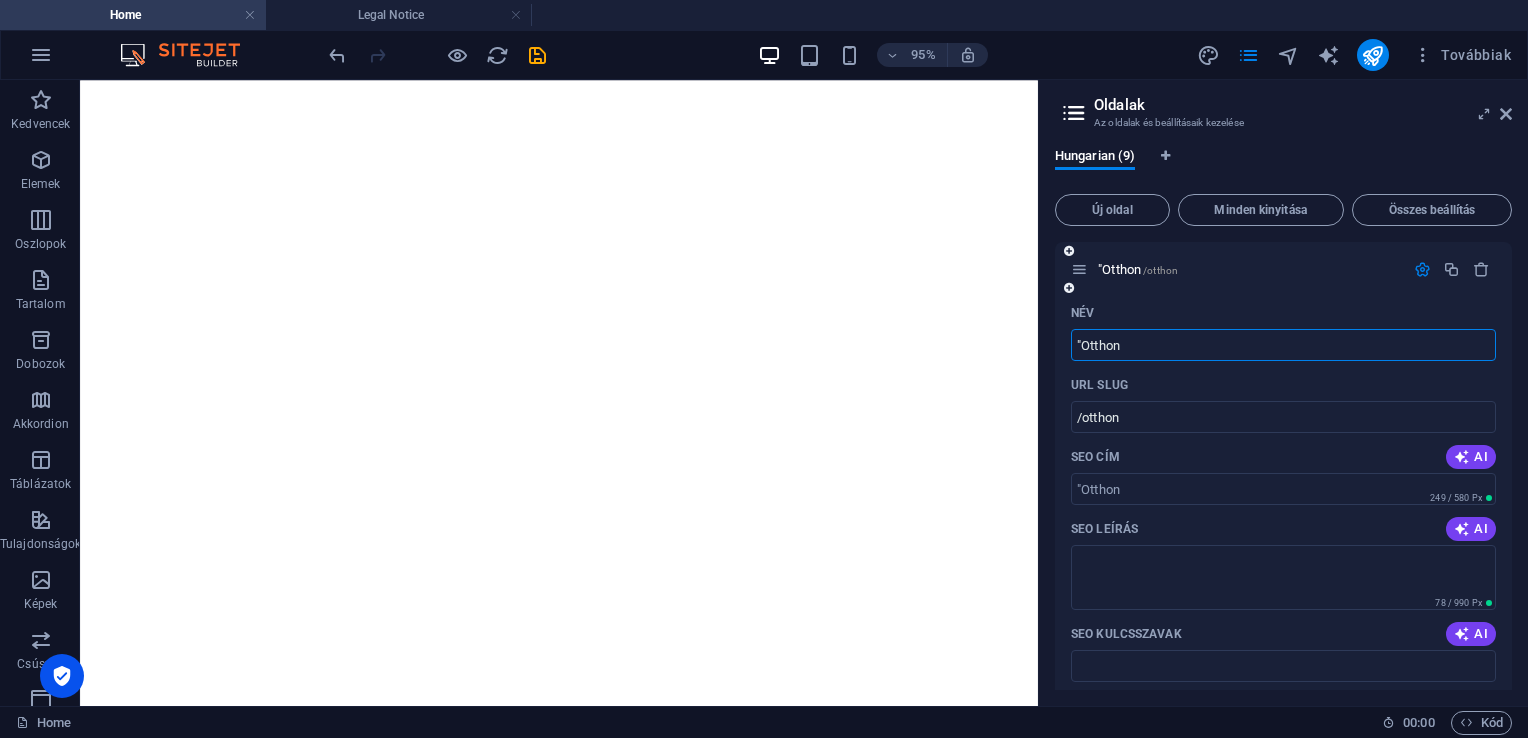 click on ""Otthon" at bounding box center (1283, 345) 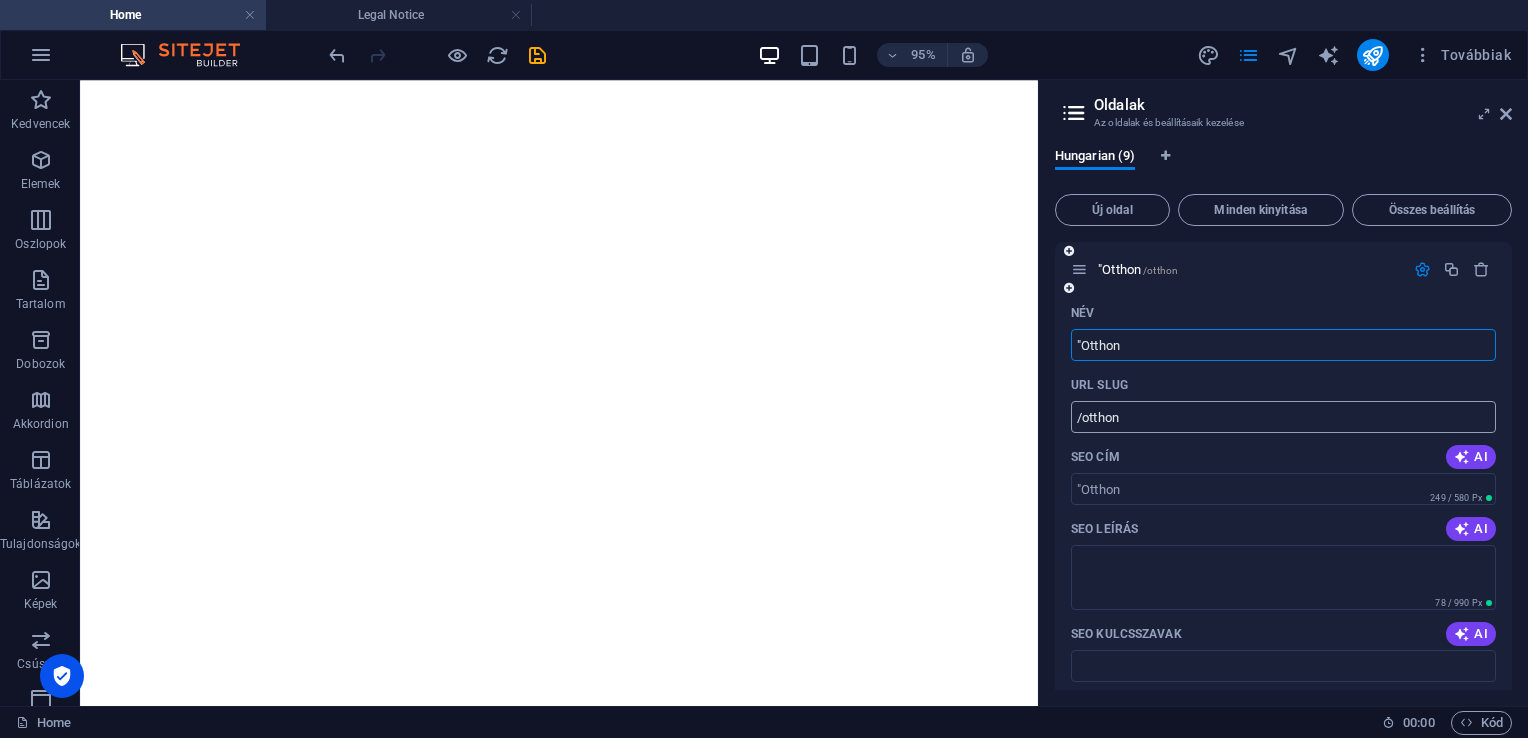 type on ""Otthon" 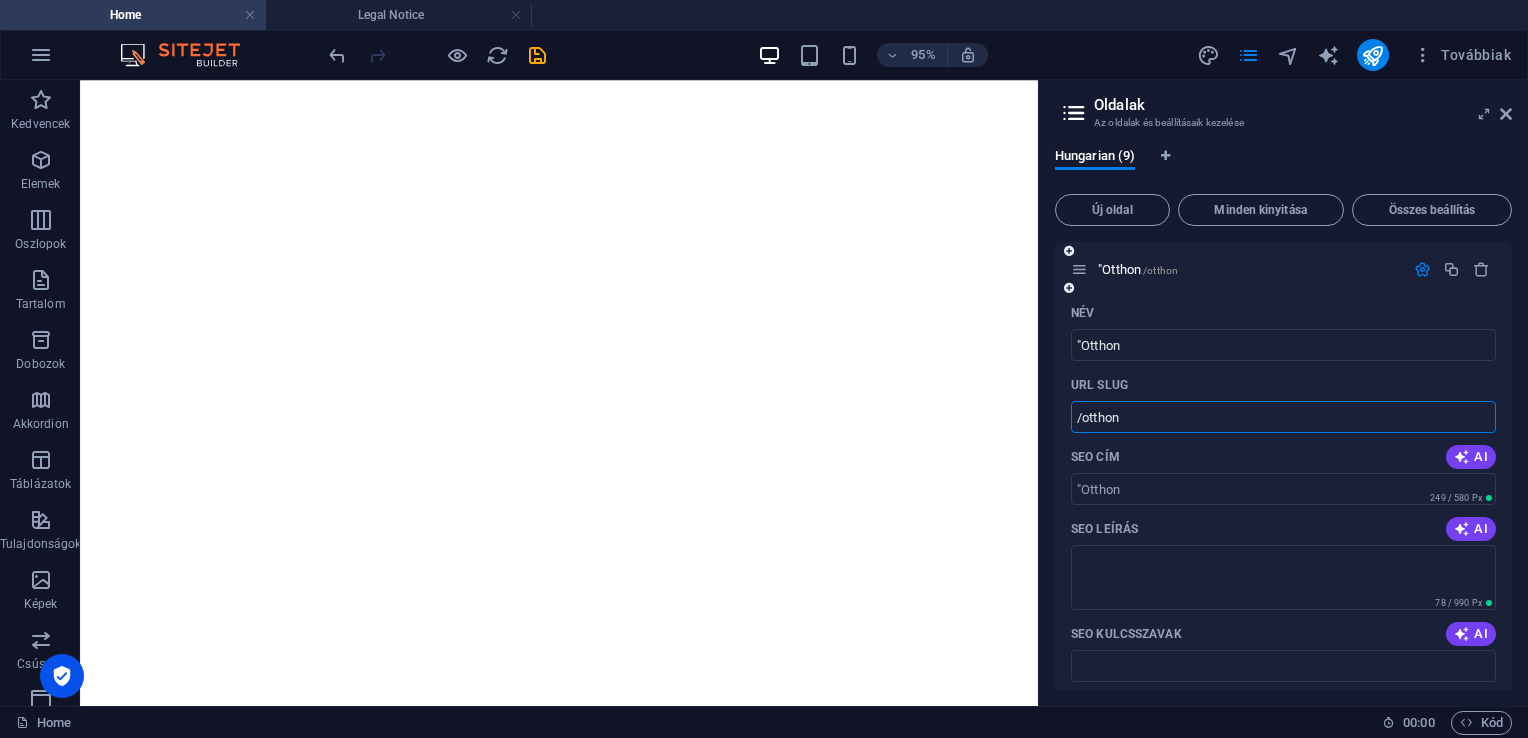 click on "/otthon" at bounding box center (1283, 417) 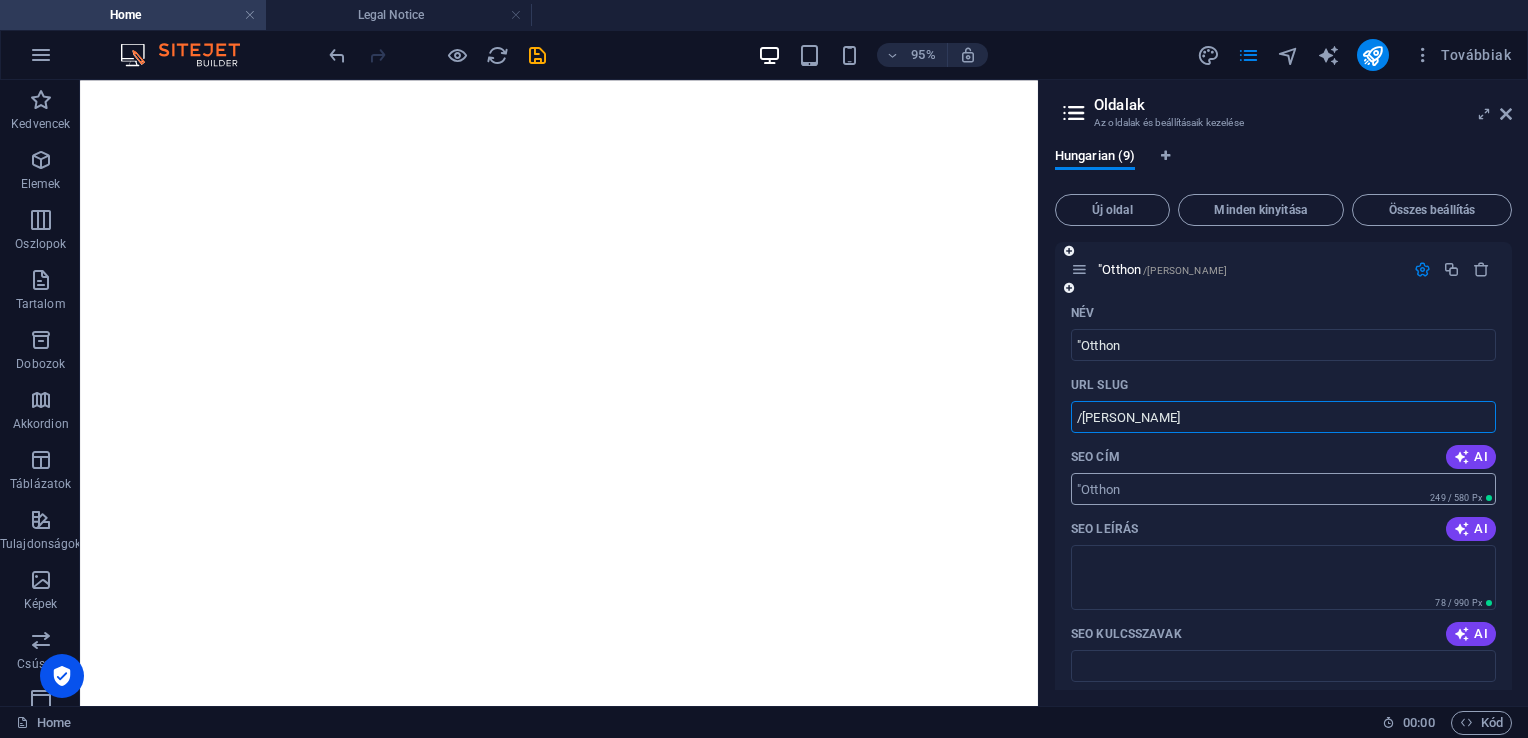 type on "/Otthon" 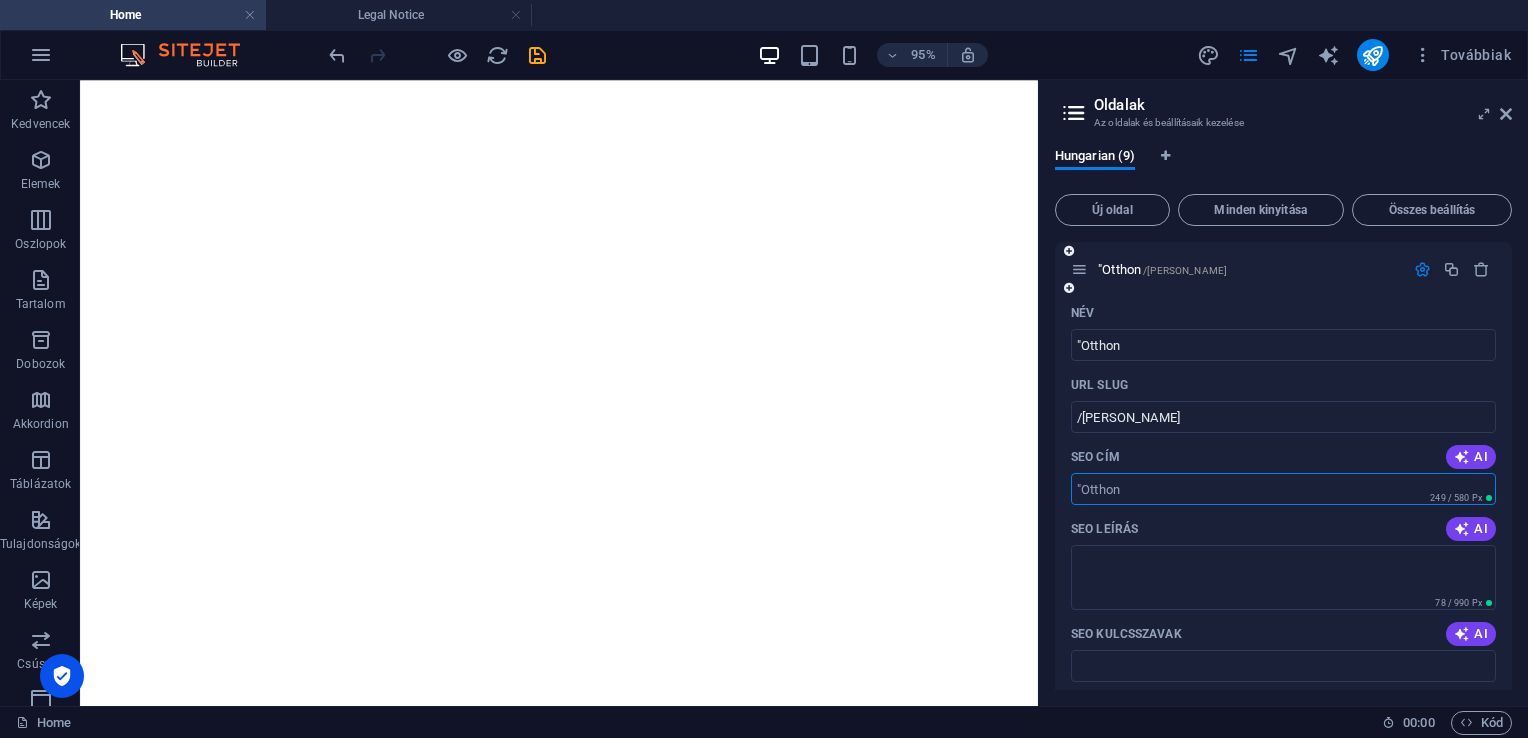 click on "SEO cím" at bounding box center [1283, 489] 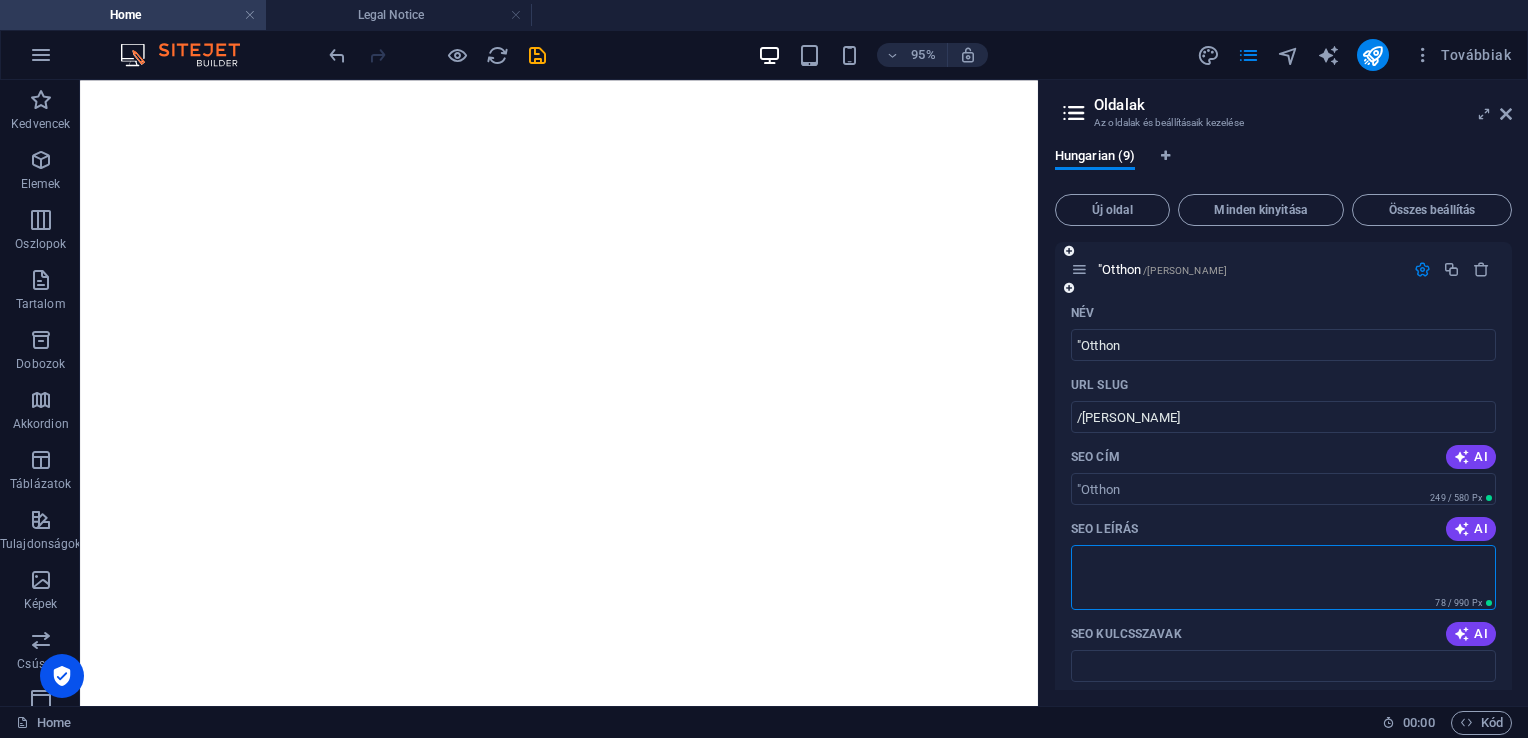 click on "SEO leírás" at bounding box center (1283, 577) 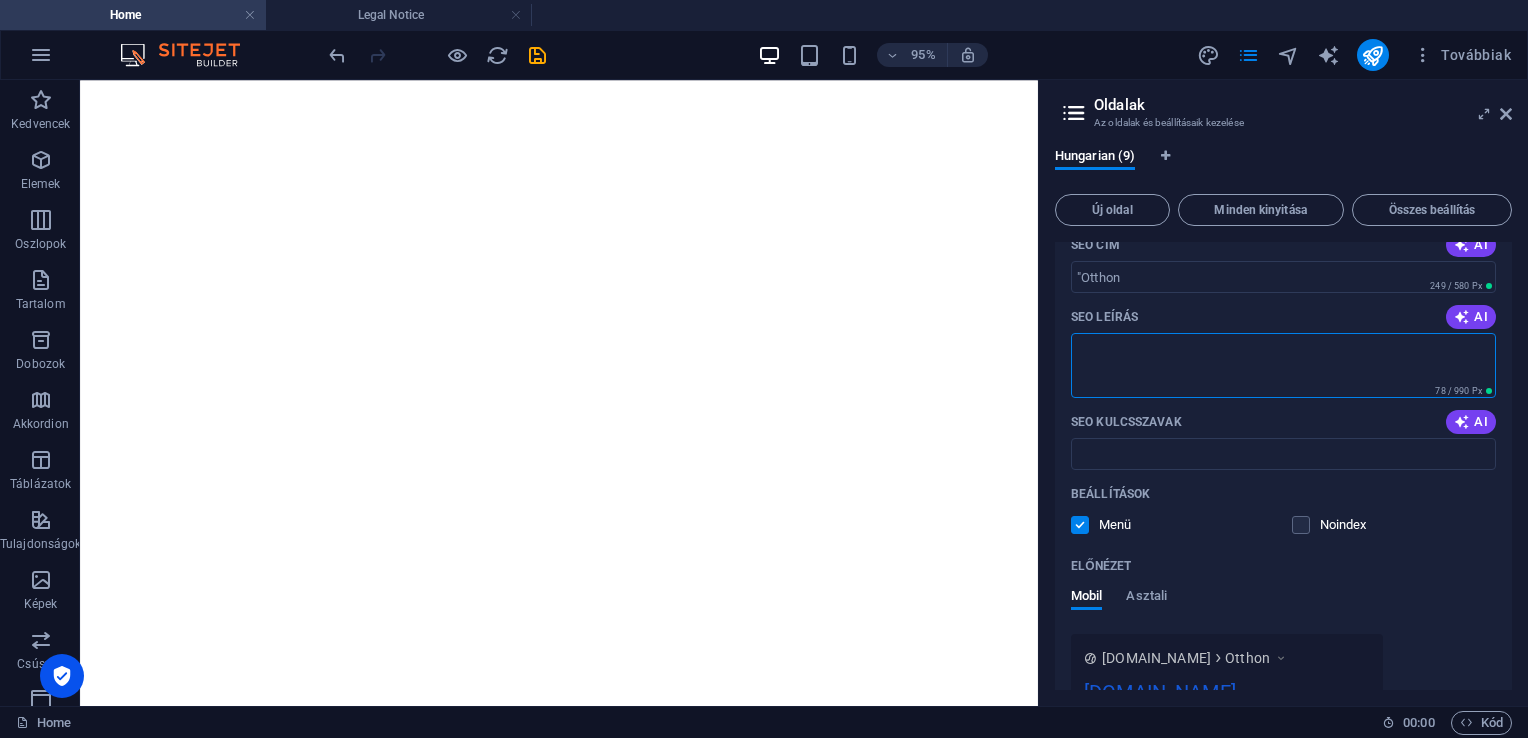 scroll, scrollTop: 0, scrollLeft: 0, axis: both 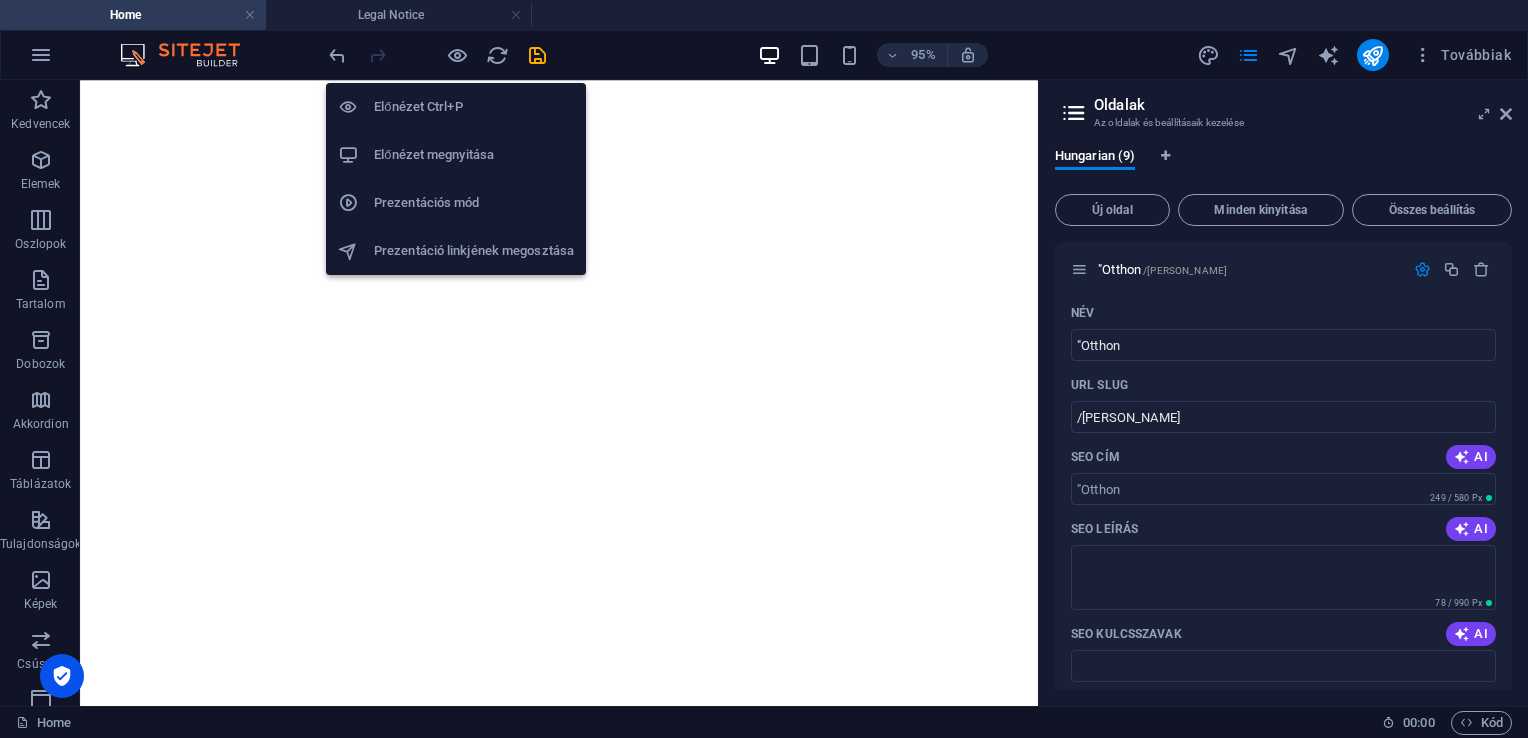 click on "Előnézet Ctrl+P" at bounding box center [474, 107] 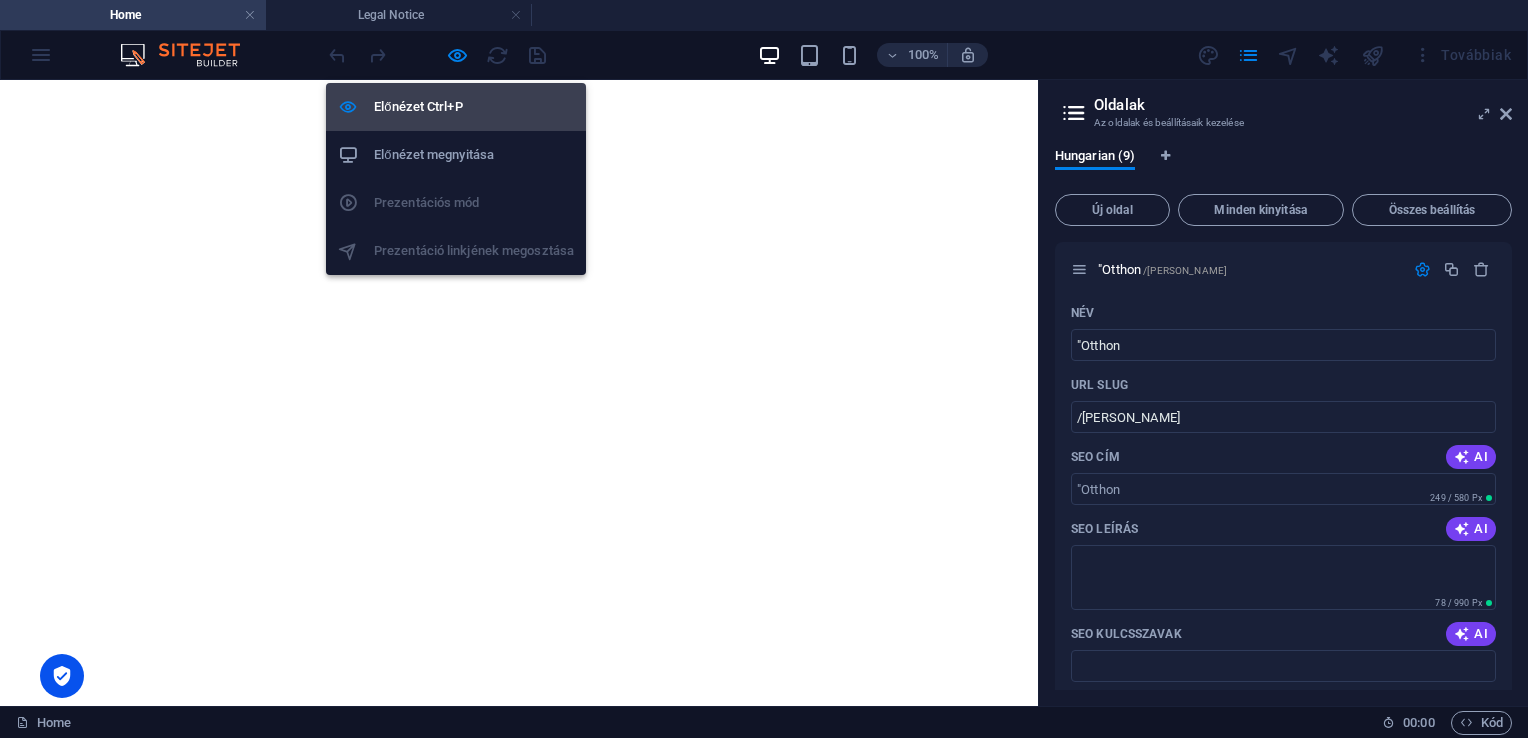 click on "Előnézet Ctrl+P" at bounding box center (474, 107) 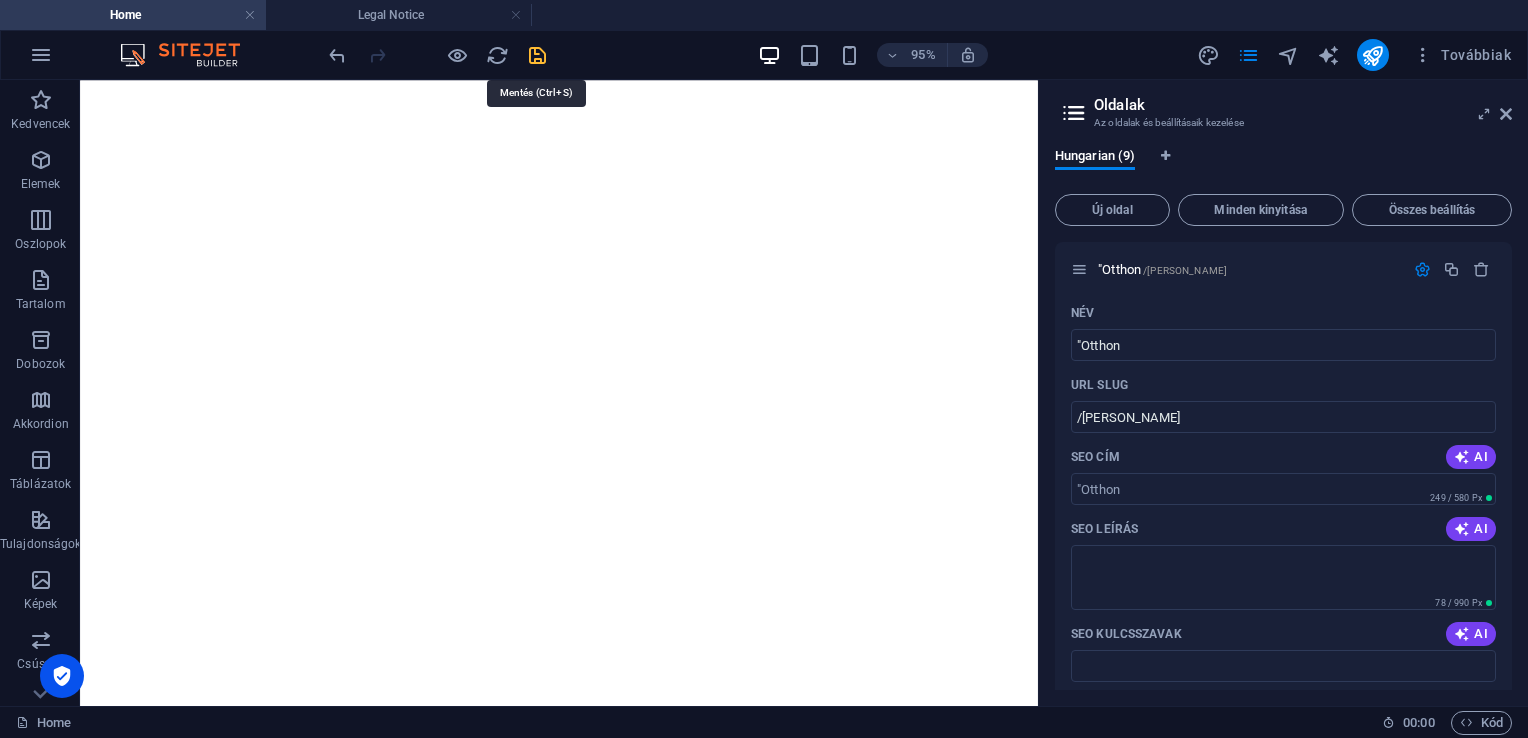 click at bounding box center (537, 55) 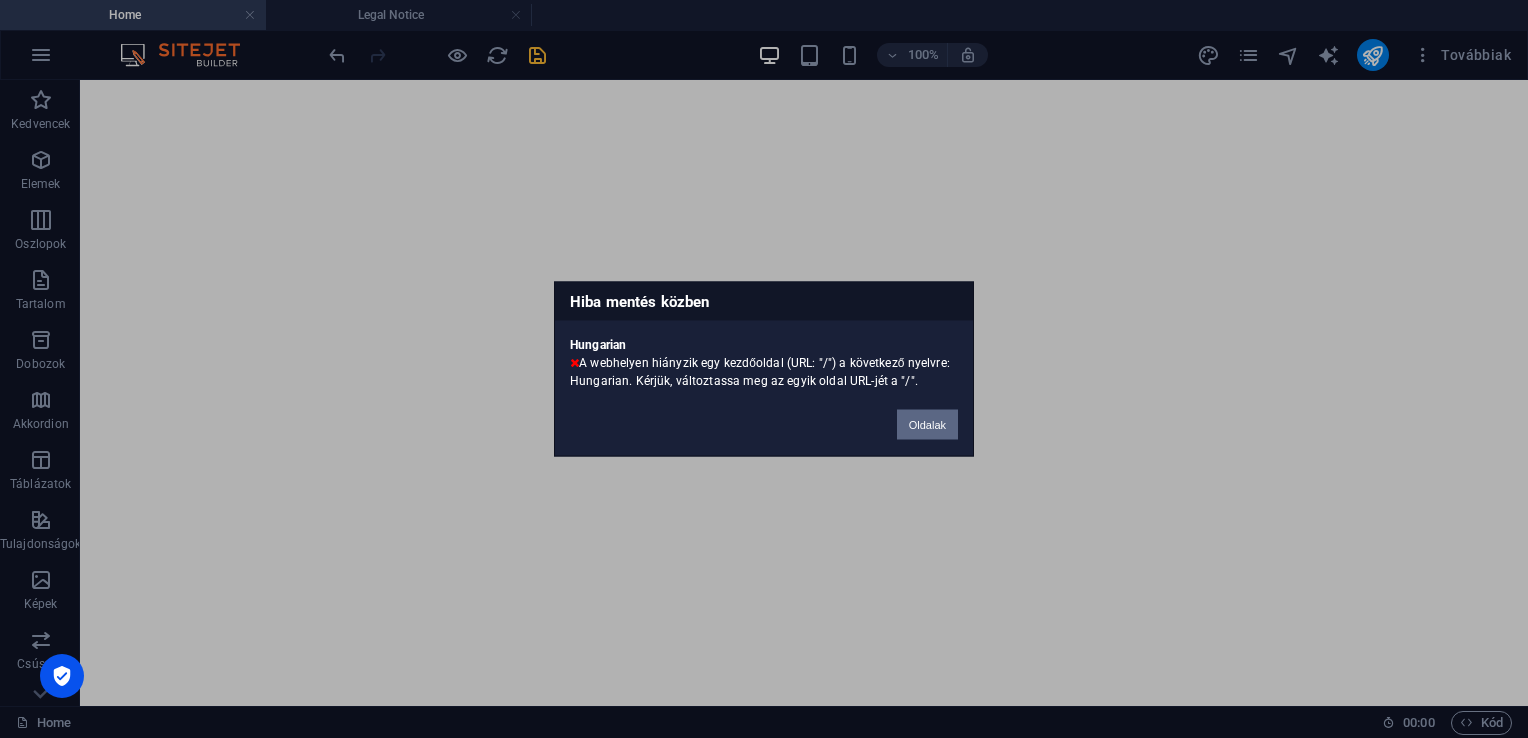 click on "Oldalak" at bounding box center [927, 425] 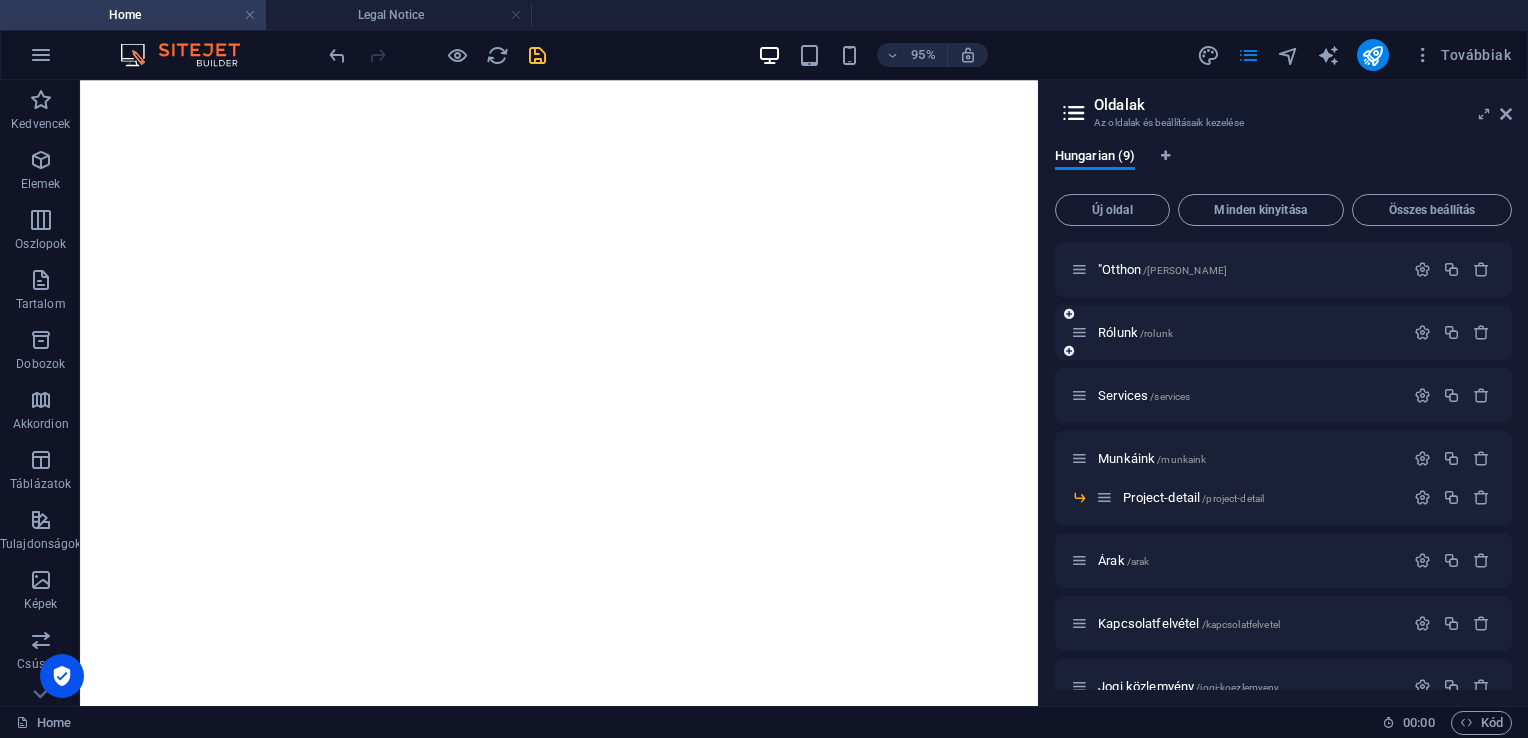 click at bounding box center (1069, 351) 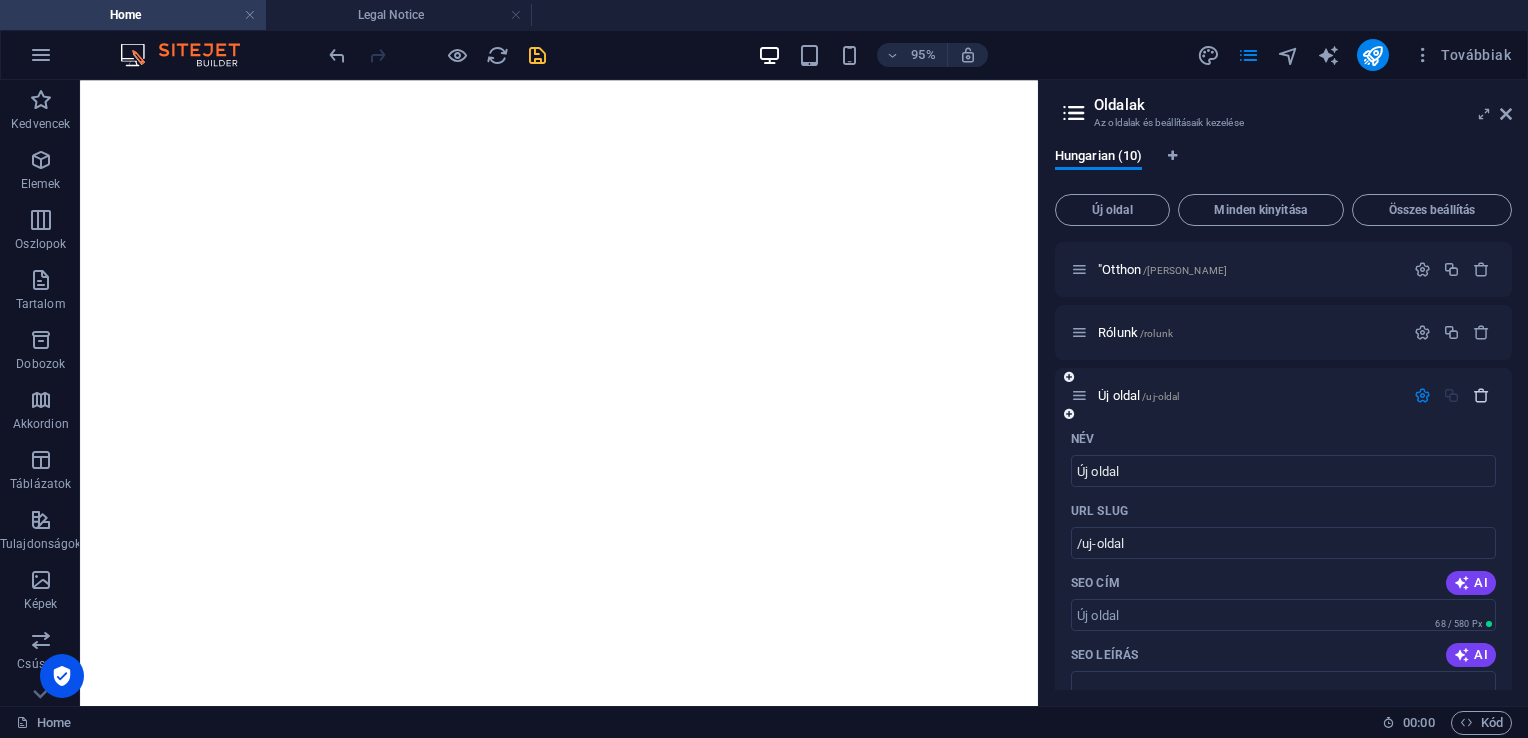 click at bounding box center (1481, 395) 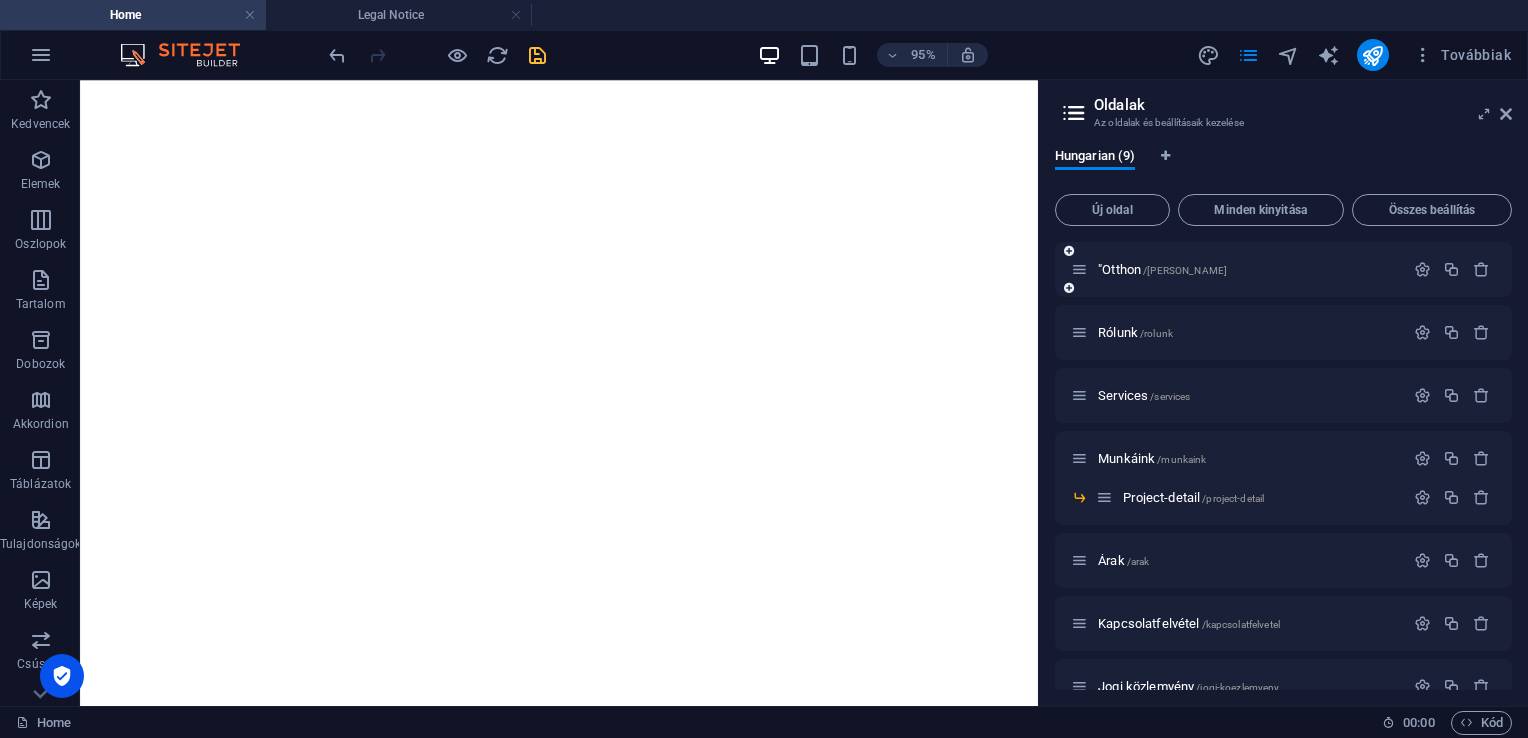 click at bounding box center [1069, 251] 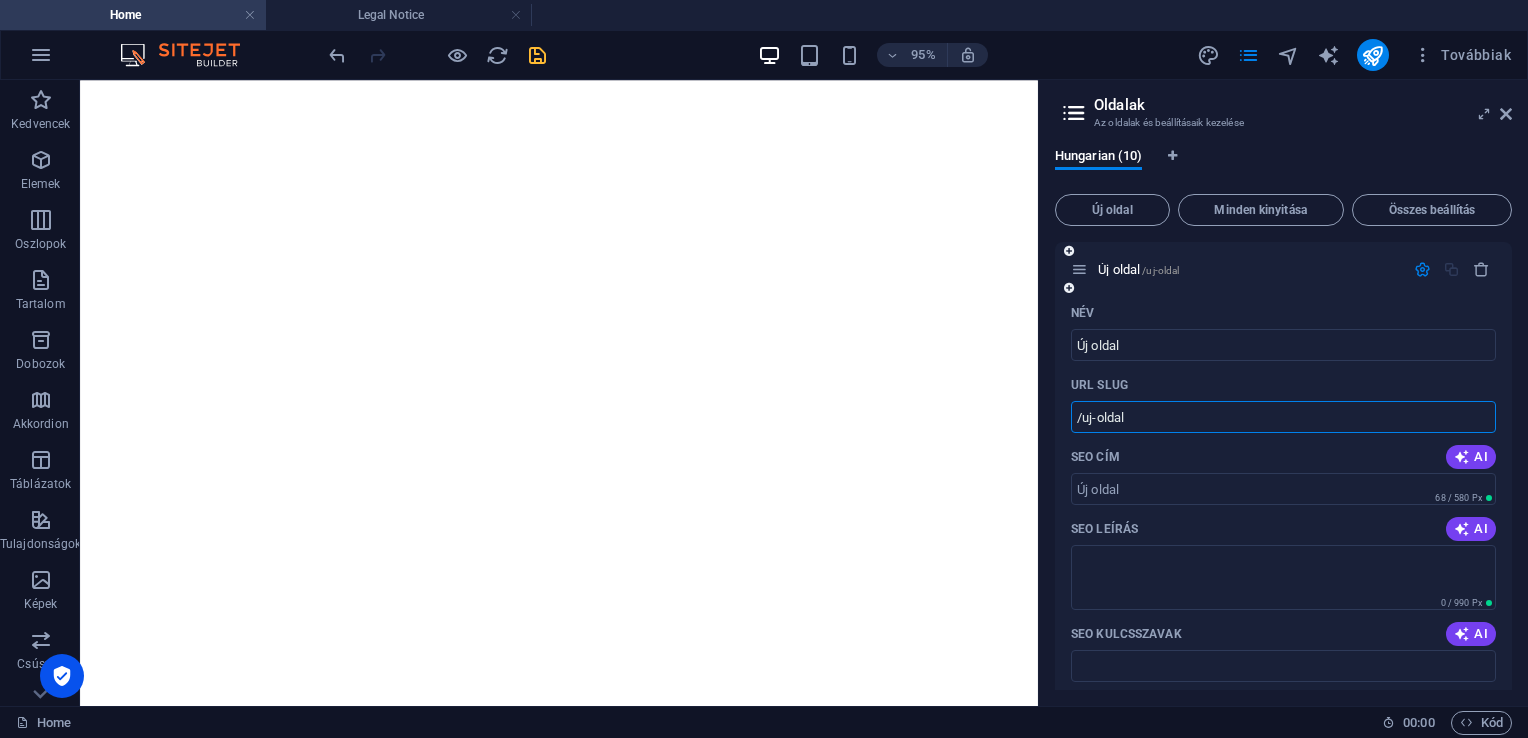 click on "/uj-oldal" at bounding box center (1283, 417) 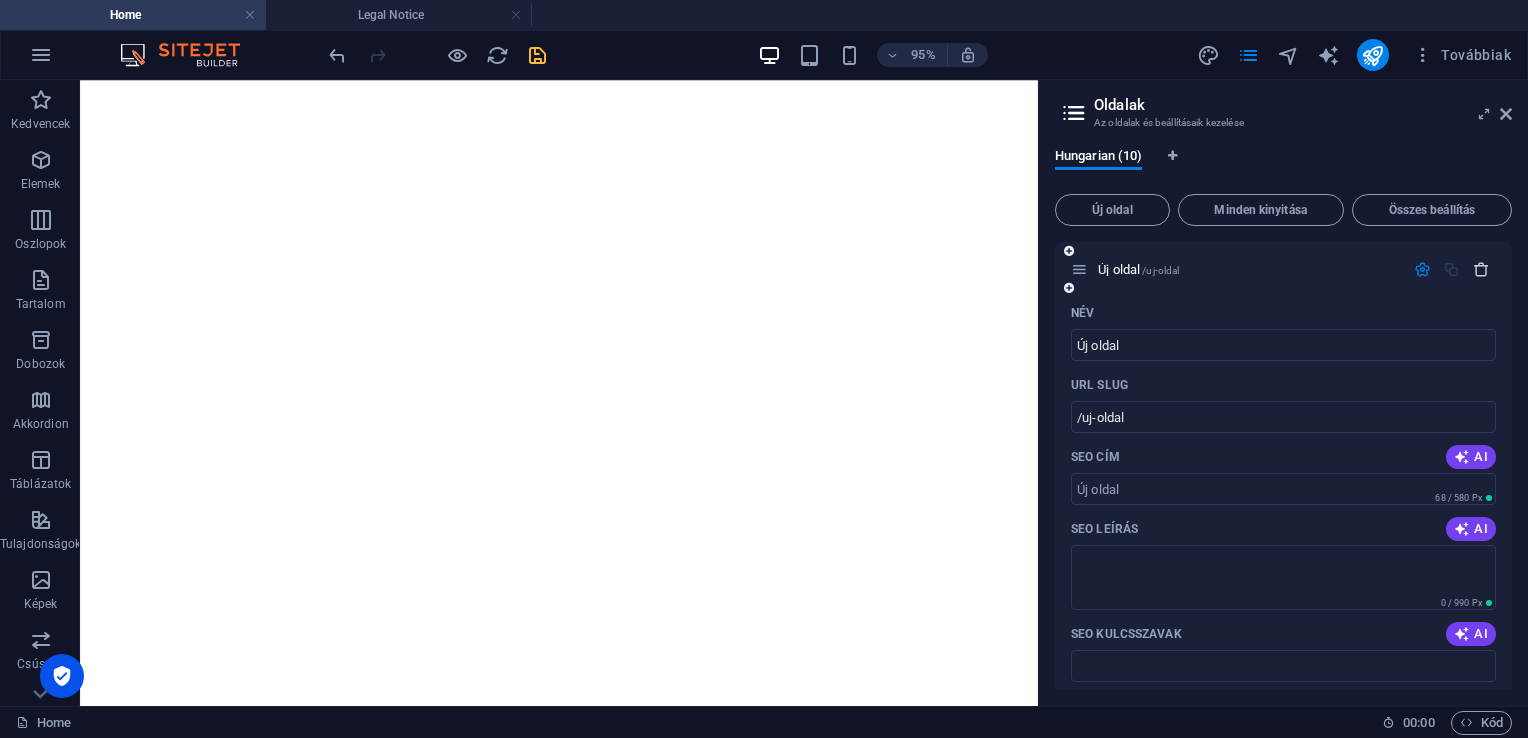 click at bounding box center [1481, 269] 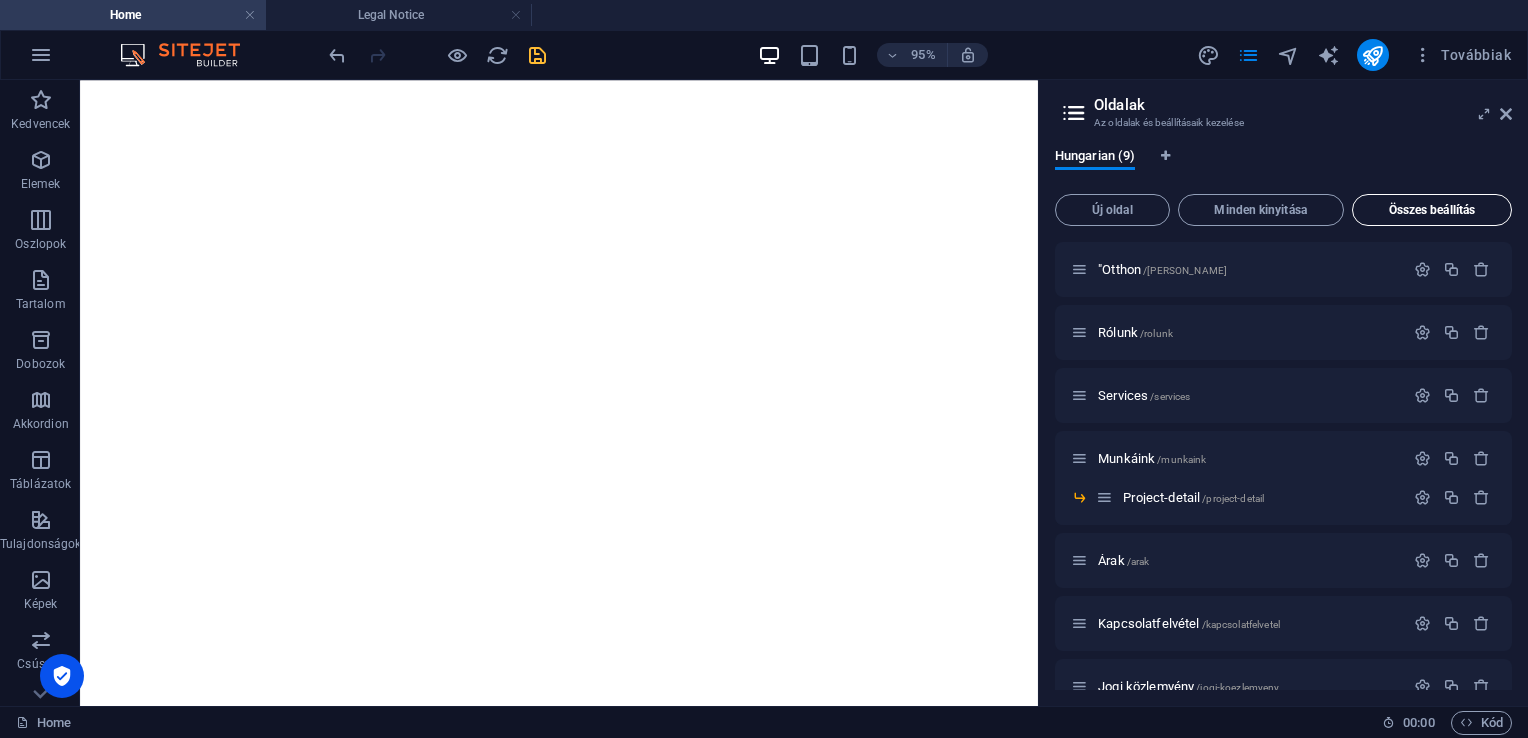 click on "Összes beállítás" at bounding box center (1432, 210) 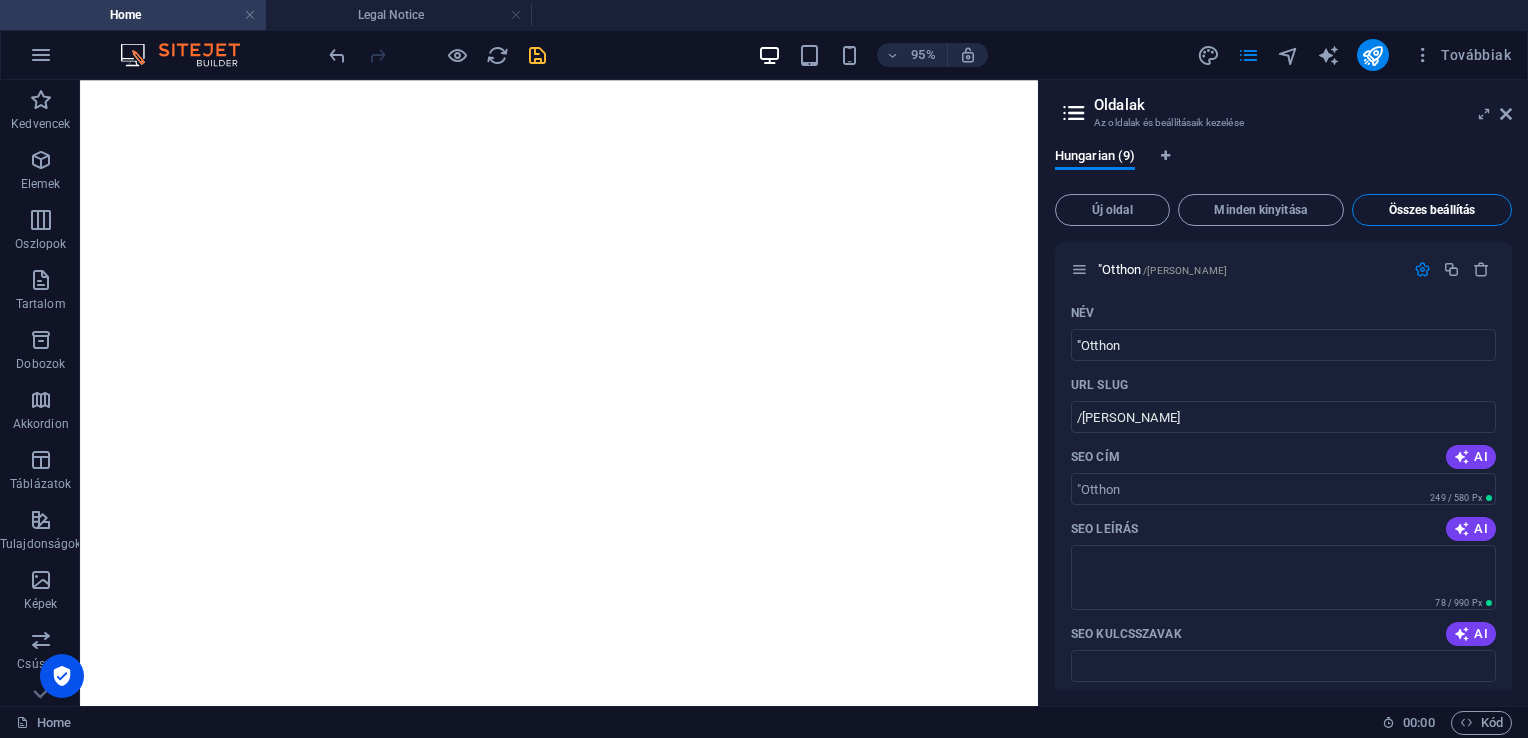 scroll, scrollTop: 6299, scrollLeft: 0, axis: vertical 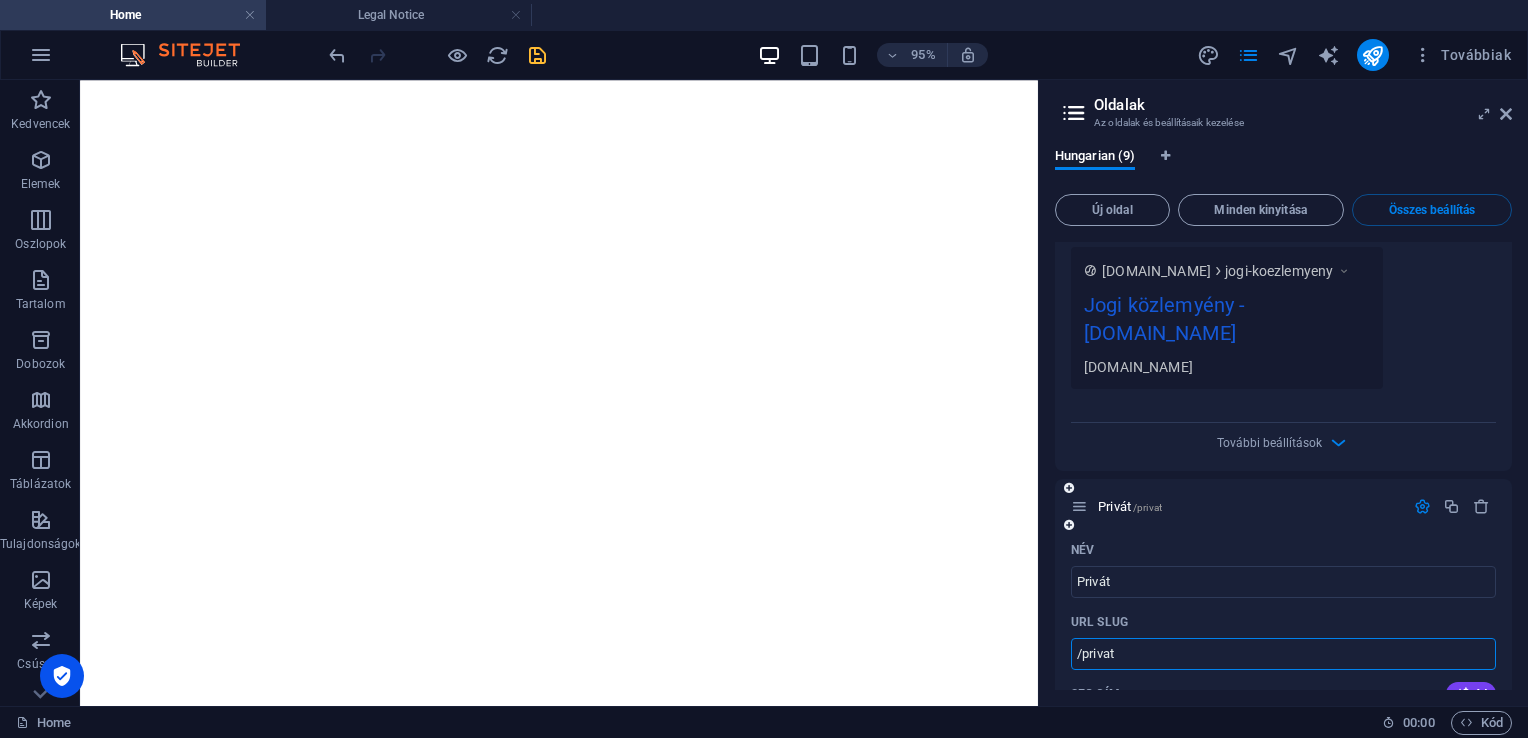 click on "/privat" at bounding box center [1283, 654] 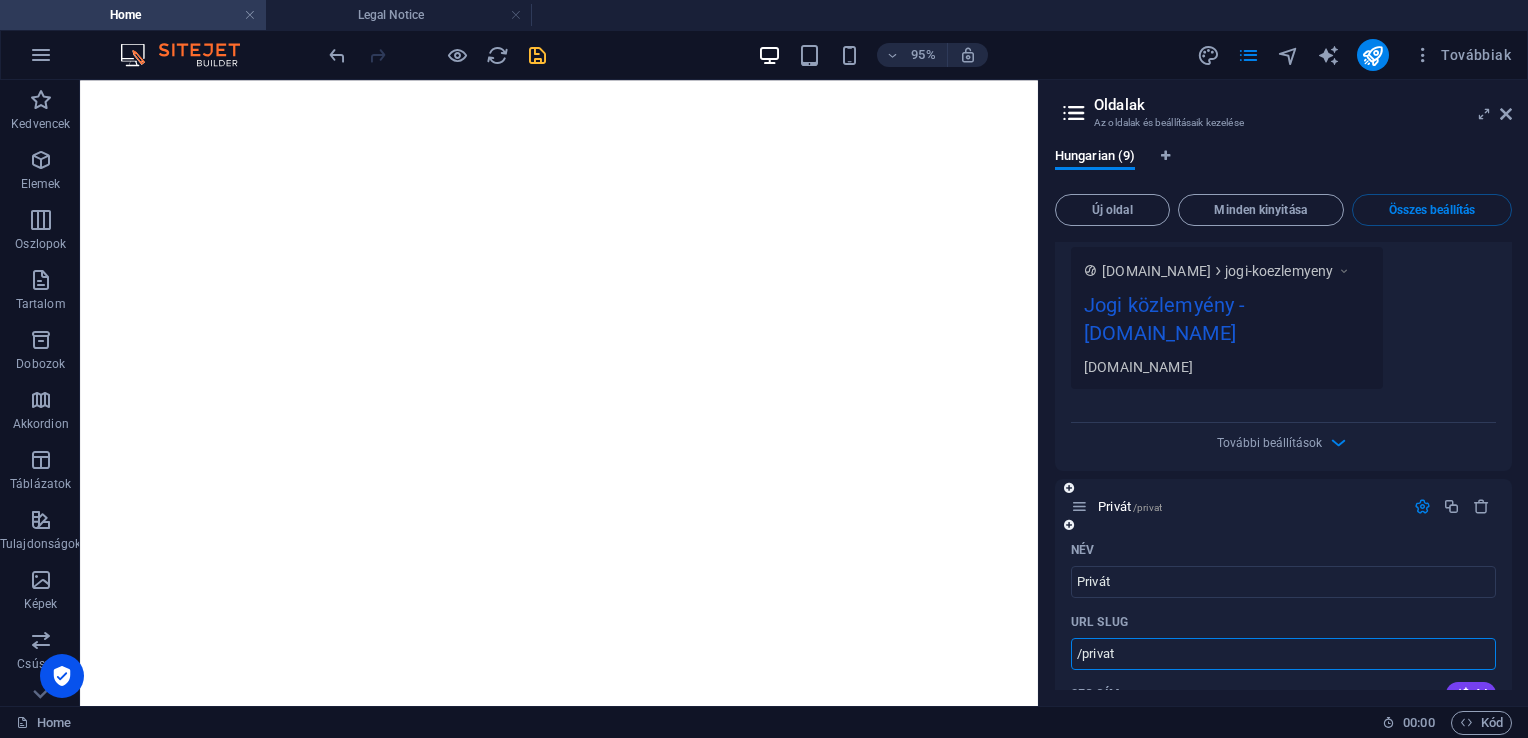 type on "/privat" 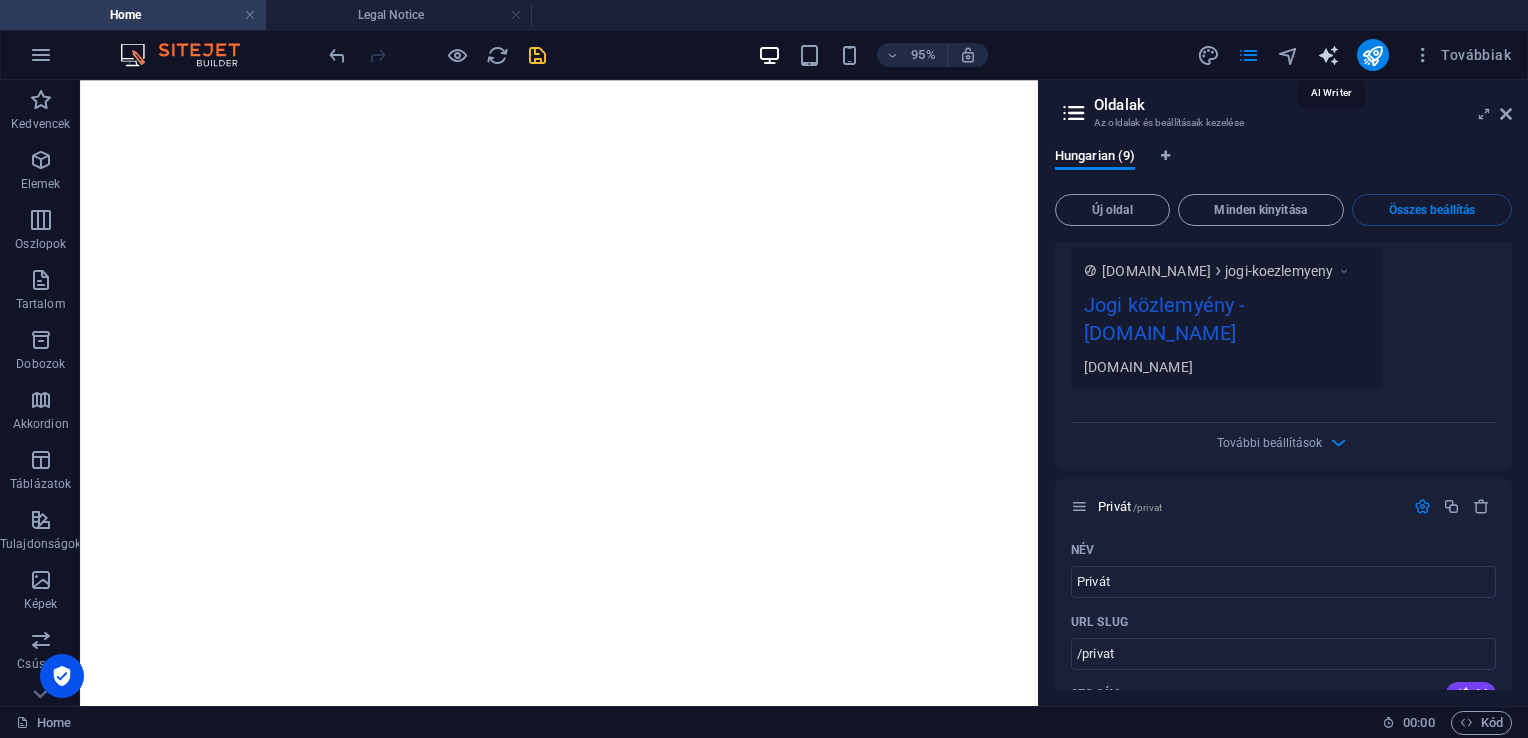 click at bounding box center (1328, 55) 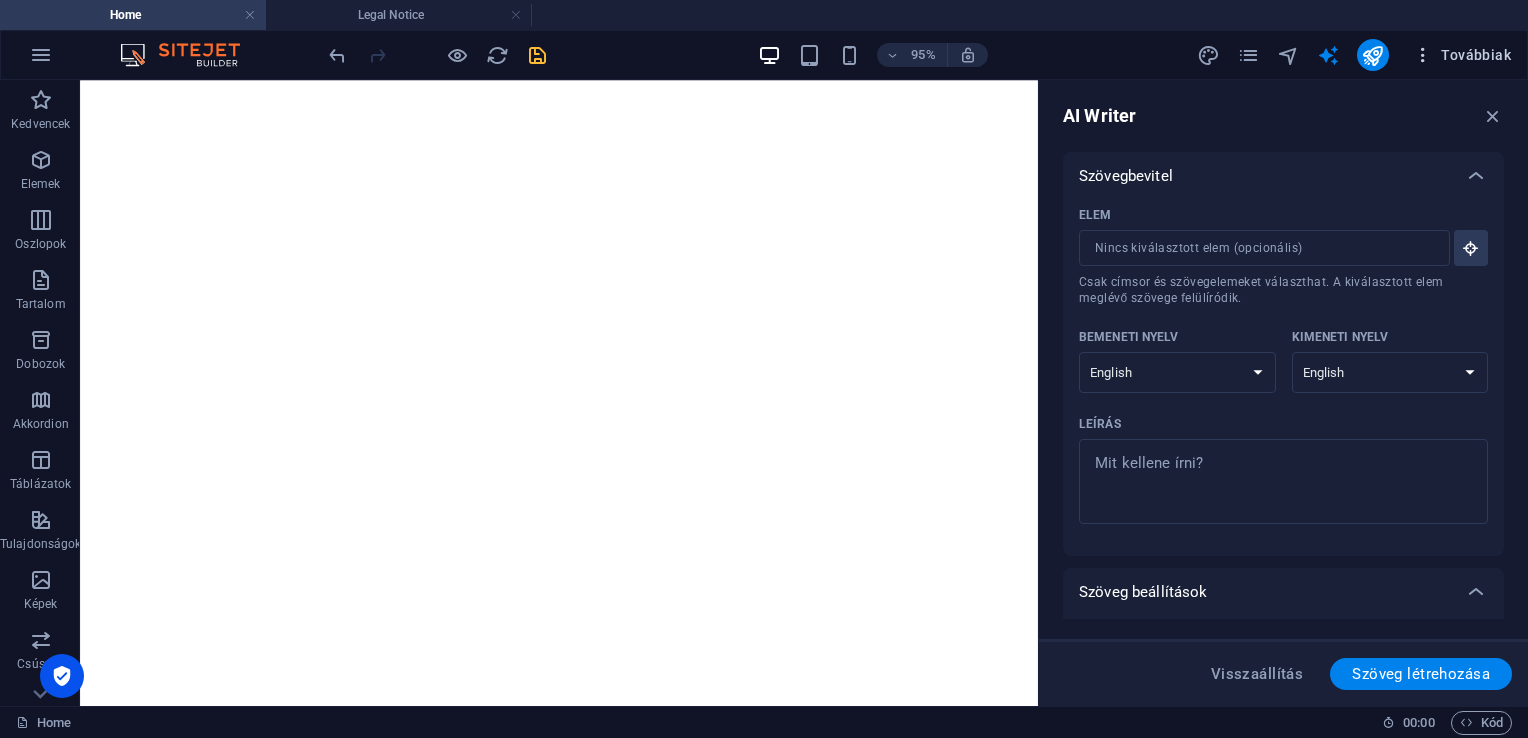 click on "Továbbiak" at bounding box center [1462, 55] 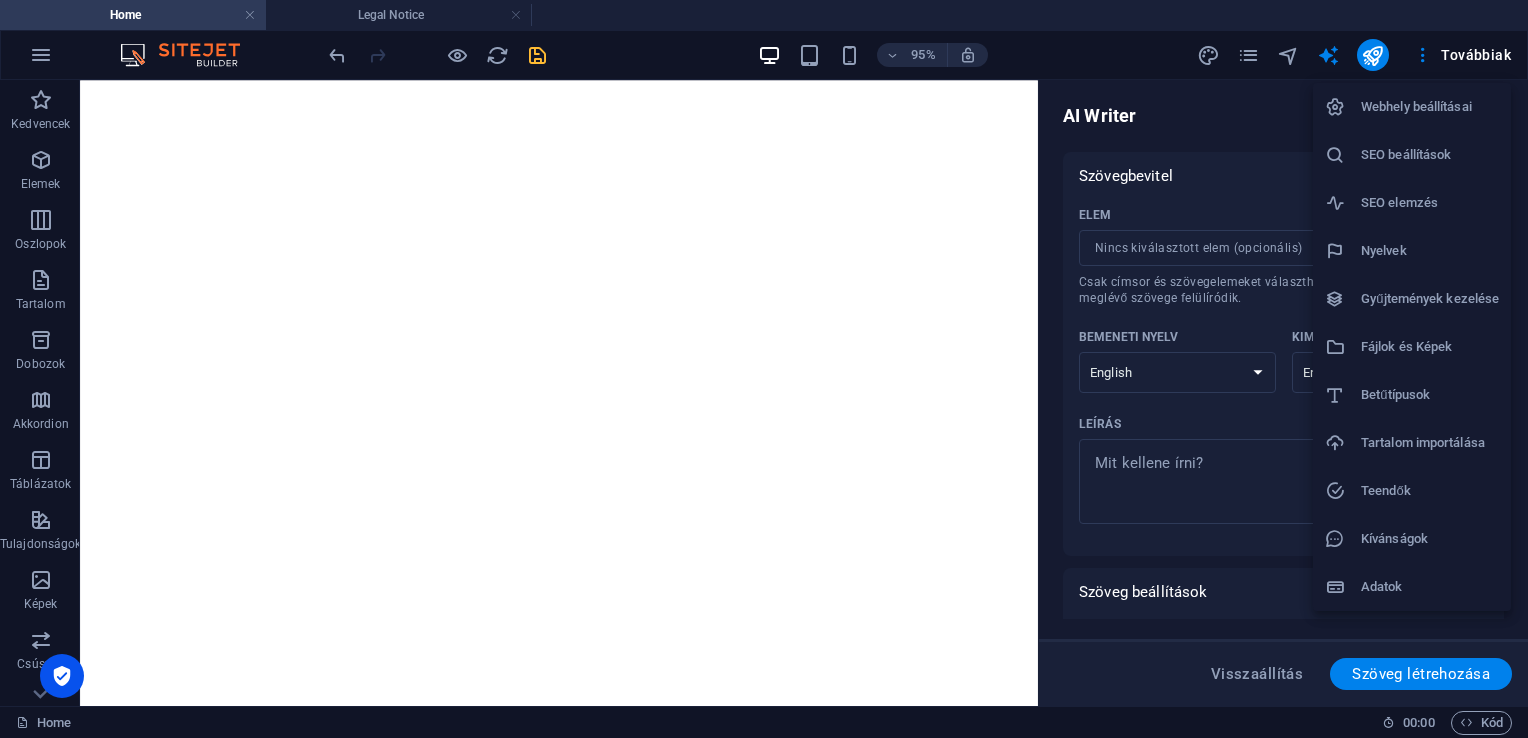 click on "Webhely beállításai" at bounding box center (1430, 107) 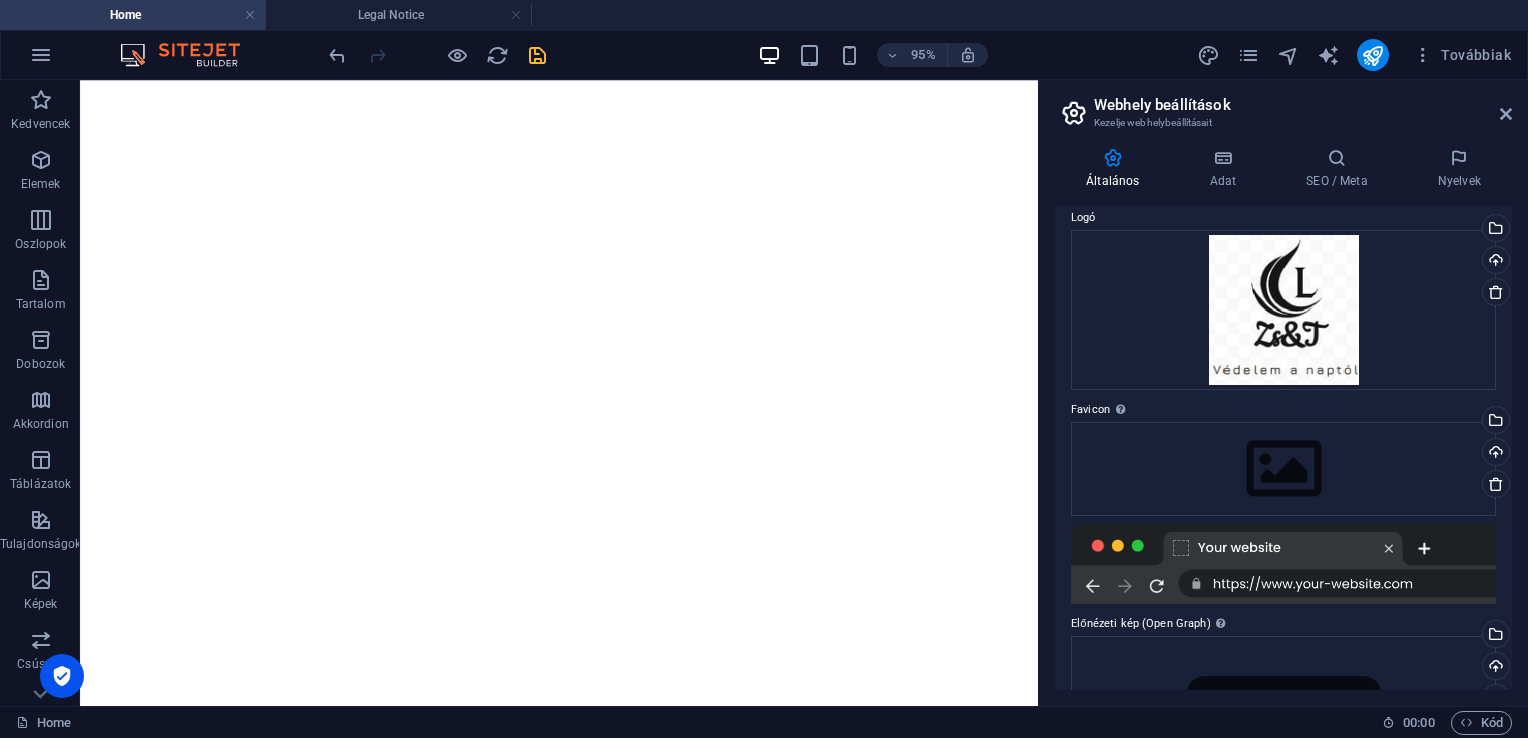 scroll, scrollTop: 0, scrollLeft: 0, axis: both 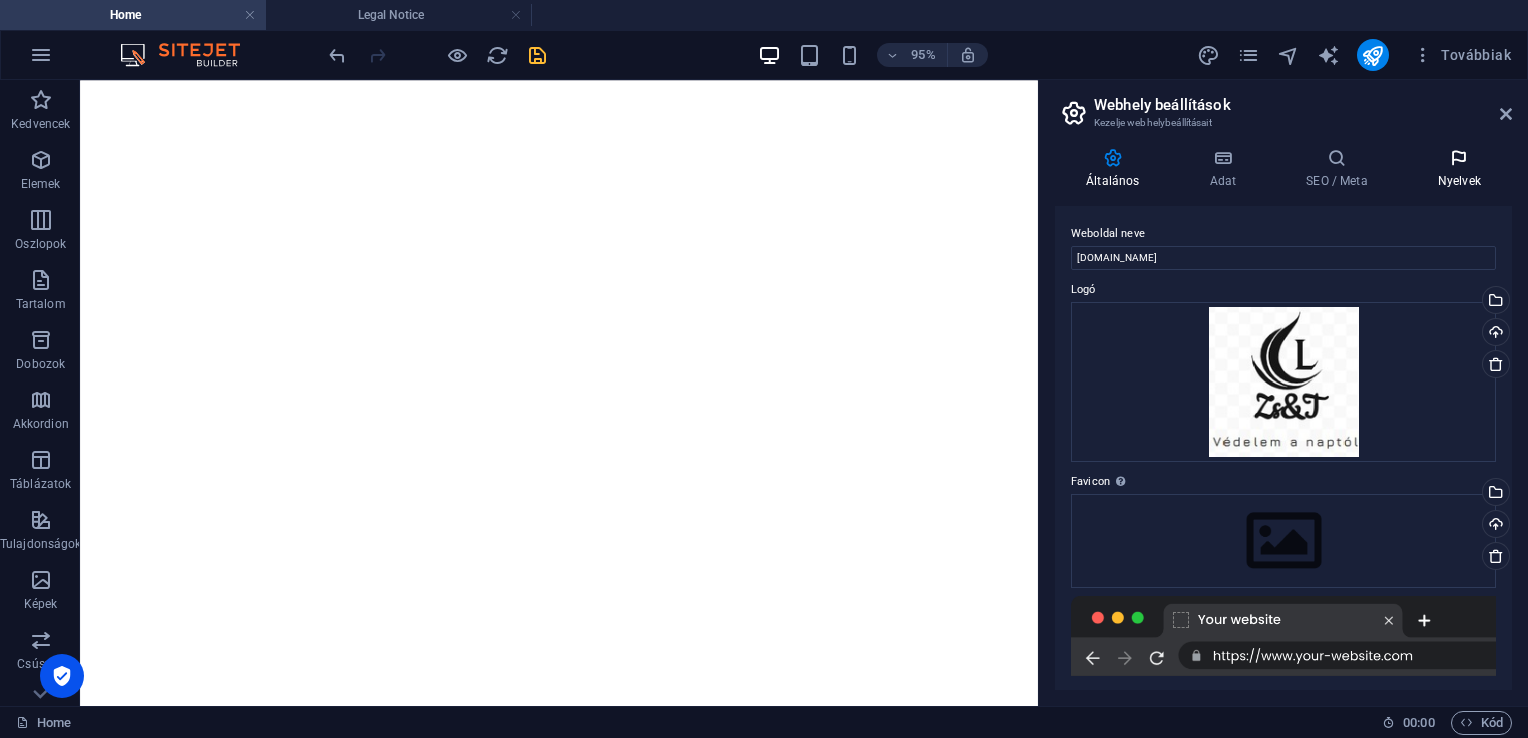 click at bounding box center (1459, 158) 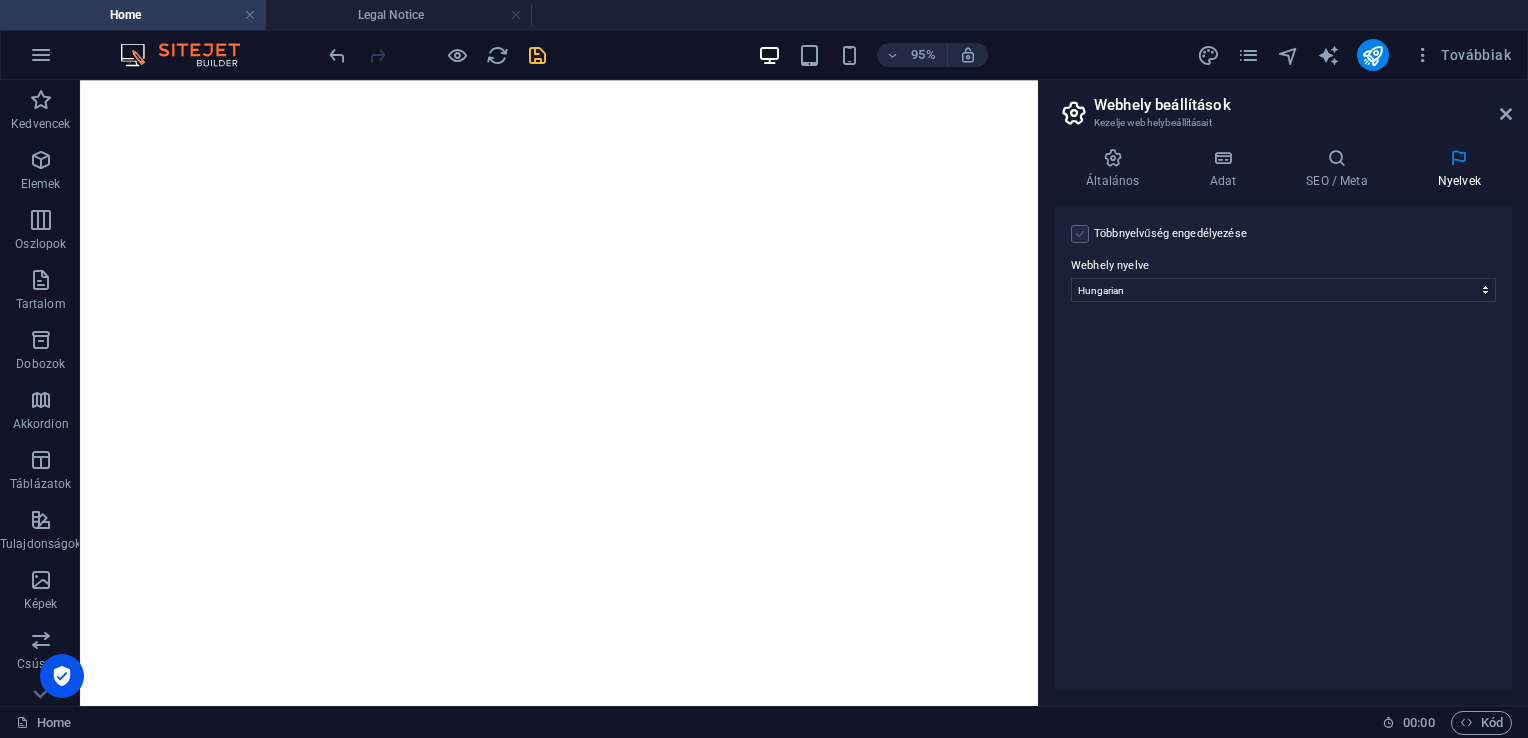 click at bounding box center [1080, 234] 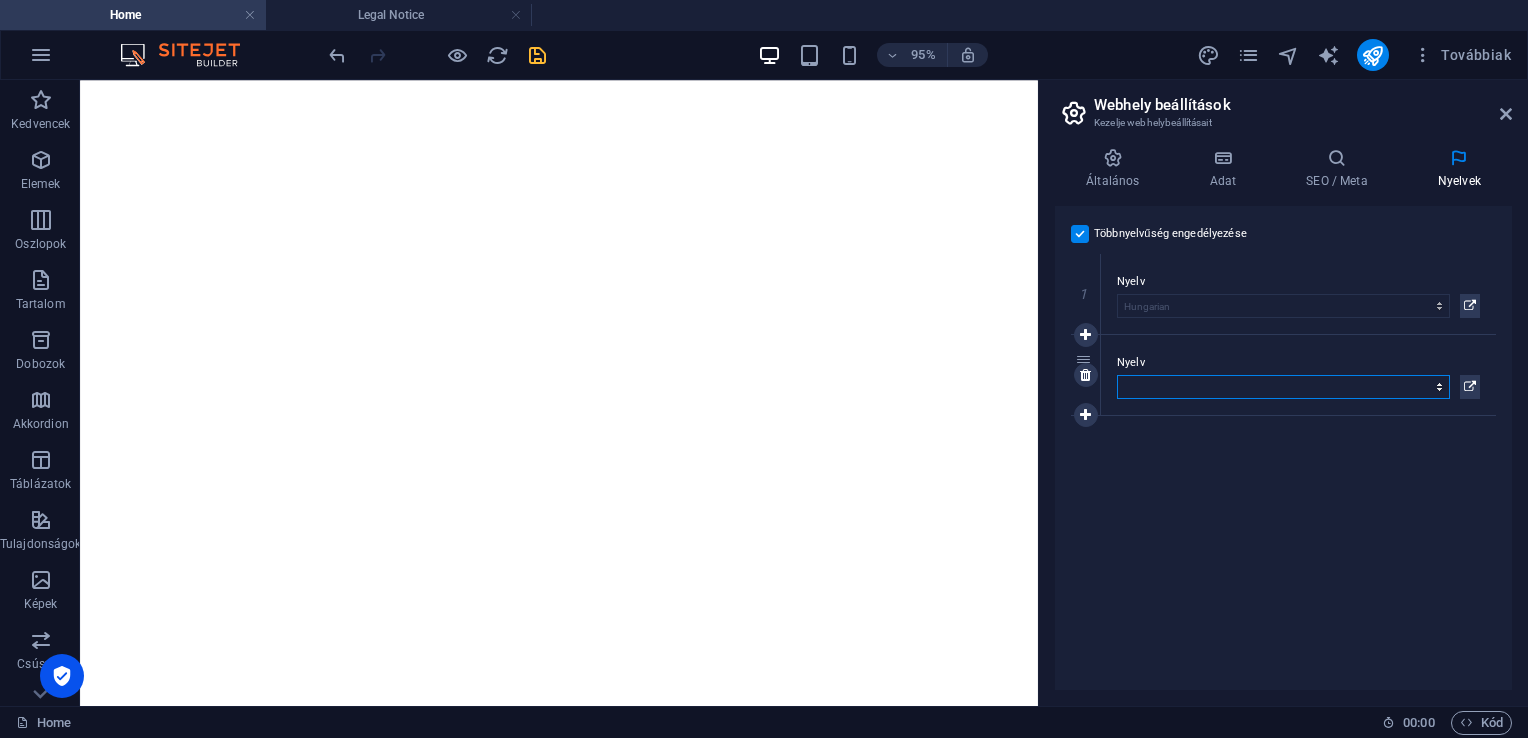 click on "Abkhazian Afar Afrikaans Akan Albanian Amharic Angol Arabic Aragonese Armenian Assamese Avaric Avestan Aymara Azerbaijani Bambara Bashkir Basque Belarusian Bengali Bihari languages Bislama Bokmål Bosnian Breton Bulgarian Burmese Catalan Central Khmer Chamorro Chechen Chinese Church Slavic Chuvash Cornish Corsican Cree Croatian Cseh Danish Dutch Dzongkha Esperanto Estonian Ewe Faroese Farsi (Persian) Fijian Finnish French Fulah Gaelic Galician Ganda Georgian Greek Greenlandic Guaraní Gujarati Haitian Creole Hausa Hebrew Herero Hindi Hiri Motu Hungarian Icelandic Ido Igbo Indonesian Interlingua Interlingue Inuktitut Inupiaq Irish Italian Japanese Javanese Kannada Kanuri Kashmiri Kazakh Kikuyu Kinyarwanda Komi Kongo Korean Kurdish Kwanyama Kyrgyz Lao latin Latvian Lengyel Limburgish Lingala Lithuanian Luba-Katanga Luxembourgish Macedonian Malagasy Malay Malayalam Maldivian Maltese Manx Maori Marathi Marshallese Mongolian Nauru Navajo Ndonga Német Nepali North Ndebele Northern Sami Norwegian Norwegian Nynorsk" at bounding box center [1283, 387] 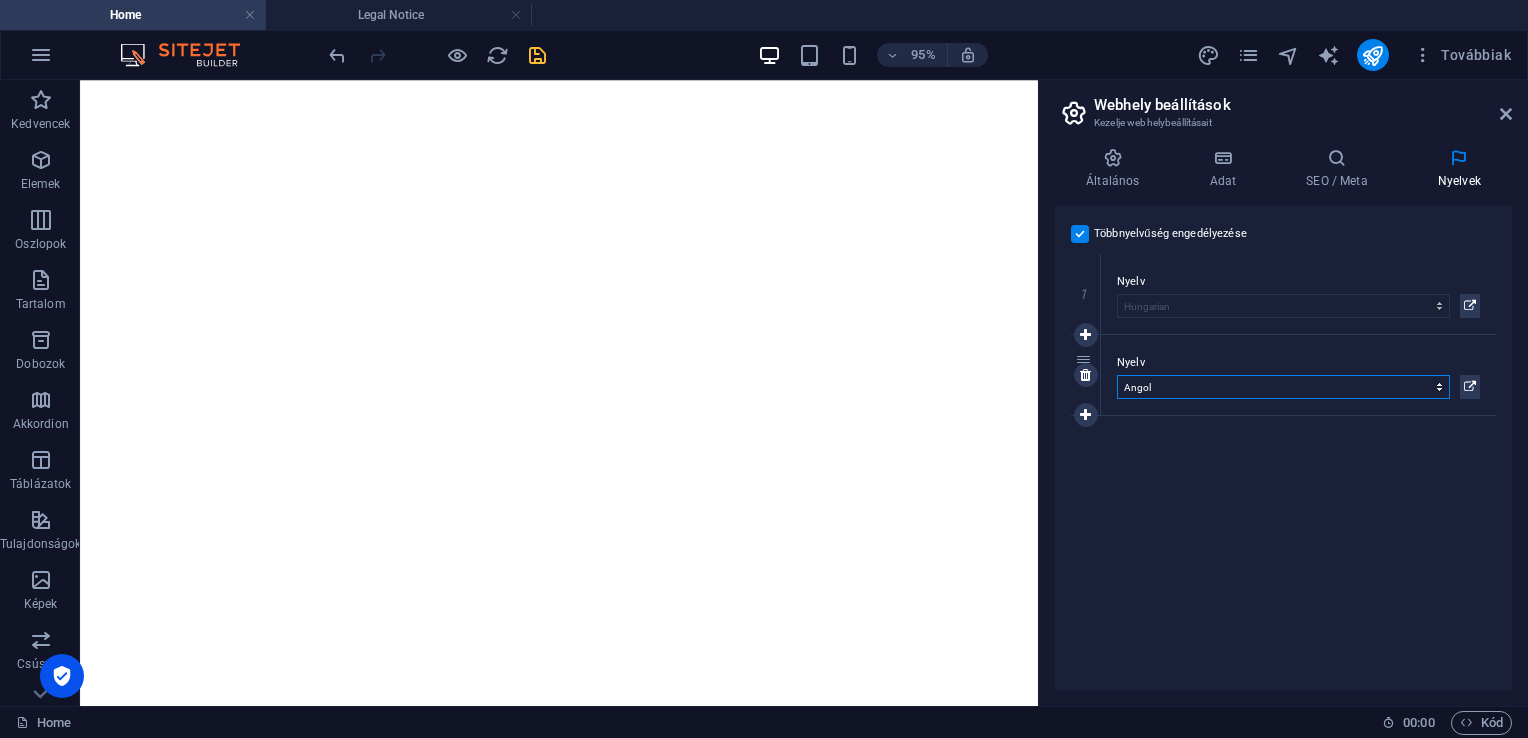 click on "Abkhazian Afar Afrikaans Akan Albanian Amharic Angol Arabic Aragonese Armenian Assamese Avaric Avestan Aymara Azerbaijani Bambara Bashkir Basque Belarusian Bengali Bihari languages Bislama Bokmål Bosnian Breton Bulgarian Burmese Catalan Central Khmer Chamorro Chechen Chinese Church Slavic Chuvash Cornish Corsican Cree Croatian Cseh Danish Dutch Dzongkha Esperanto Estonian Ewe Faroese Farsi (Persian) Fijian Finnish French Fulah Gaelic Galician Ganda Georgian Greek Greenlandic Guaraní Gujarati Haitian Creole Hausa Hebrew Herero Hindi Hiri Motu Hungarian Icelandic Ido Igbo Indonesian Interlingua Interlingue Inuktitut Inupiaq Irish Italian Japanese Javanese Kannada Kanuri Kashmiri Kazakh Kikuyu Kinyarwanda Komi Kongo Korean Kurdish Kwanyama Kyrgyz Lao latin Latvian Lengyel Limburgish Lingala Lithuanian Luba-Katanga Luxembourgish Macedonian Malagasy Malay Malayalam Maldivian Maltese Manx Maori Marathi Marshallese Mongolian Nauru Navajo Ndonga Német Nepali North Ndebele Northern Sami Norwegian Norwegian Nynorsk" at bounding box center [1283, 387] 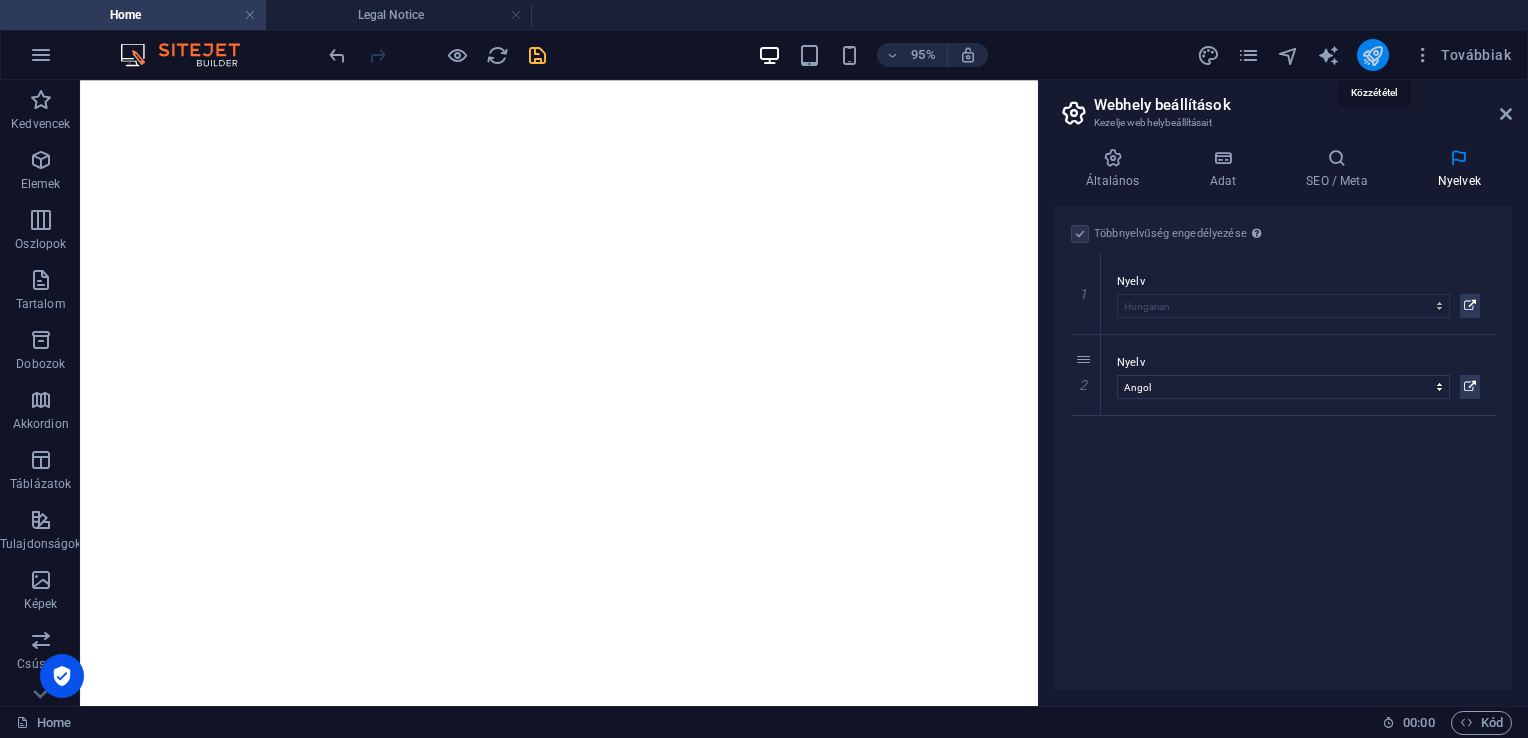 click at bounding box center (1372, 55) 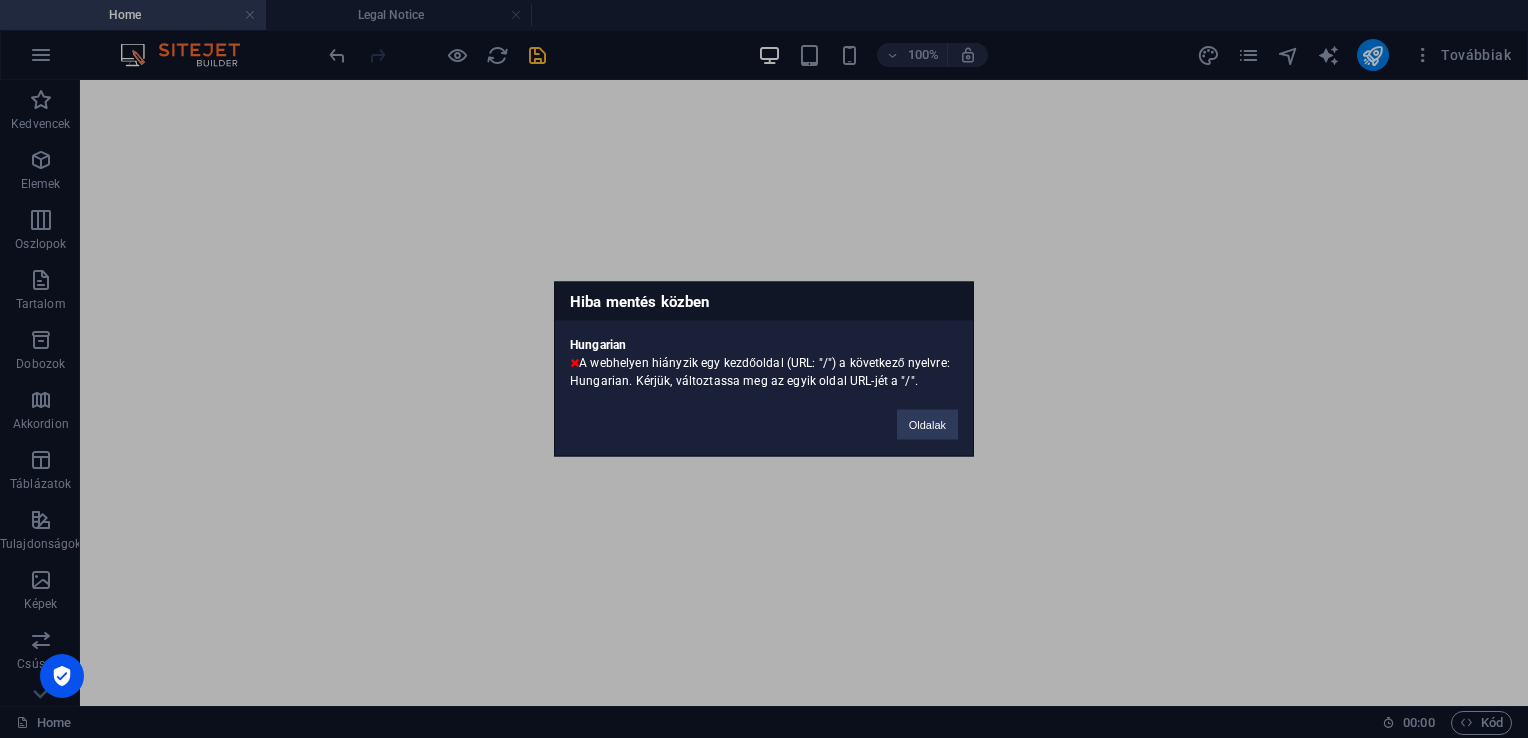 click on "Hiba mentés közben Hungarian  A webhelyen hiányzik egy kezdőoldal (URL: "/") a következő nyelvre: Hungarian. Kérjük, változtassa meg az egyik oldal URL-jét a "/". Oldalak" at bounding box center (764, 369) 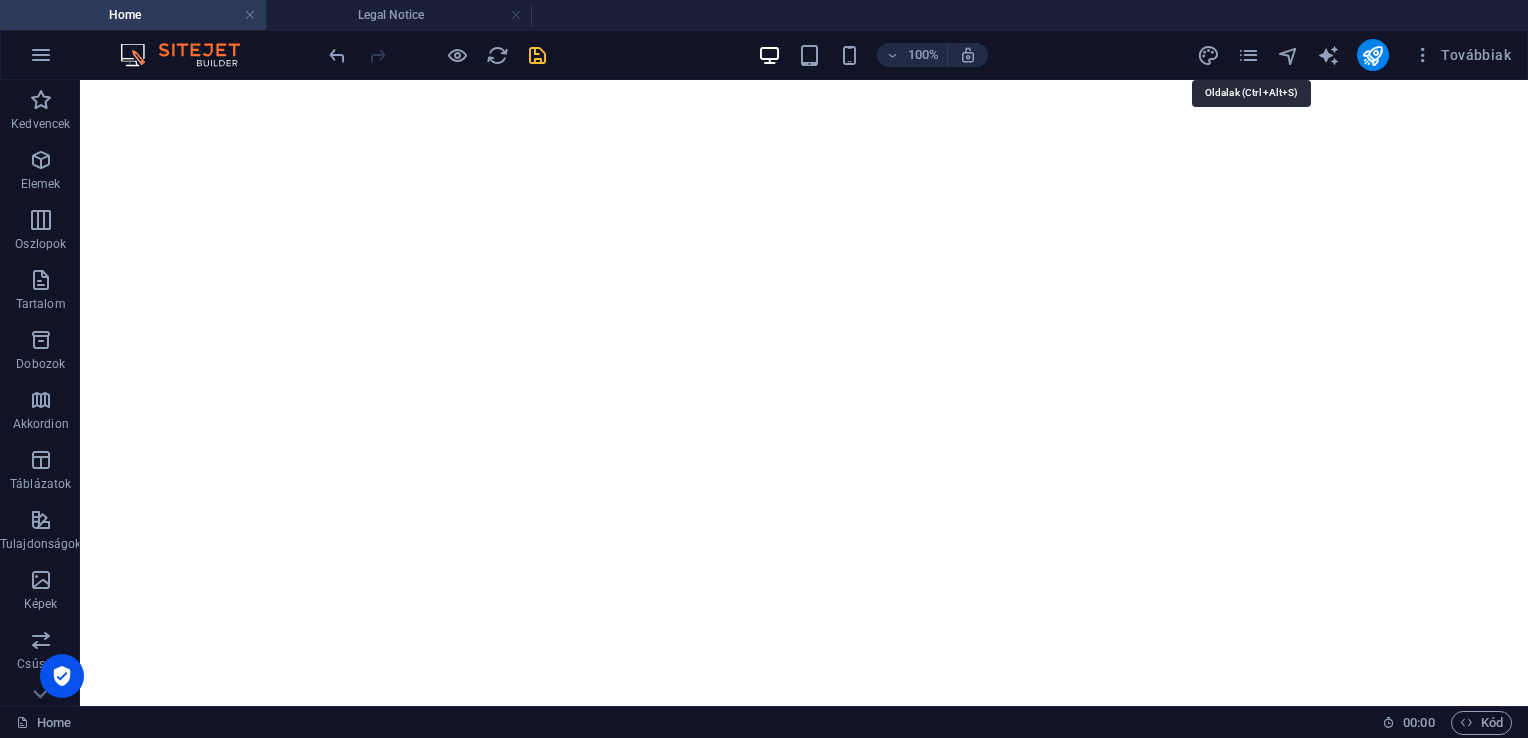 click at bounding box center [1248, 55] 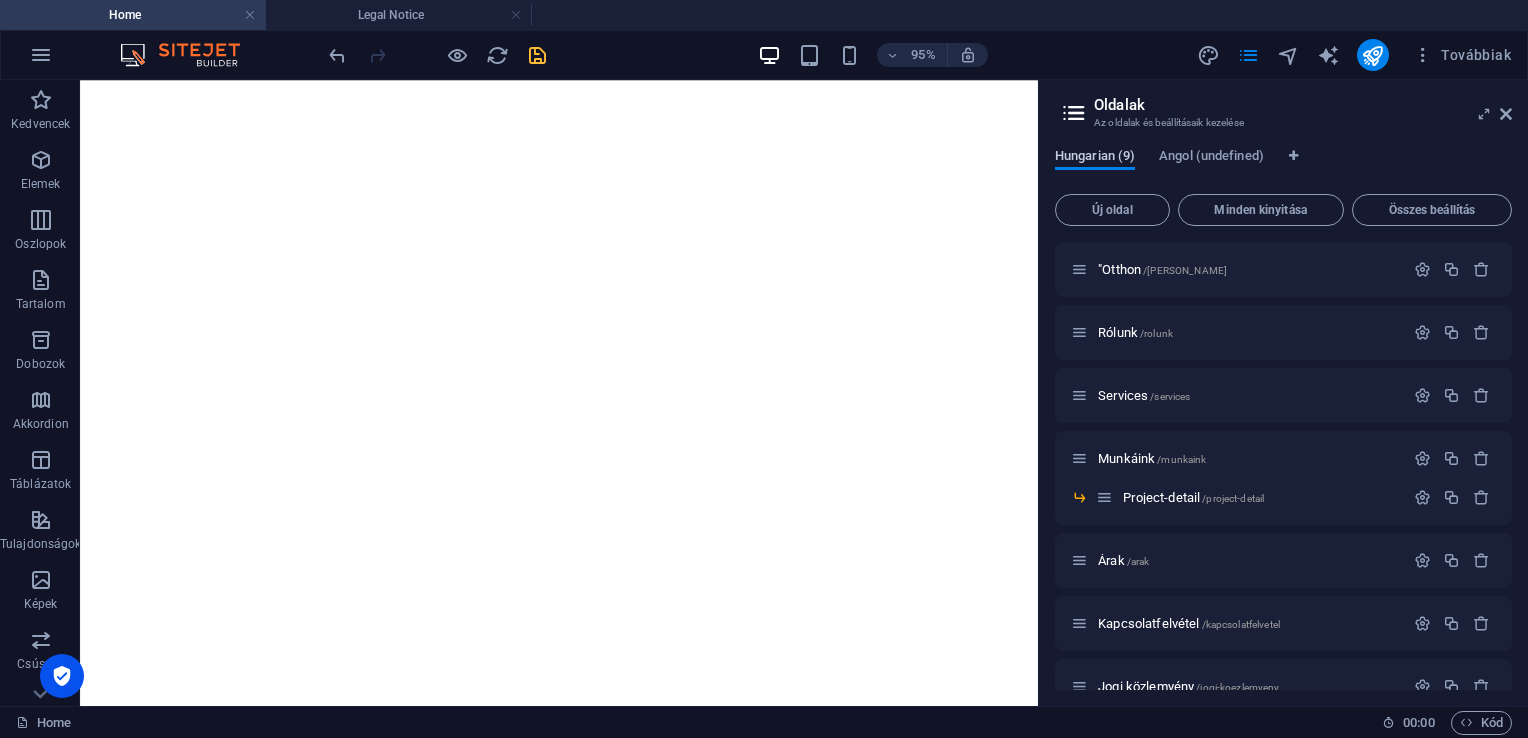 click on "Hungarian (9)" at bounding box center (1095, 158) 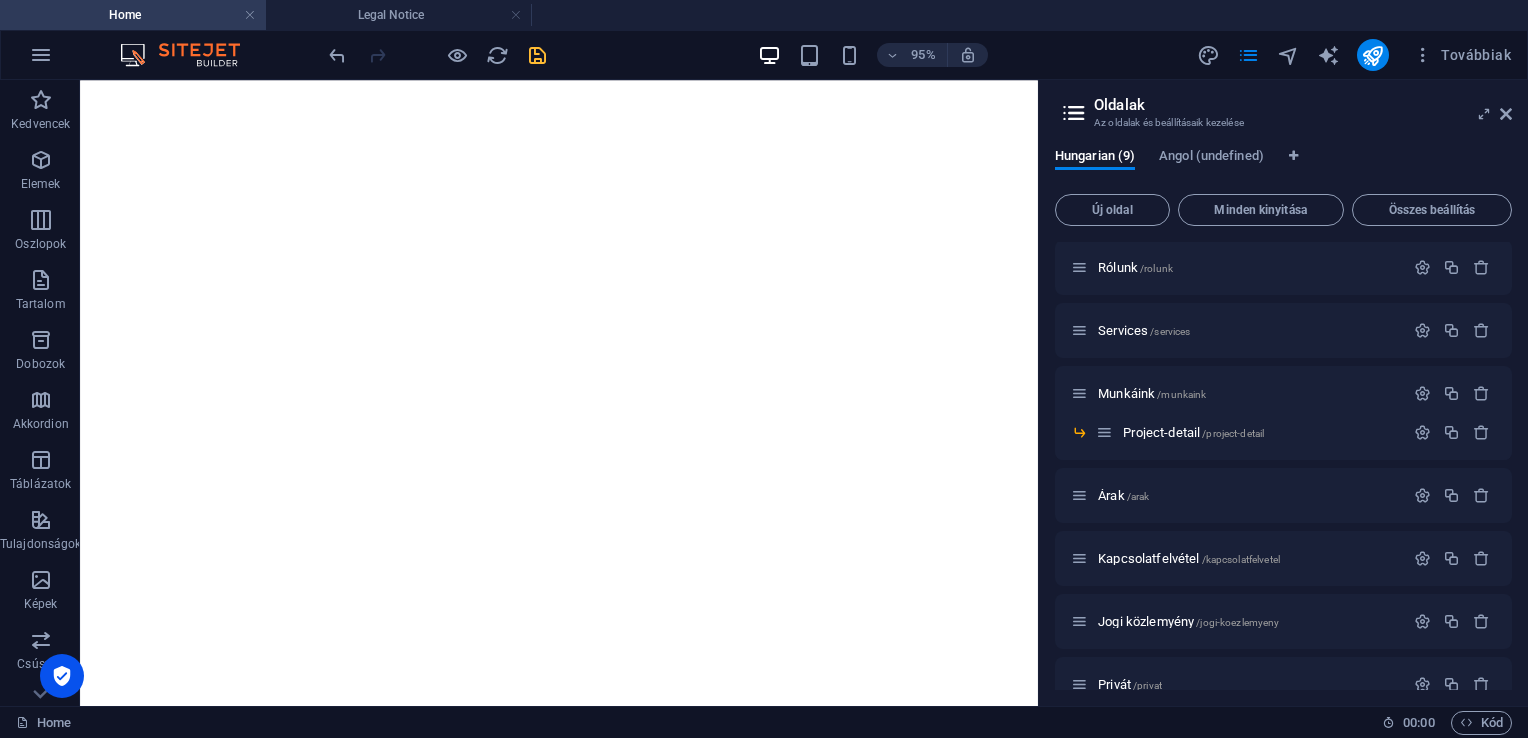 scroll, scrollTop: 0, scrollLeft: 0, axis: both 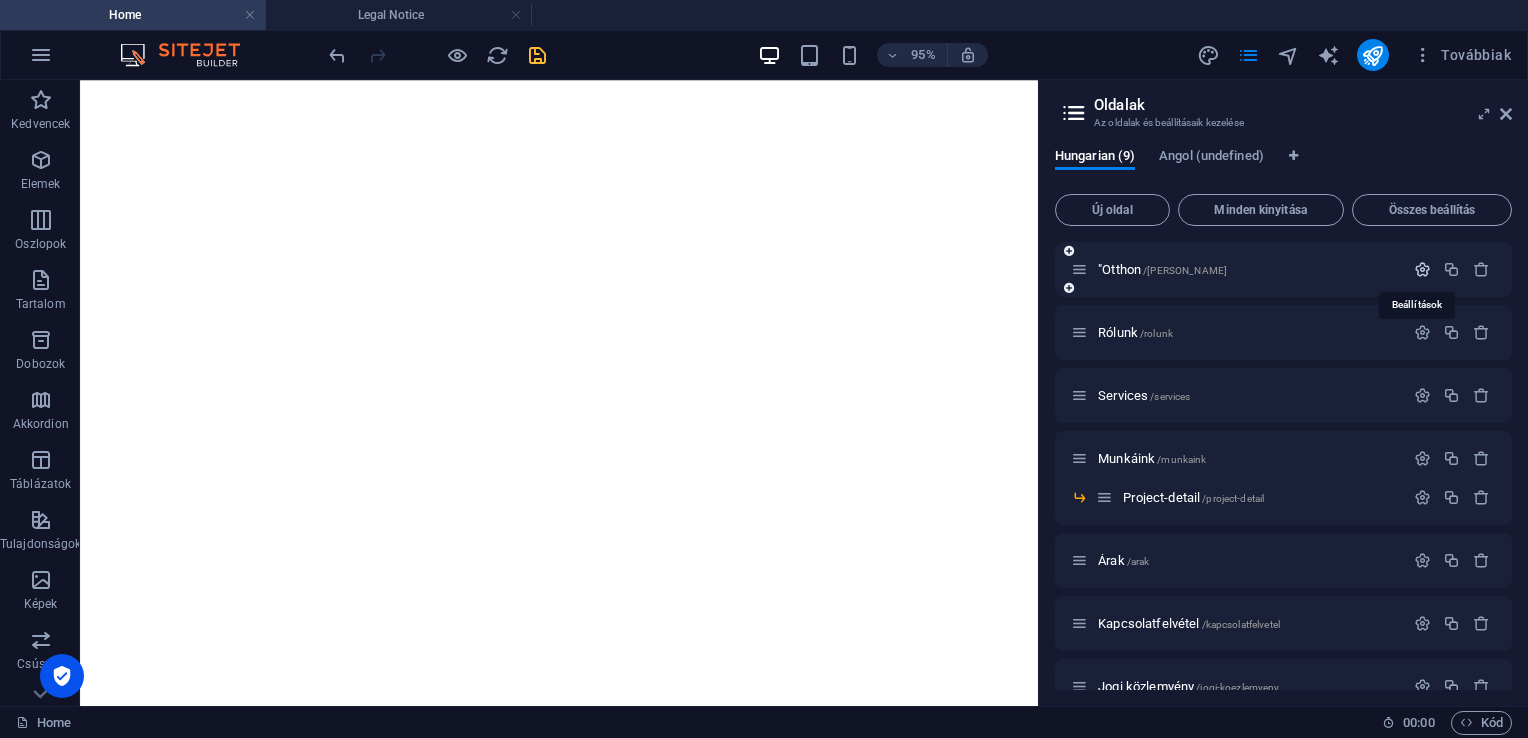click at bounding box center (1422, 269) 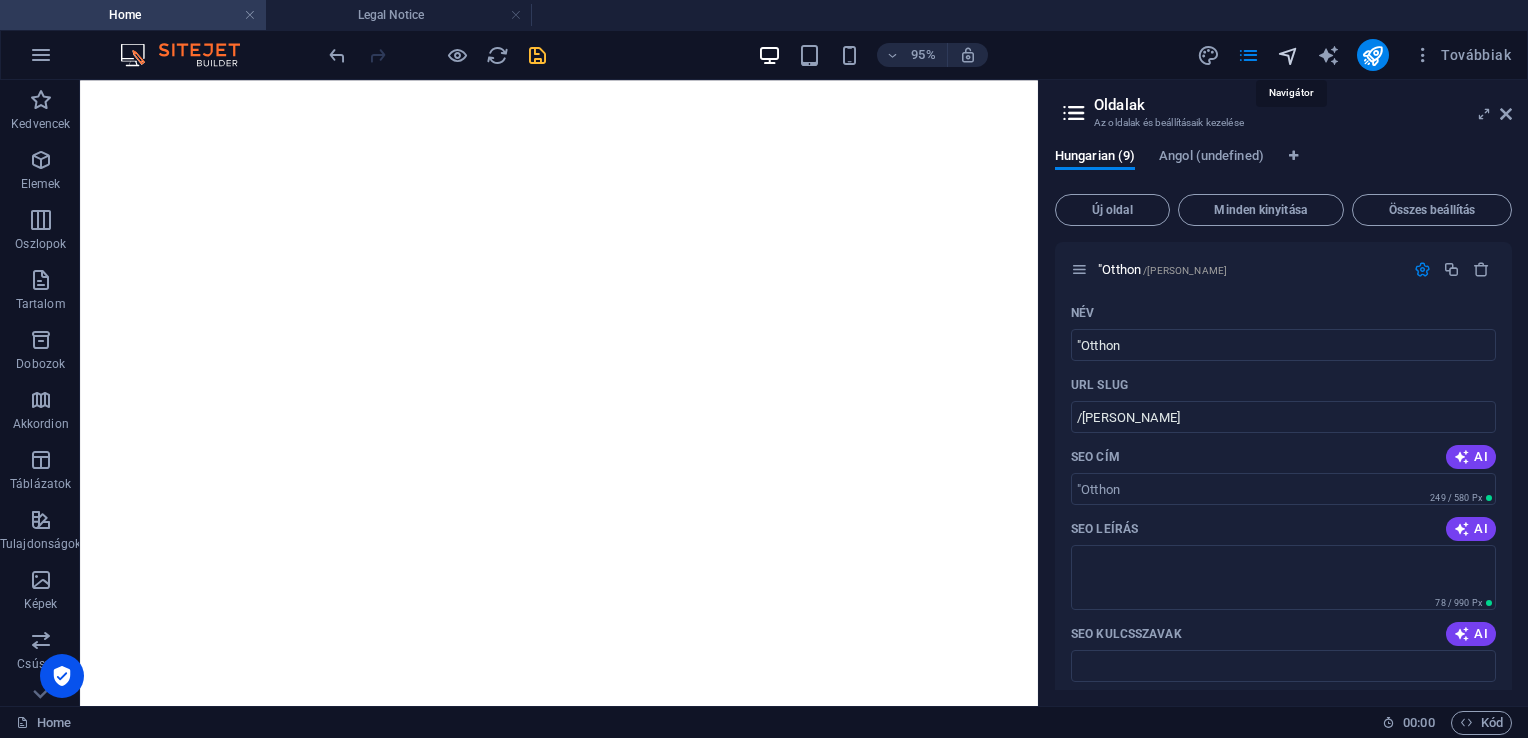 click at bounding box center [1288, 55] 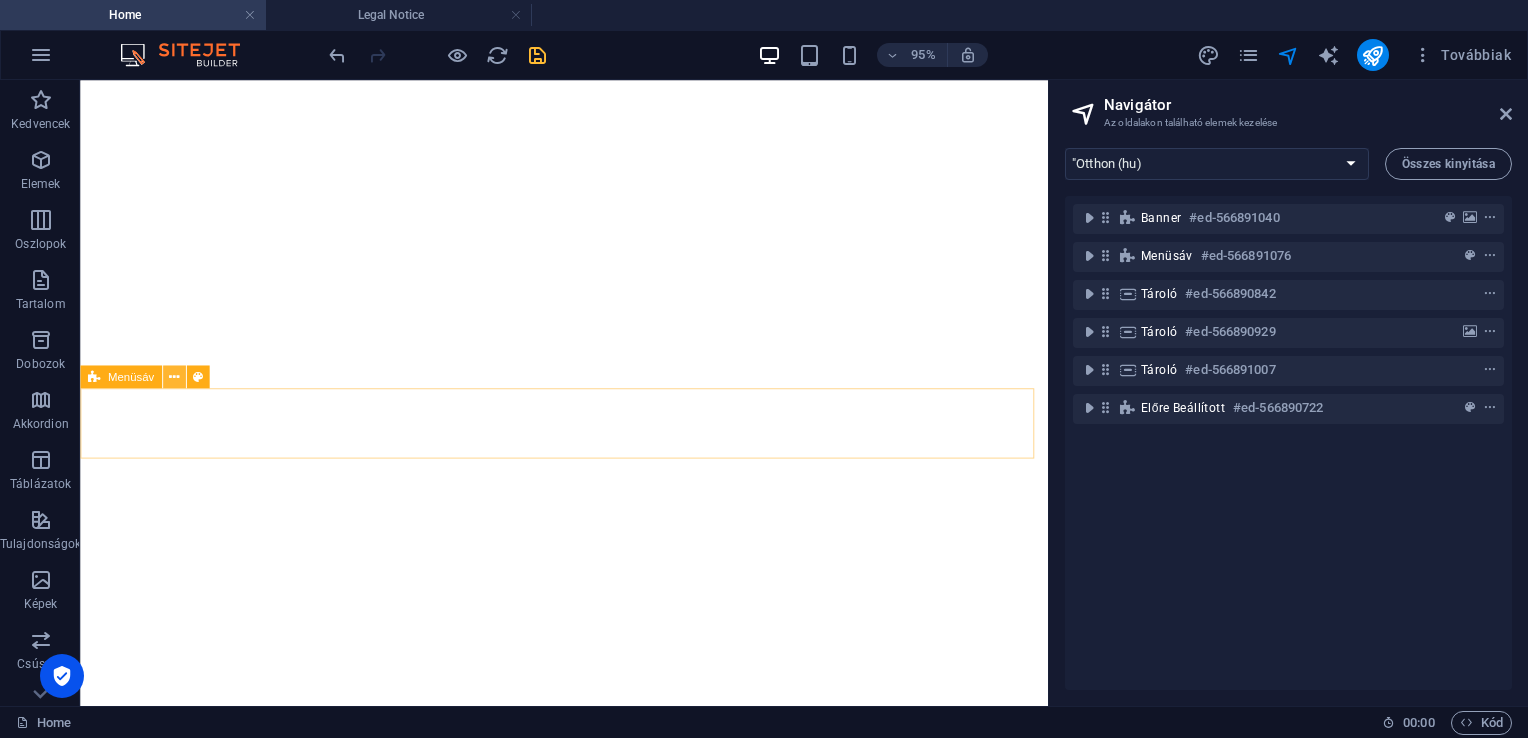 click at bounding box center [173, 376] 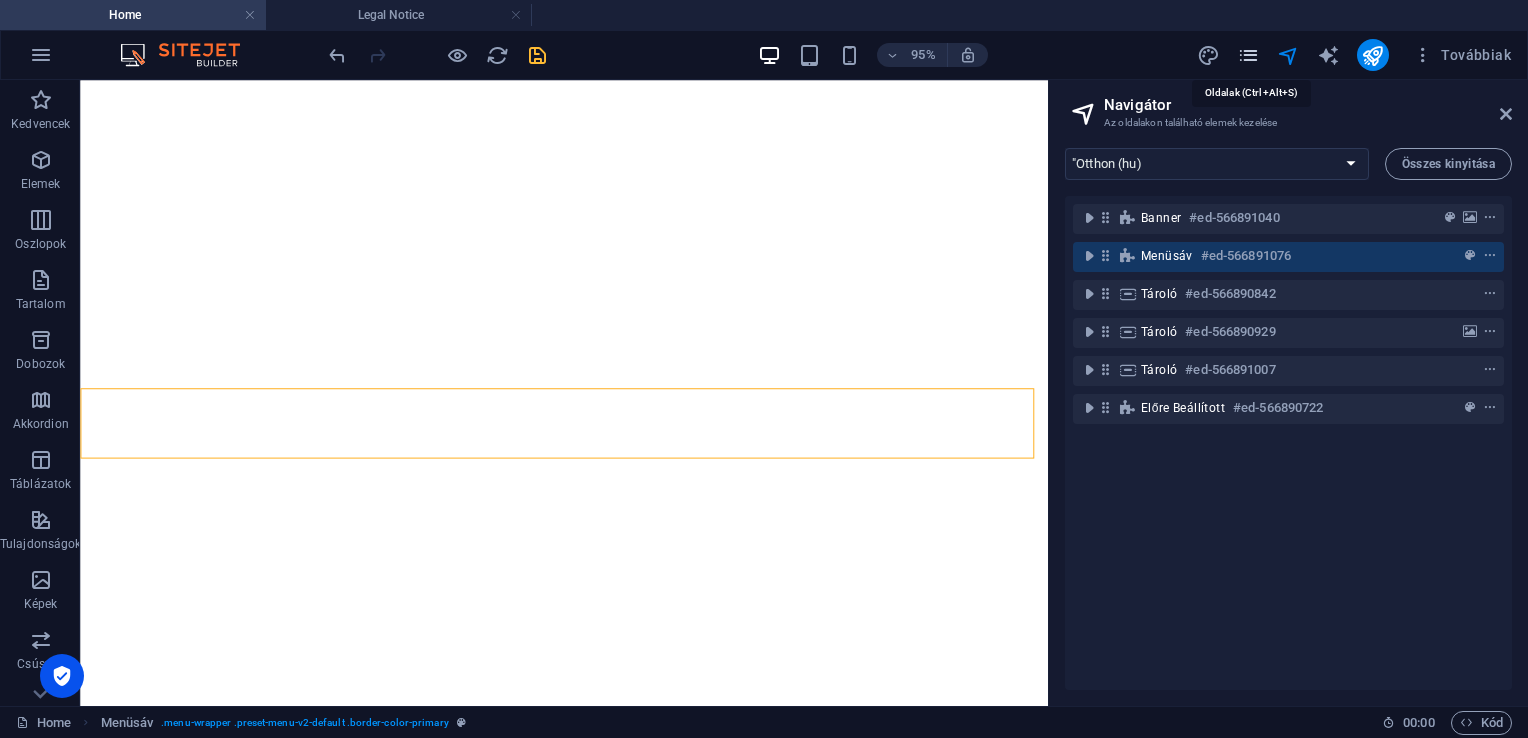 click at bounding box center (1248, 55) 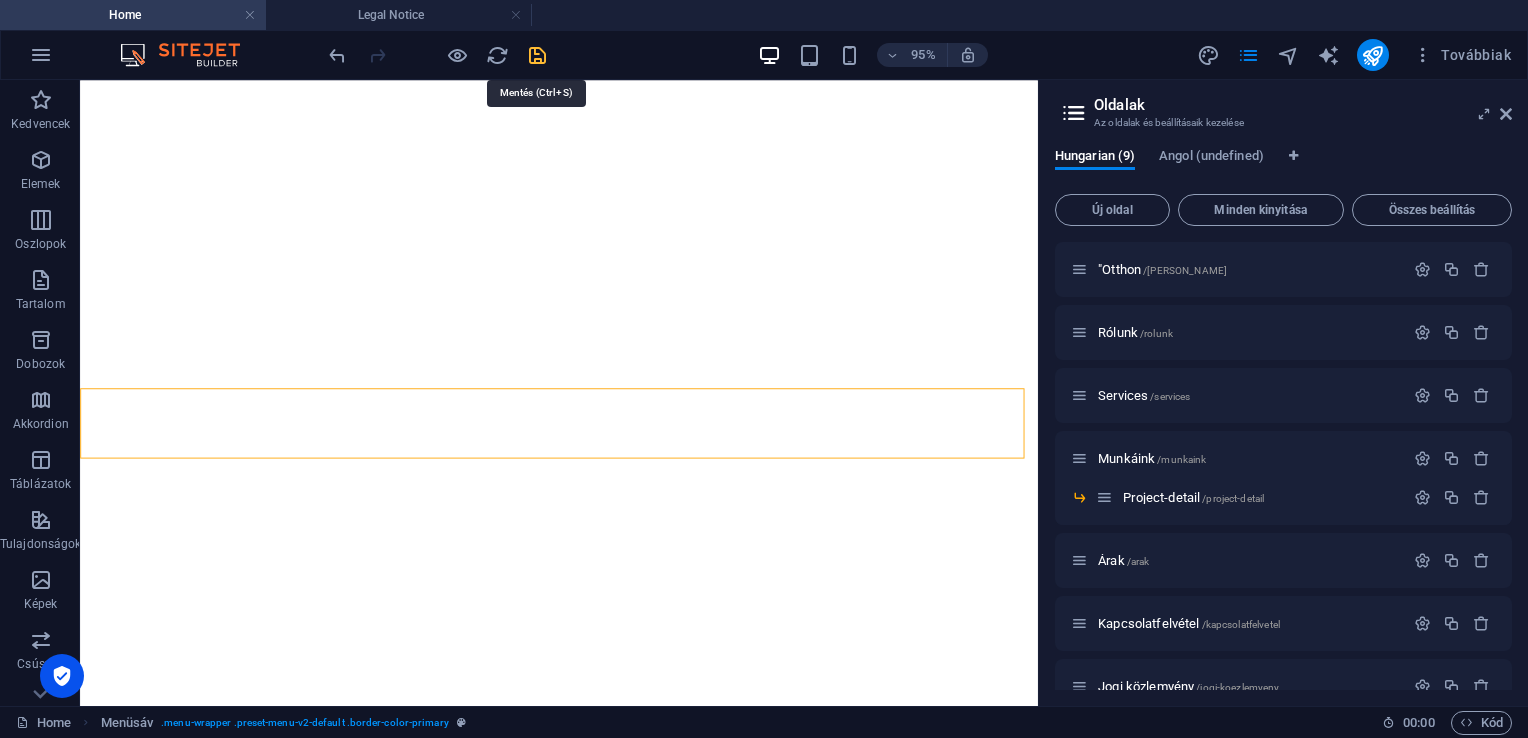 click at bounding box center [537, 55] 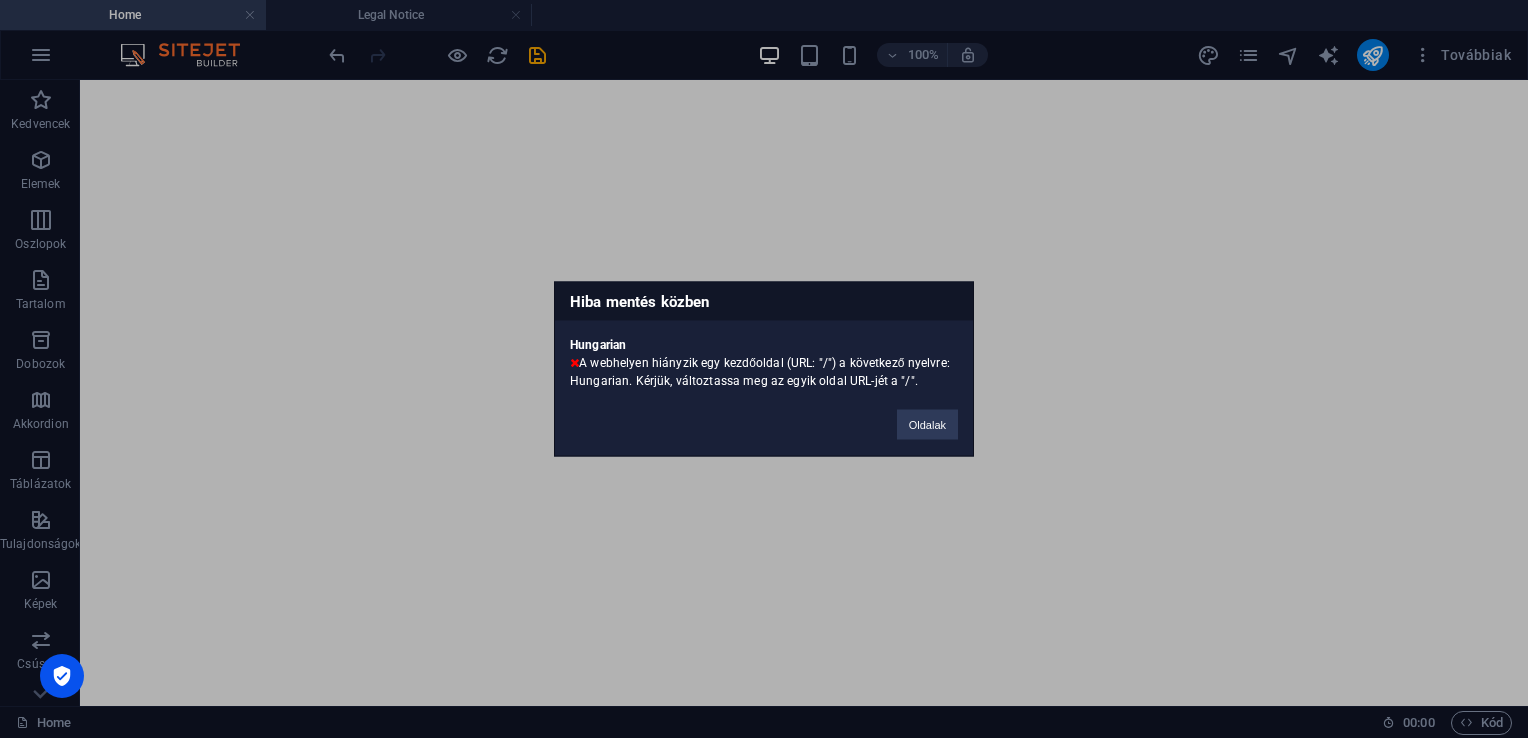 drag, startPoint x: 537, startPoint y: 64, endPoint x: 600, endPoint y: 248, distance: 194.4865 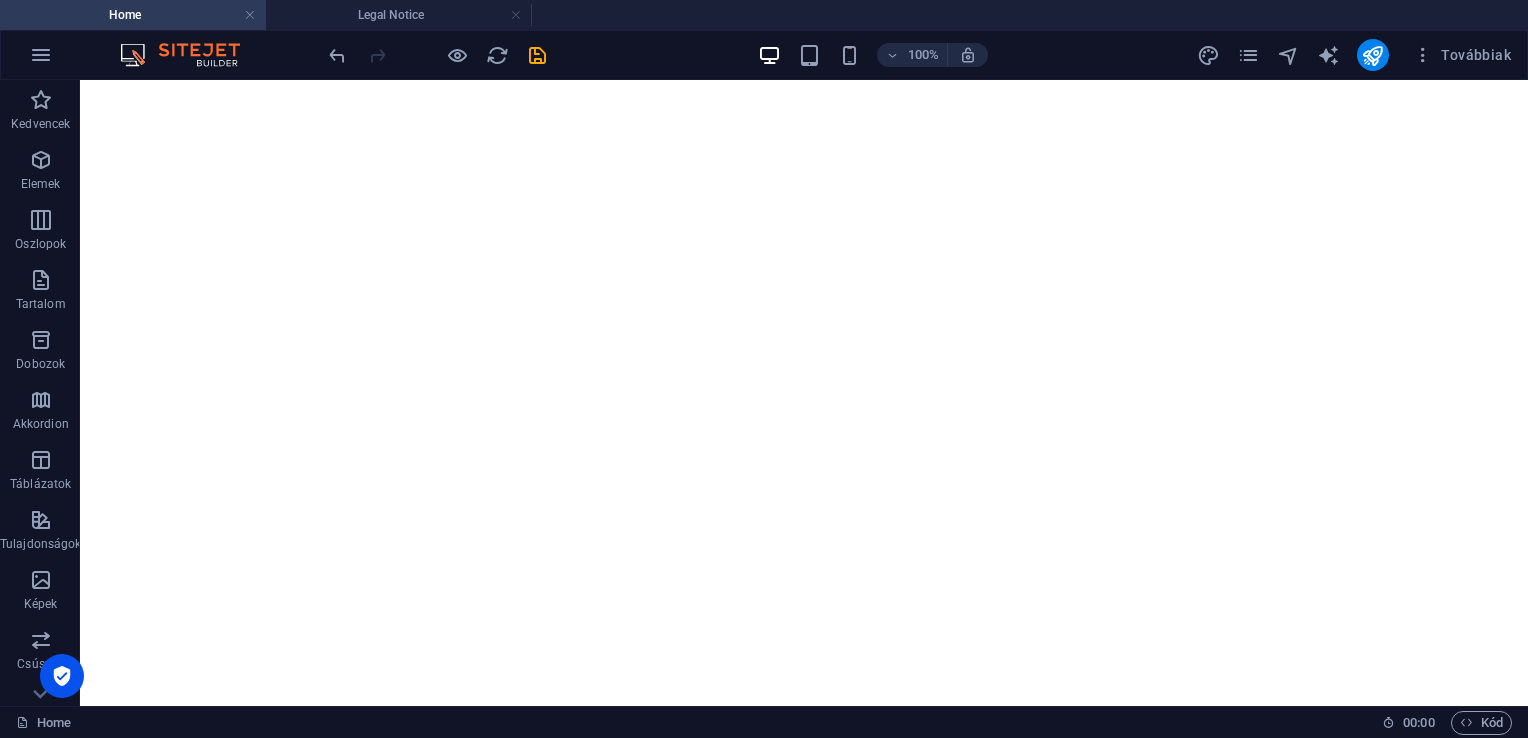 click on "100% Továbbiak" at bounding box center (764, 55) 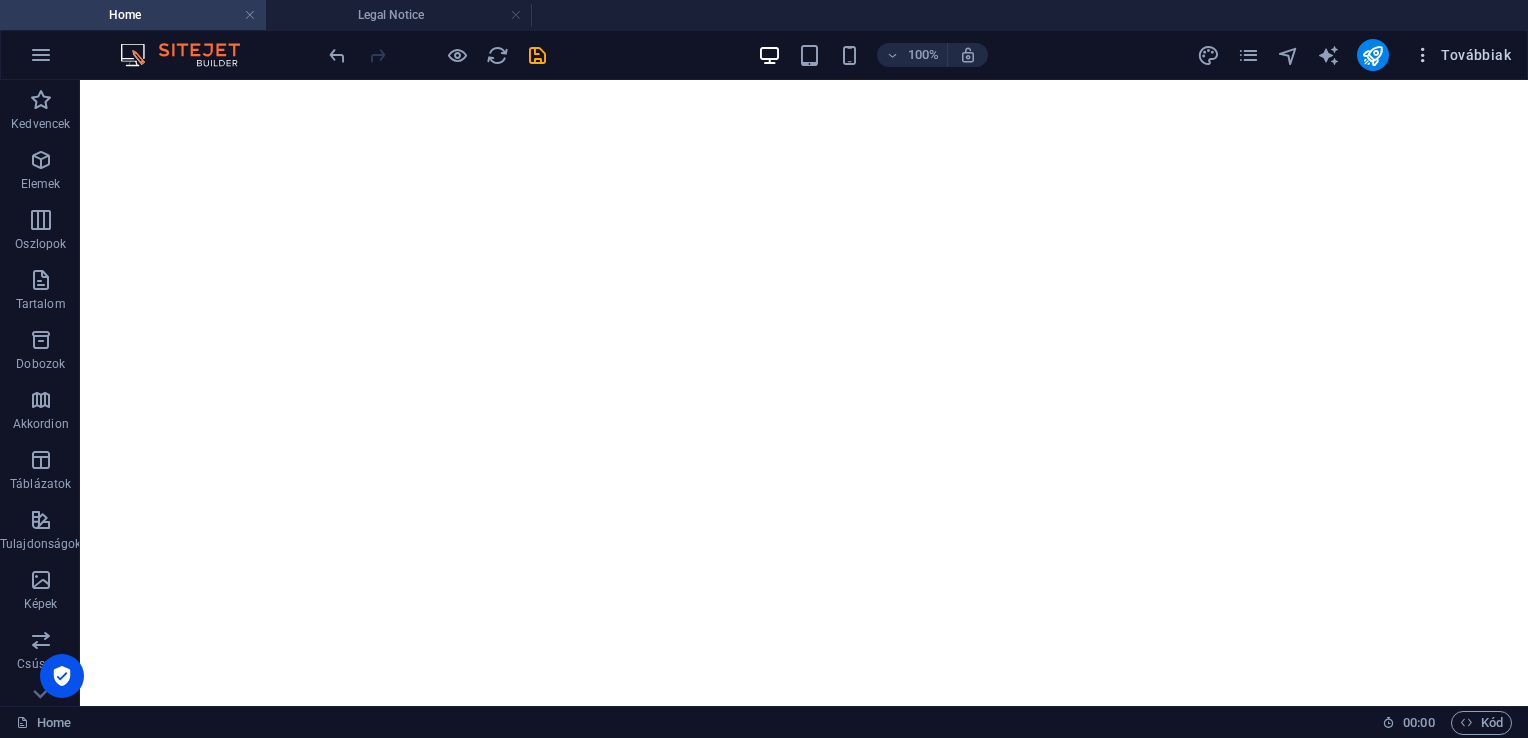 click on "Továbbiak" at bounding box center [1462, 55] 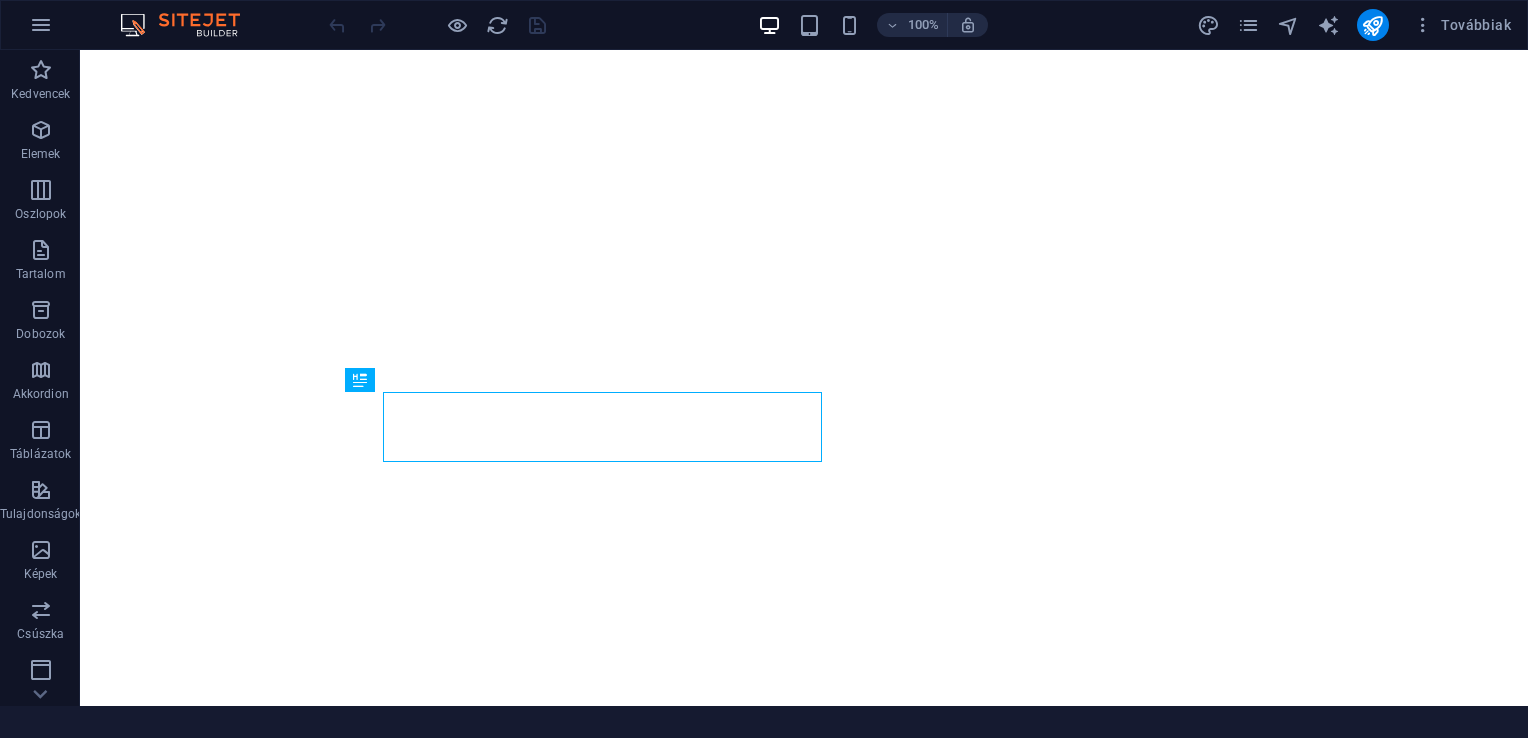scroll, scrollTop: 0, scrollLeft: 0, axis: both 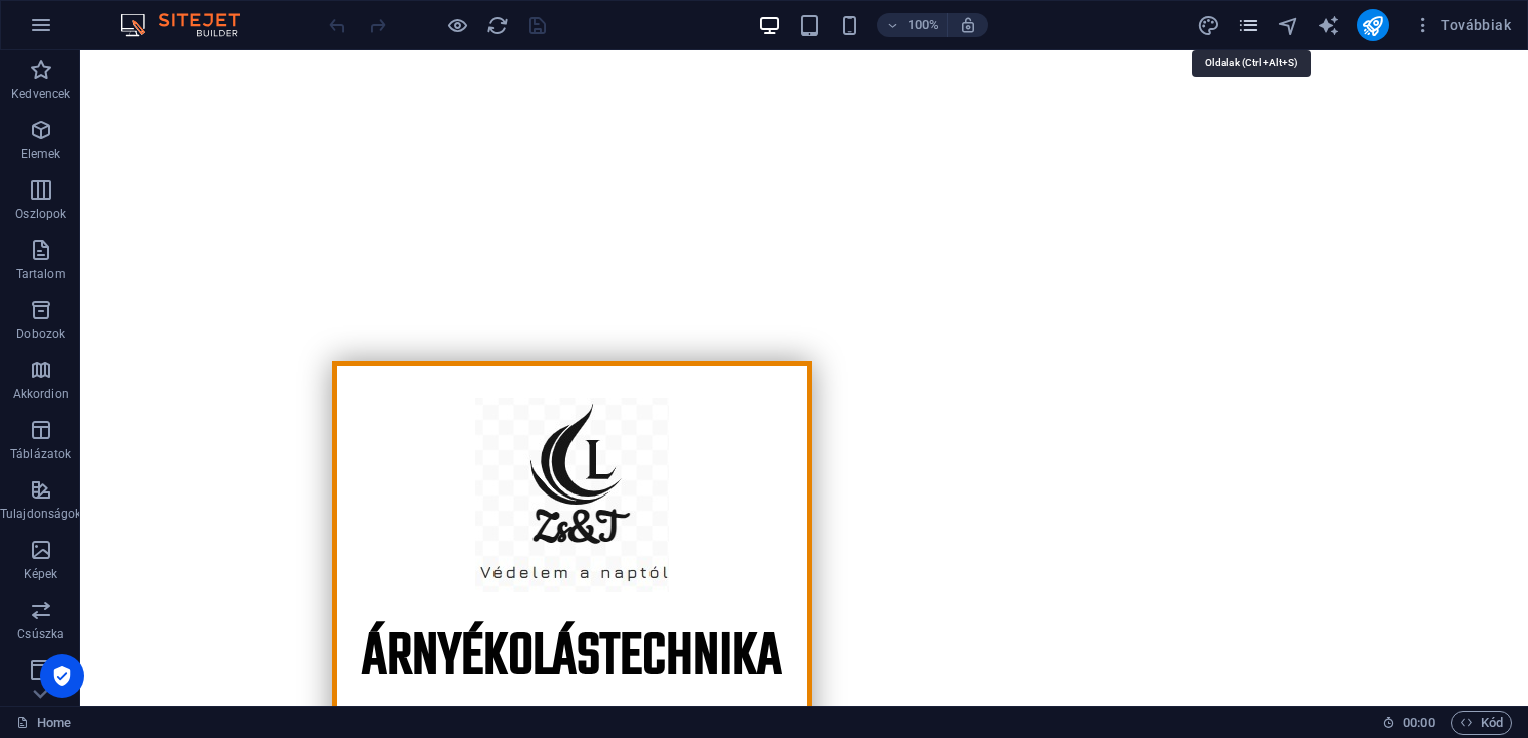 click at bounding box center (1248, 25) 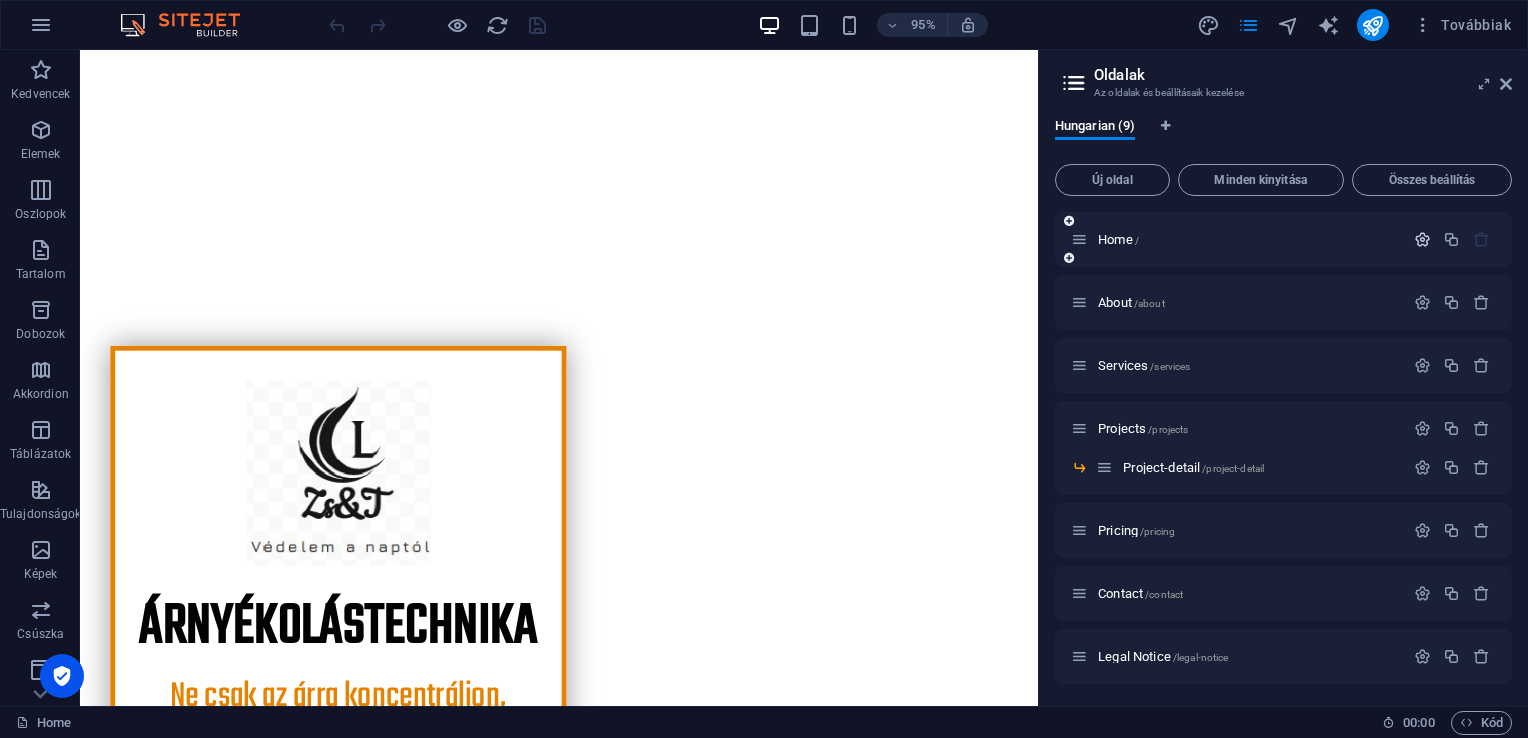 click at bounding box center [1422, 239] 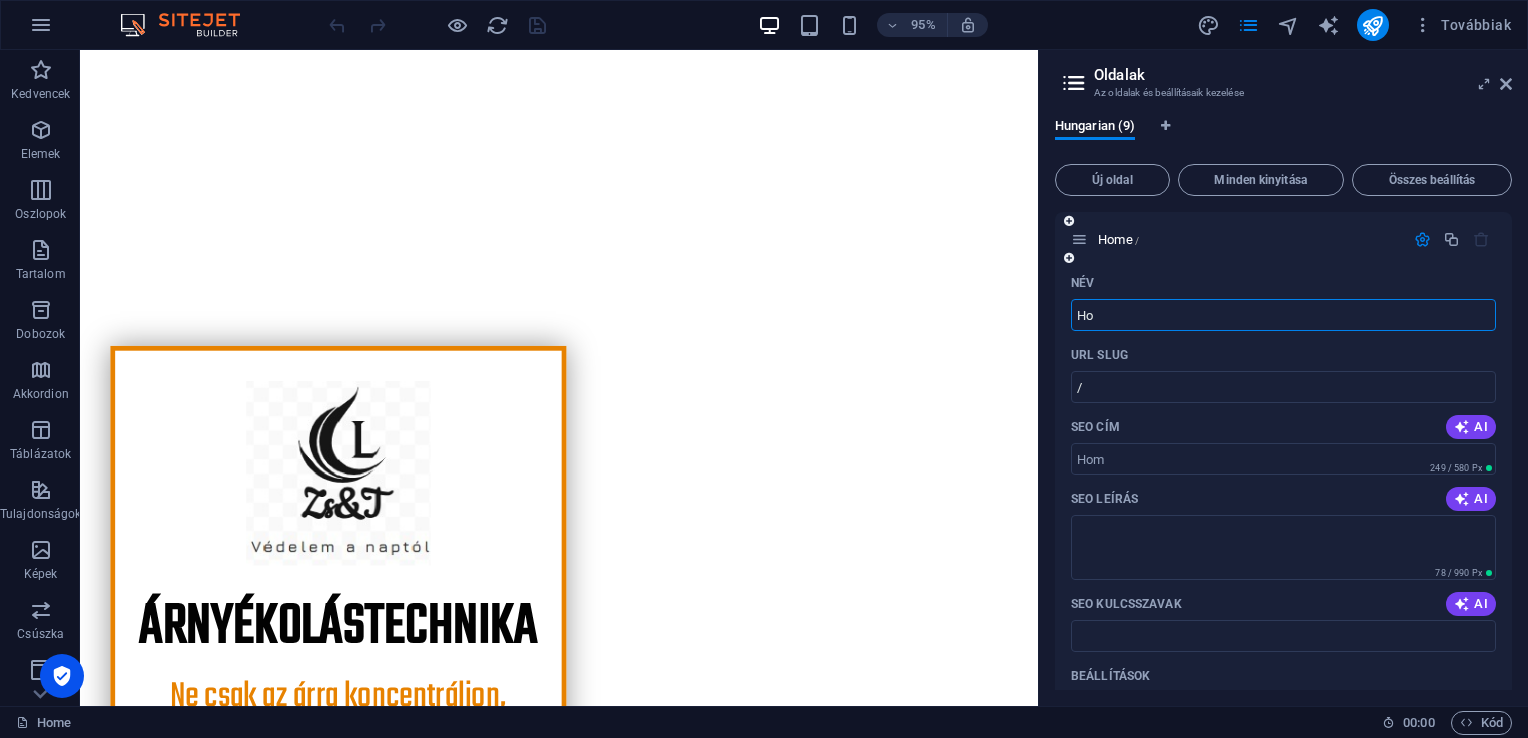 type on "H" 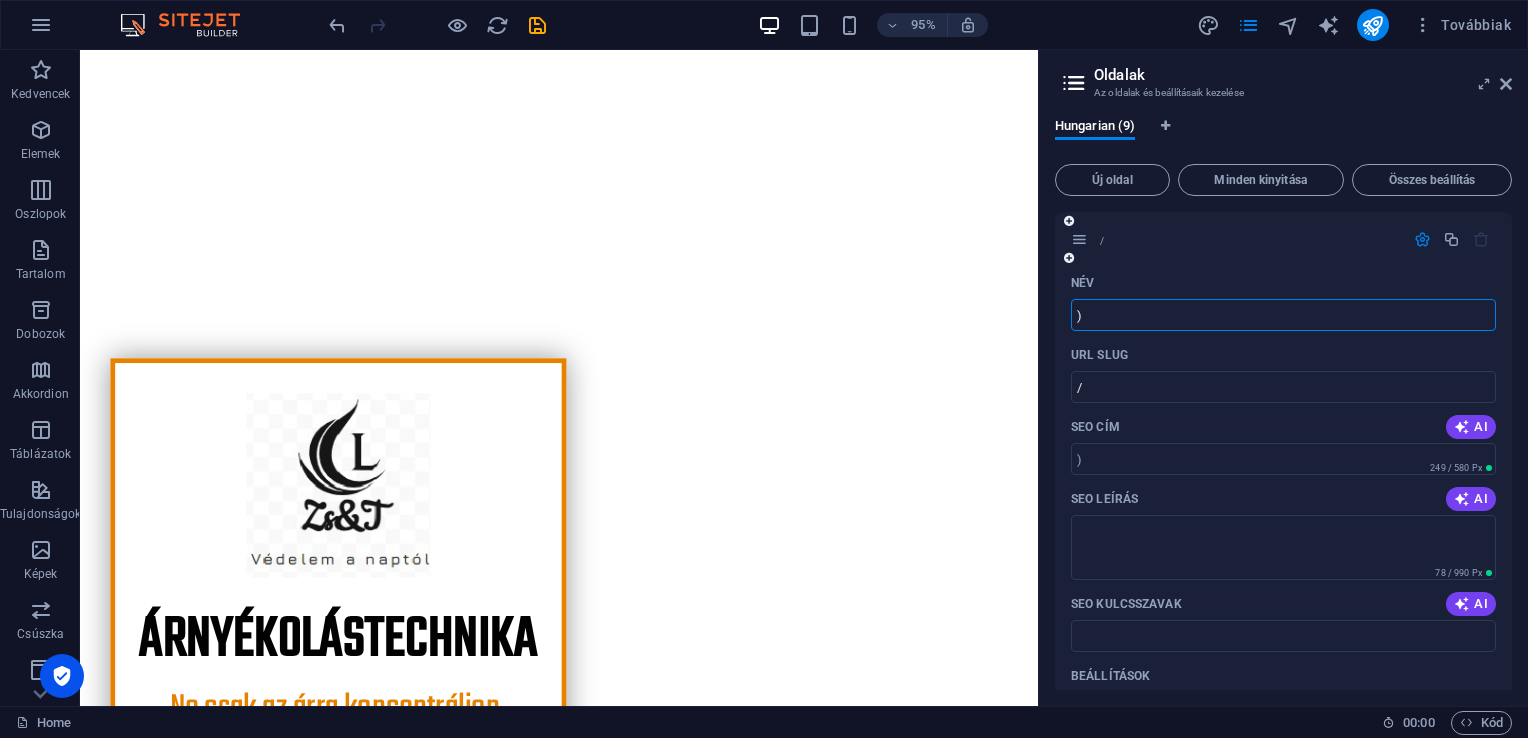 type on ")" 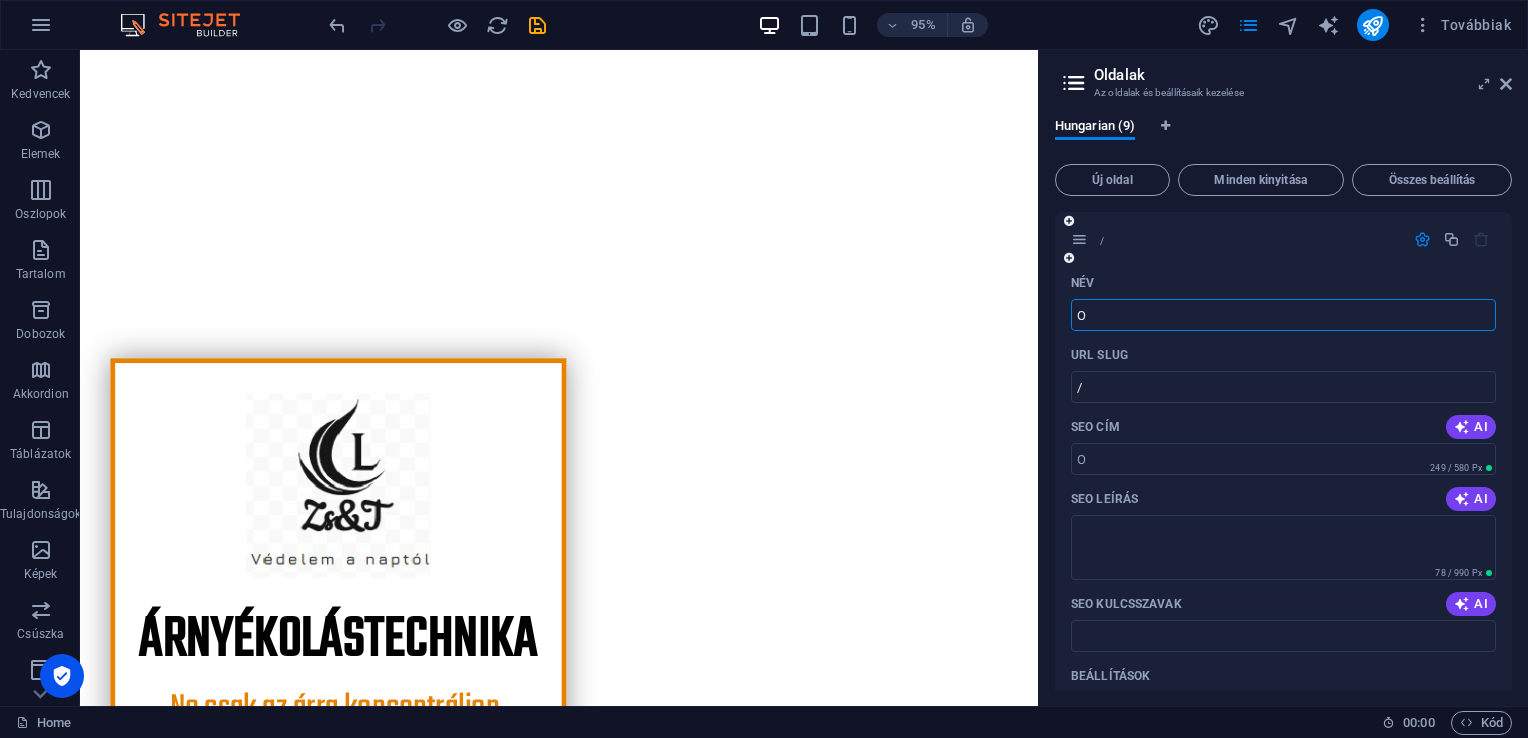 type on "O" 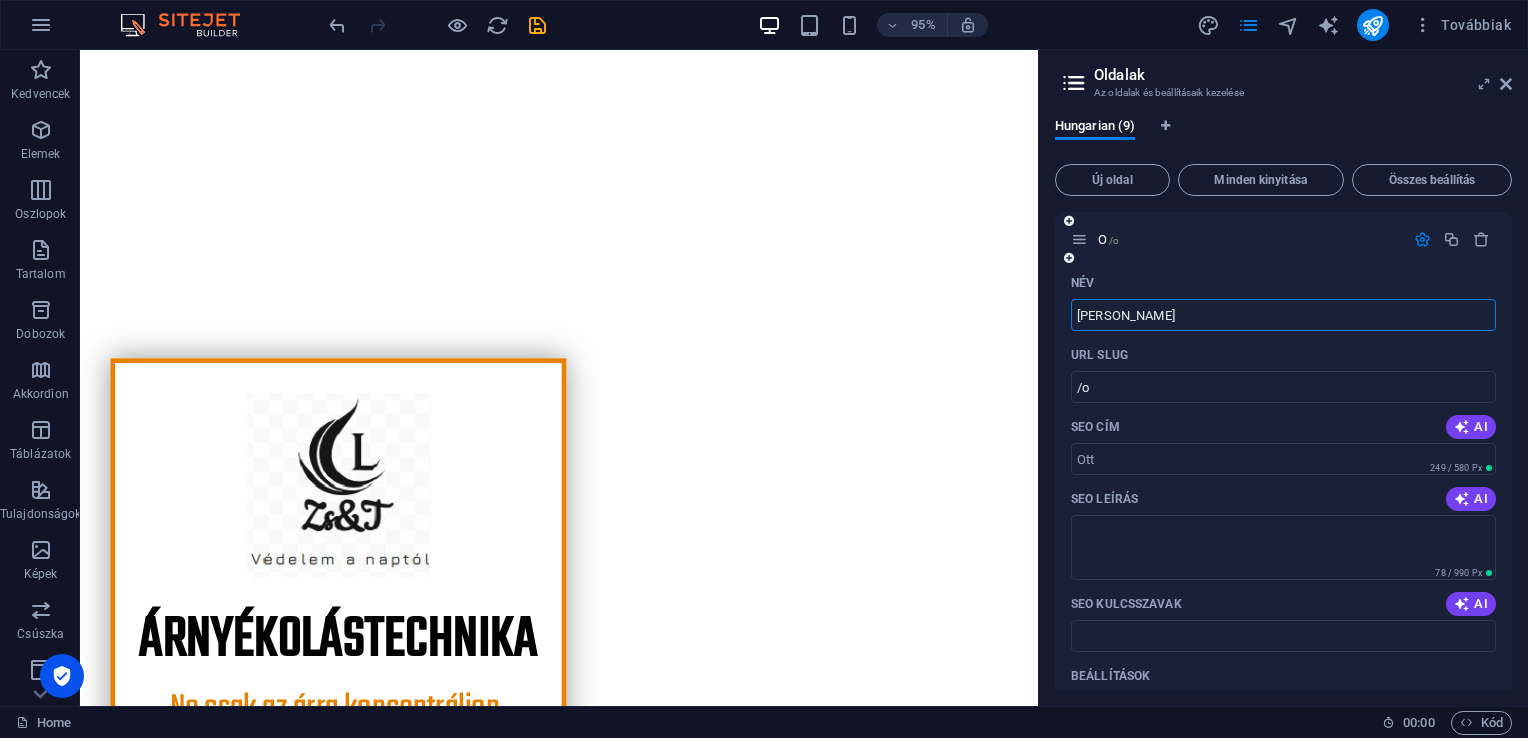 type on "Ott" 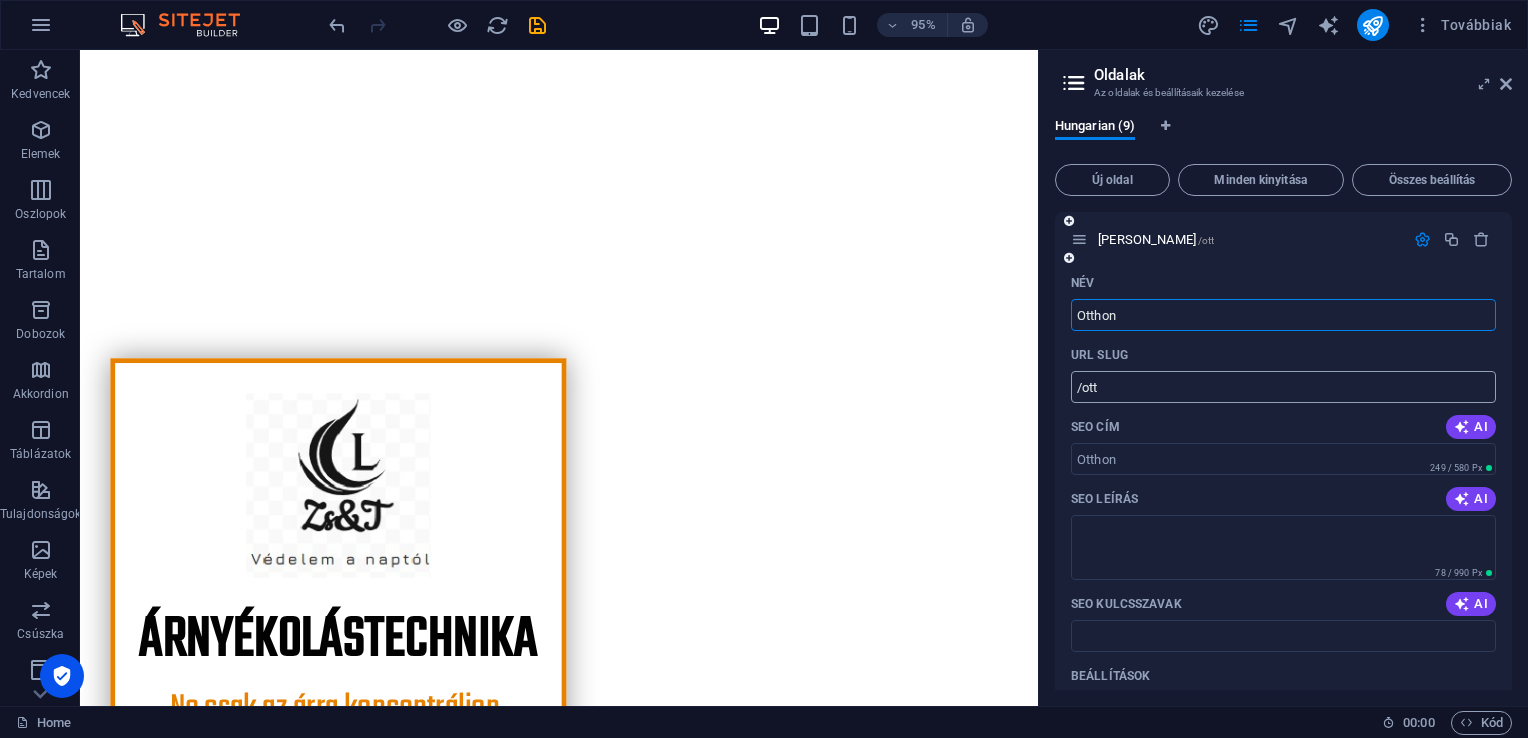 type on "Otthon" 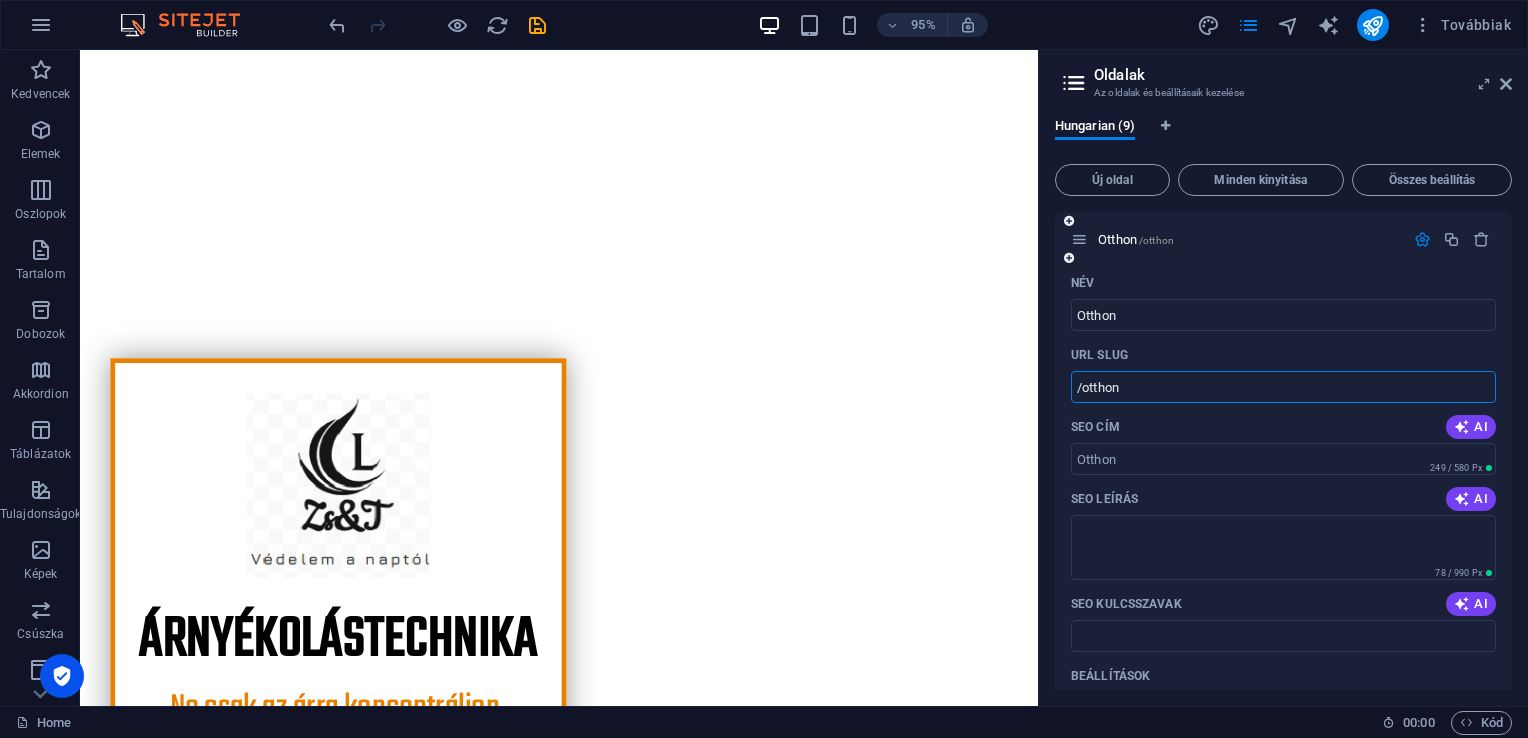 click on "/otthon" at bounding box center [1283, 387] 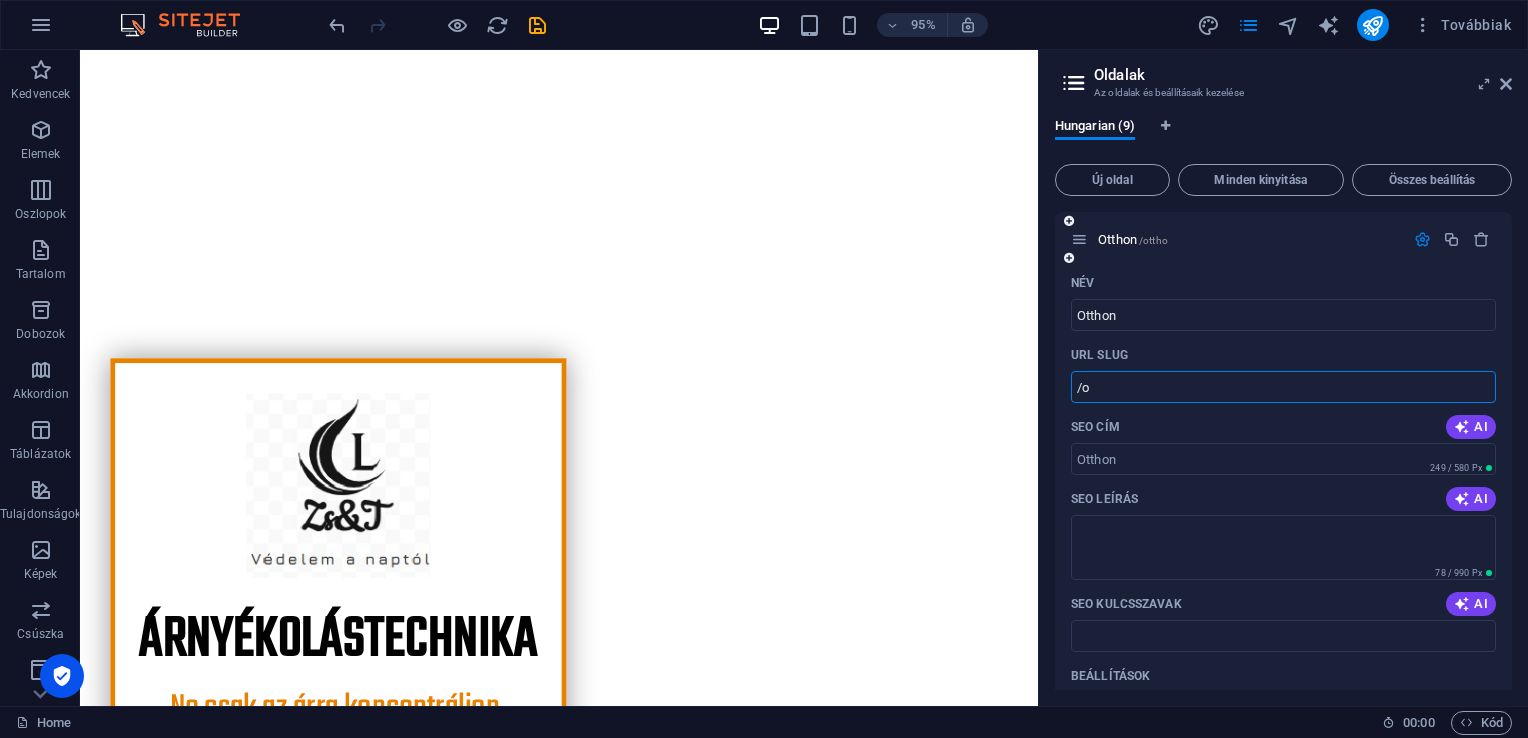 type on "/" 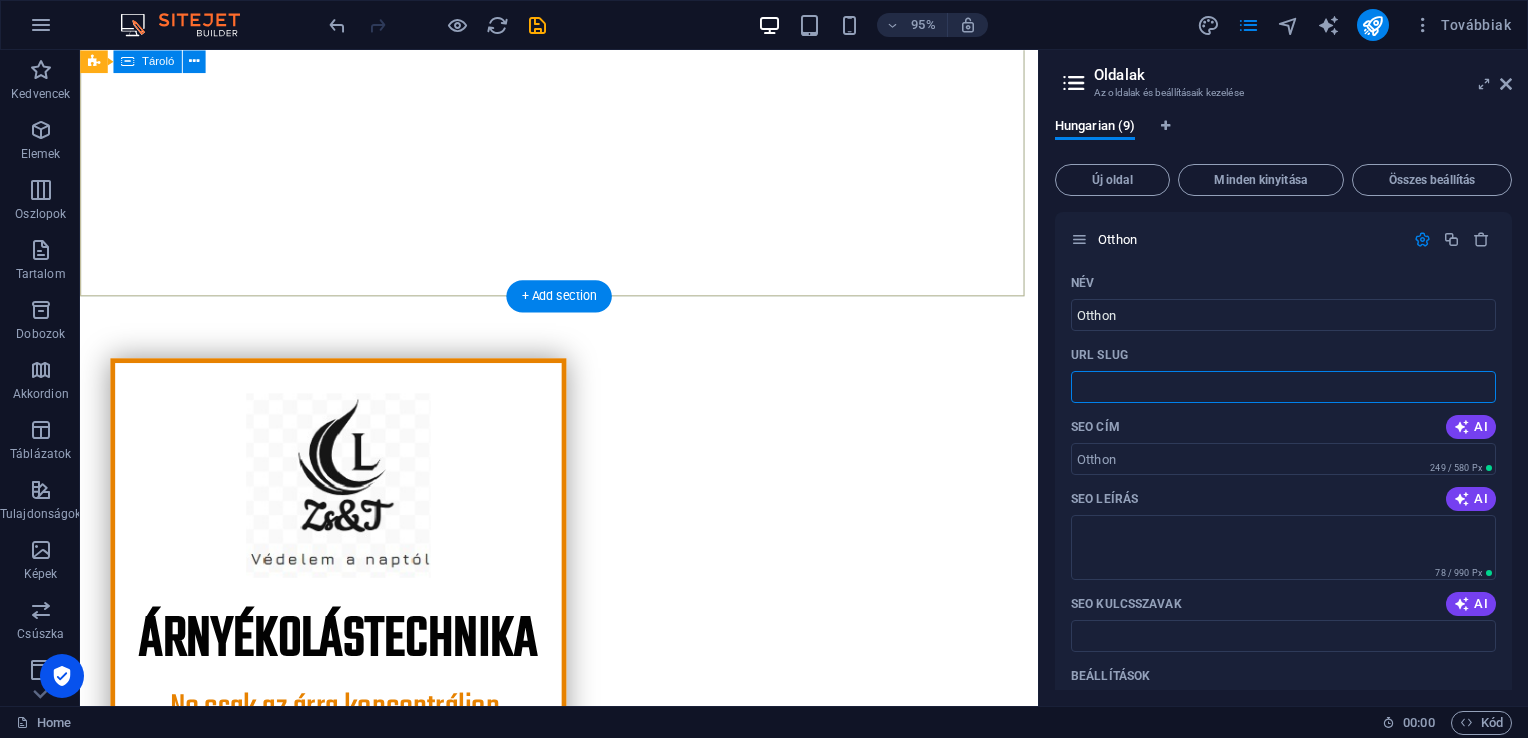 type 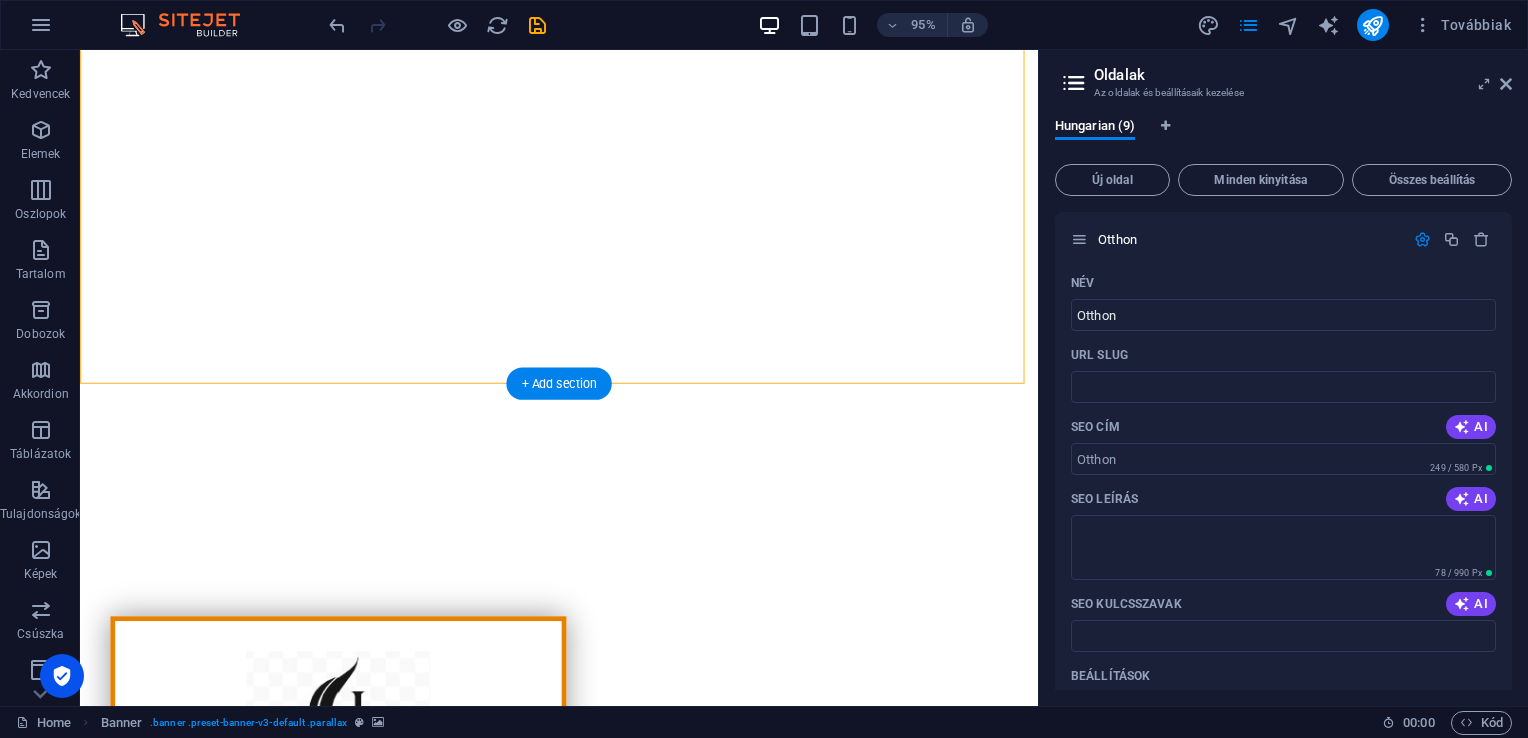 scroll, scrollTop: 0, scrollLeft: 0, axis: both 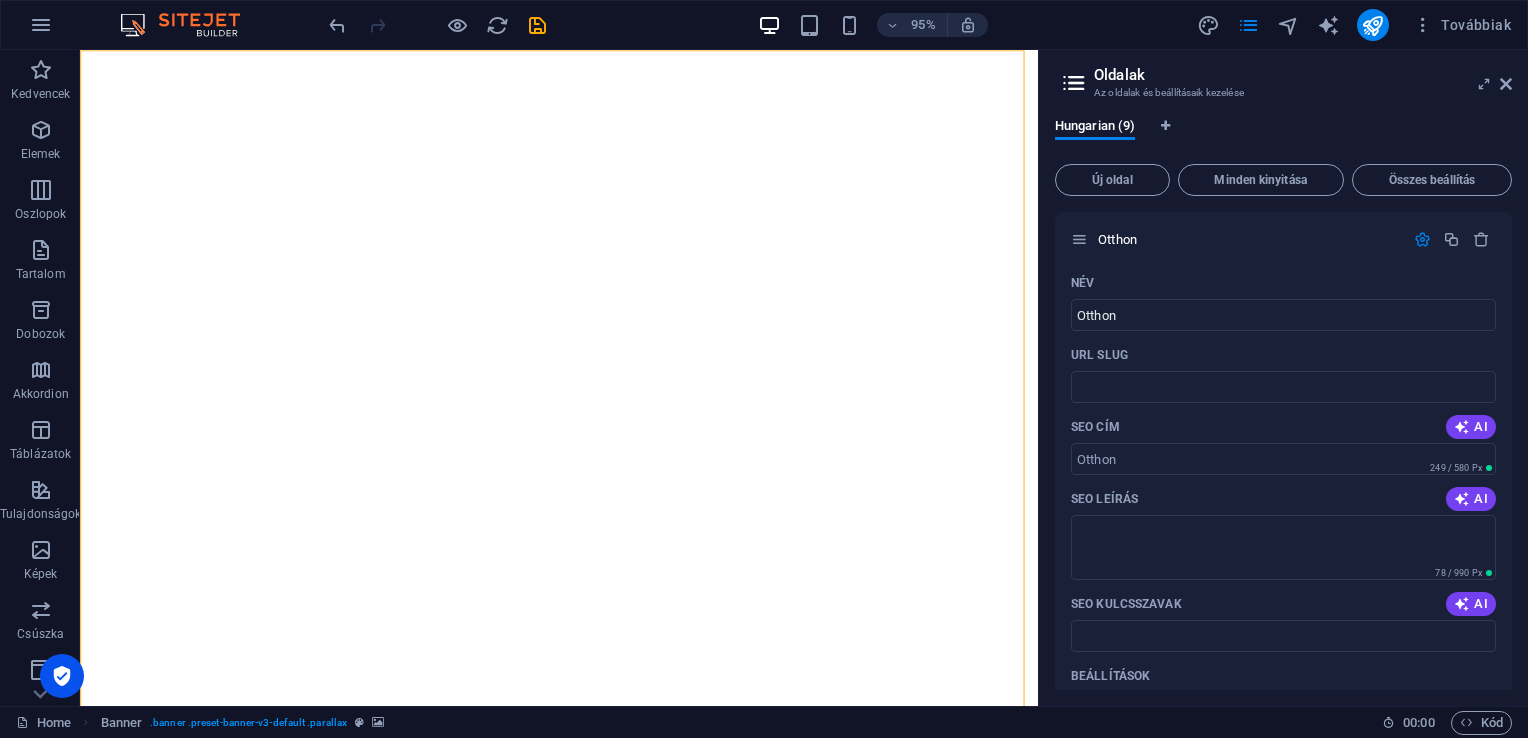 drag, startPoint x: 827, startPoint y: 125, endPoint x: 612, endPoint y: 68, distance: 222.42752 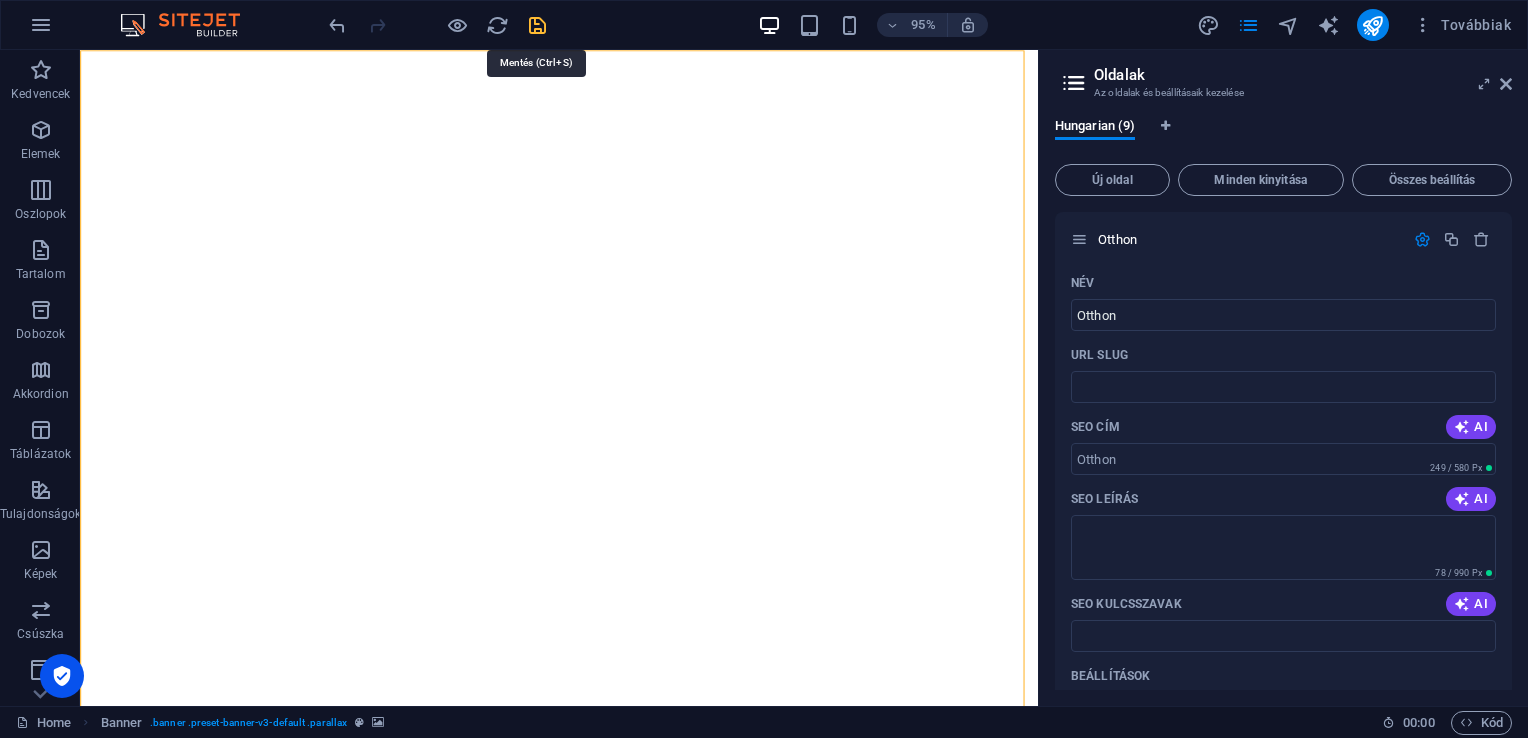 click at bounding box center (537, 25) 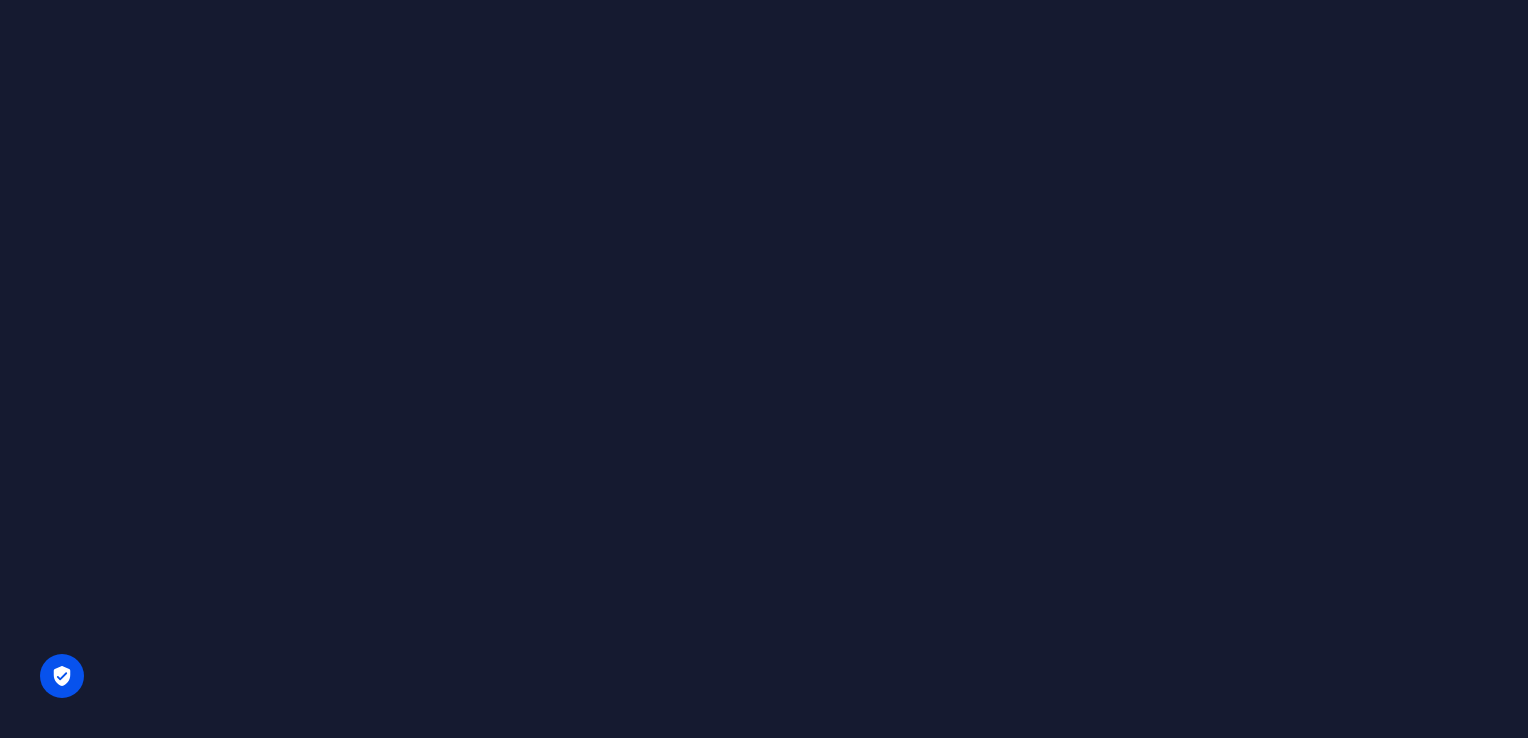 scroll, scrollTop: 0, scrollLeft: 0, axis: both 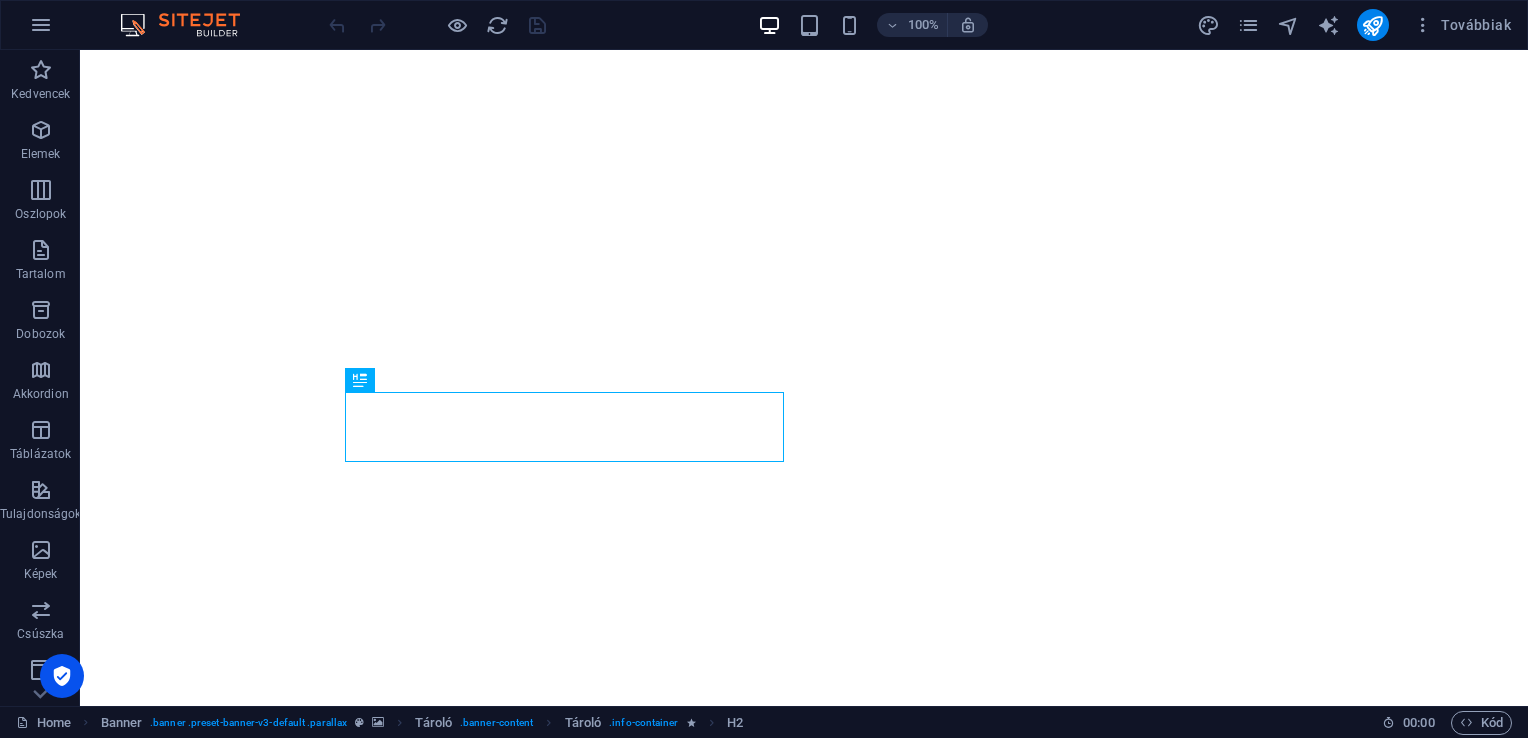 click on "Továbbiak" at bounding box center (1358, 25) 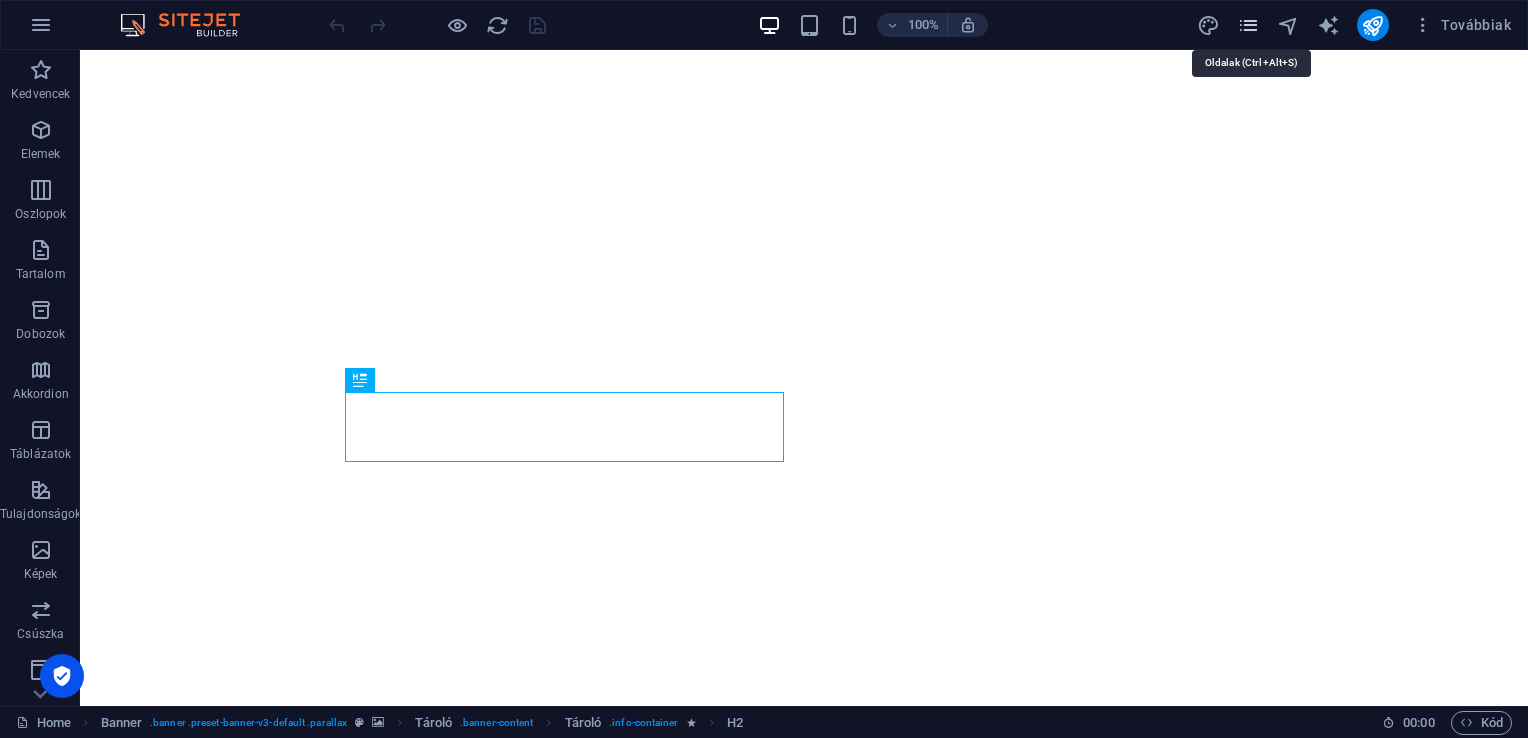 click at bounding box center [1248, 25] 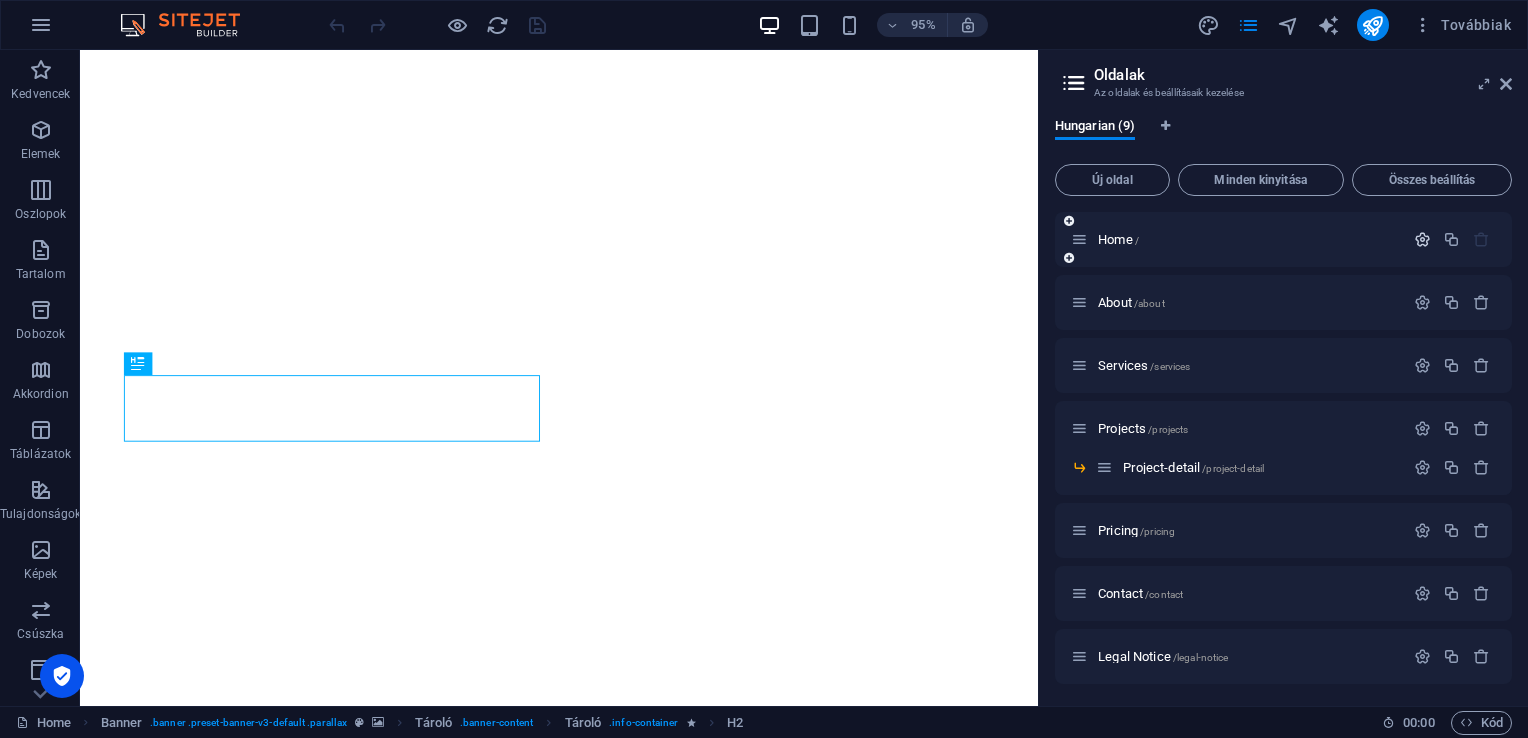 click at bounding box center [1422, 239] 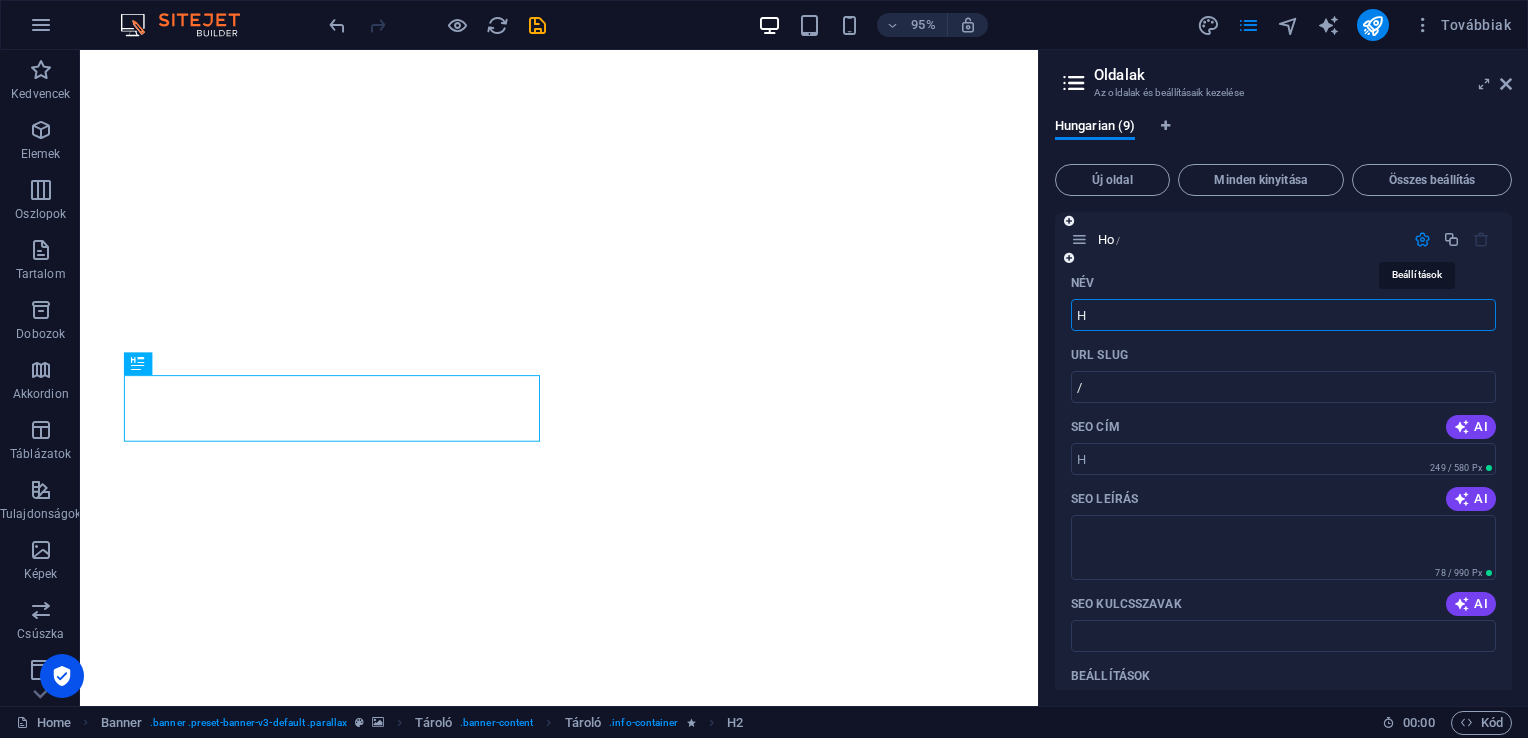 type on "H" 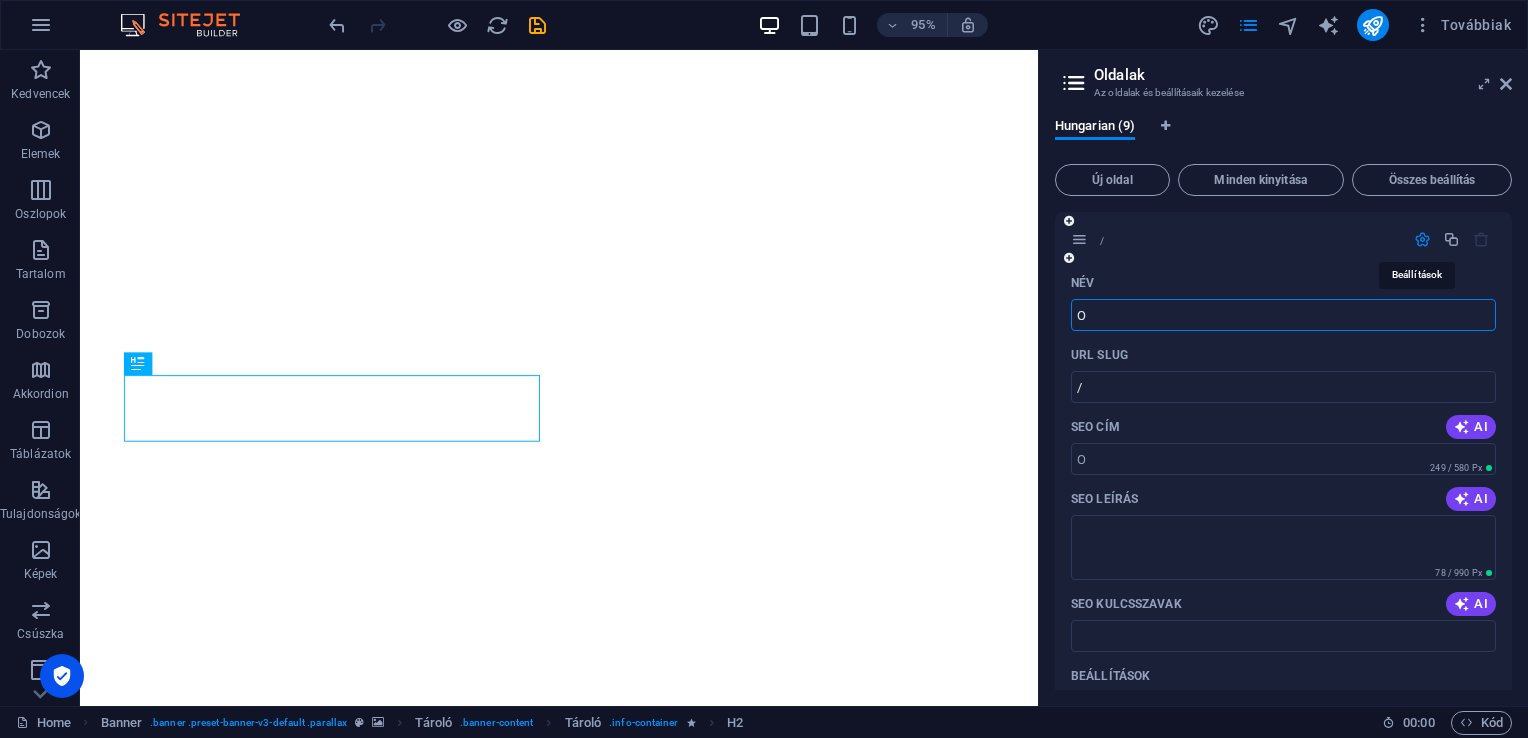 type on "O" 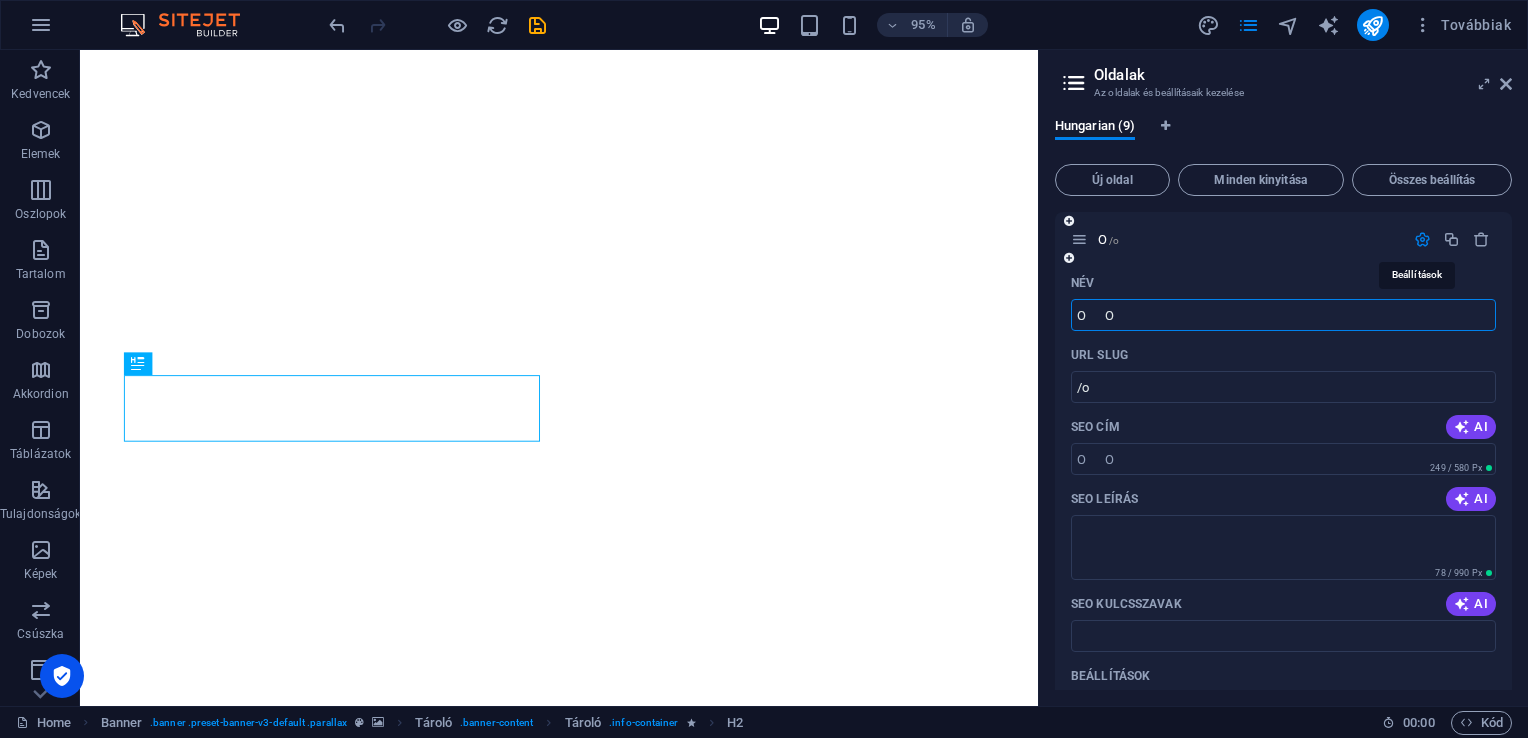 type on "O      O" 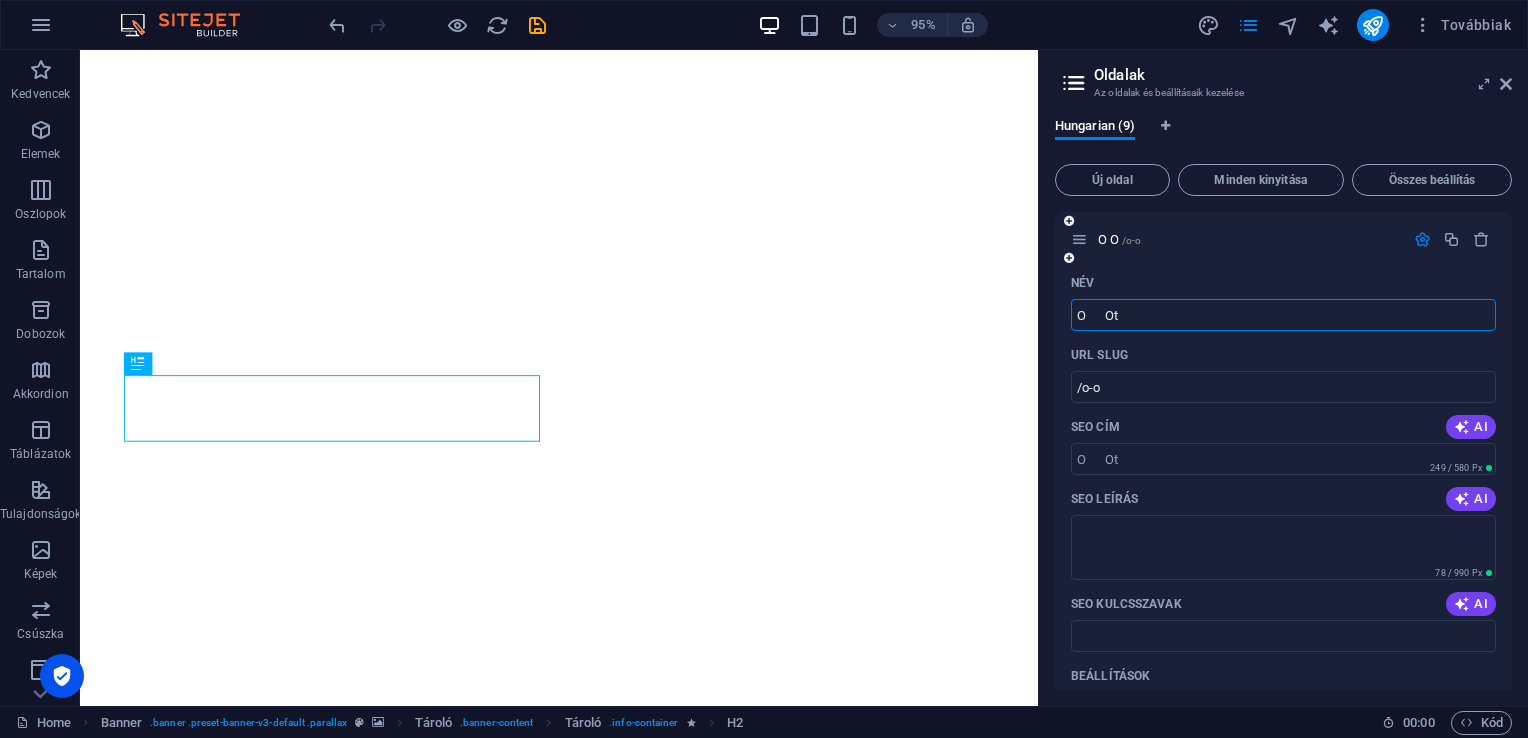 type on "O      Ot" 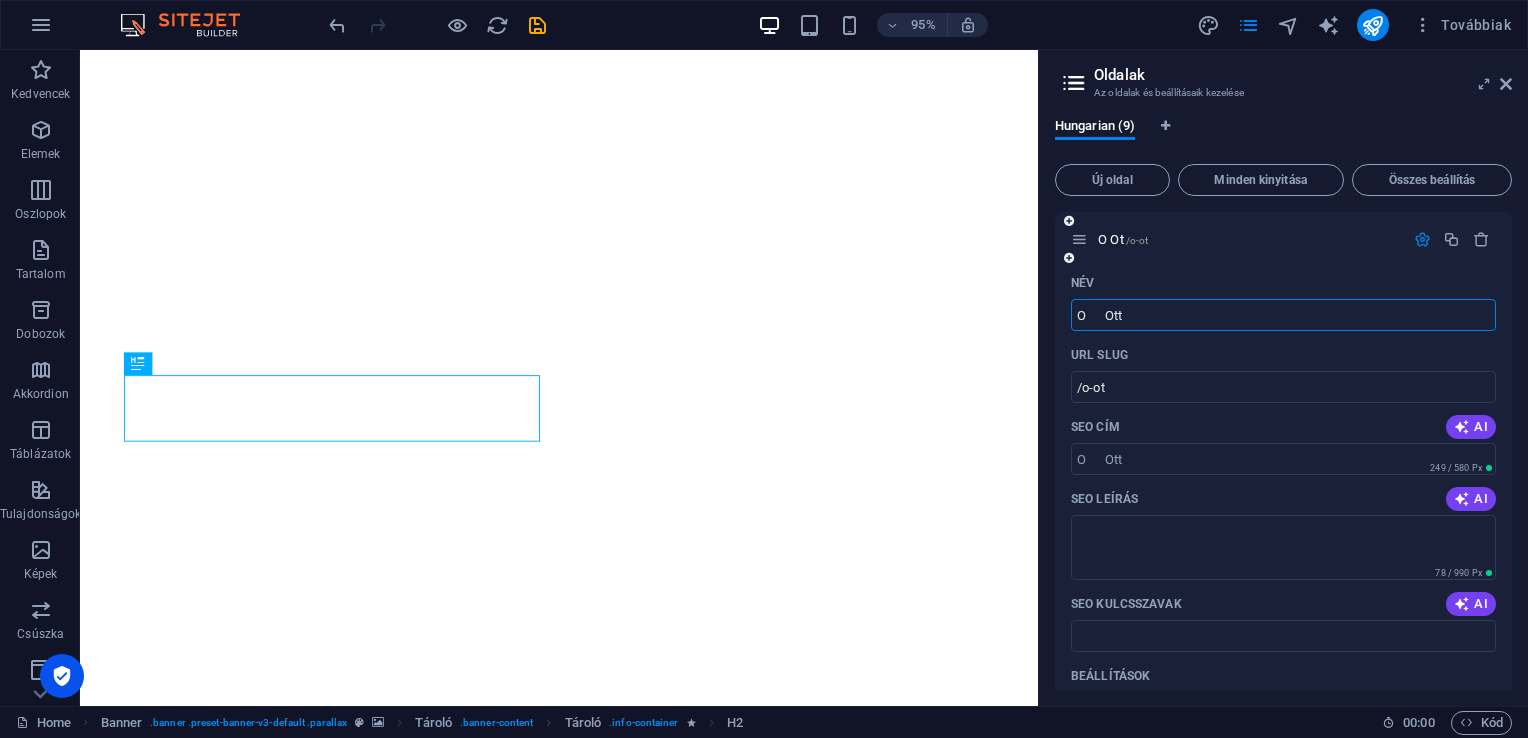 type on "O      Ott" 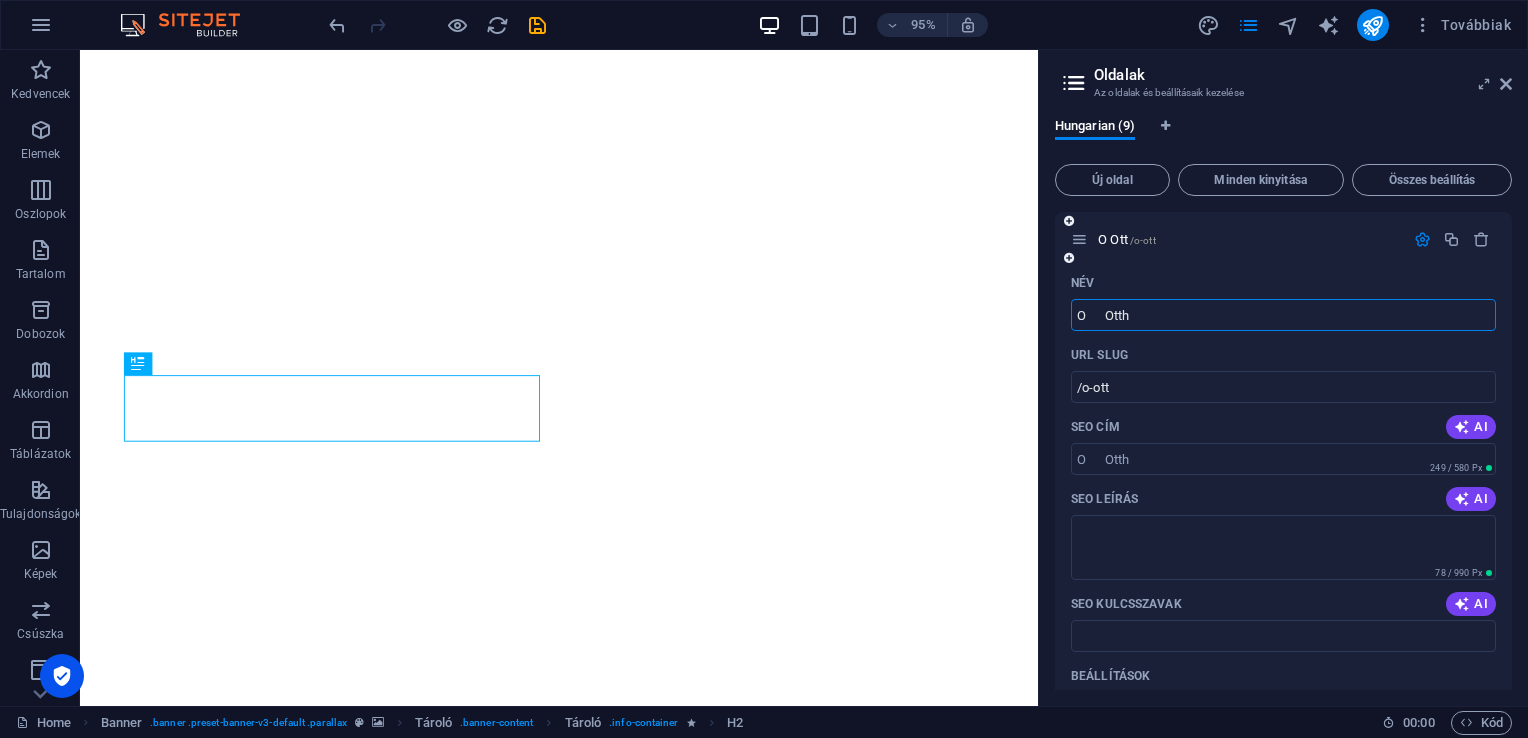 type on "O      Otth" 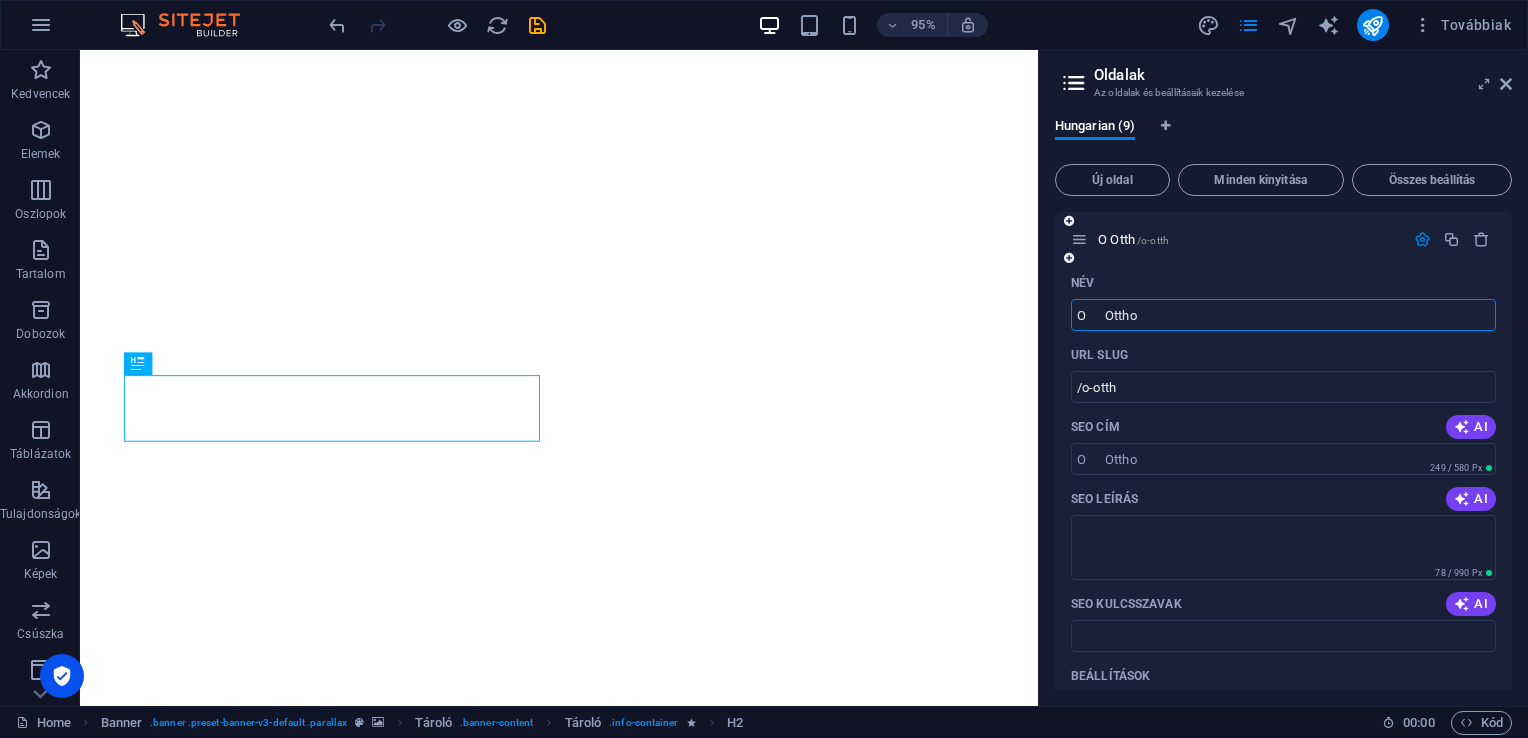 type on "O      Ottho" 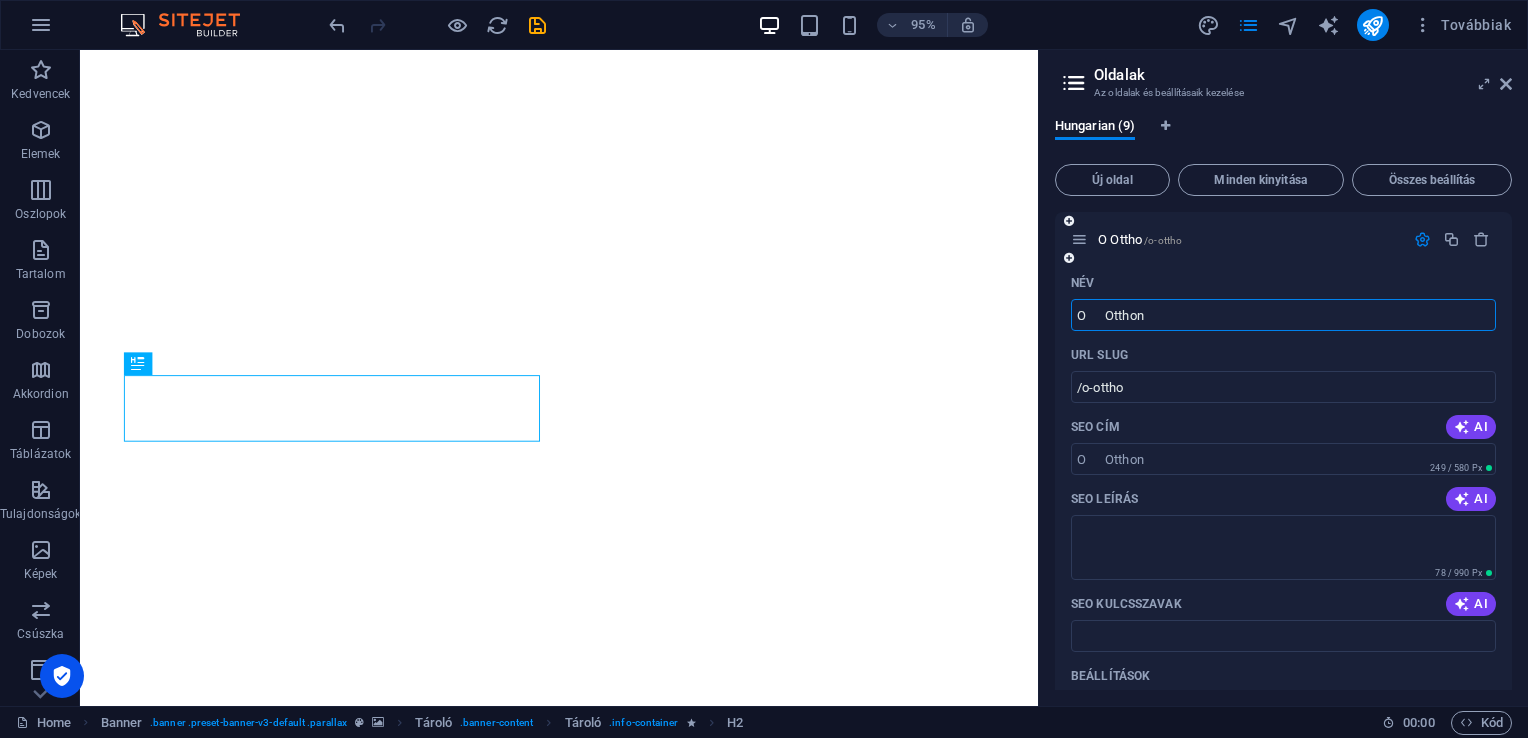 type on "O      Otthon" 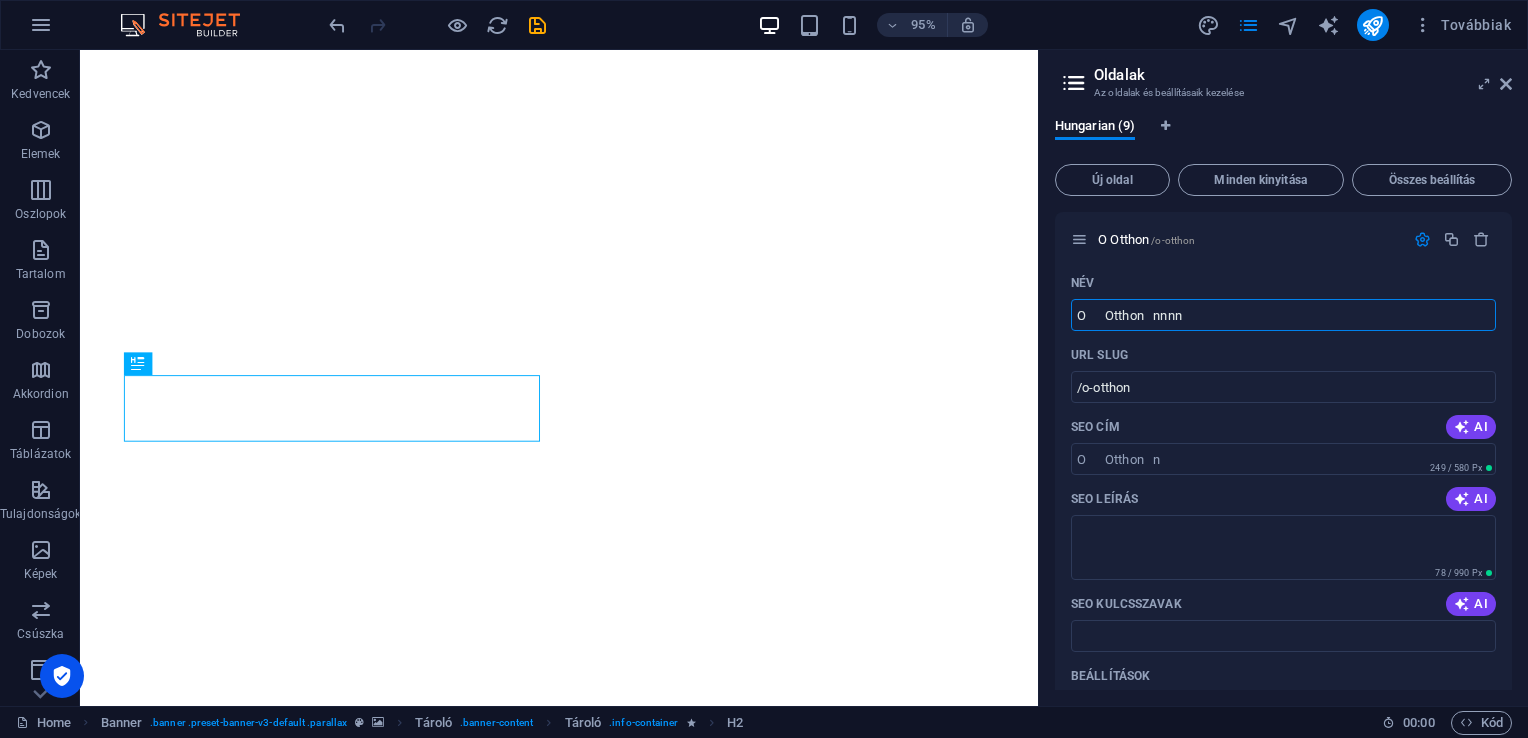 type on "O      Otthon   nnnnn" 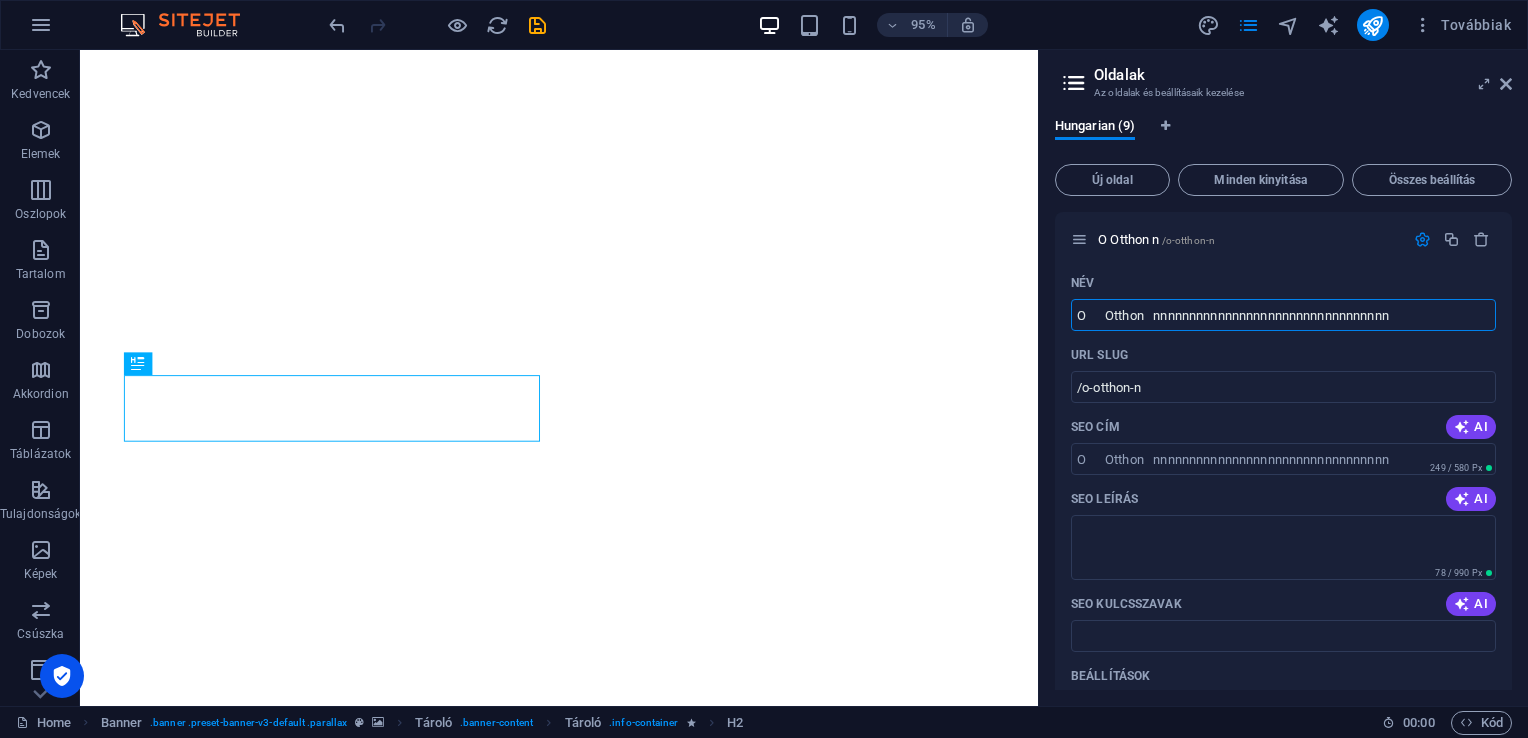 type on "O      Otthon   nnnnnnnnnnnnnnnnnnnnnnnnnnnnnnnnn" 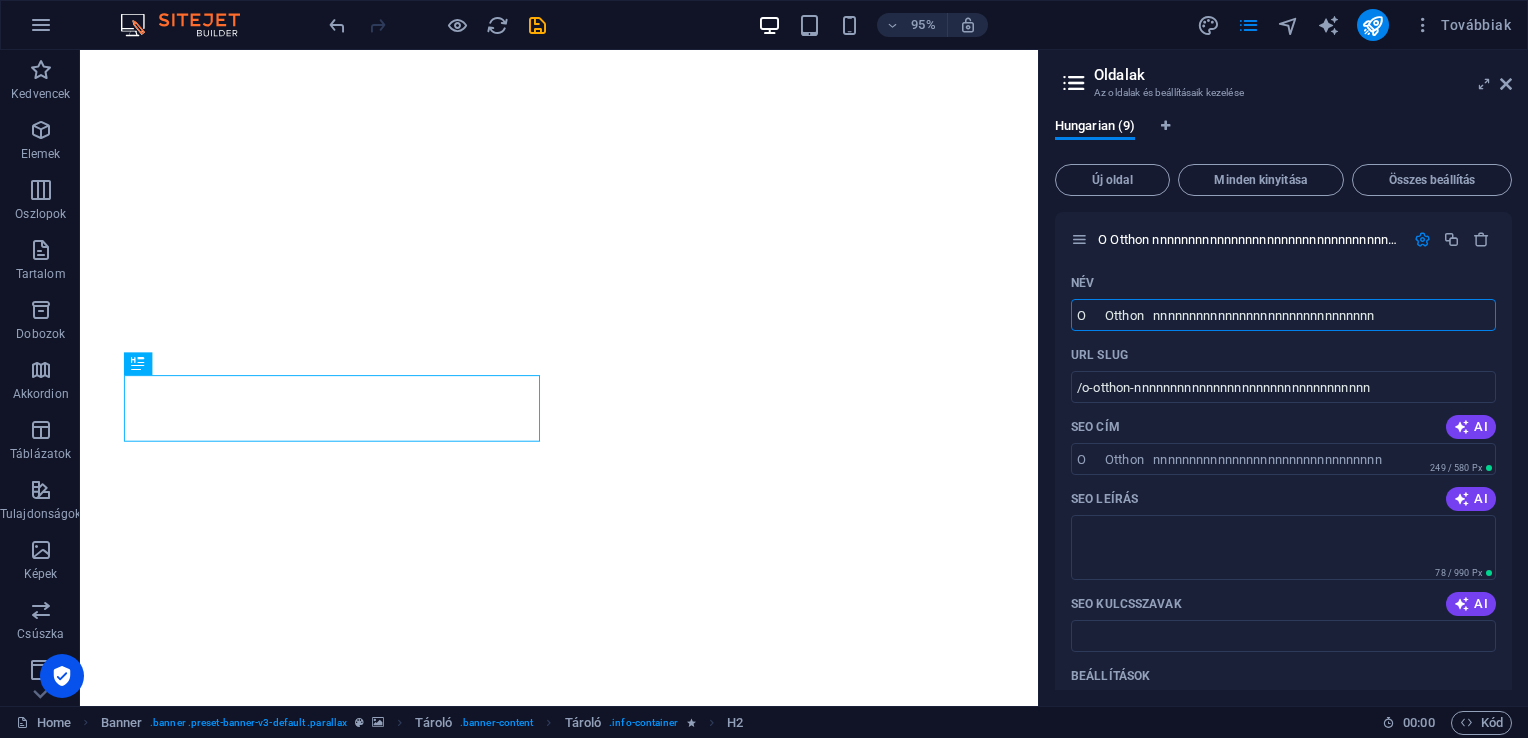 type on "O      Otthon   nnnnnnnnnnnnnnnnnnnnnnnnnnnnnn" 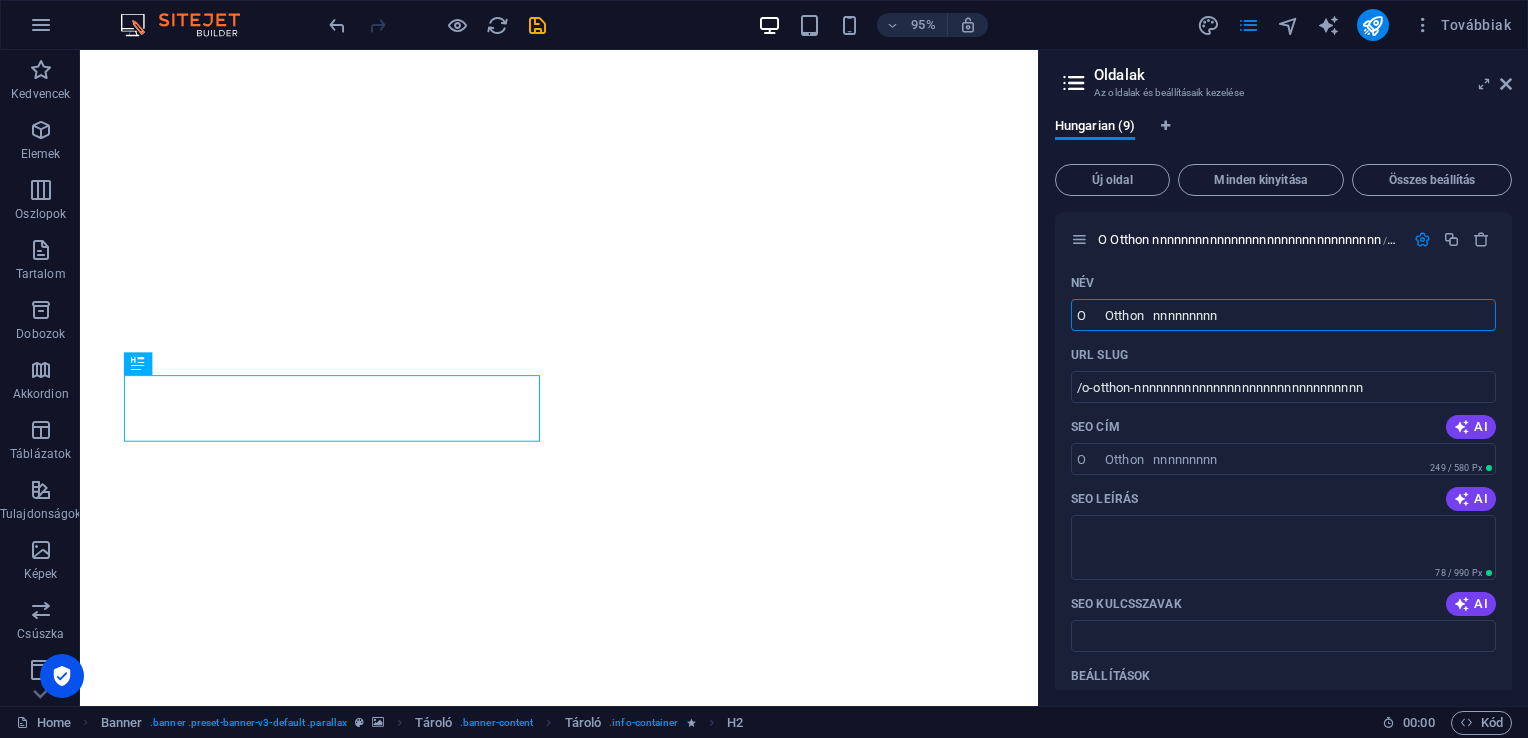 type on "O      Otthon   nnnnnnnn" 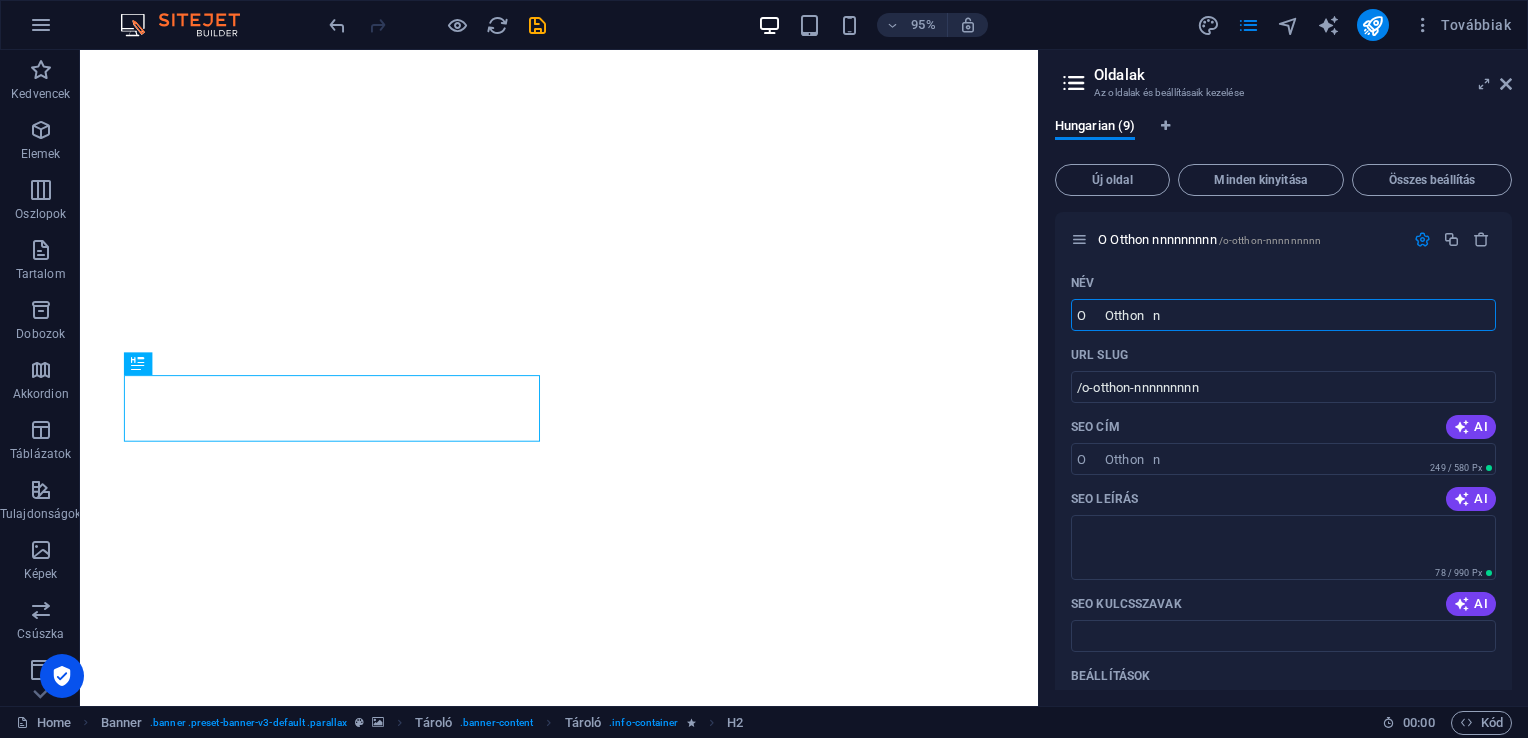 type on "O      Otthon   n" 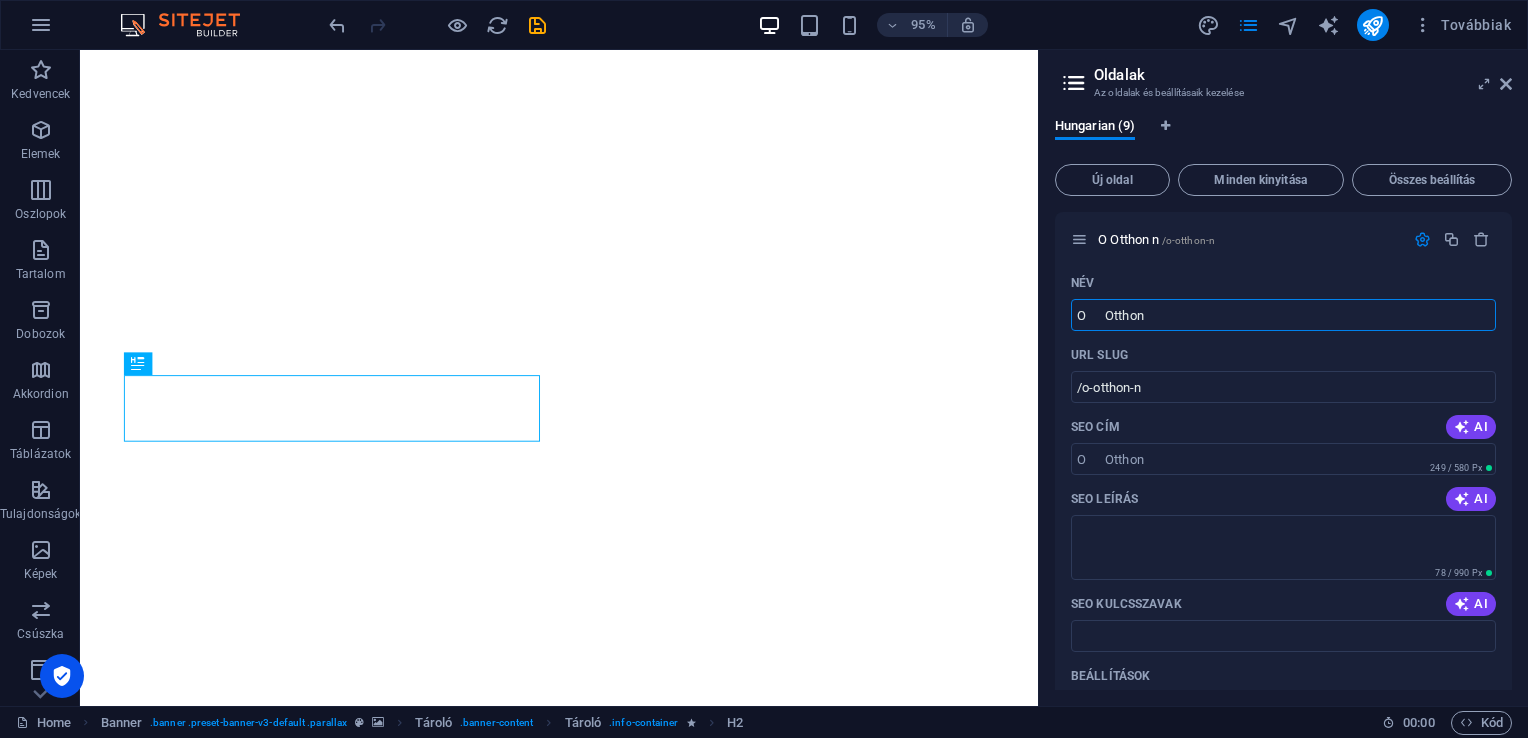 type on "O      Otthon" 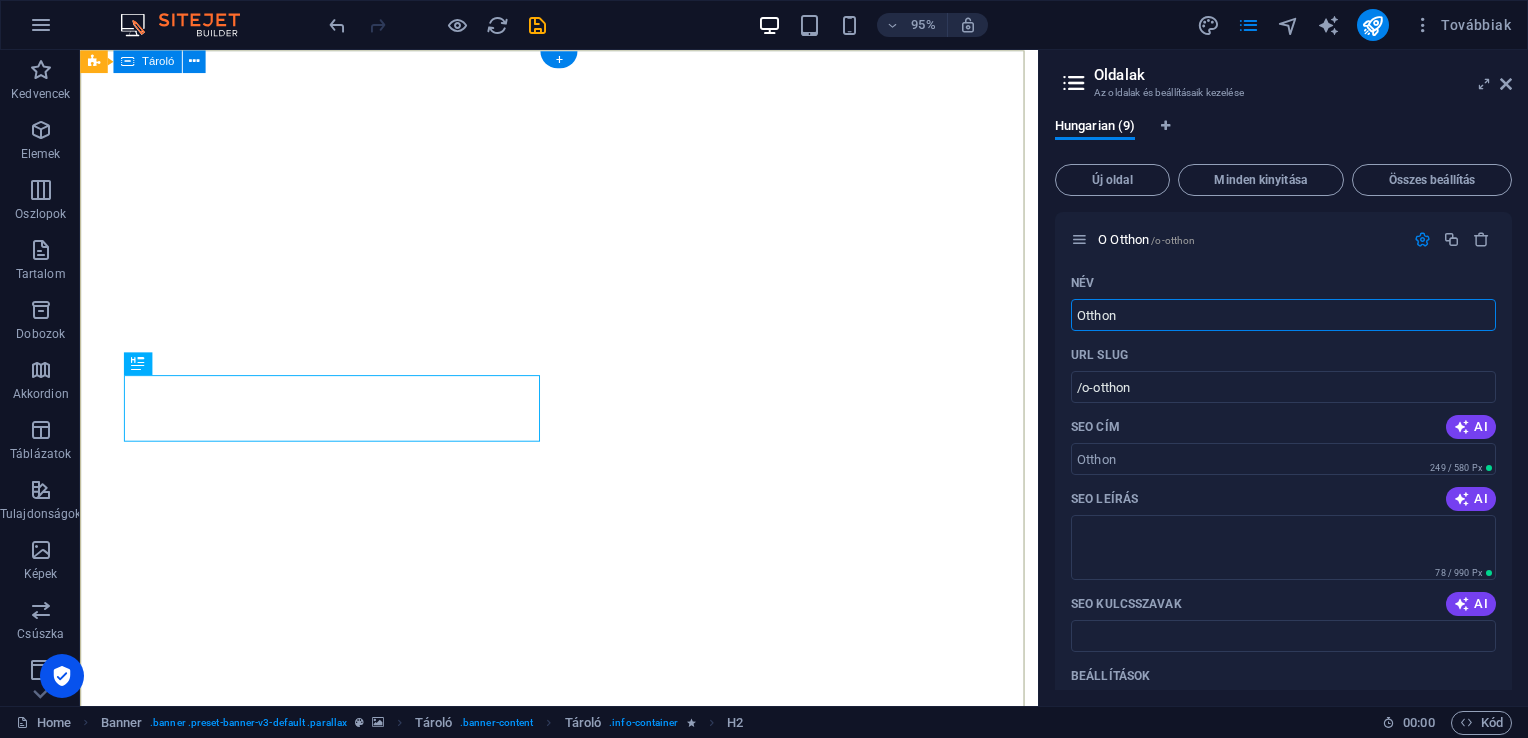 type on "Otthon" 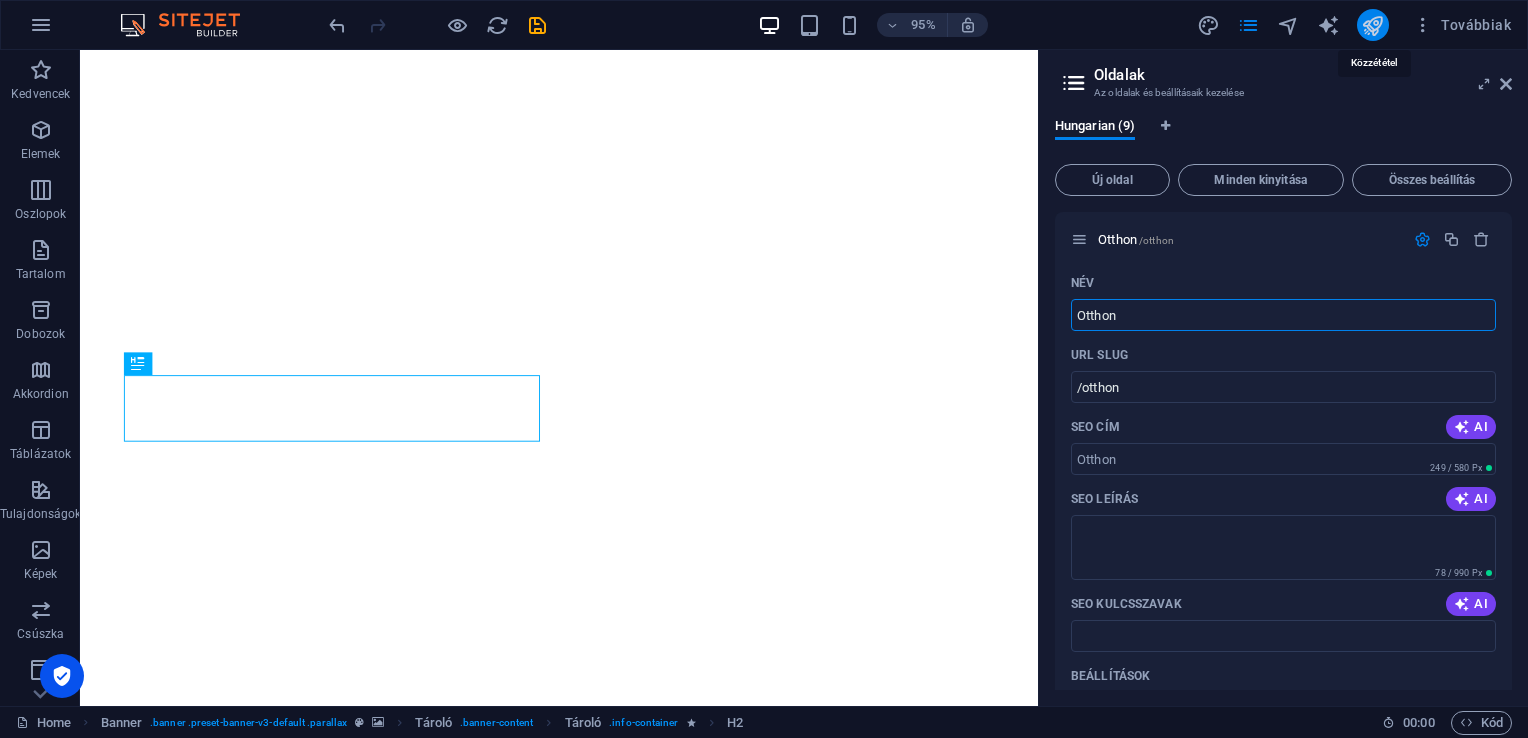 type on "Otthon" 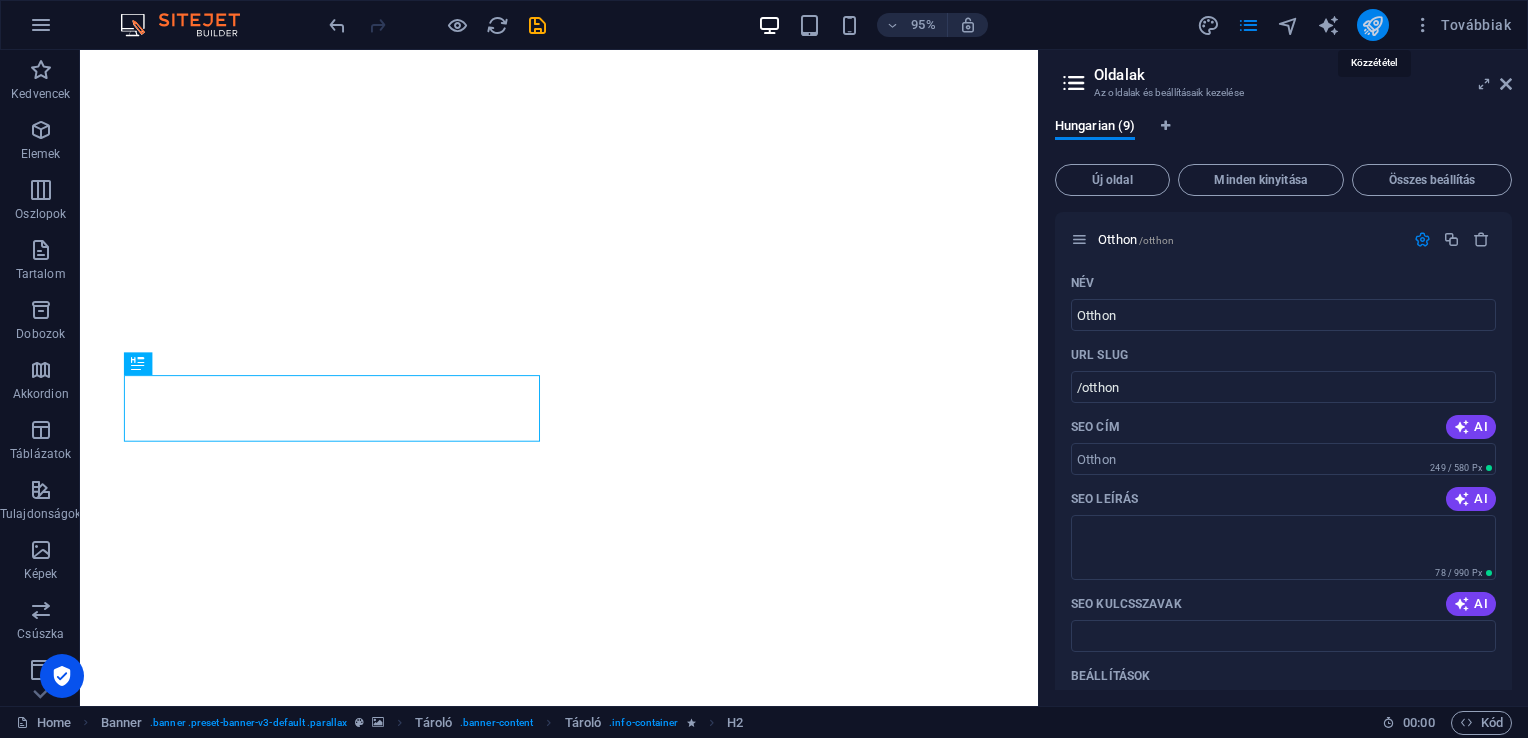 click at bounding box center [1372, 25] 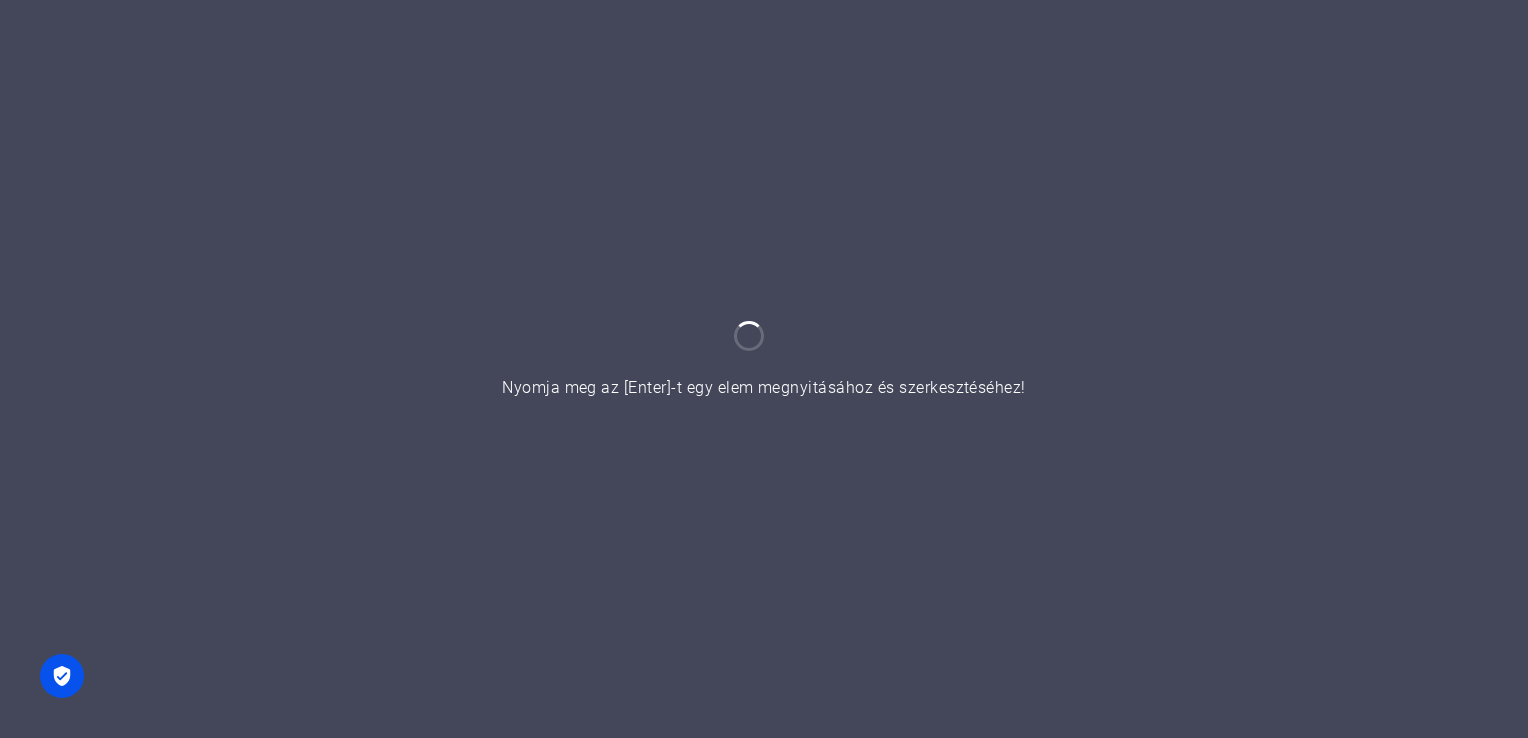 scroll, scrollTop: 0, scrollLeft: 0, axis: both 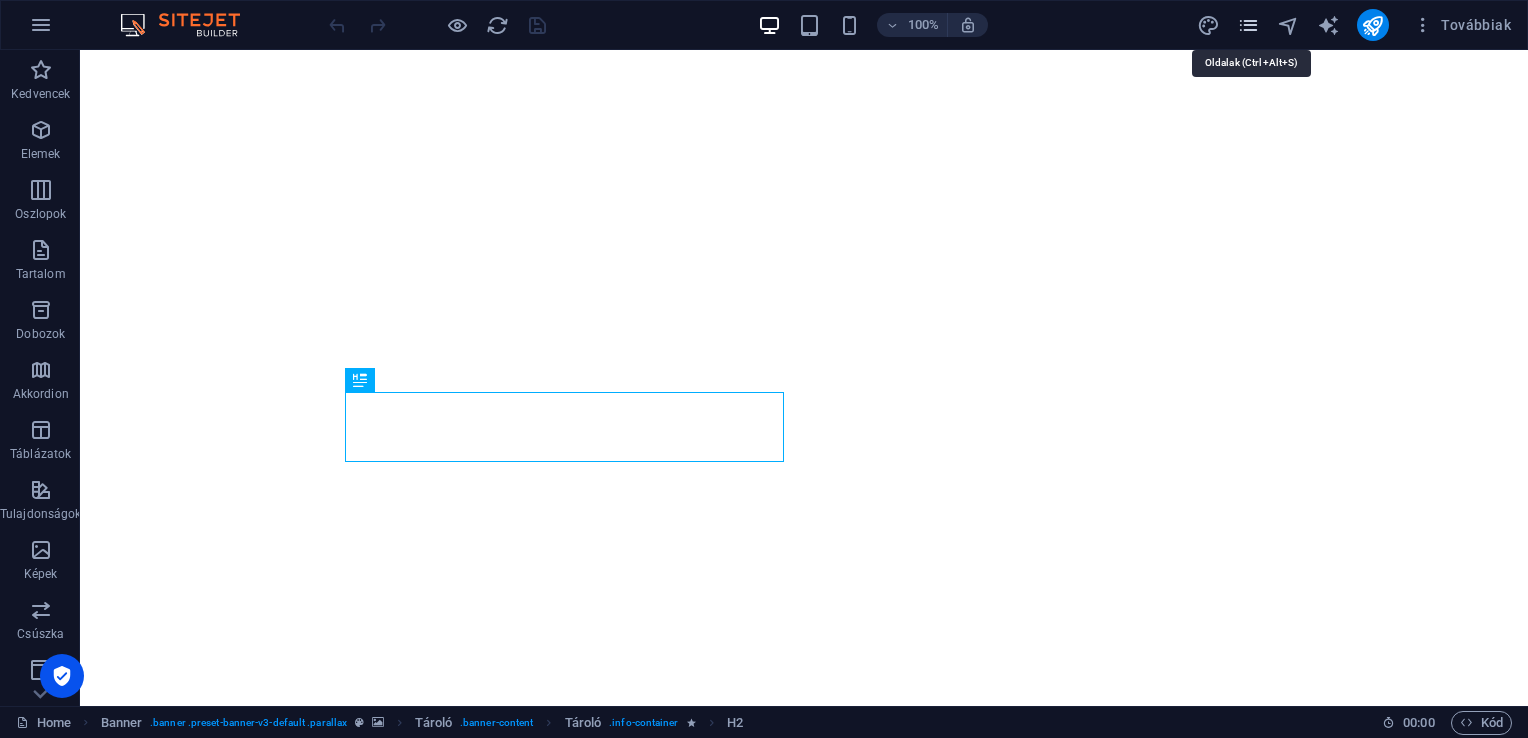 click at bounding box center [1248, 25] 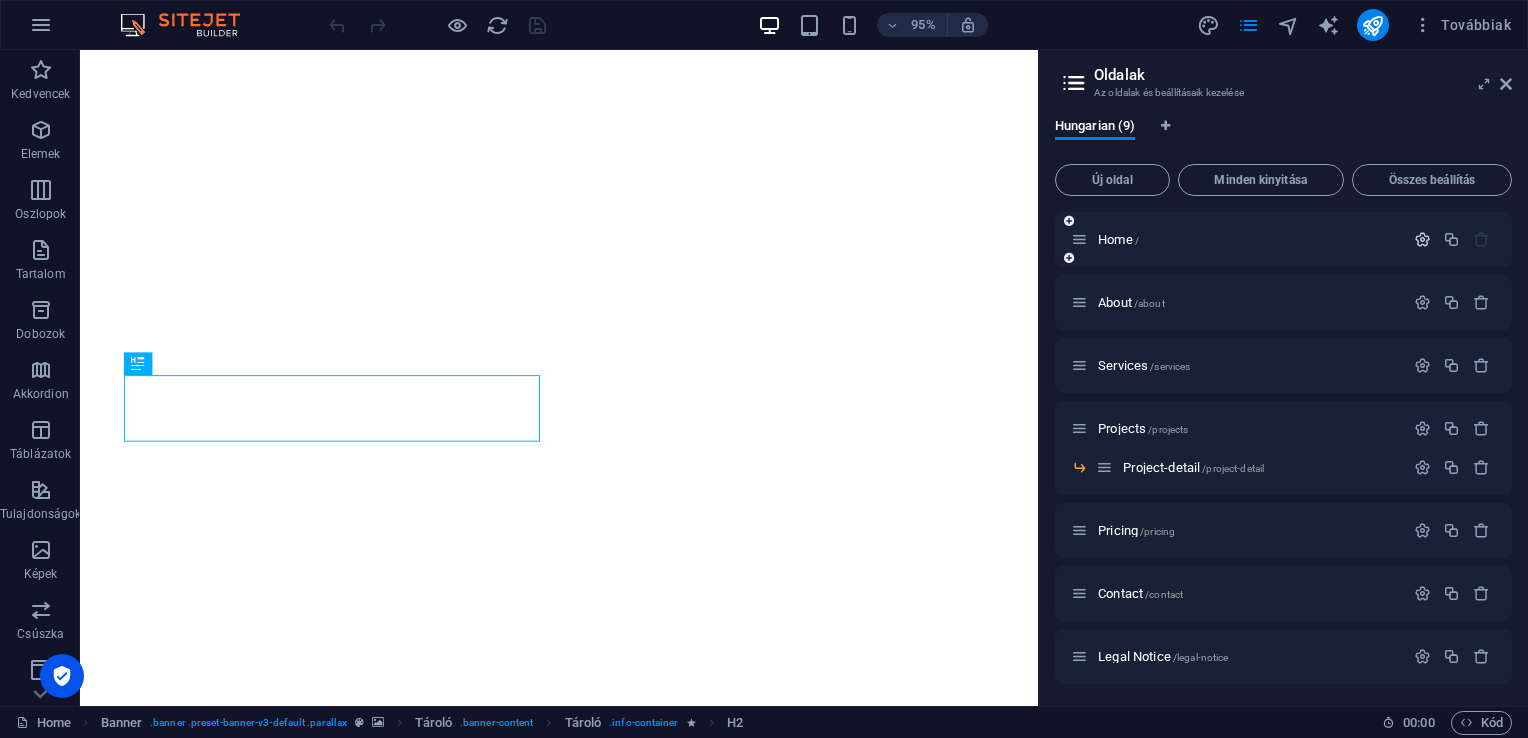 click at bounding box center (1422, 239) 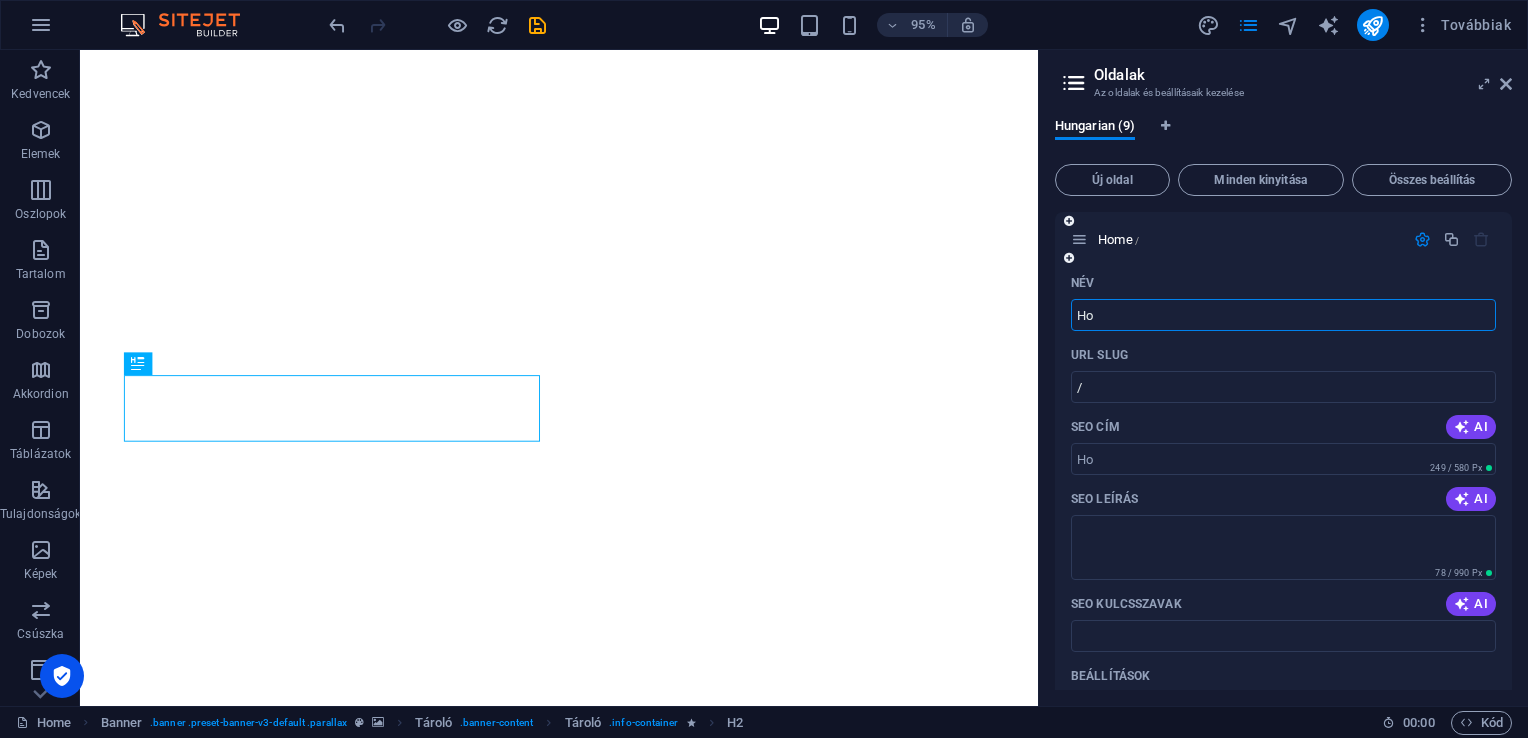 type on "H" 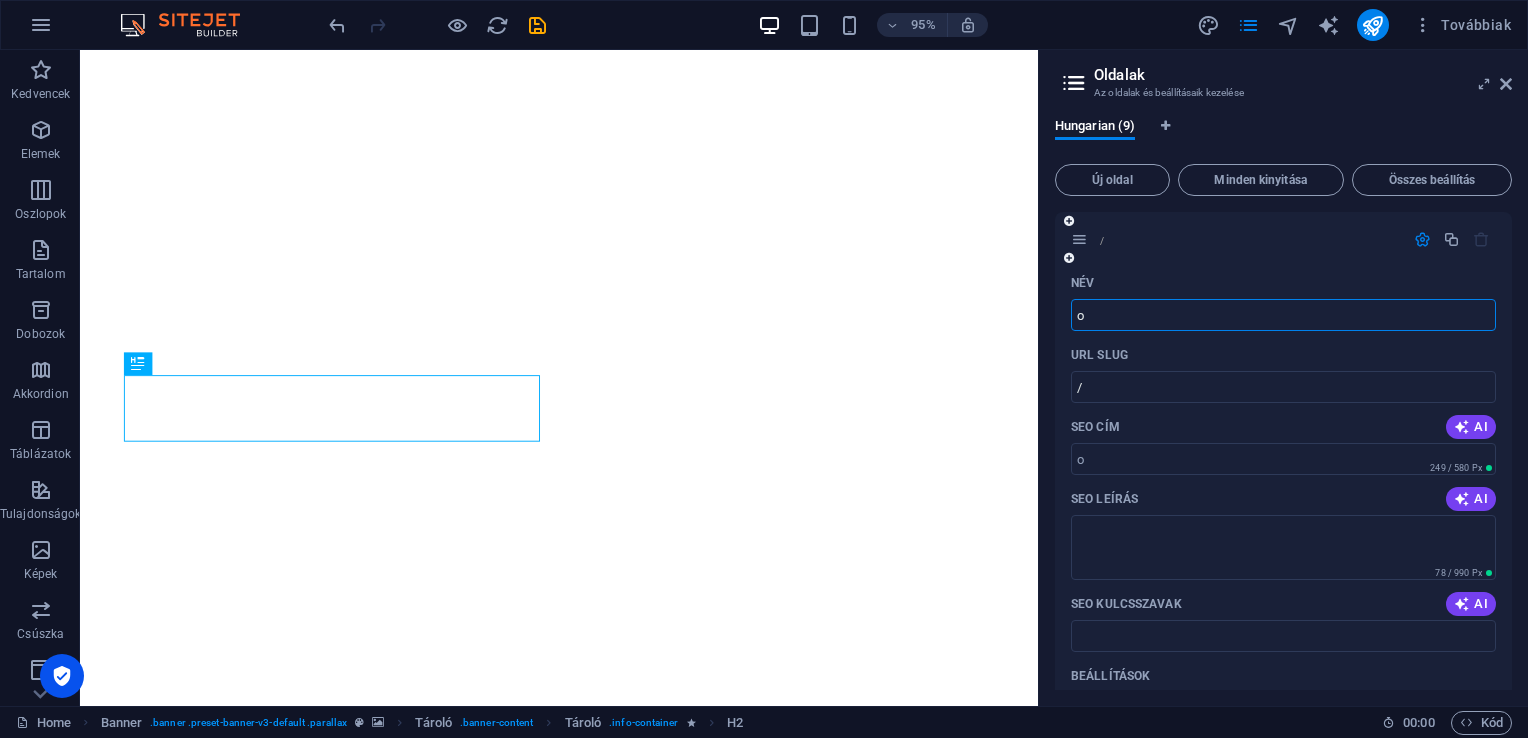 type on "o" 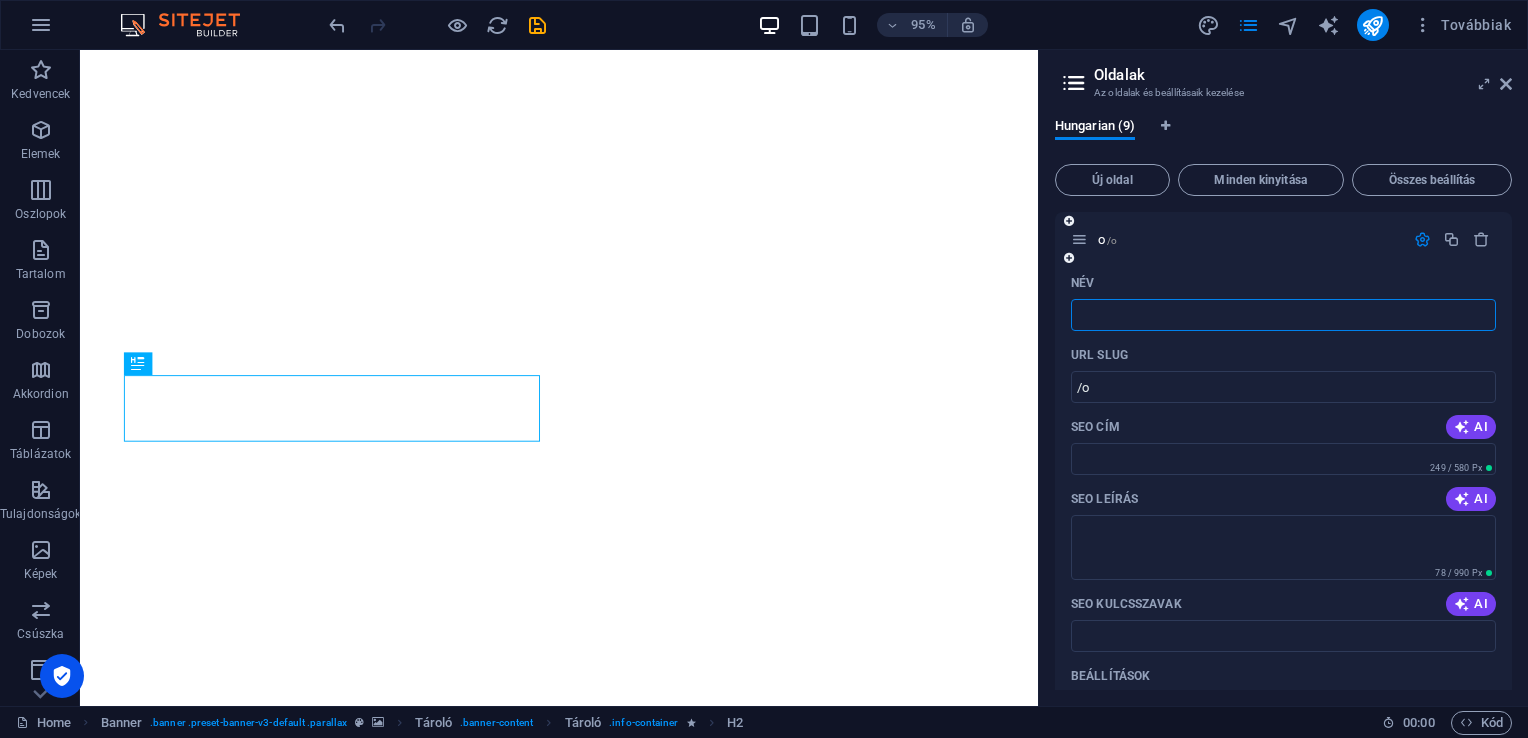 type 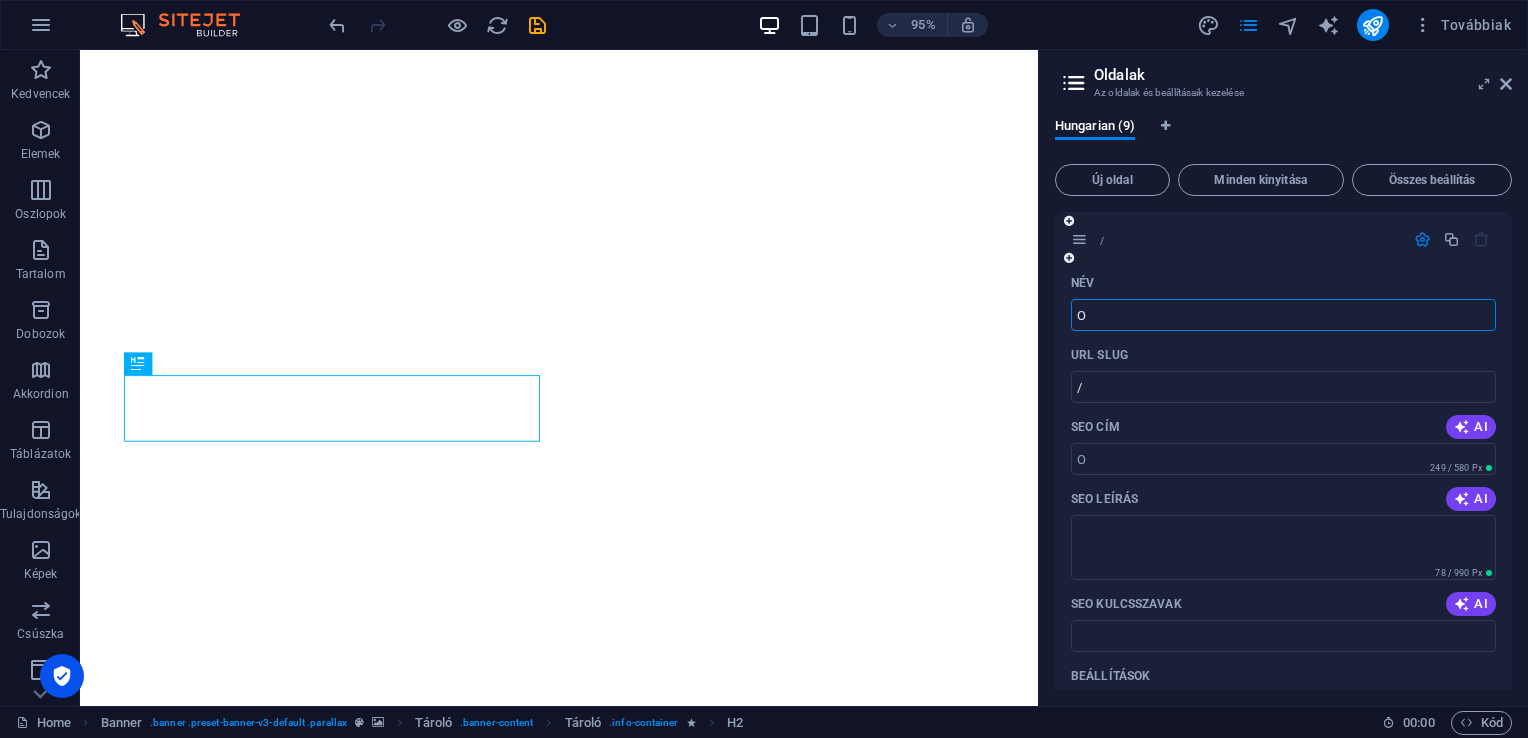 type on "O" 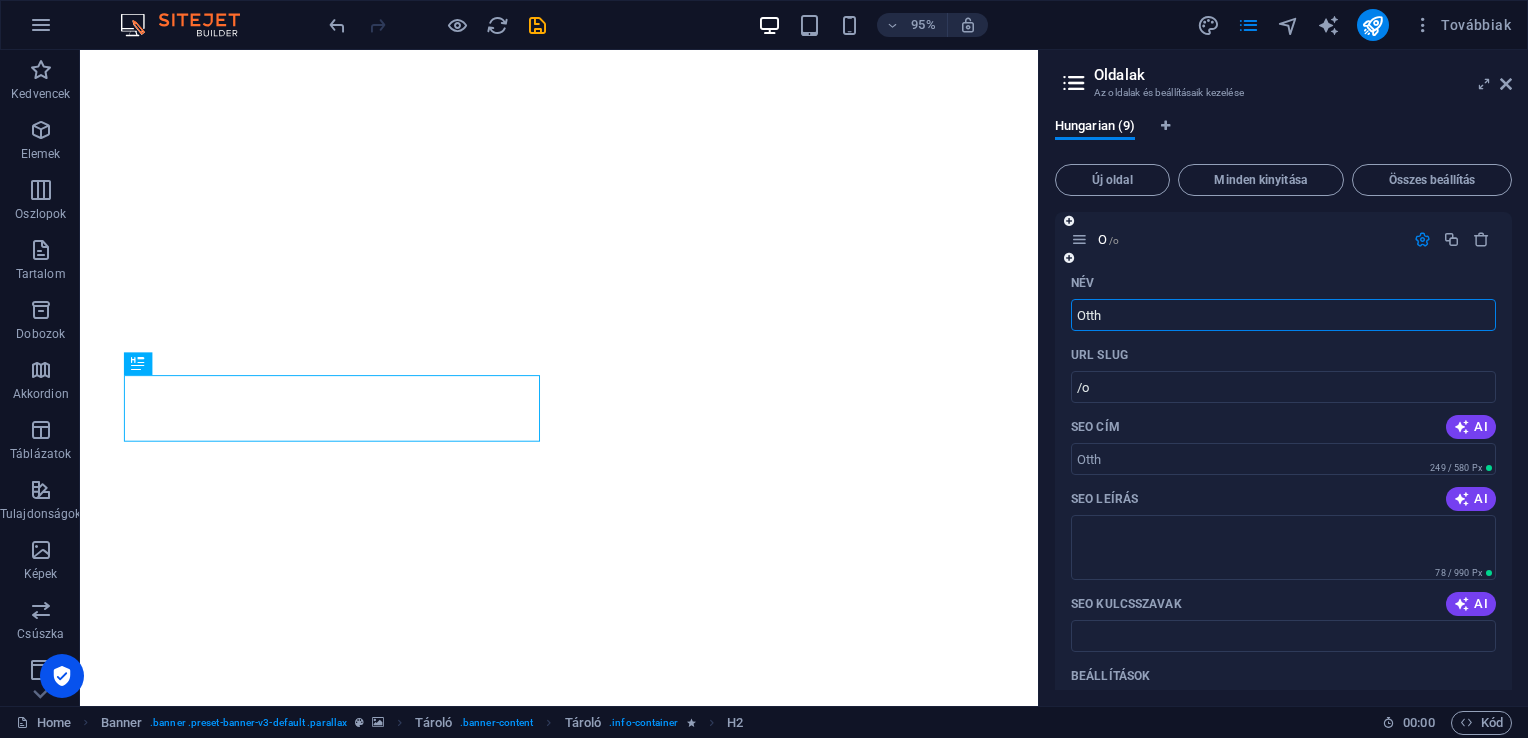 type on "Otth" 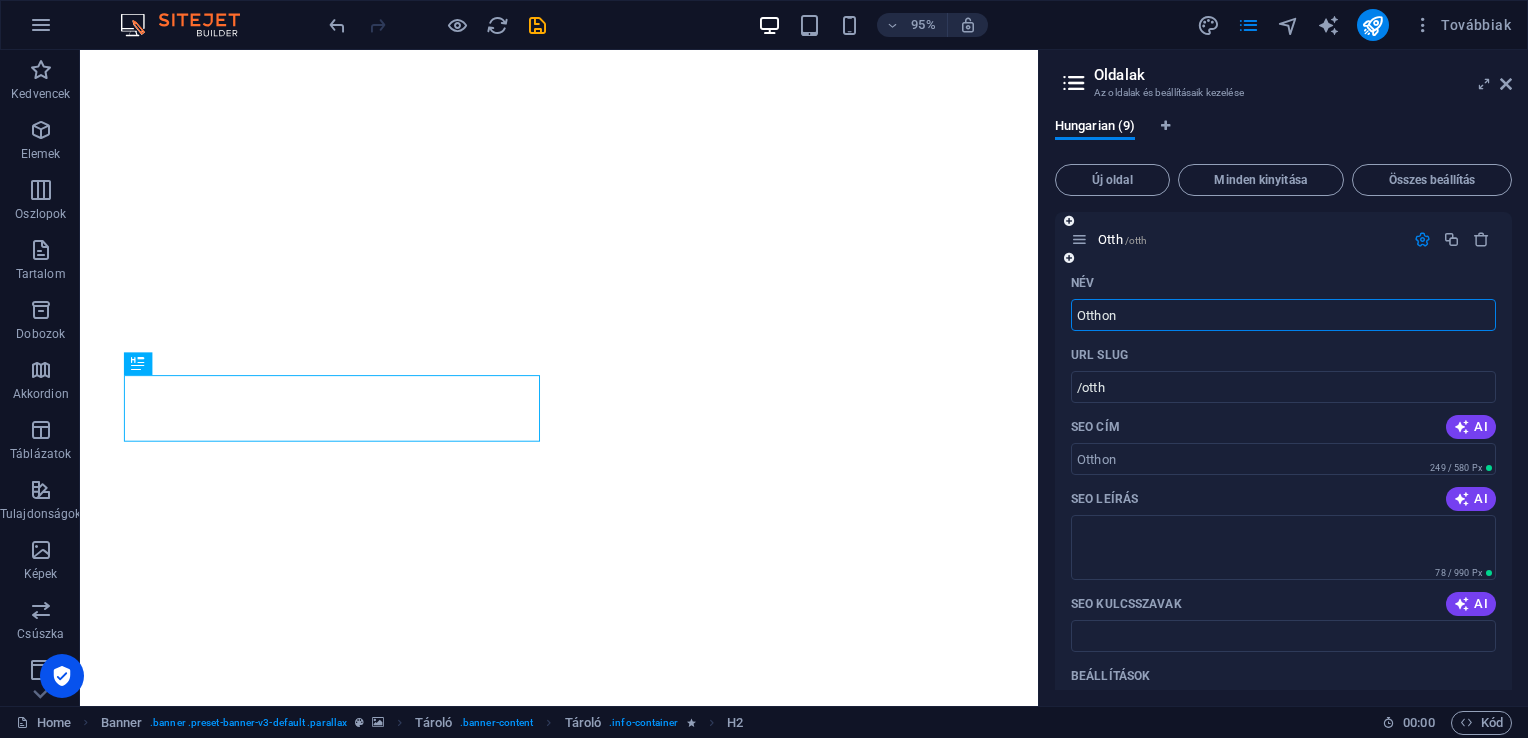 type on "Otthon" 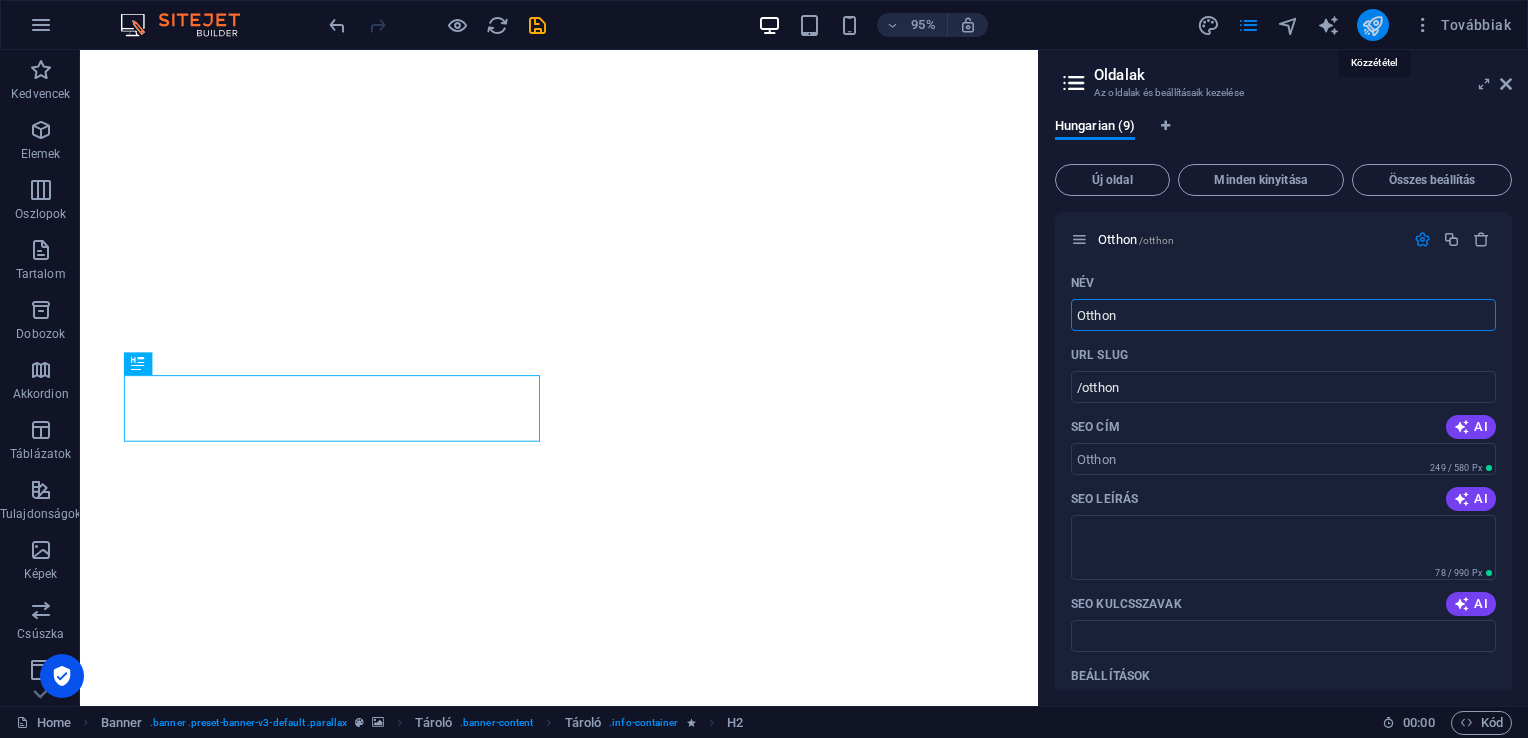 type on "Otthon" 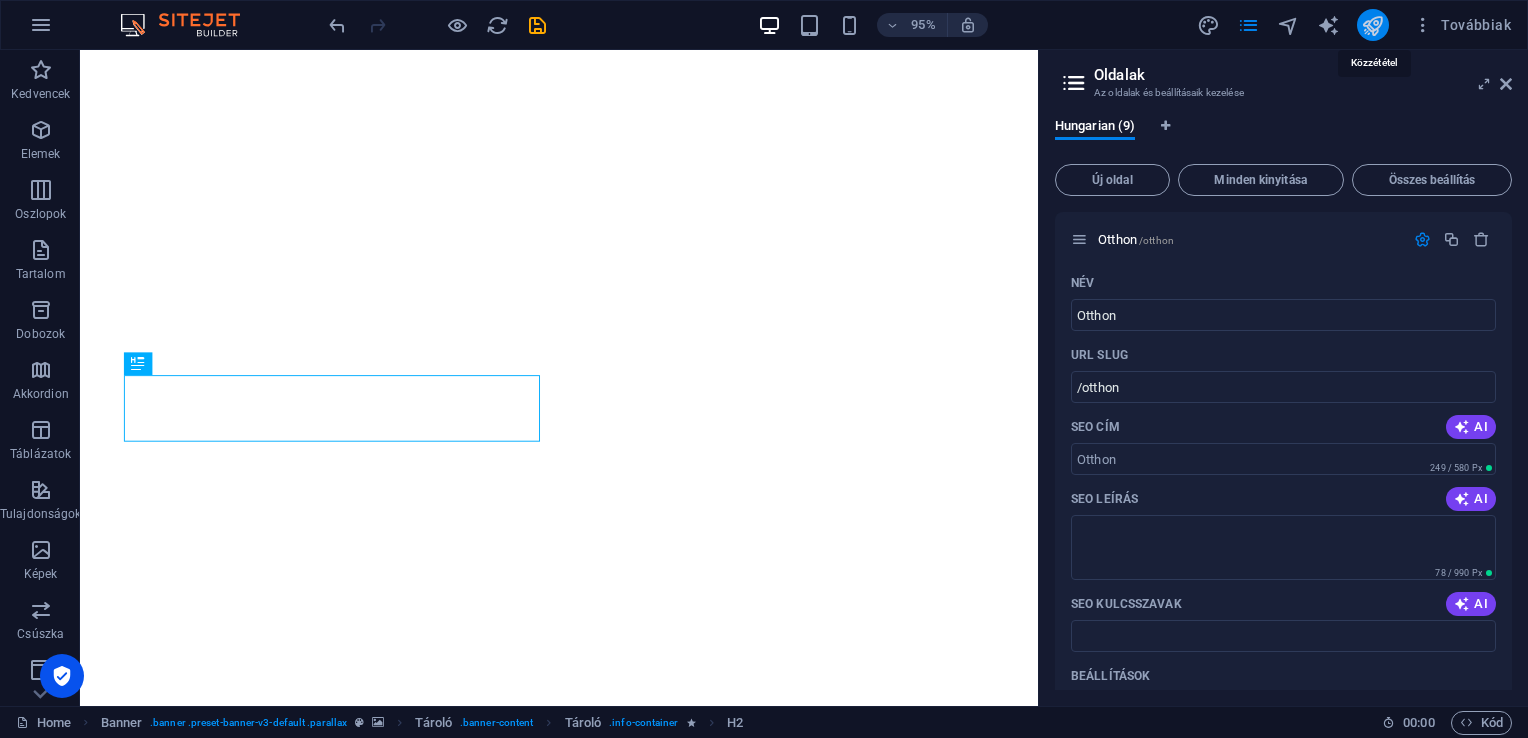 click at bounding box center (1372, 25) 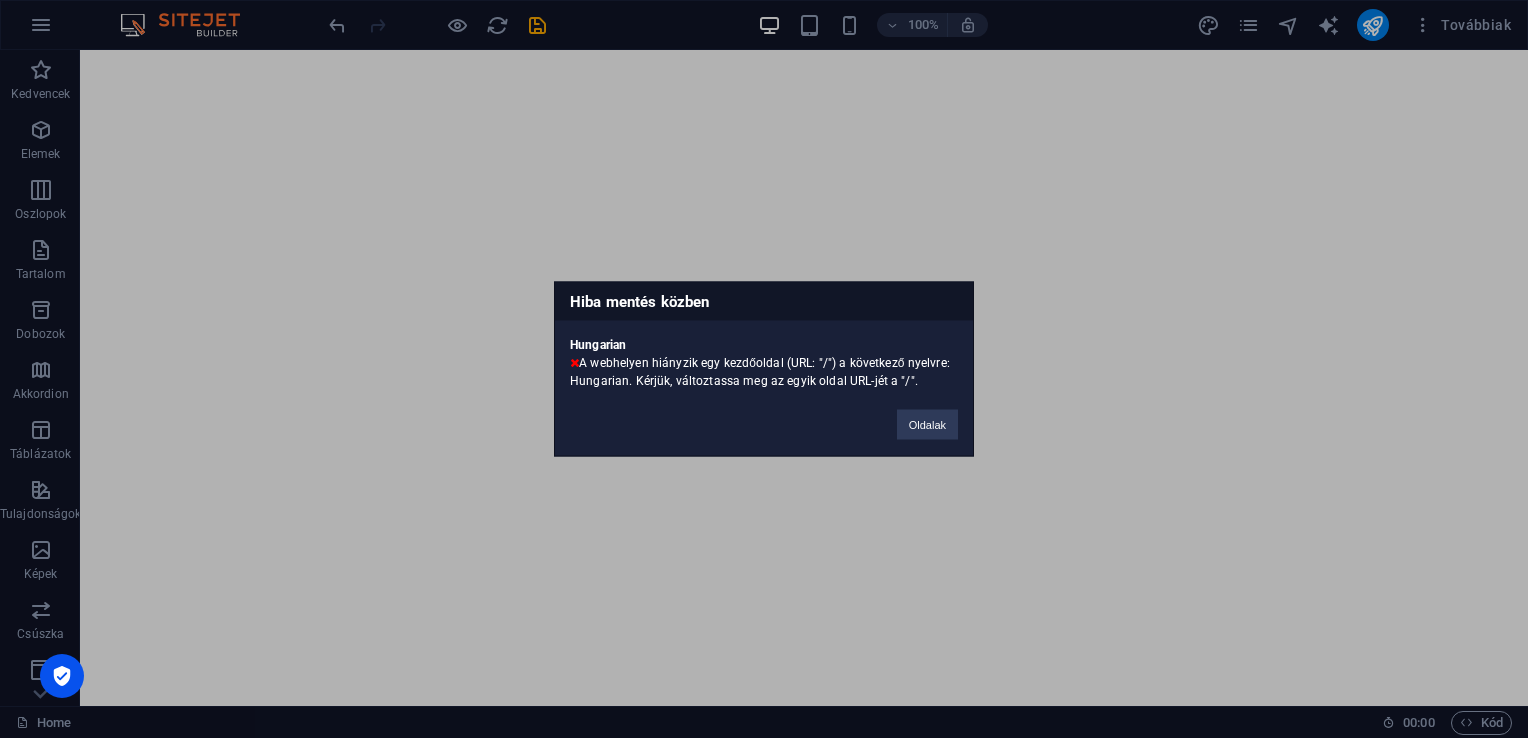 click on "Hiba mentés közben Hungarian  A webhelyen hiányzik egy kezdőoldal (URL: "/") a következő nyelvre: Hungarian. Kérjük, változtassa meg az egyik oldal URL-jét a "/". Oldalak" at bounding box center [764, 369] 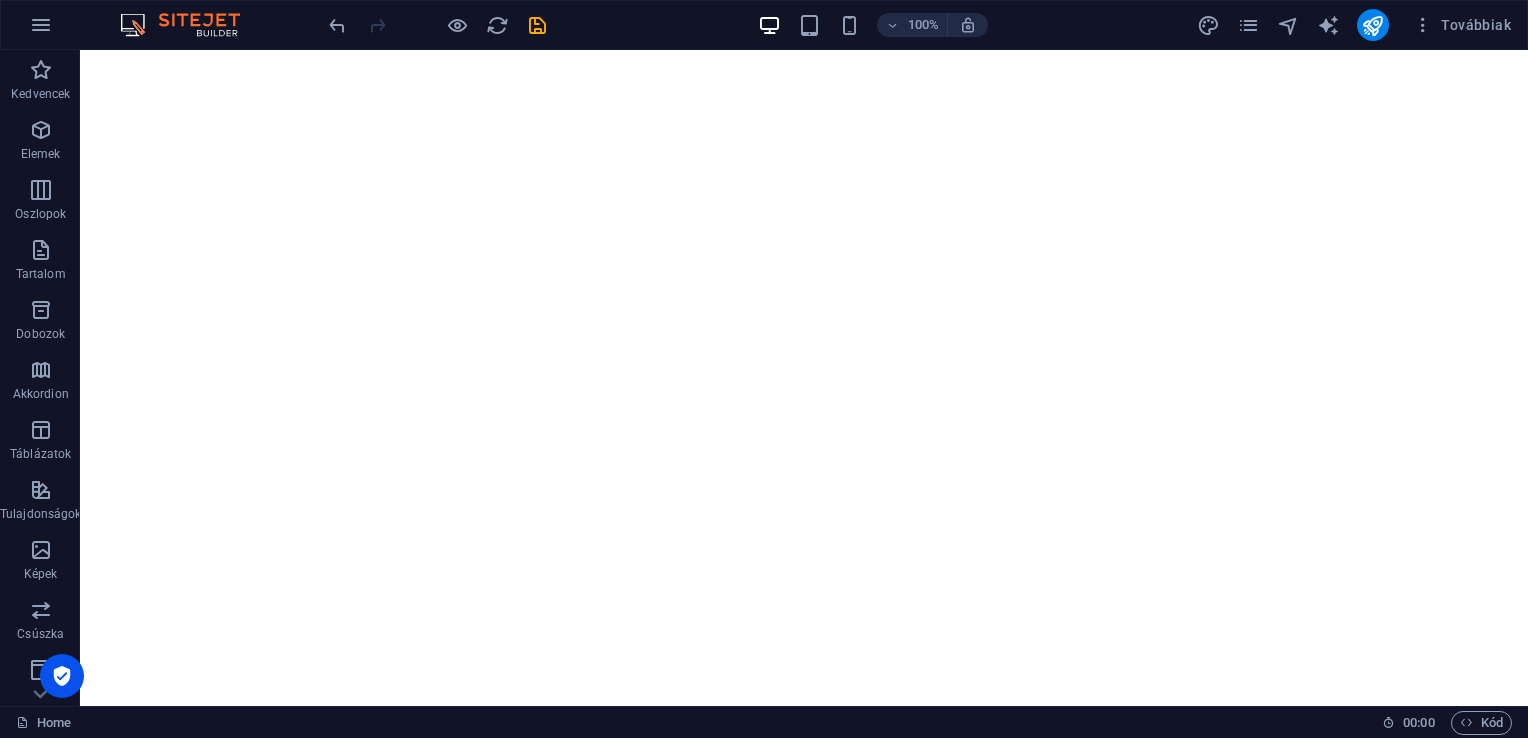 click at bounding box center (190, 25) 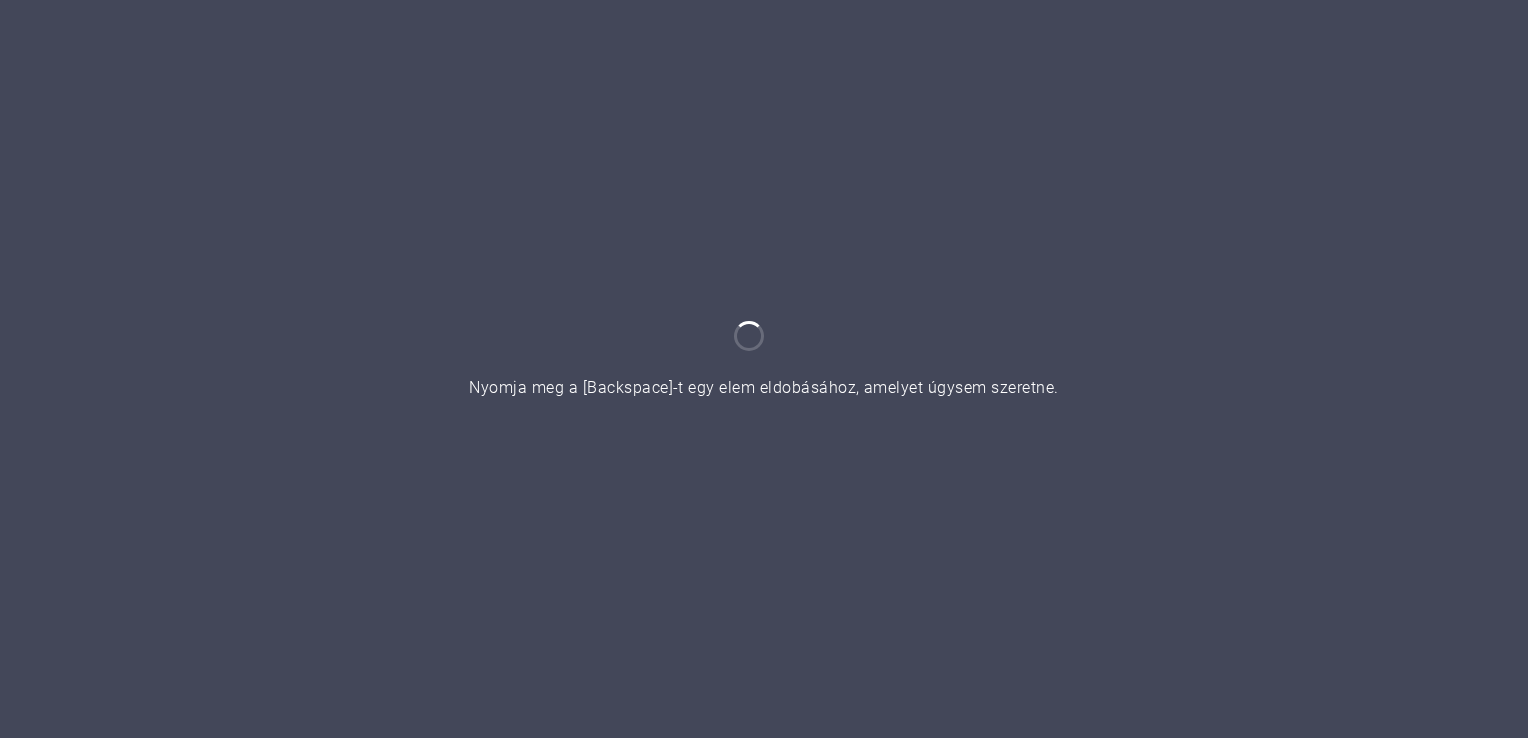 scroll, scrollTop: 0, scrollLeft: 0, axis: both 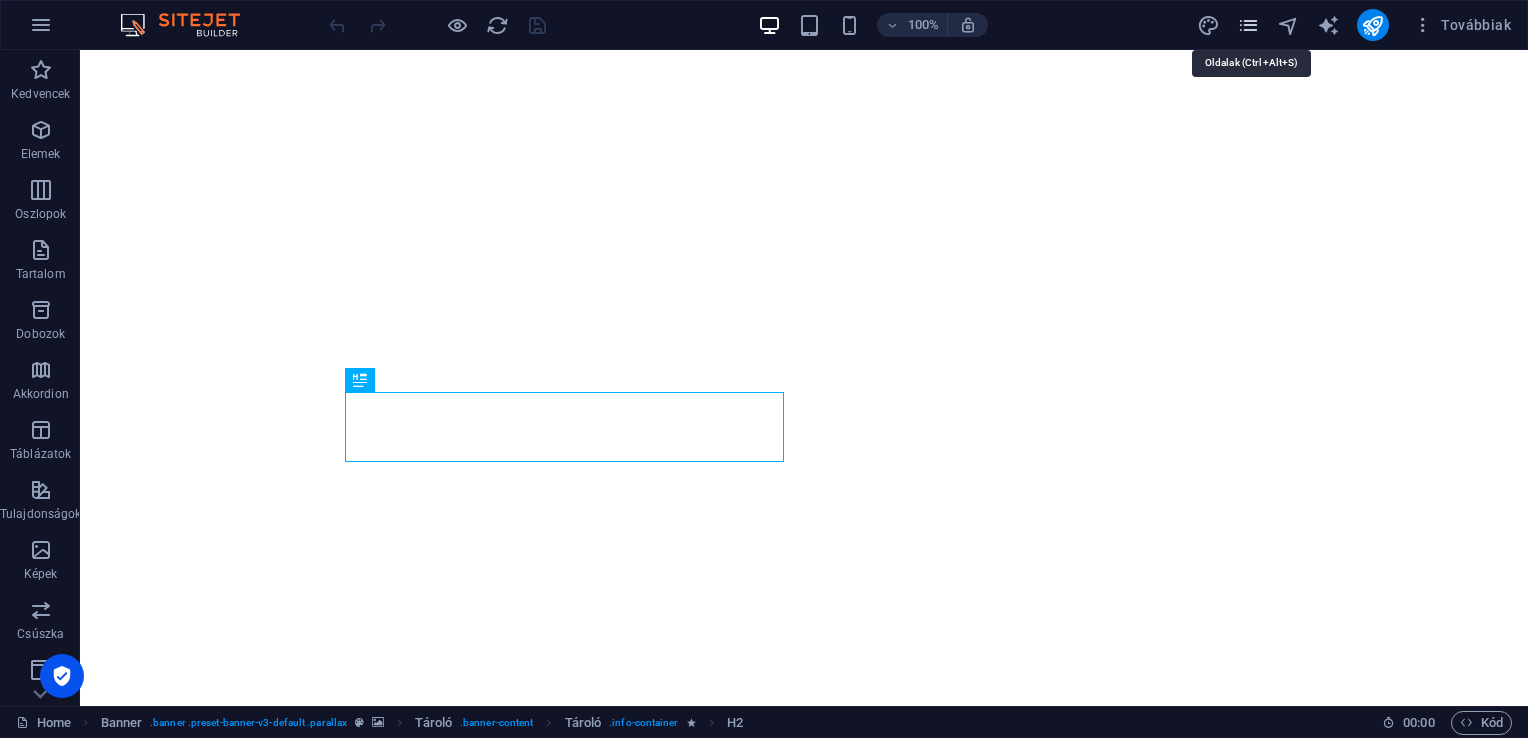 click at bounding box center [1248, 25] 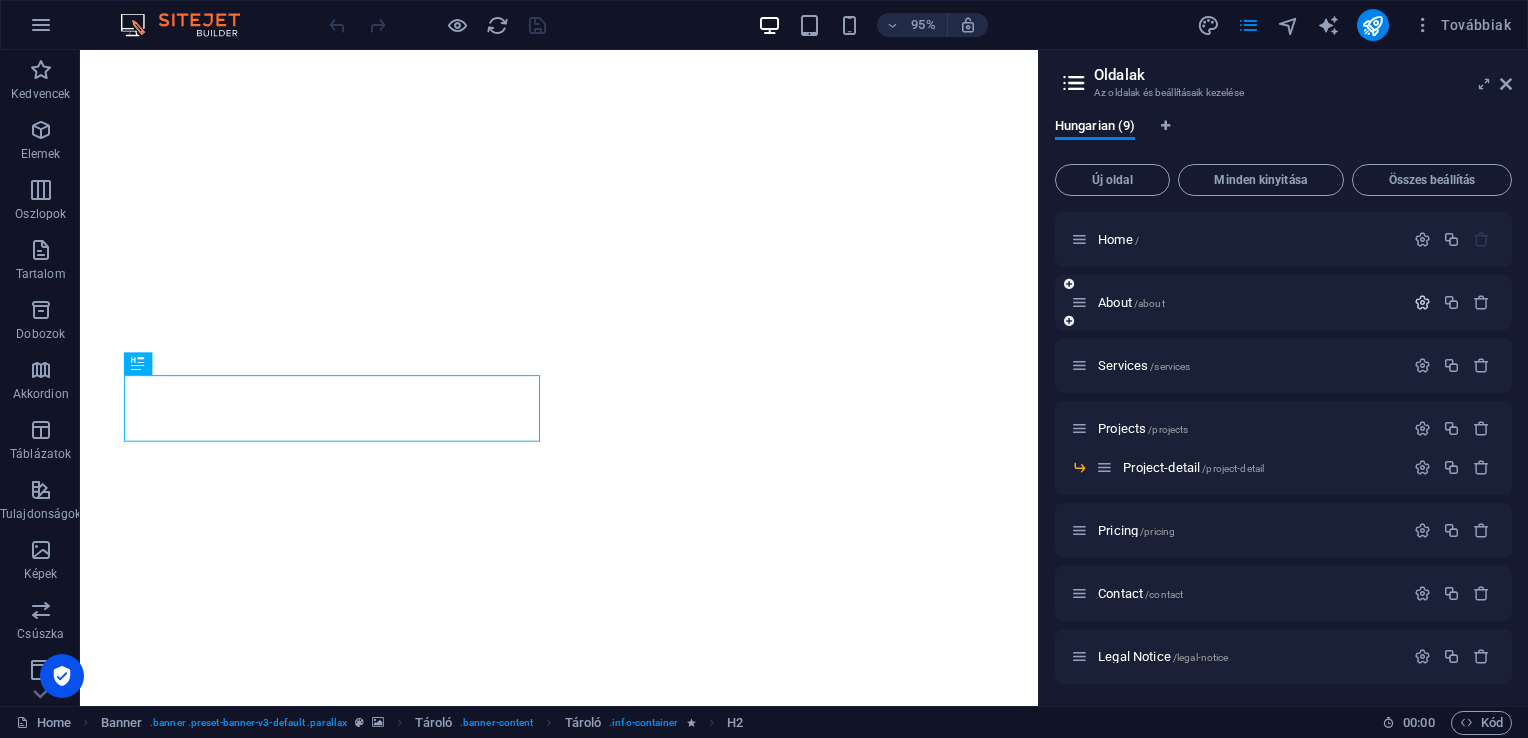 click at bounding box center [1422, 302] 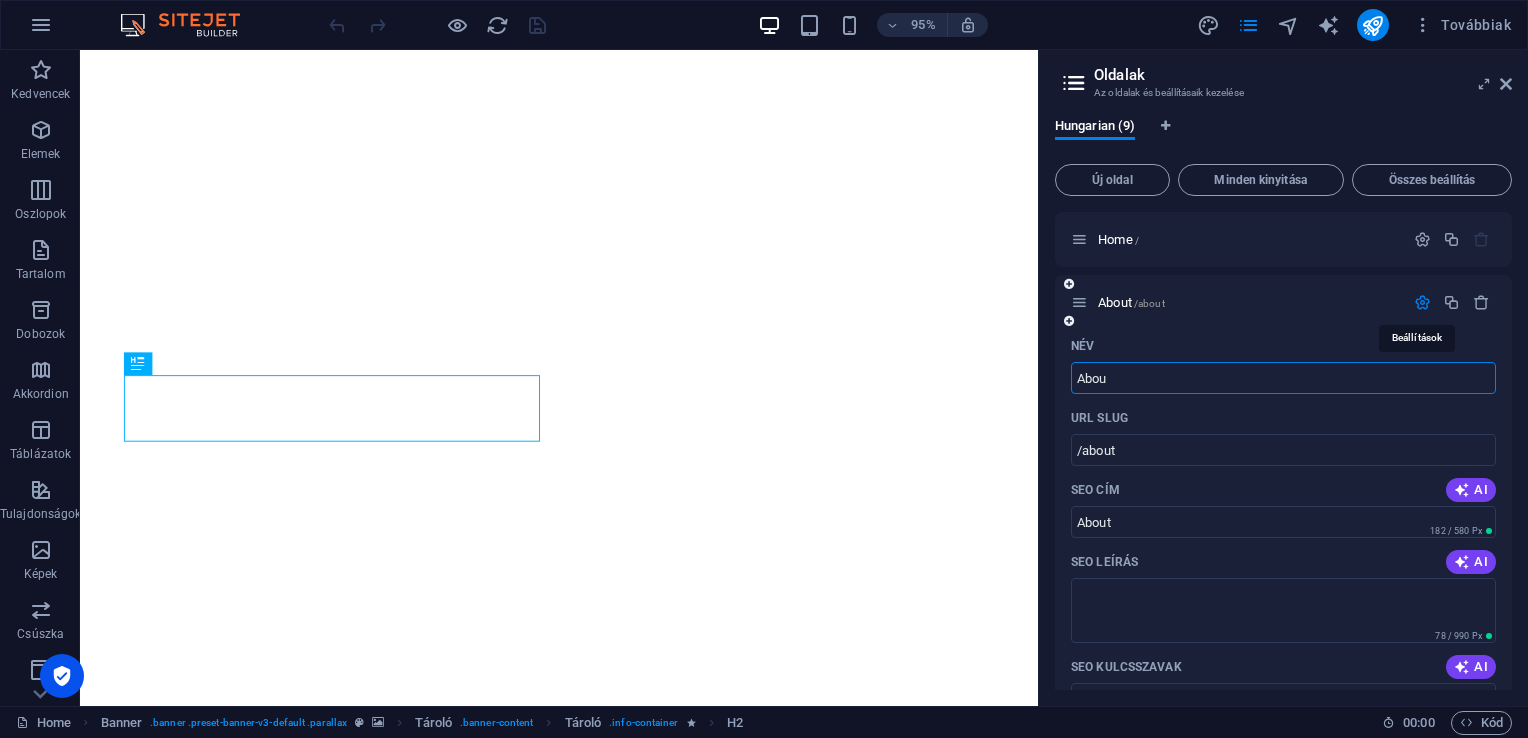 type on "Abo" 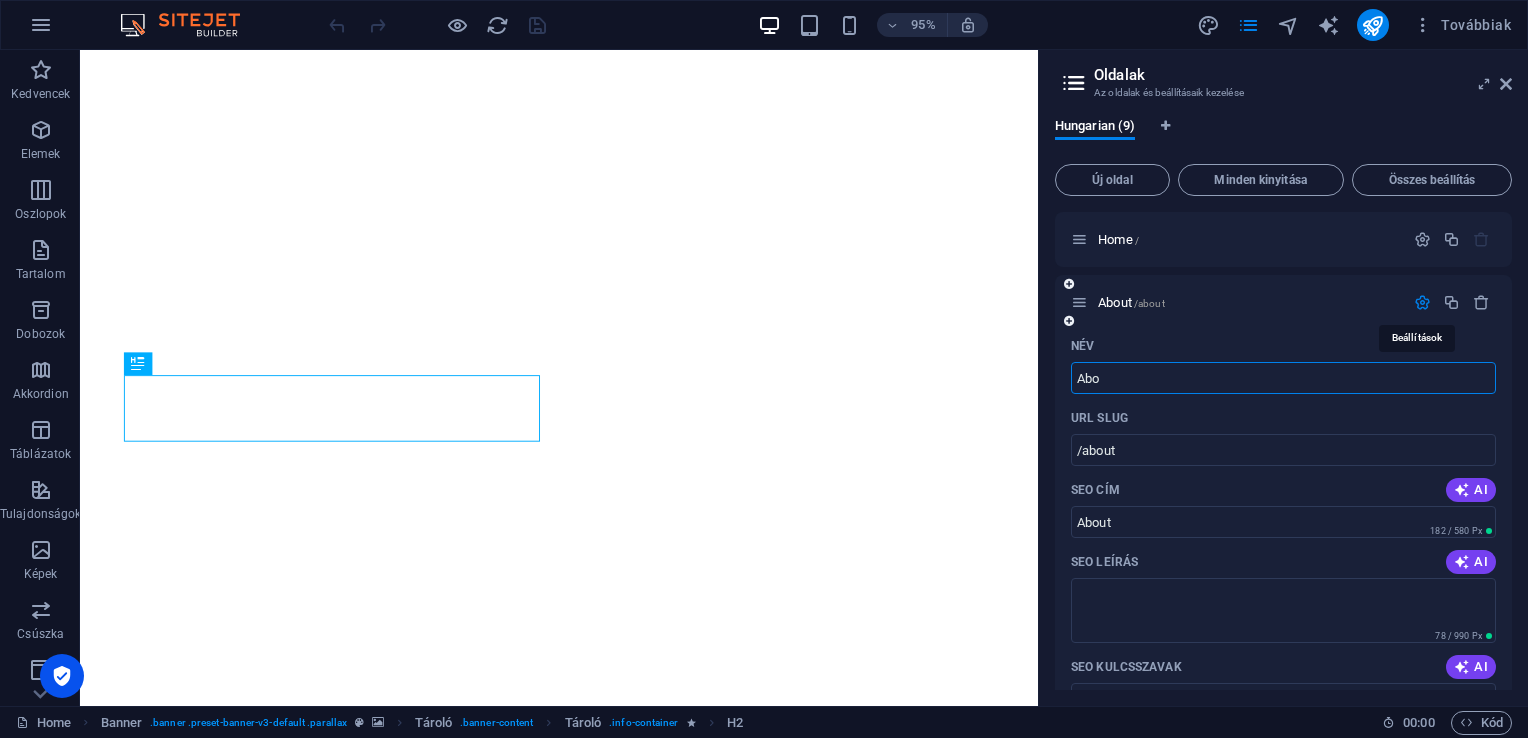 type on "/abou" 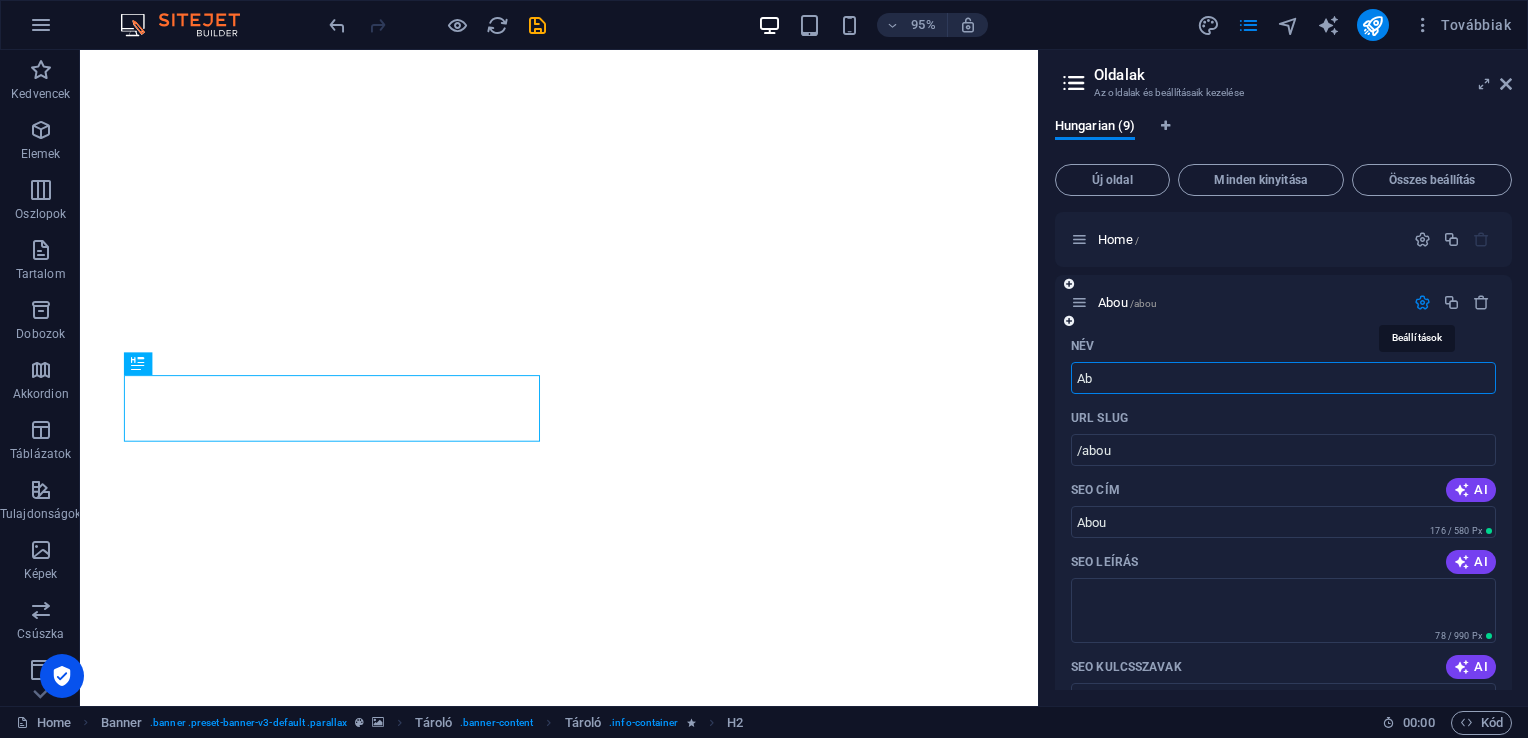 type on "A" 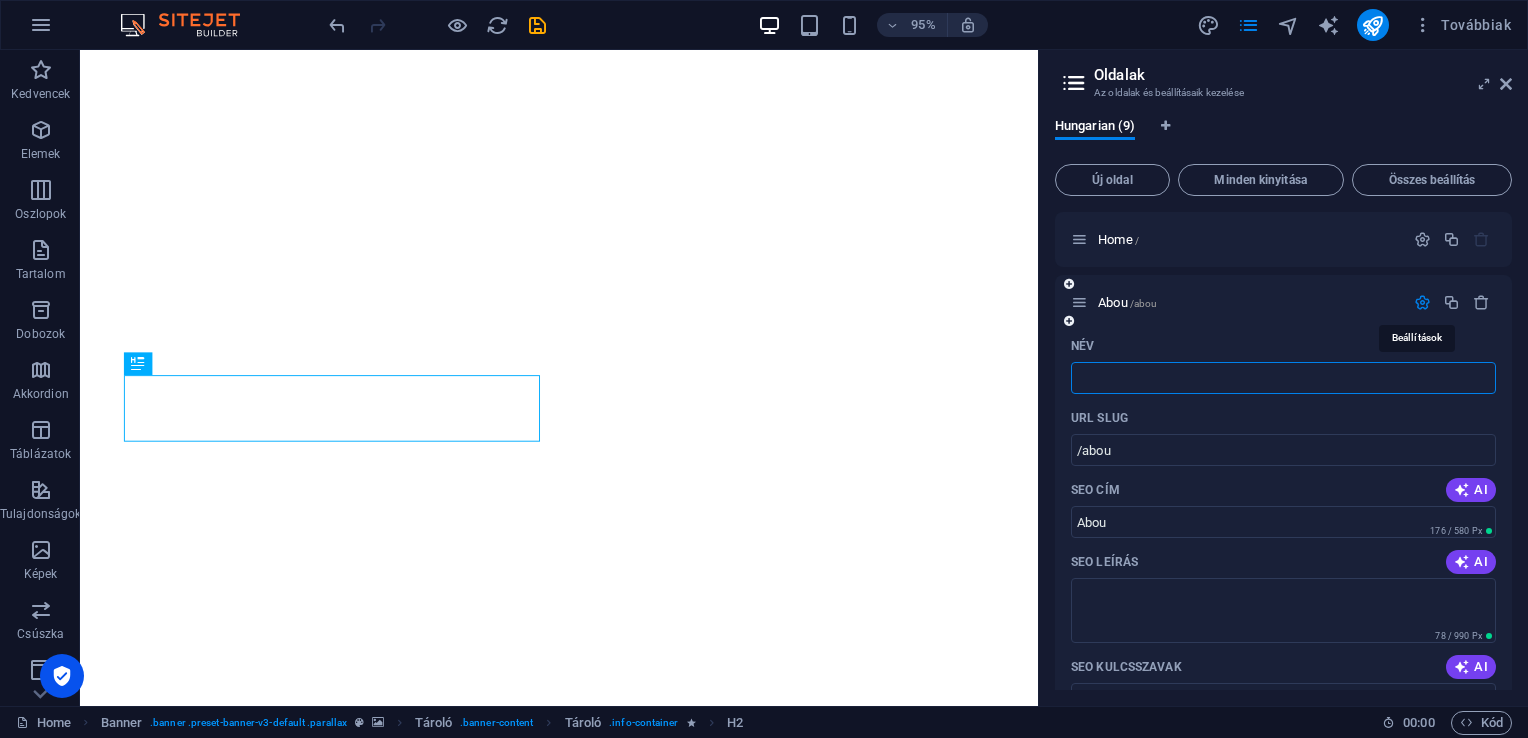 type 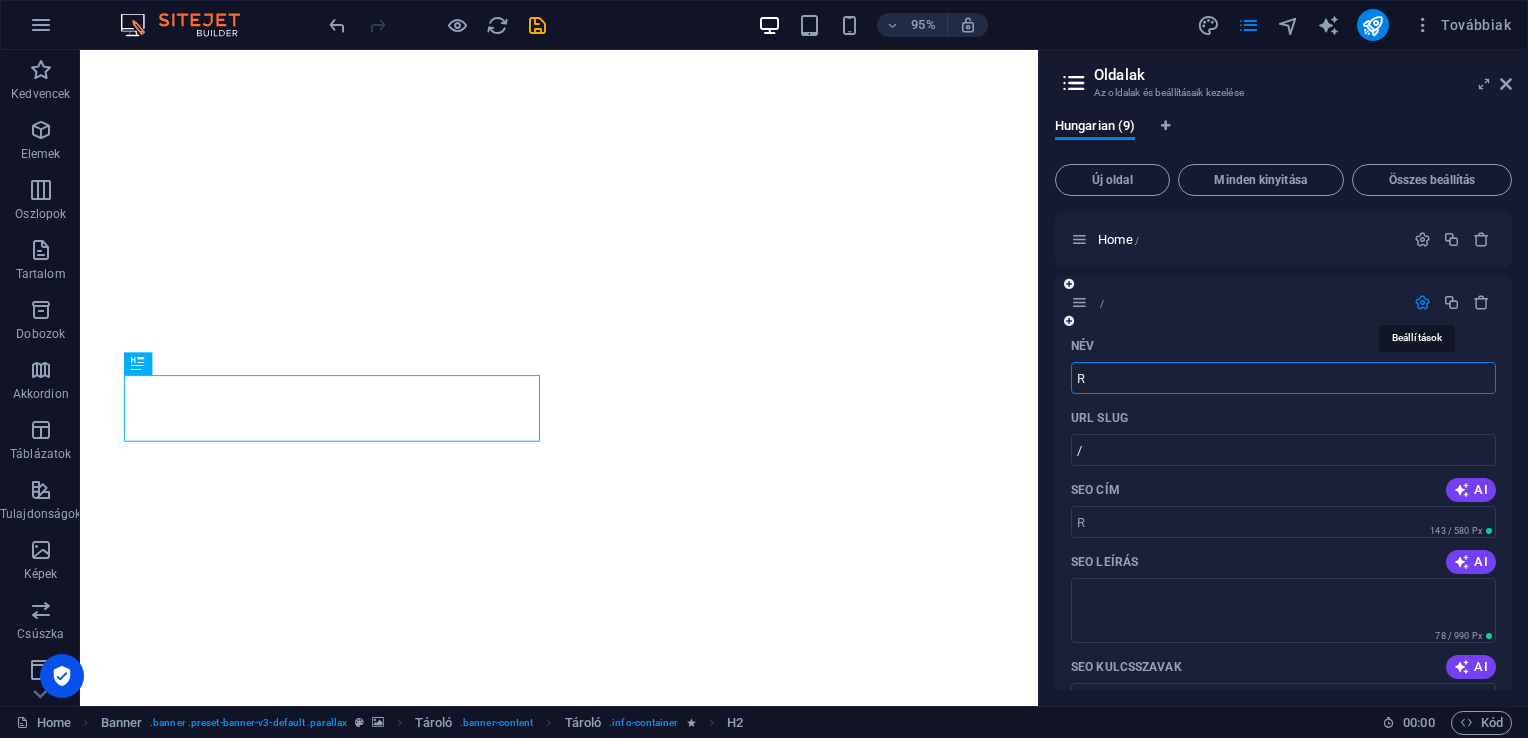 type on "R" 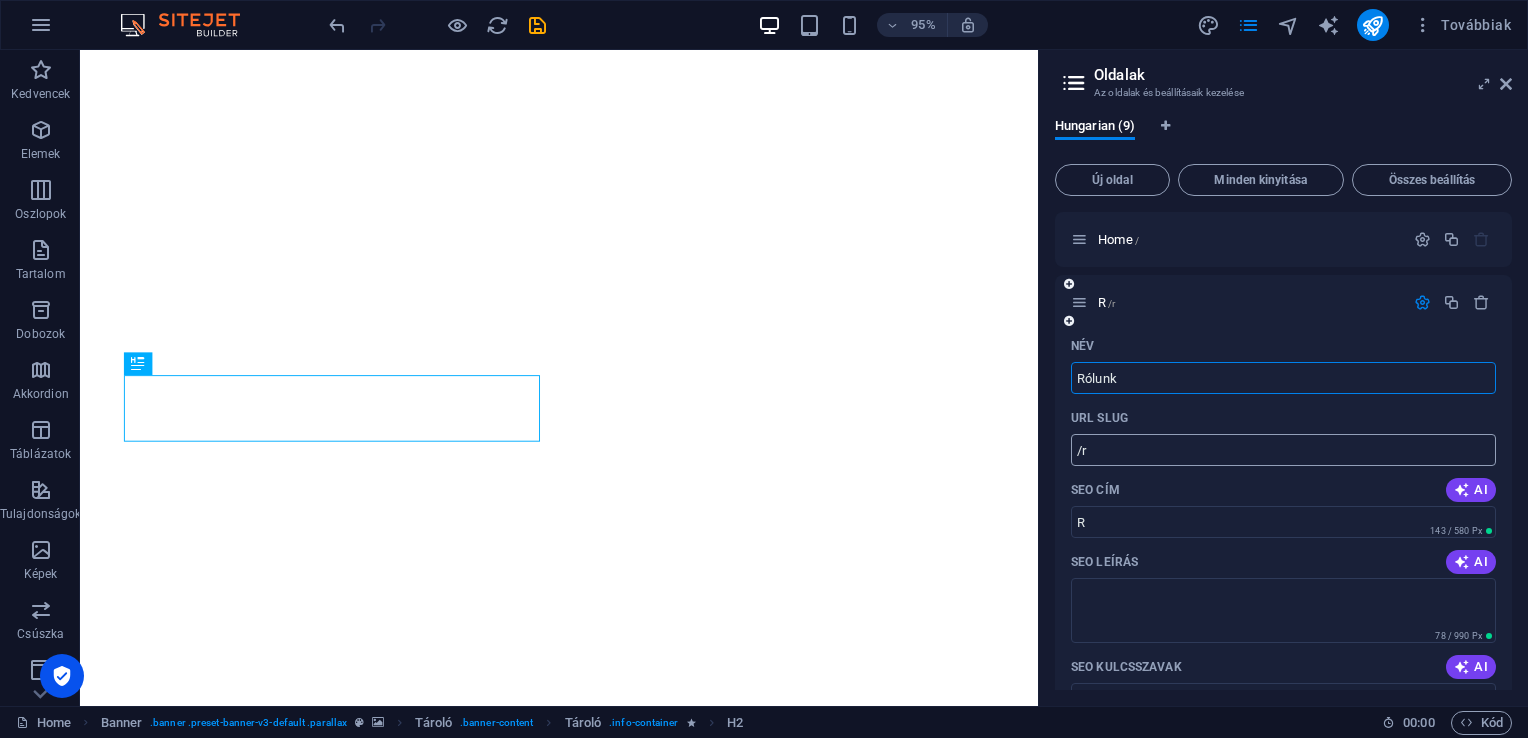 type on "Rólunk" 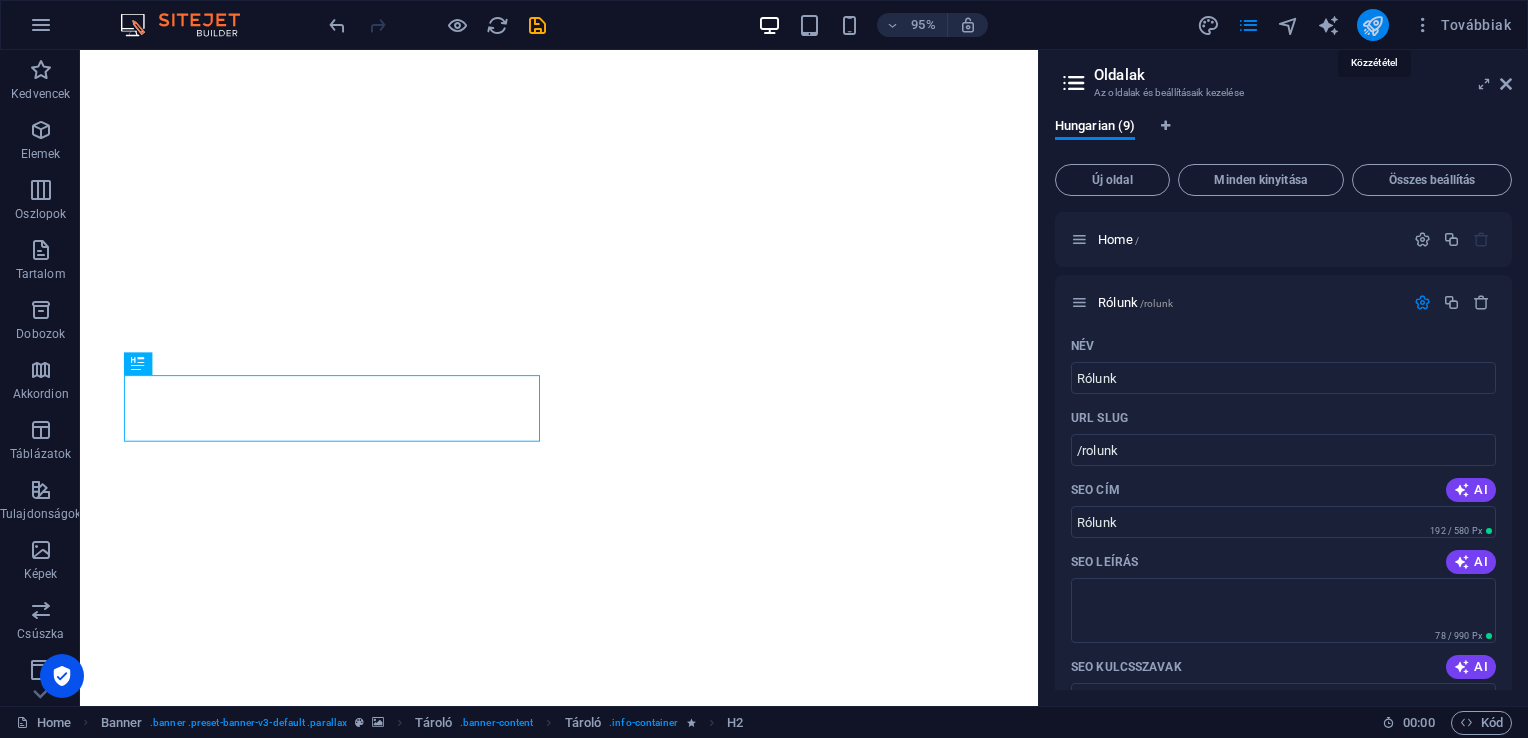 click at bounding box center [1372, 25] 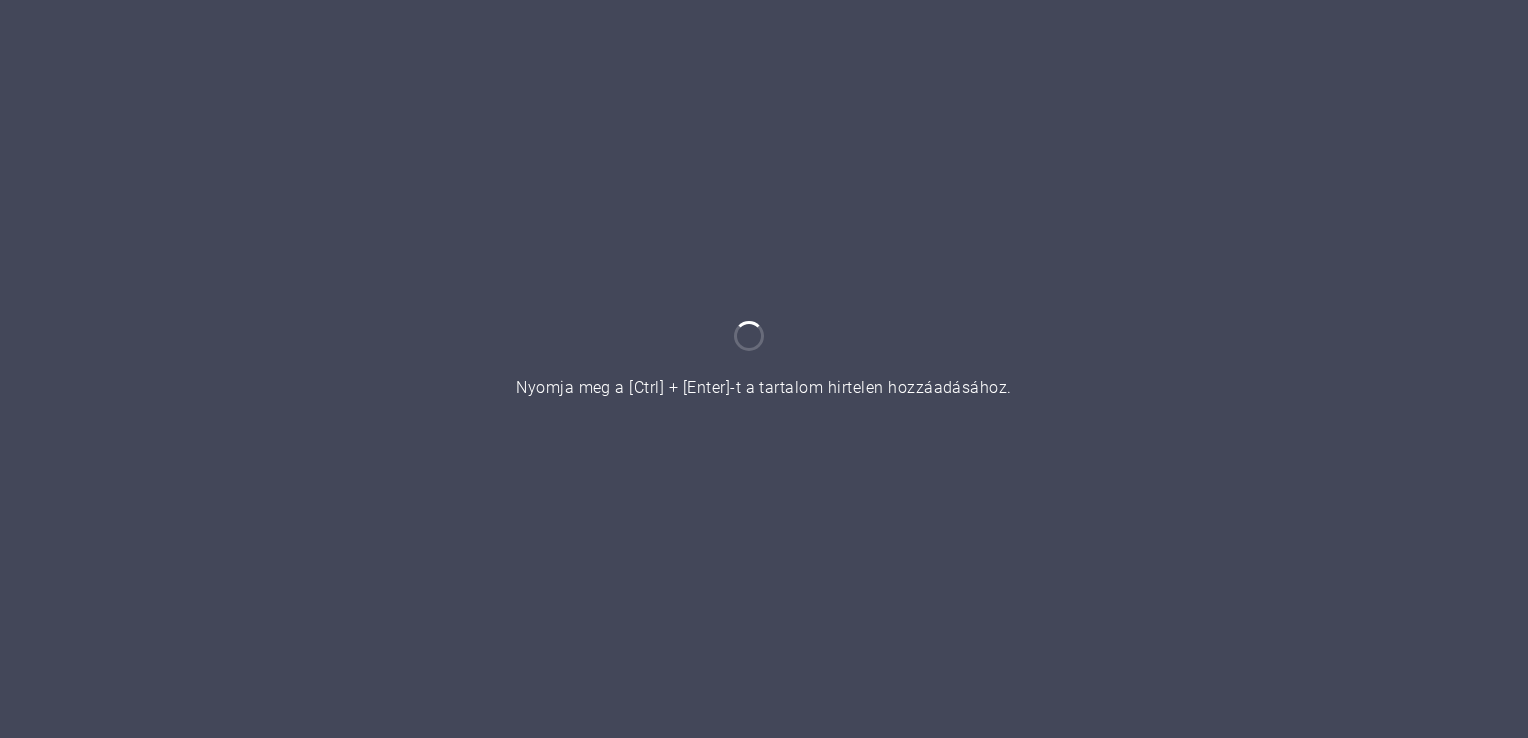 scroll, scrollTop: 0, scrollLeft: 0, axis: both 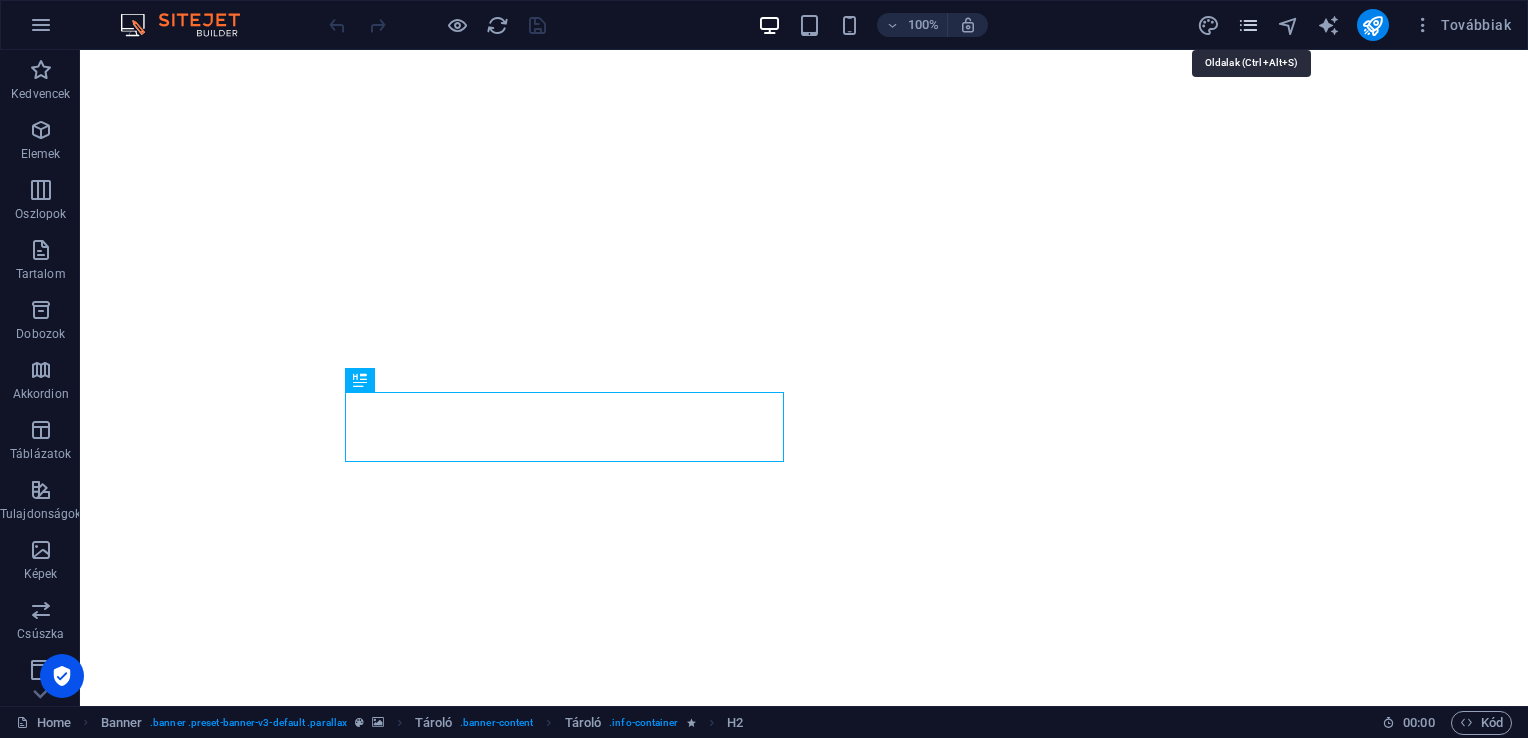 click at bounding box center (1248, 25) 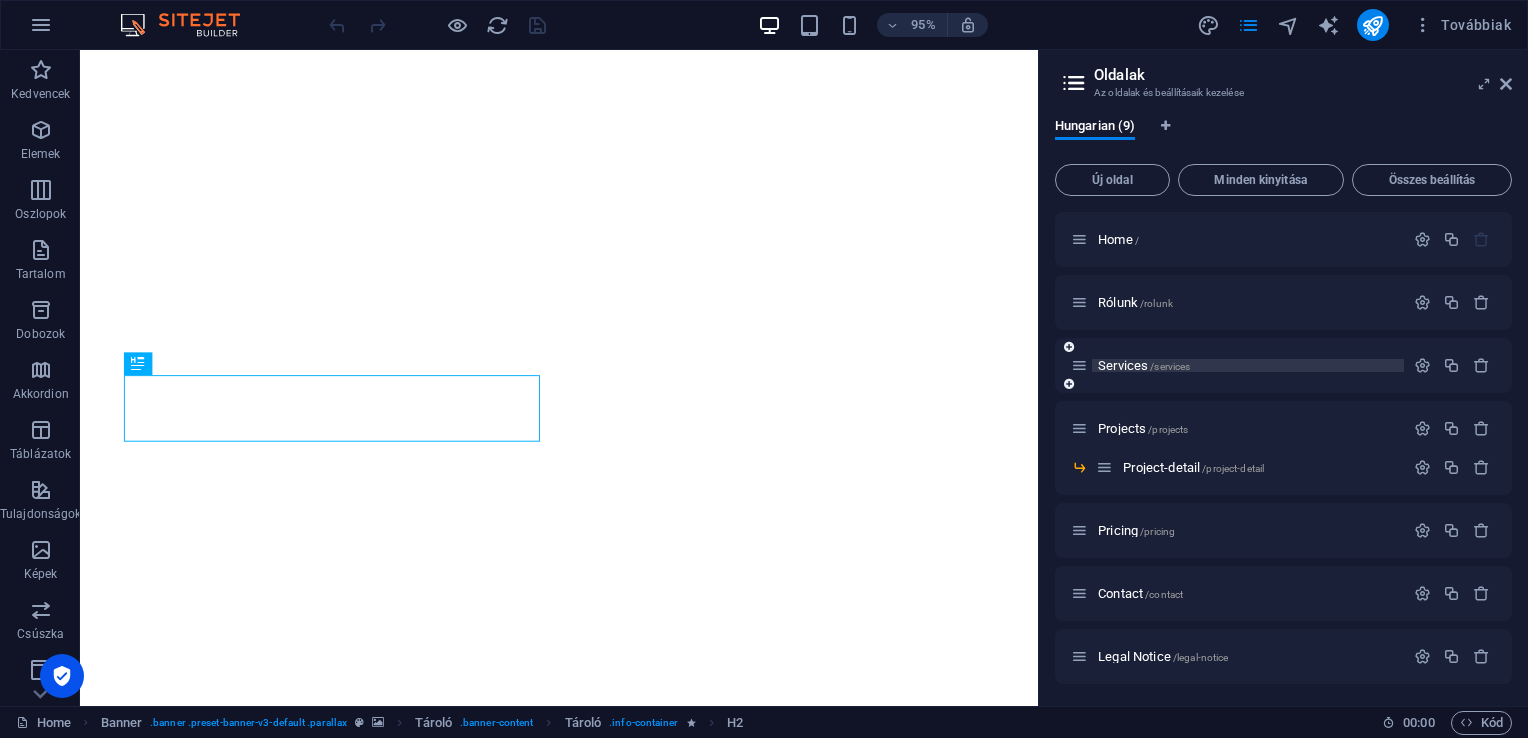 click on "Services /services" at bounding box center (1144, 365) 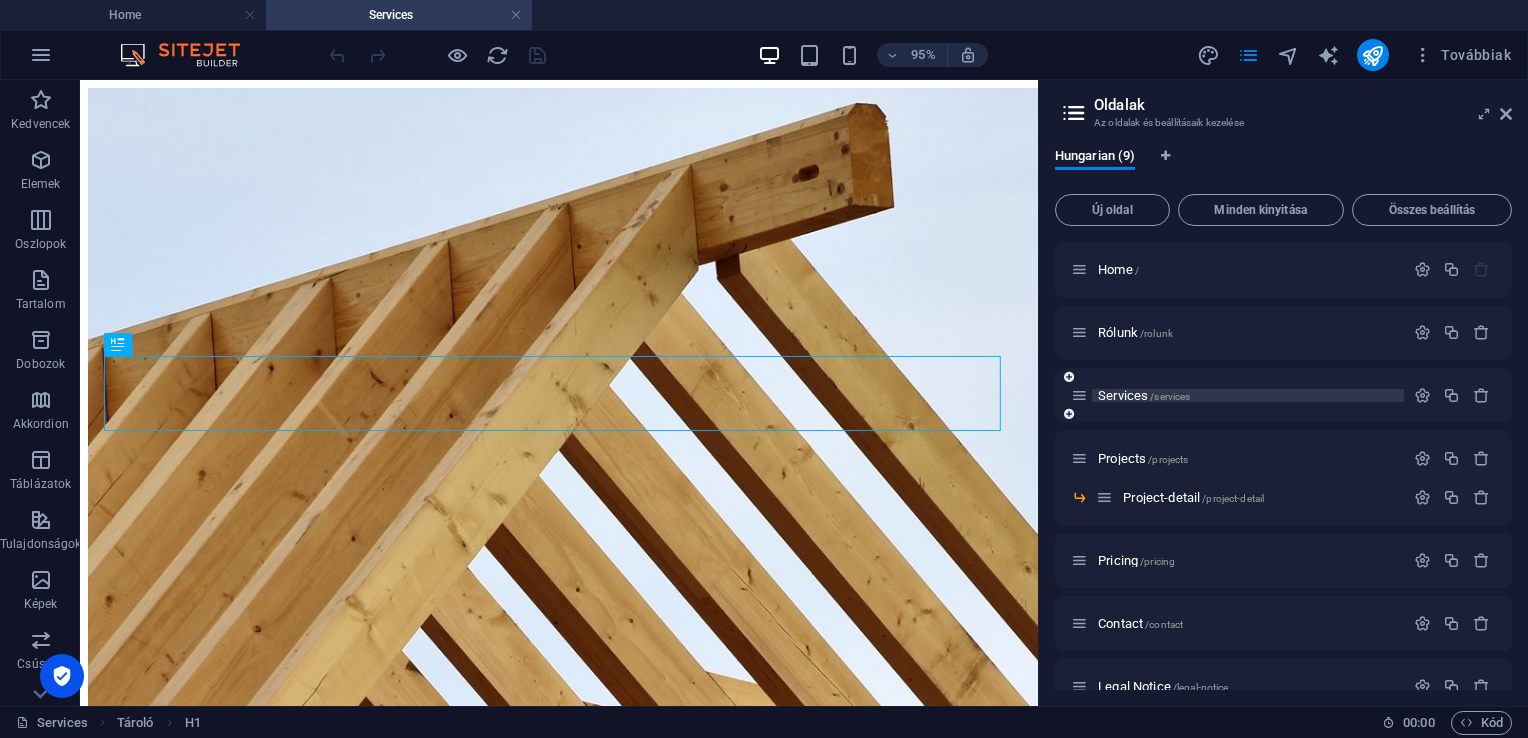 scroll, scrollTop: 414, scrollLeft: 0, axis: vertical 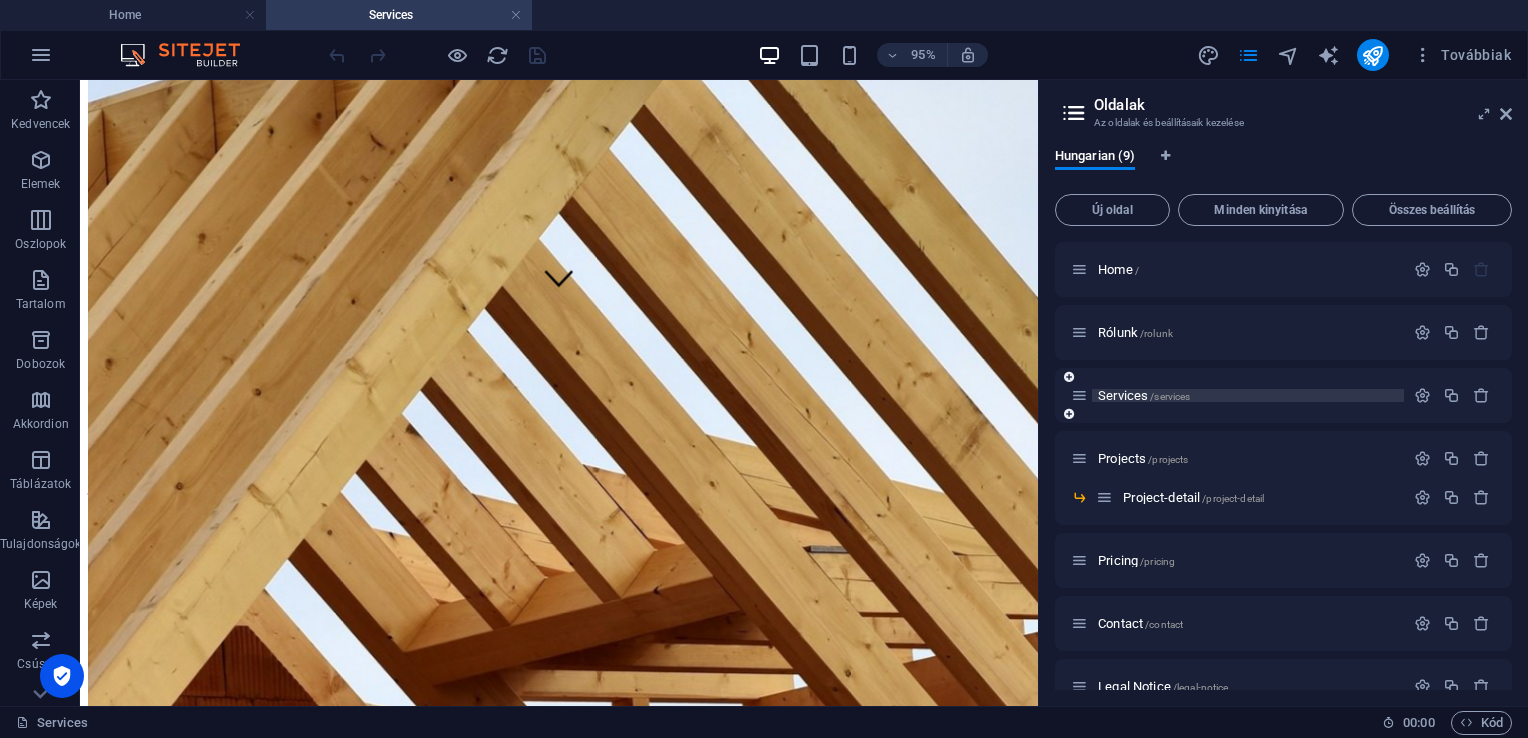 click on "Services /services" at bounding box center (1144, 395) 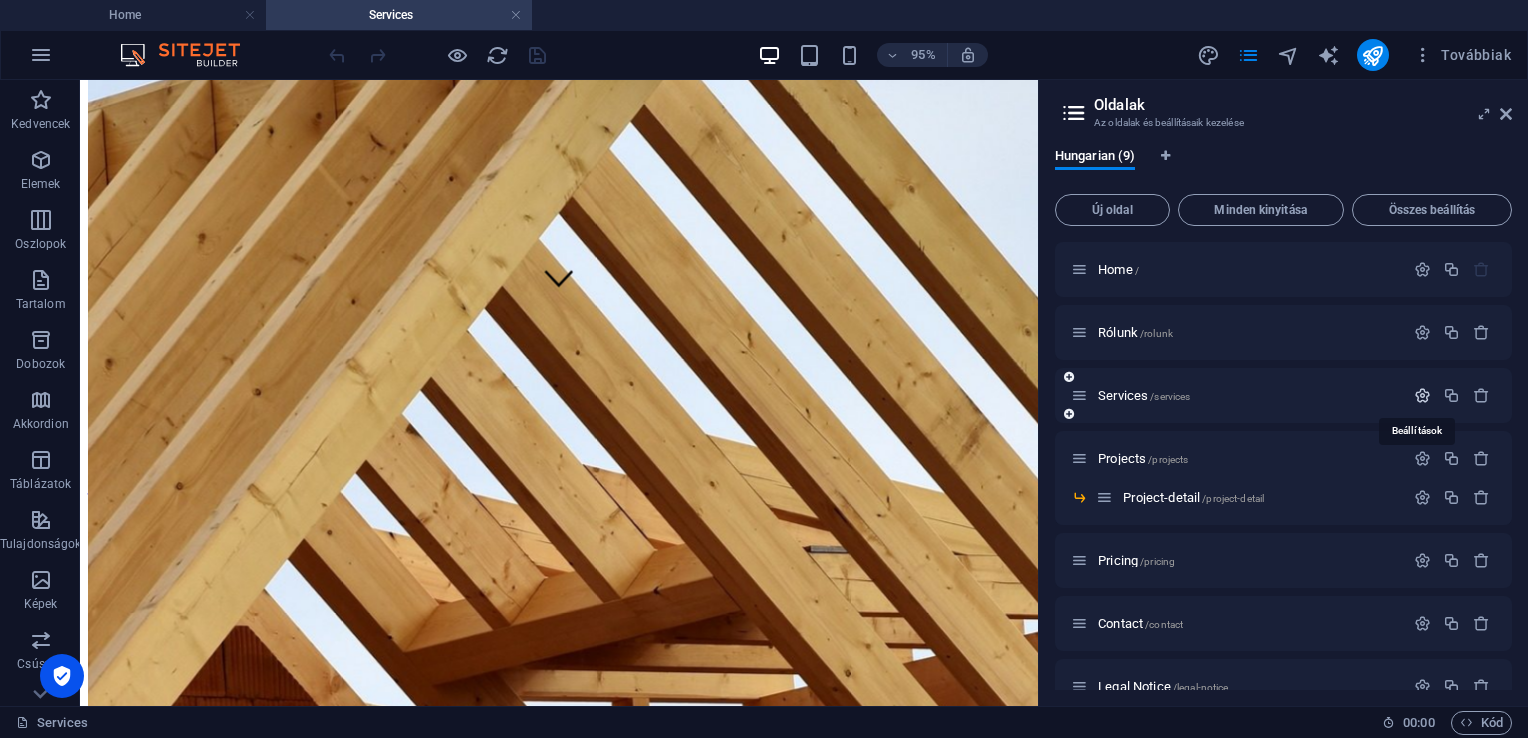 click at bounding box center (1422, 395) 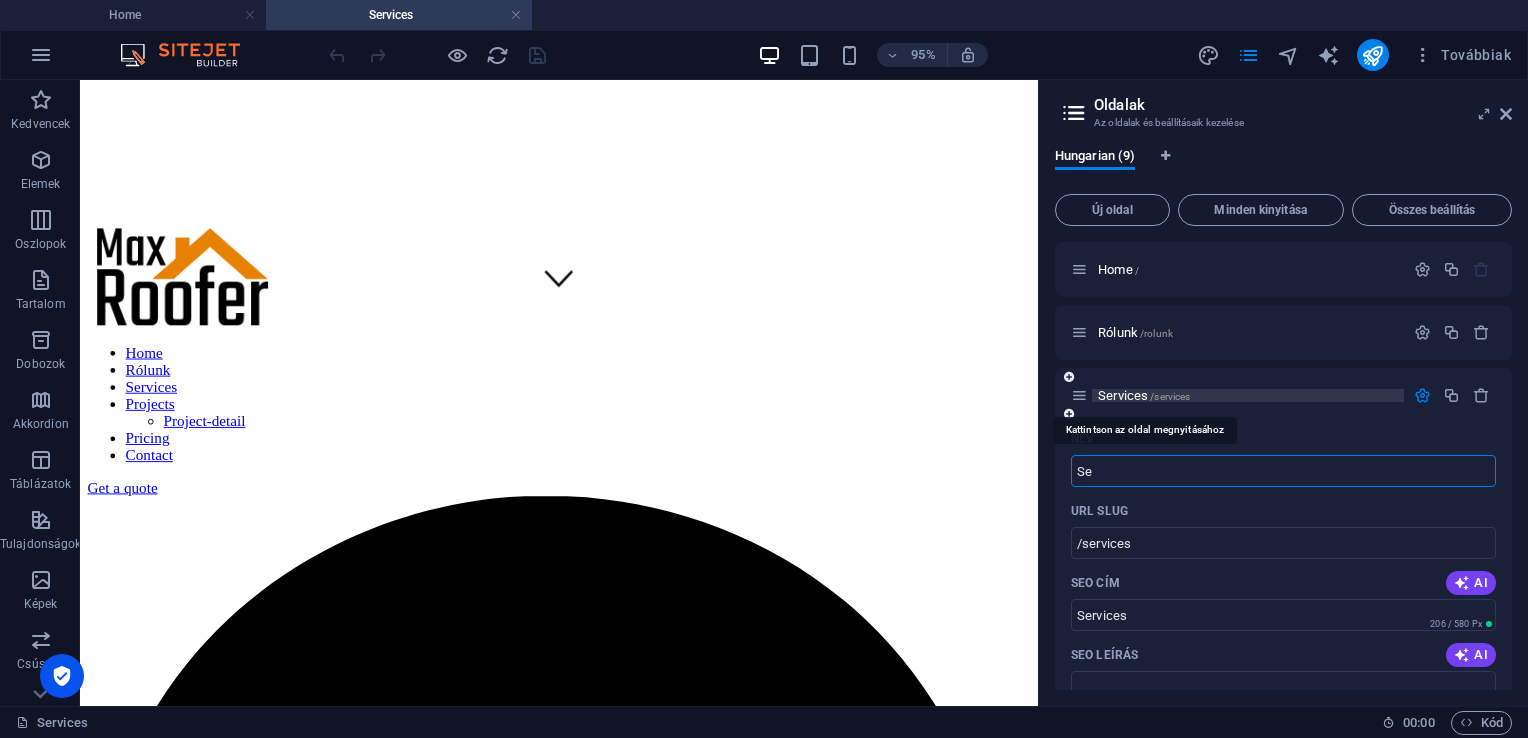 type on "S" 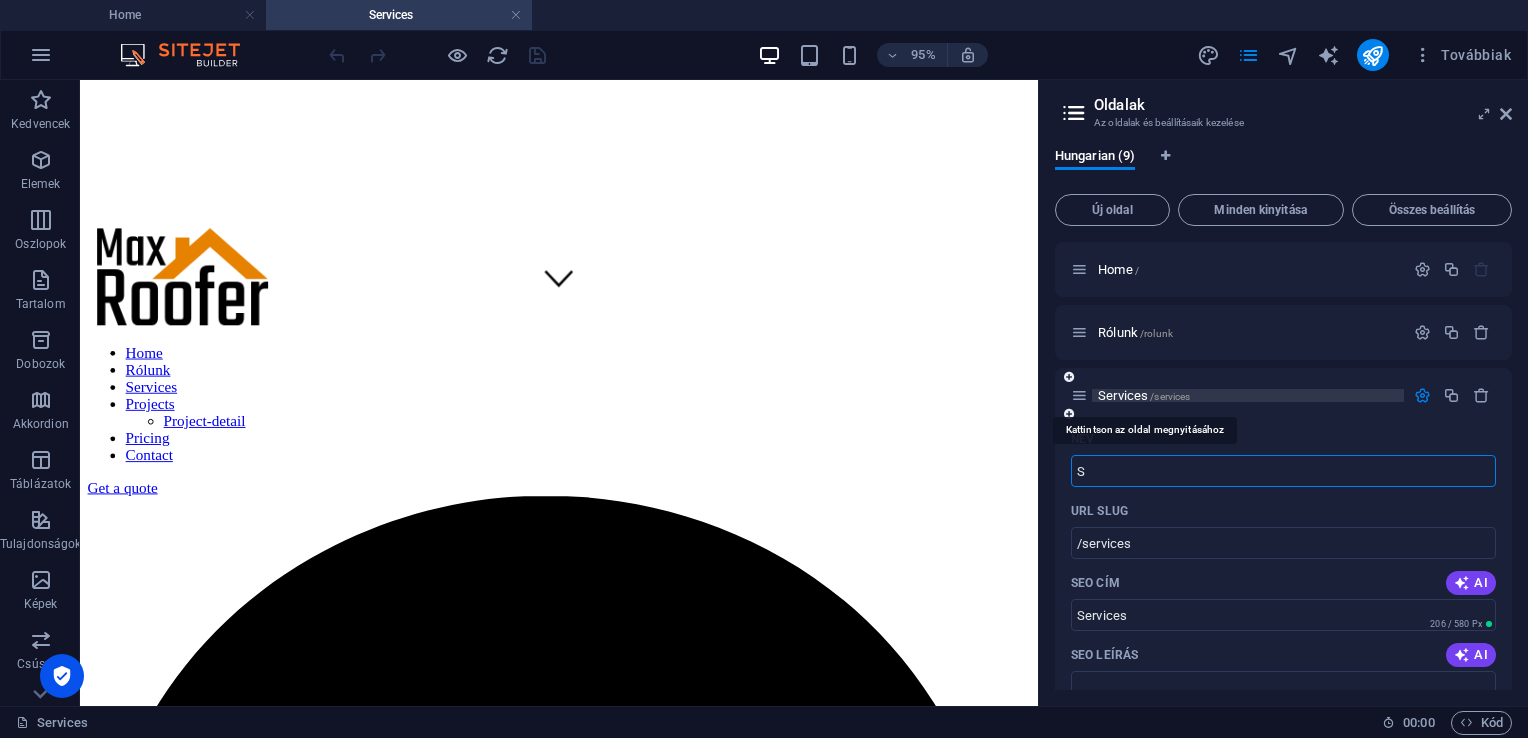 type on "/se" 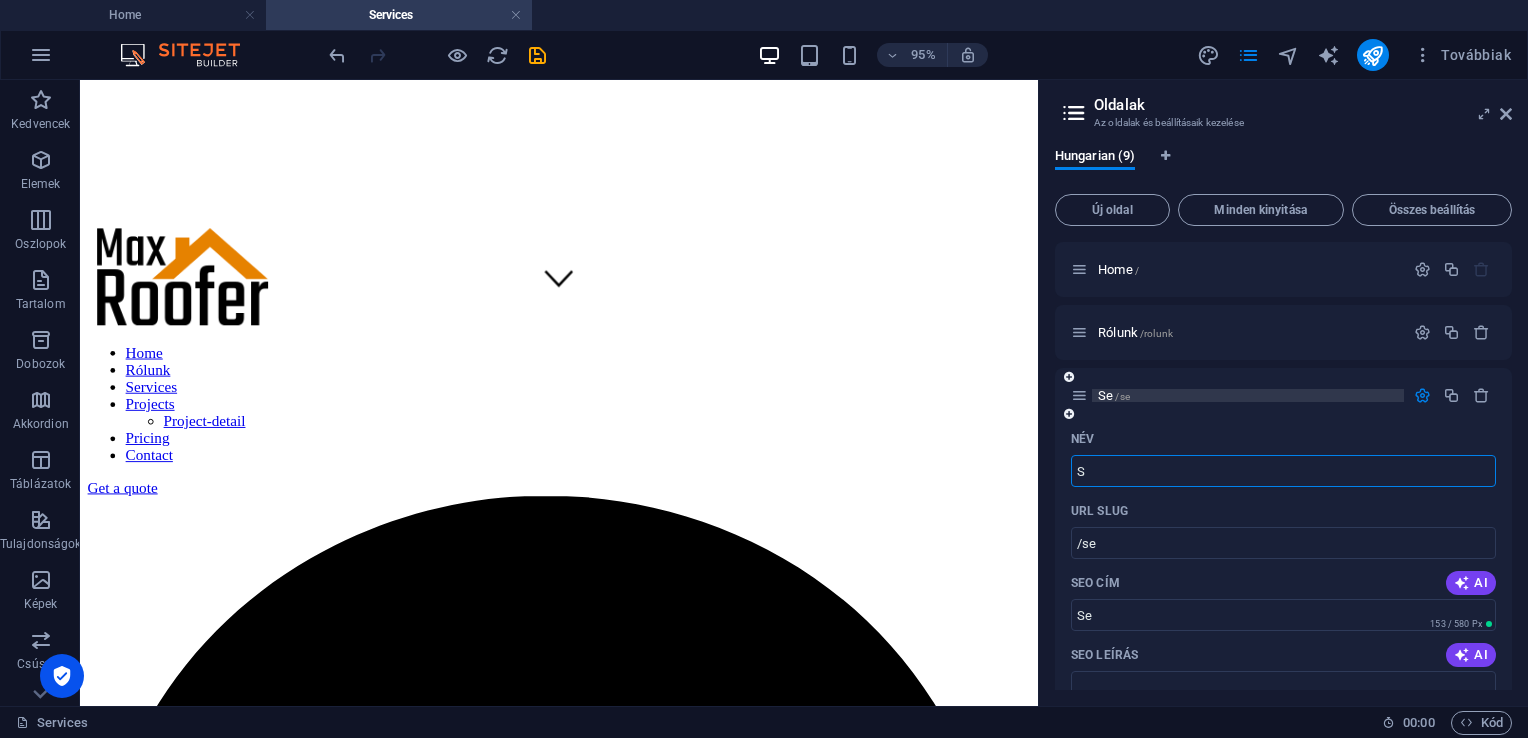 type on "S" 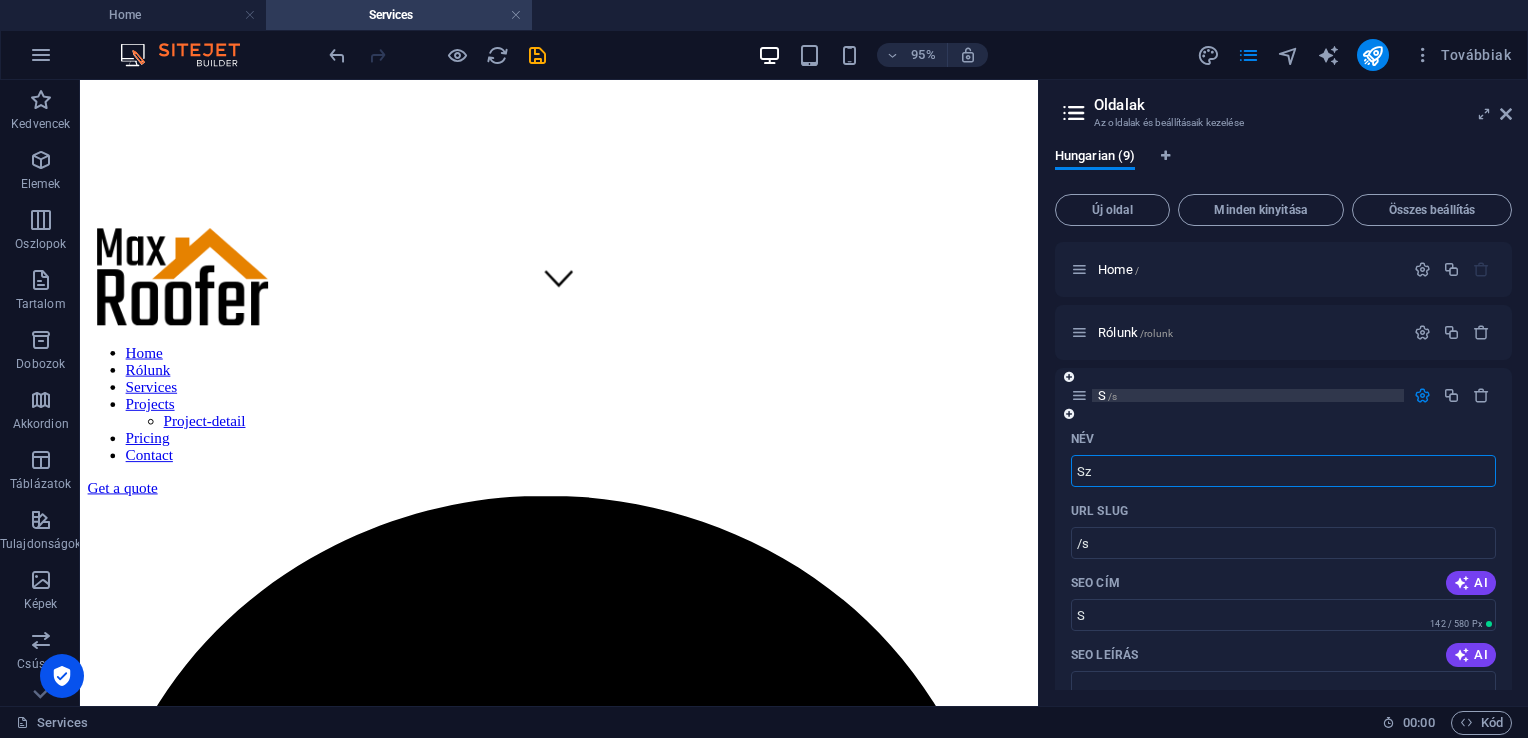 type on "Szo" 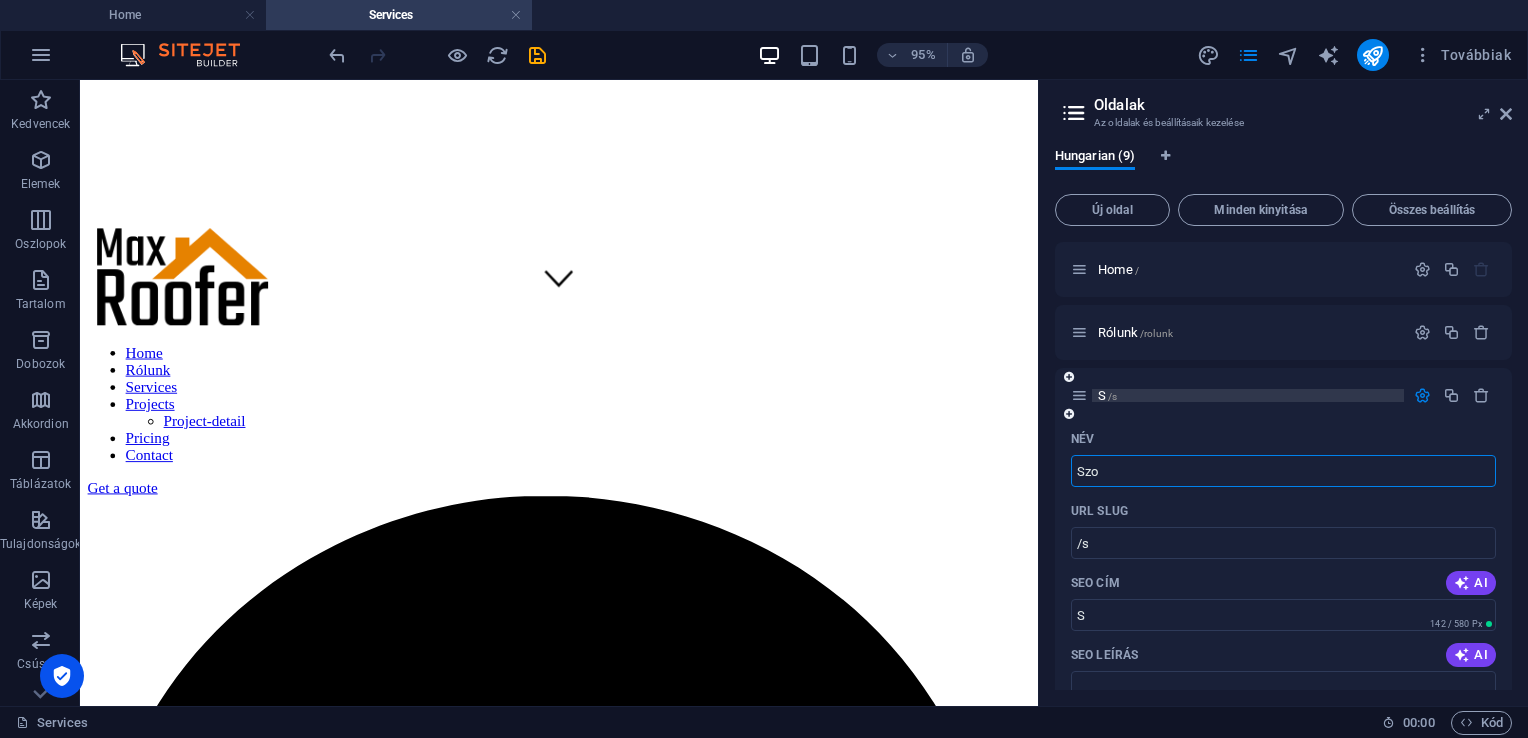 type on "/sz" 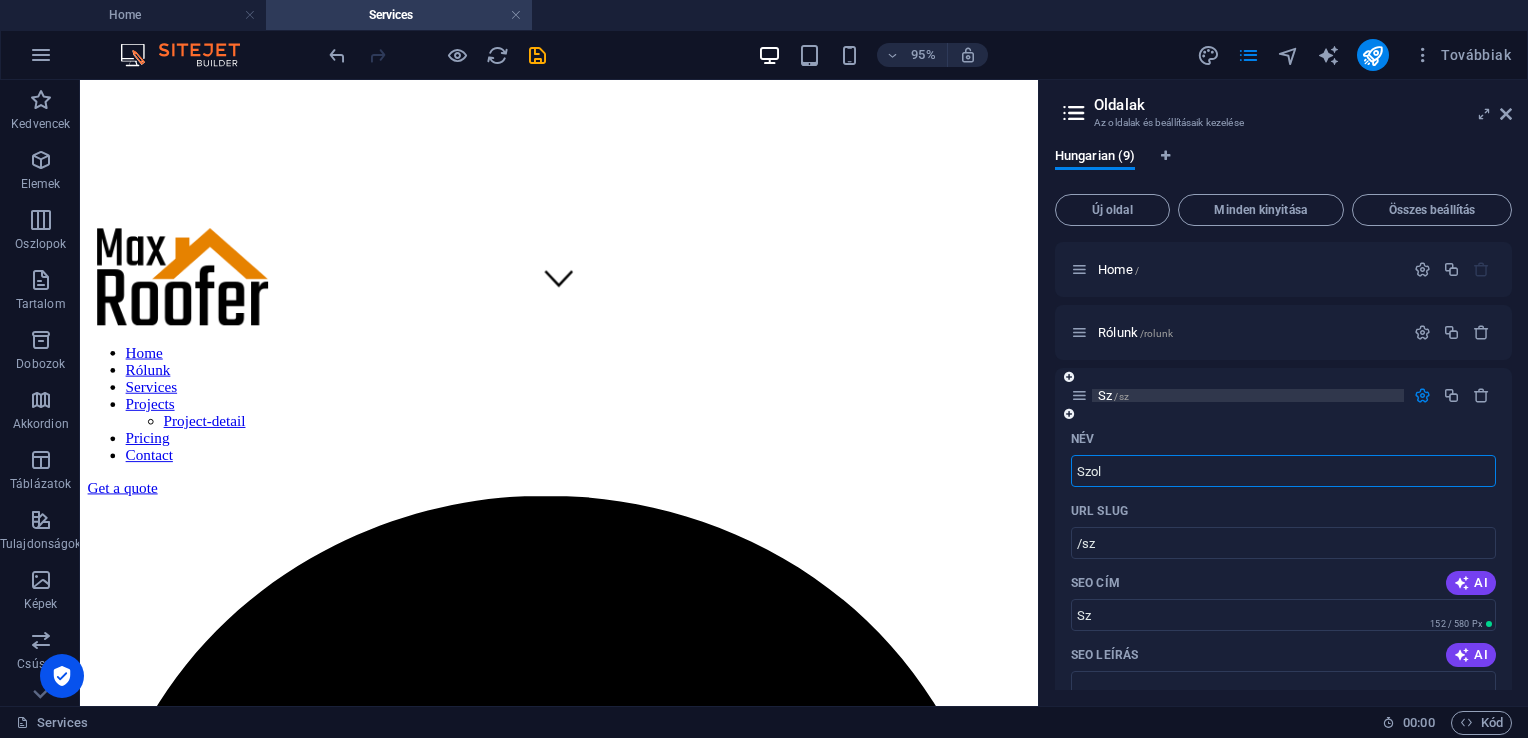 type on "Szol" 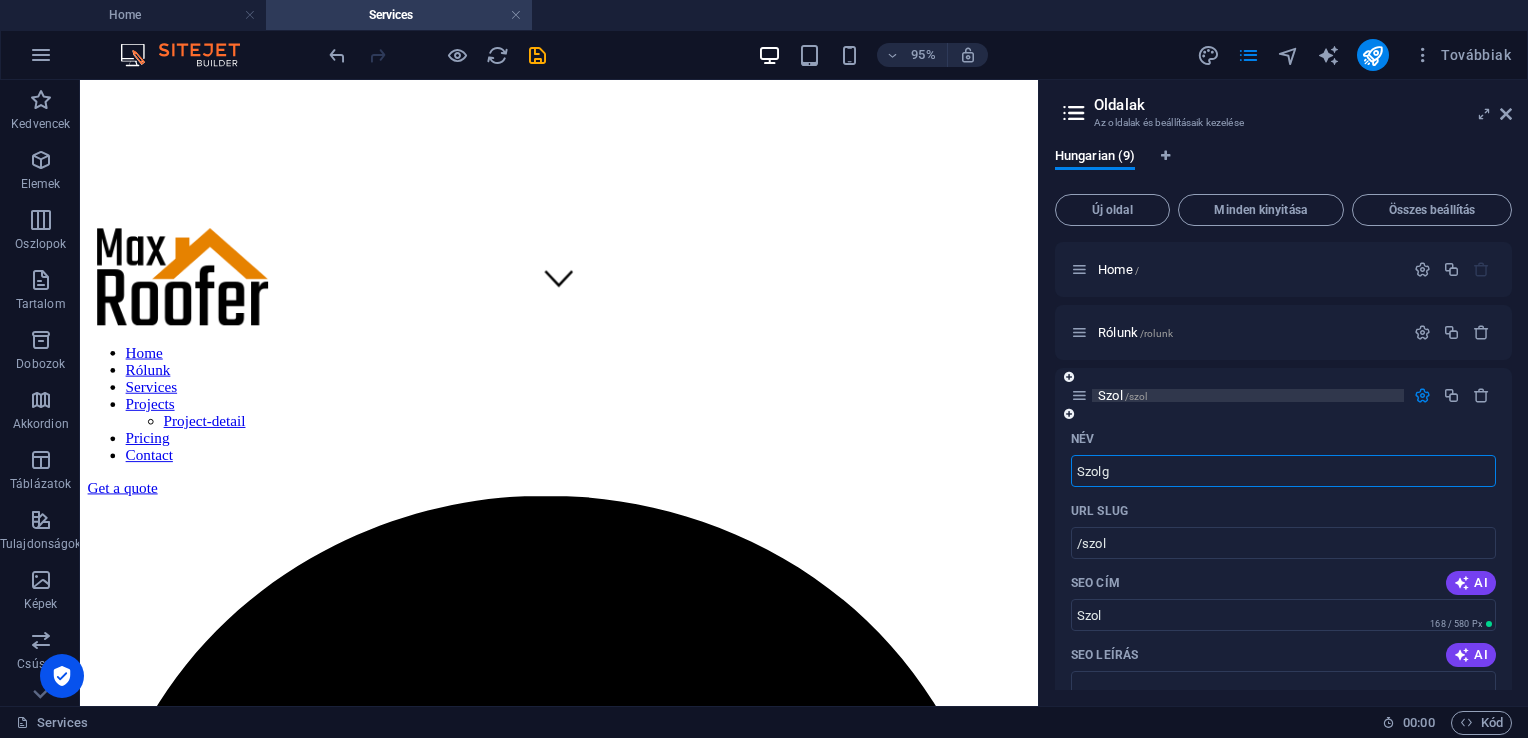 type on "Szolg" 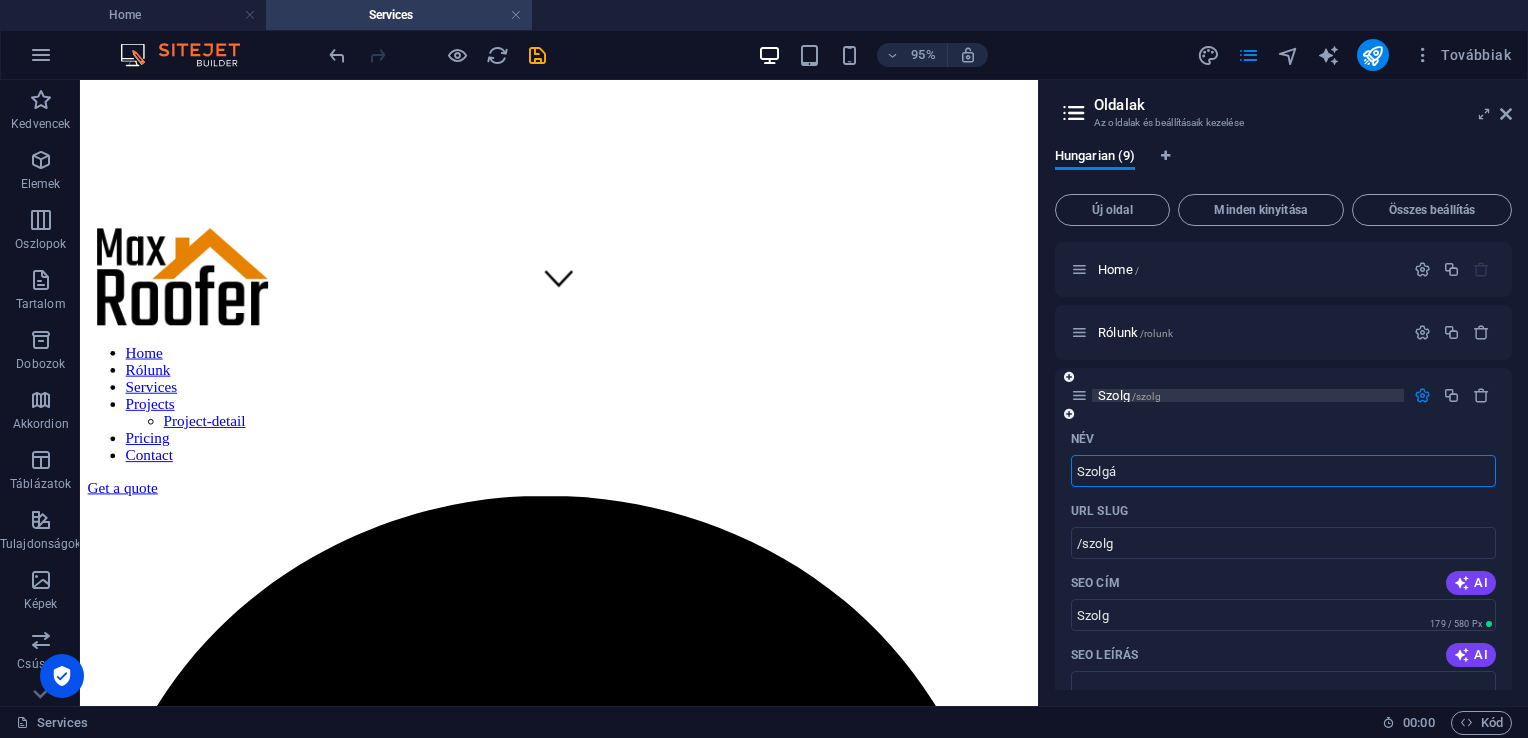type on "Szolgát" 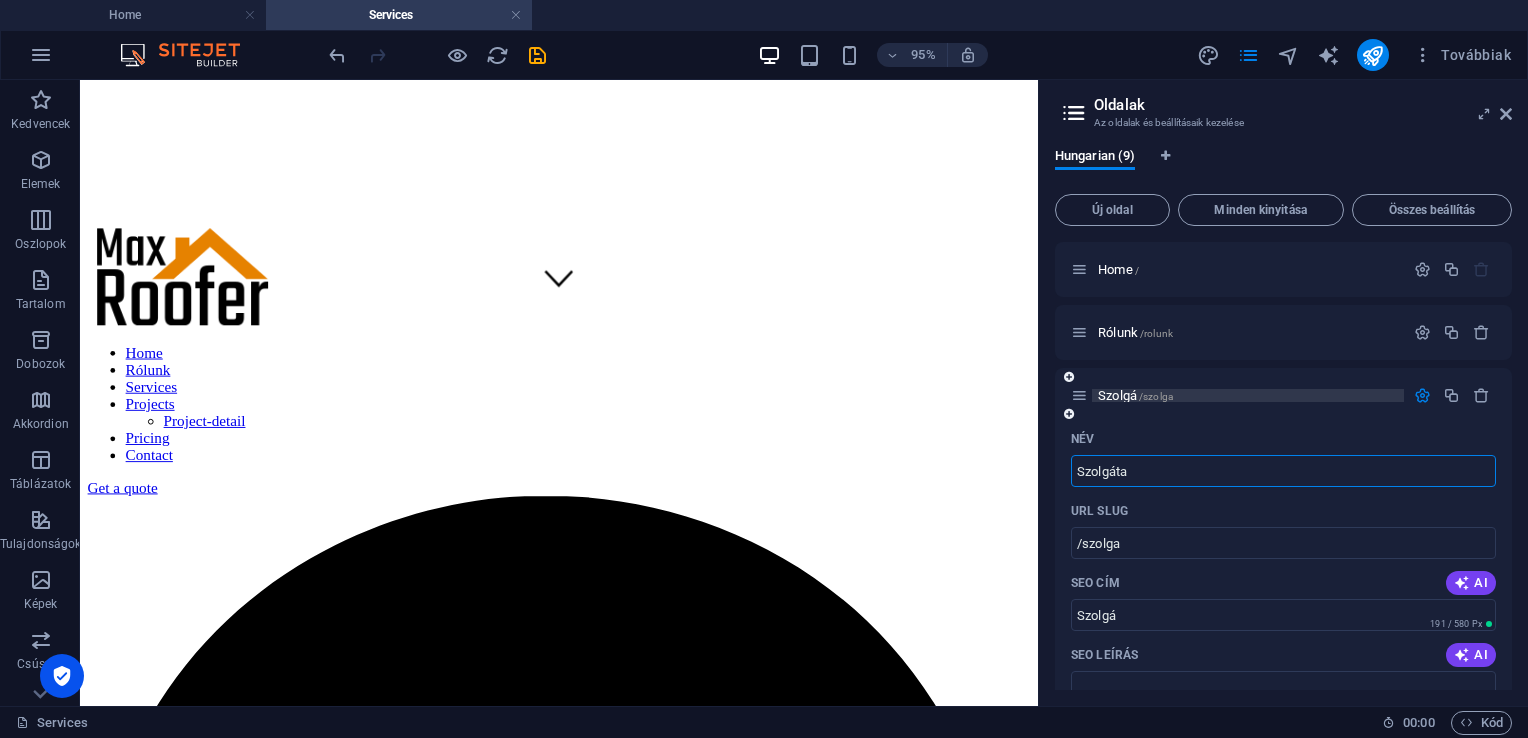 type on "Szolgátat" 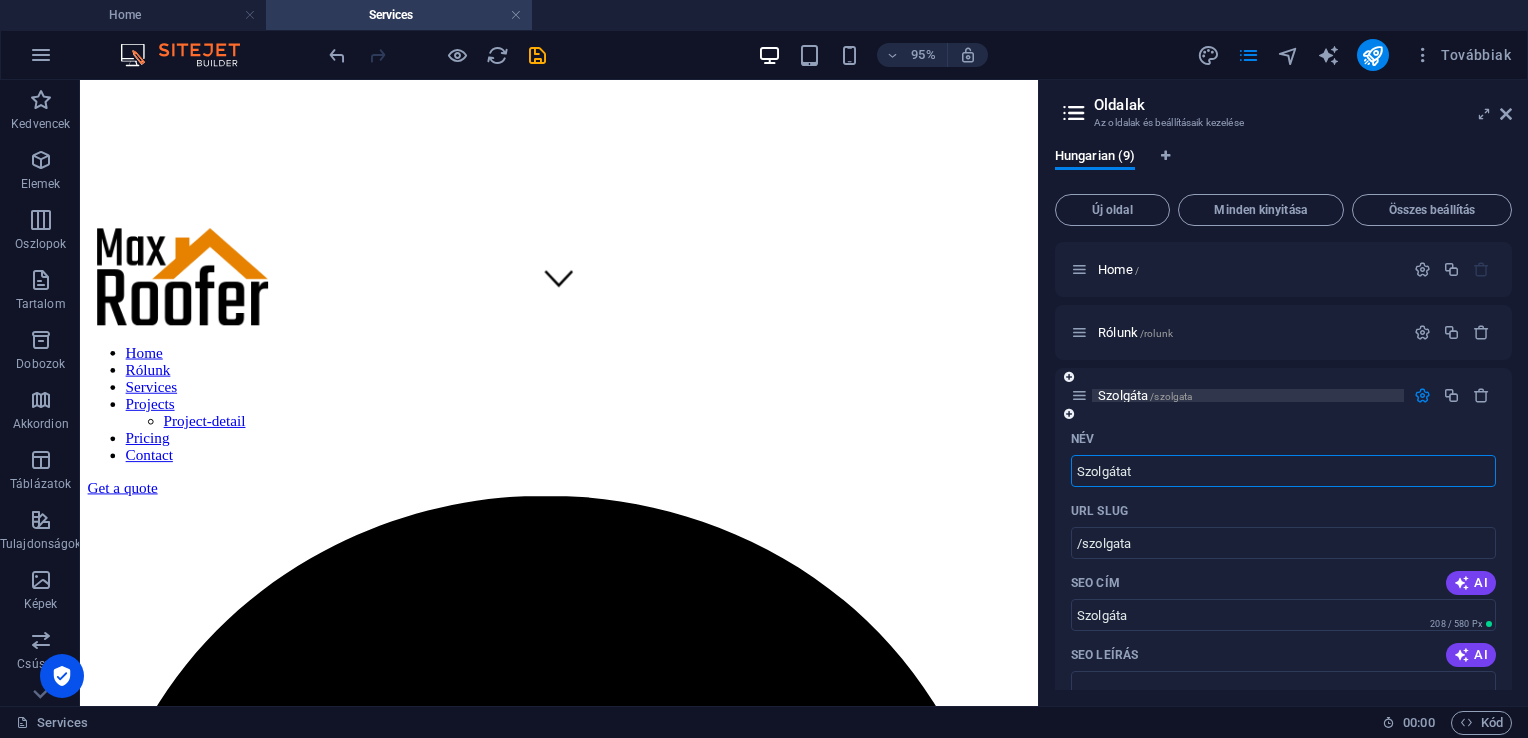 type on "Szolgátat" 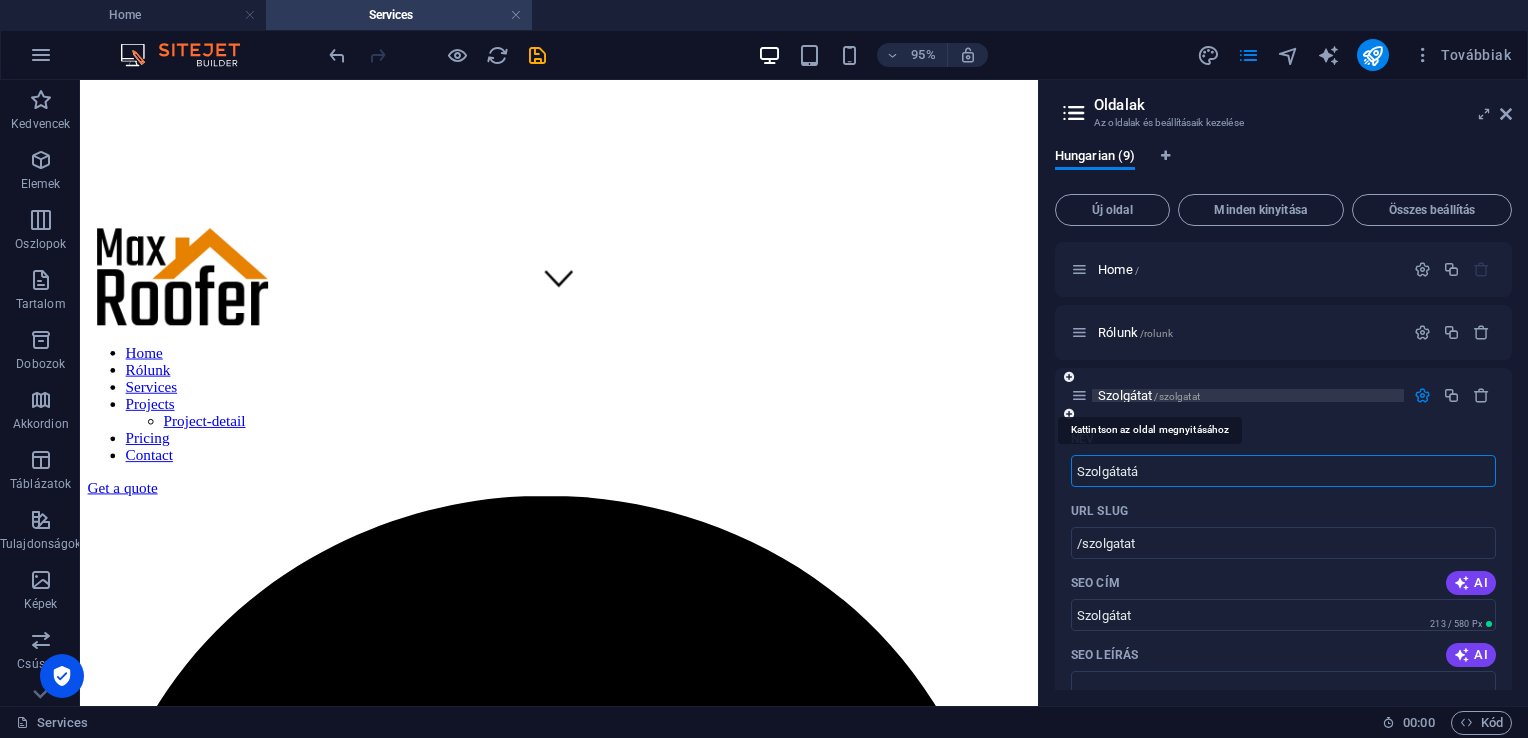 type on "Szolgátatás" 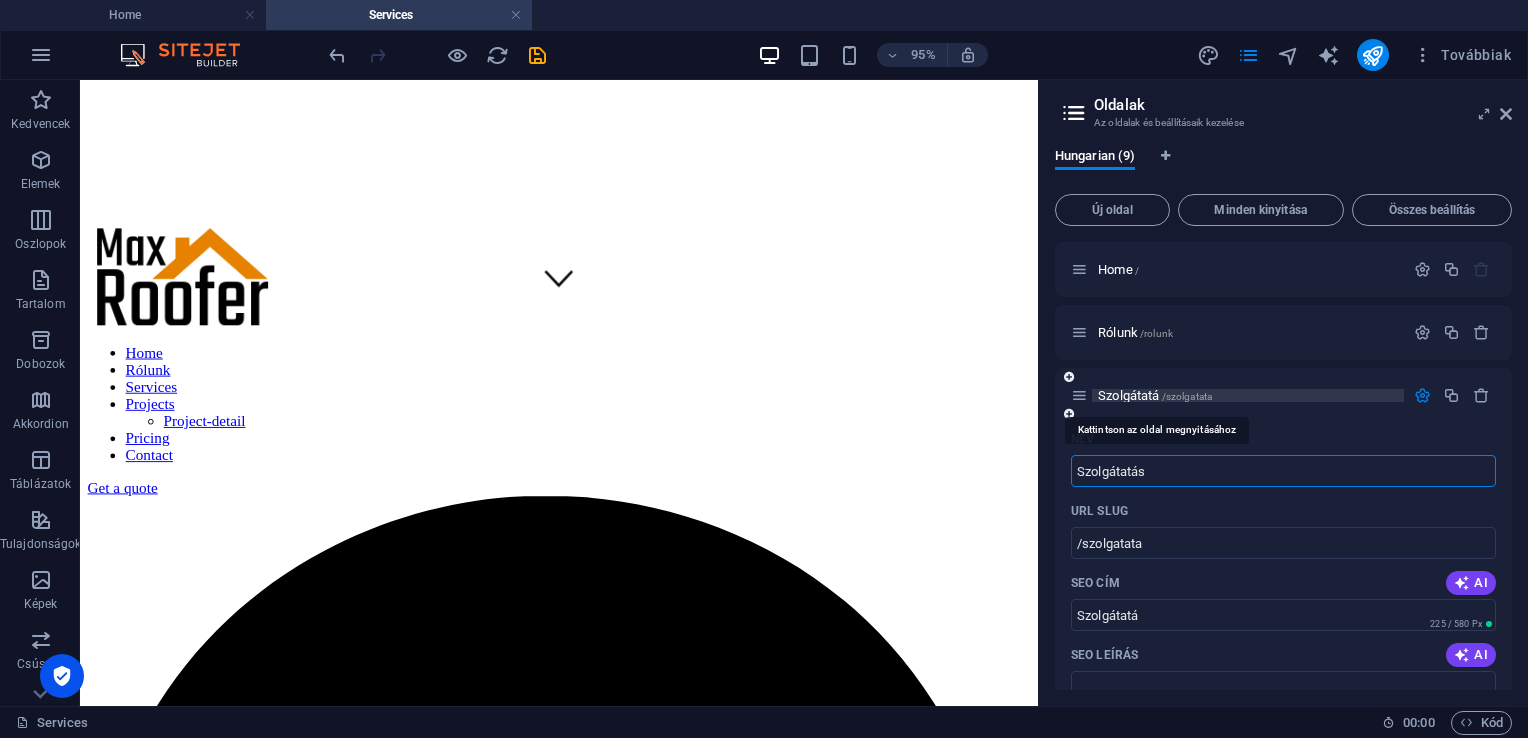 type on "Szolgátatáso" 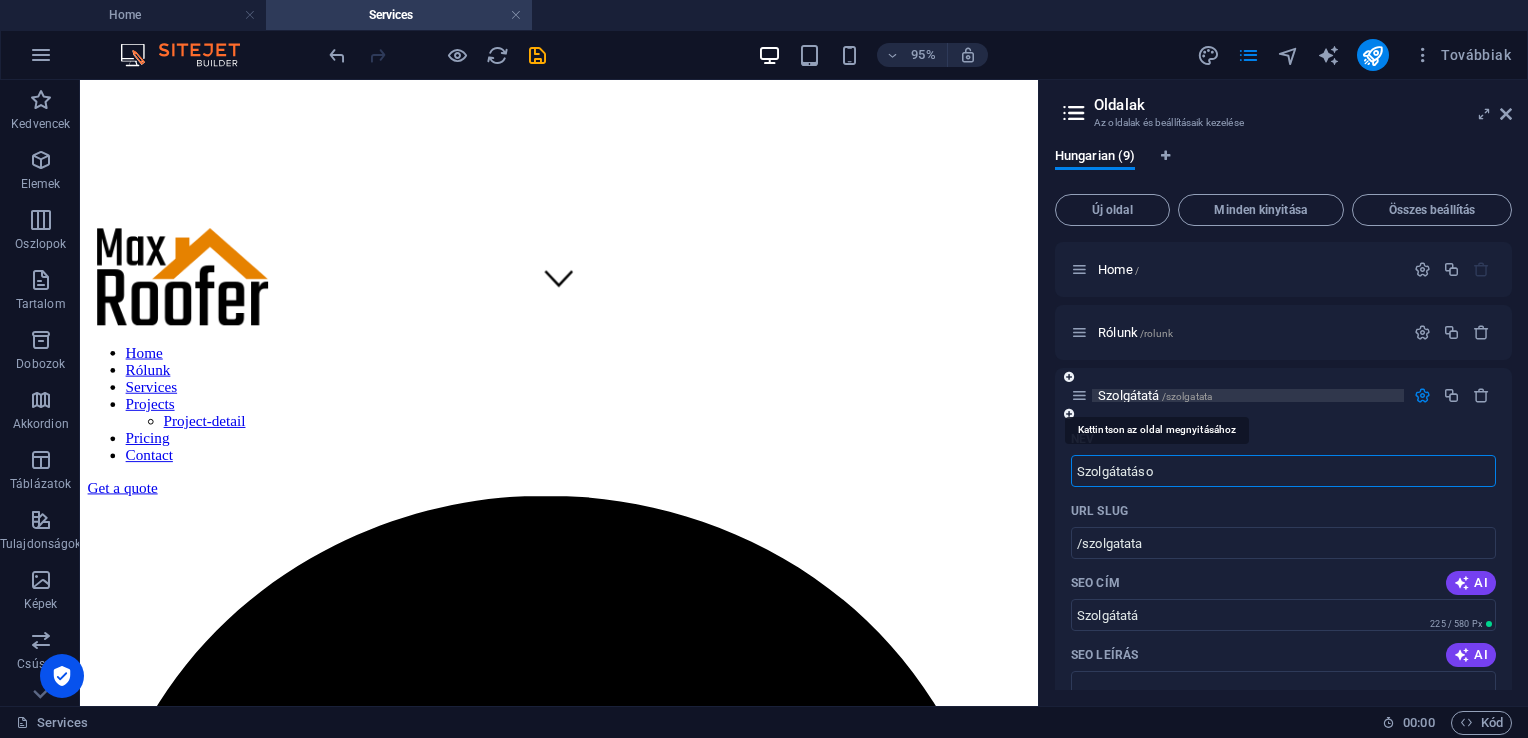 type on "/szolgatatas" 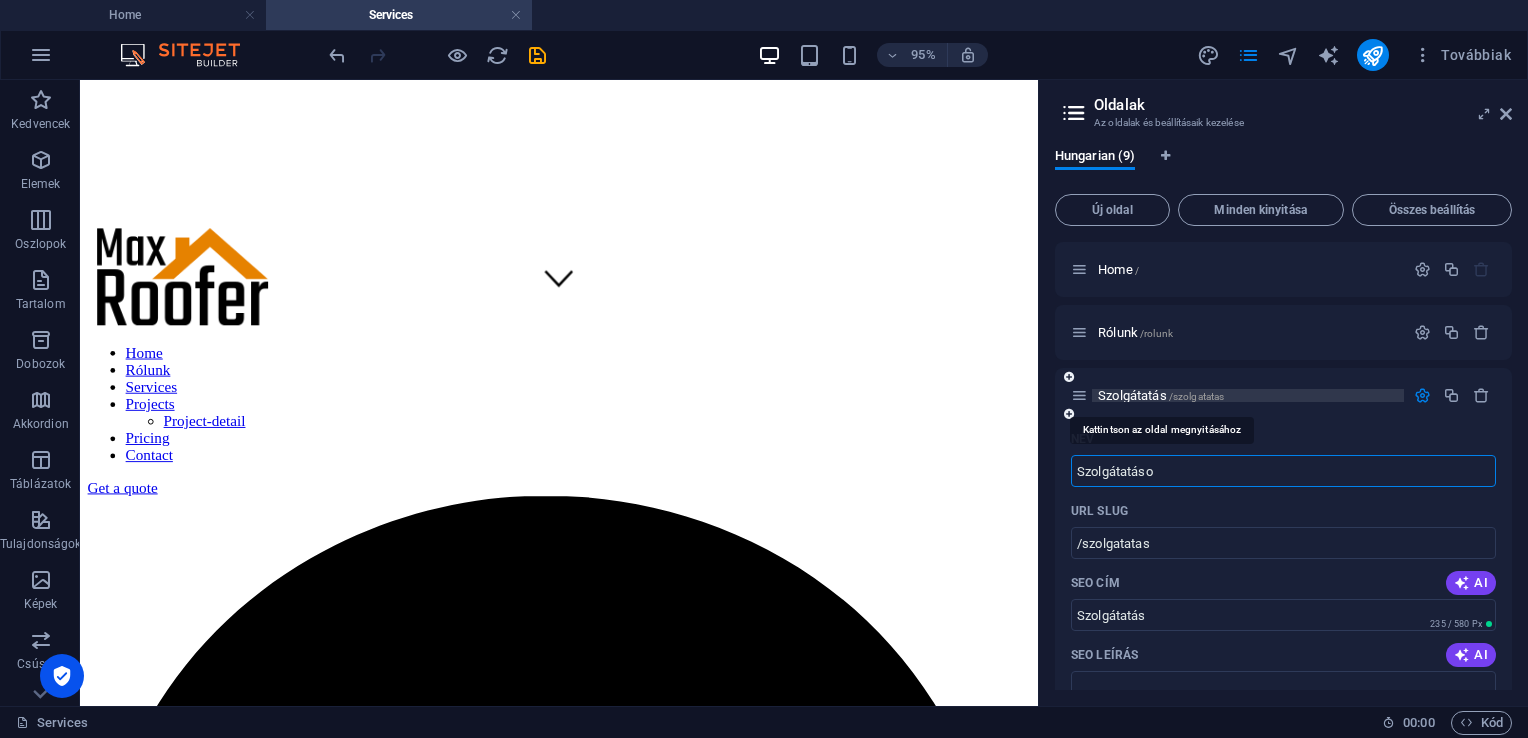 type on "Szolgátatások" 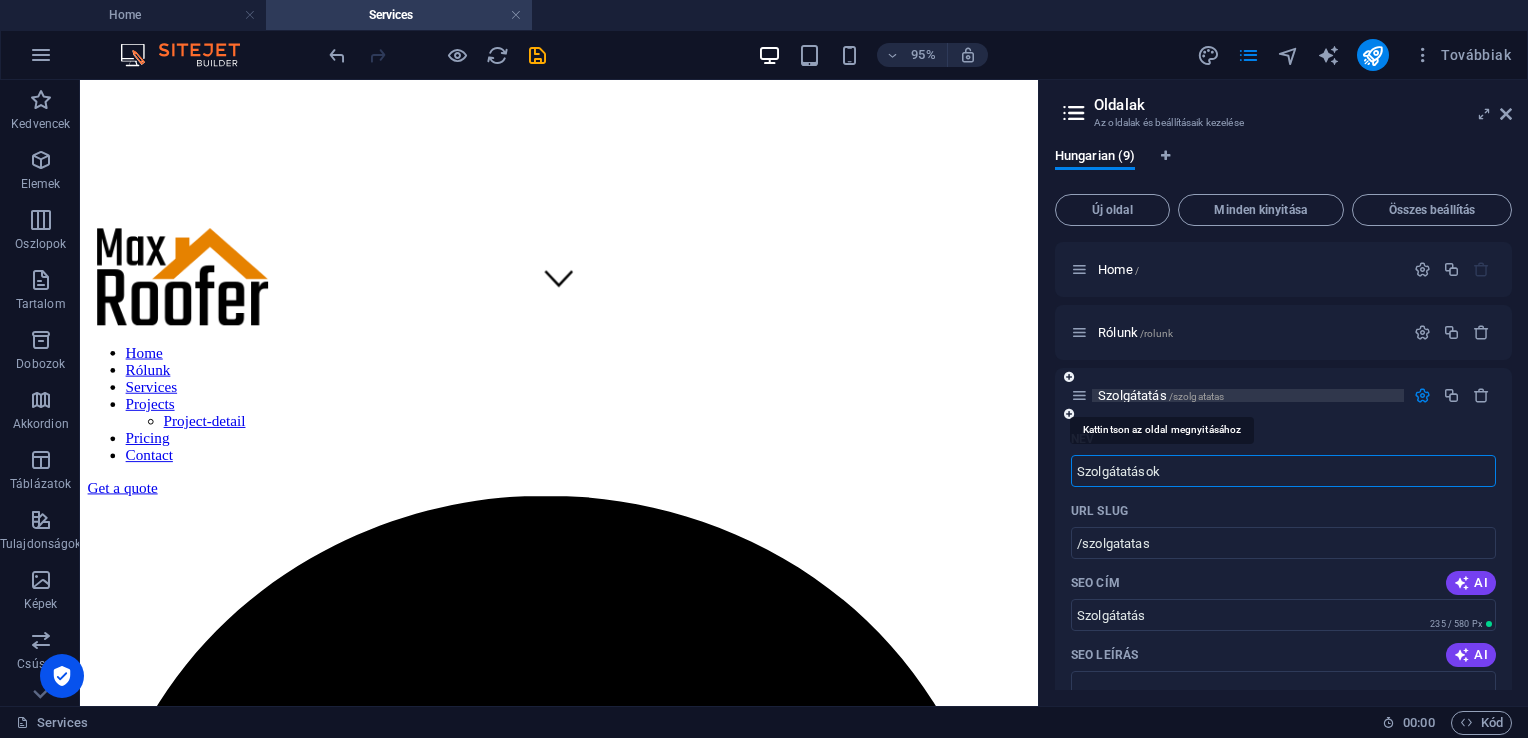 type on "/szolgatataso" 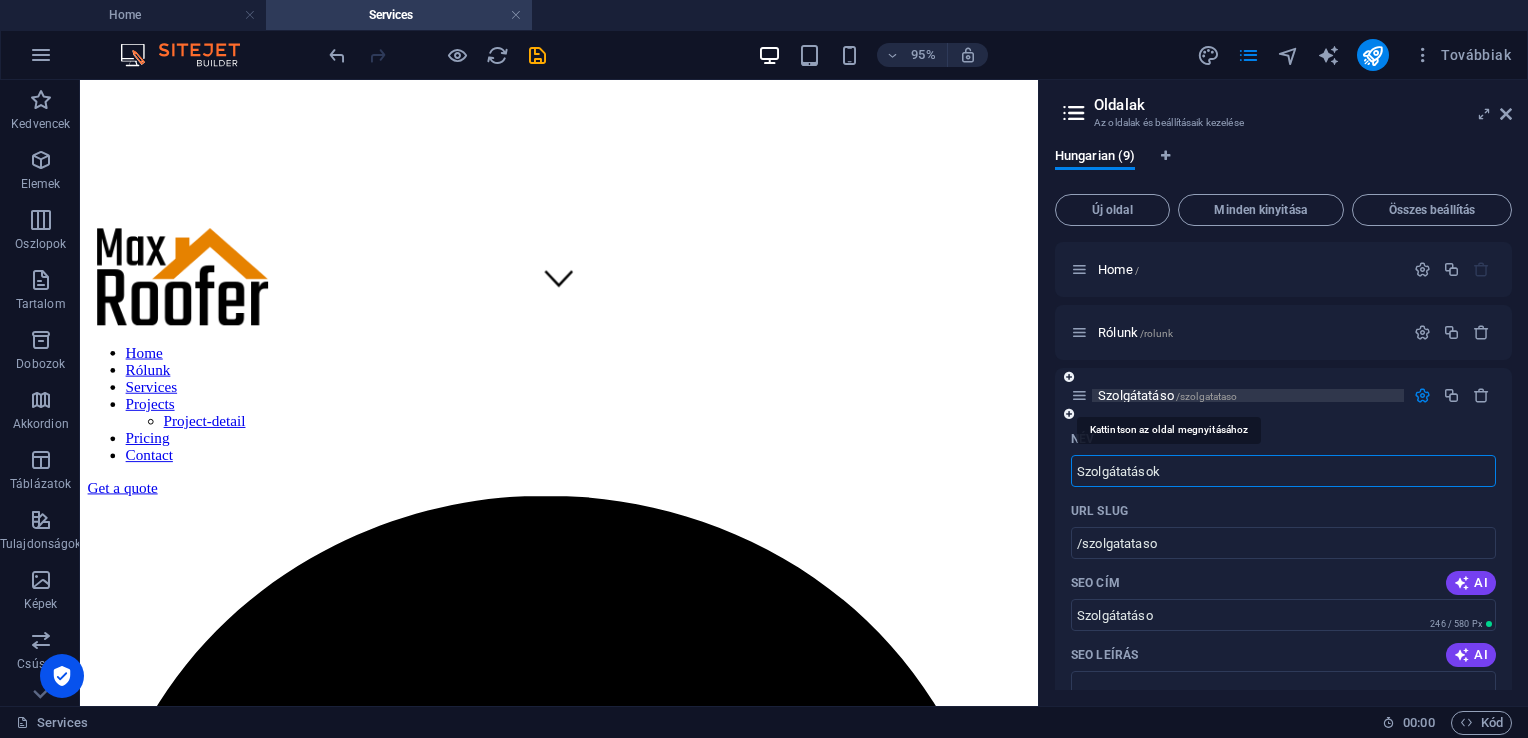 type on "Szolgátatások" 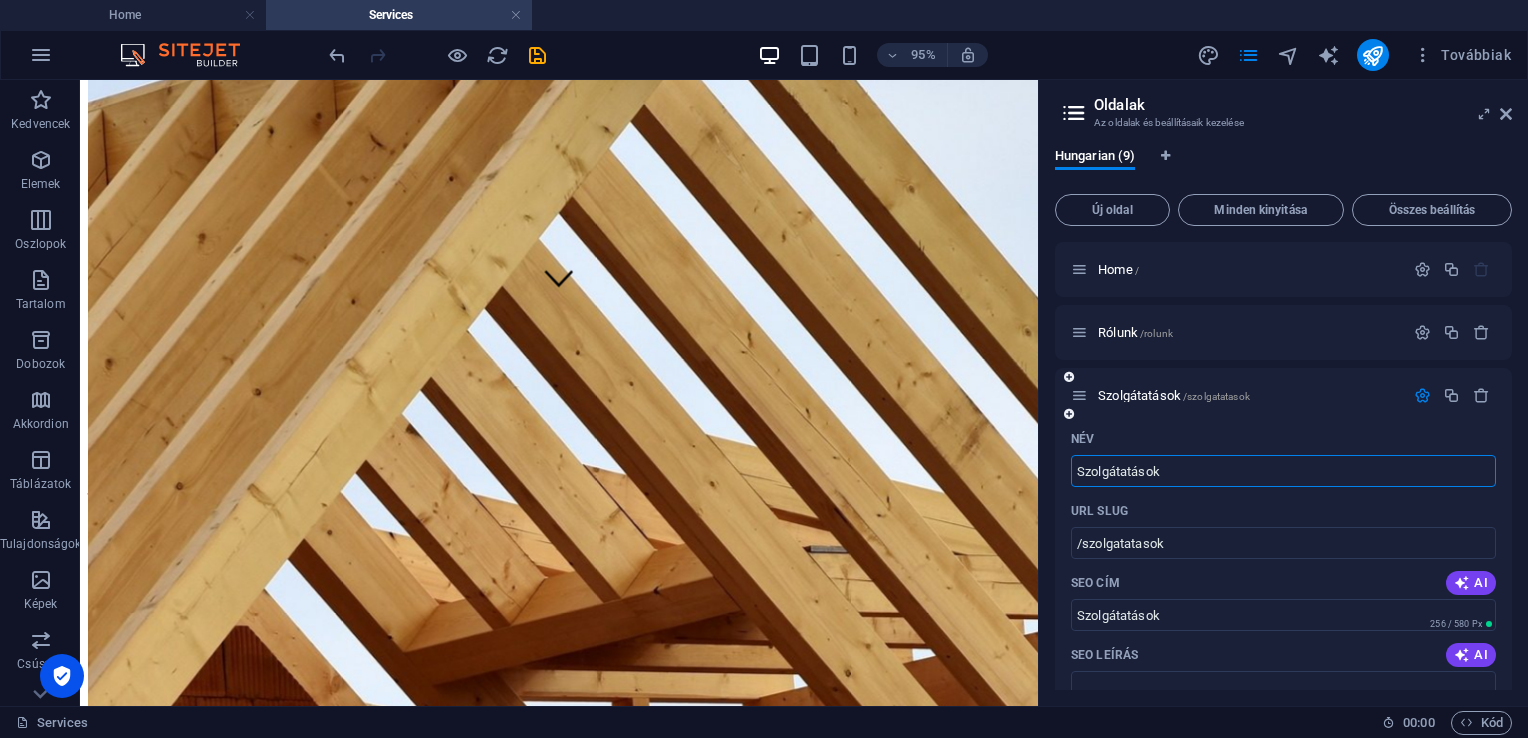 click on "Szolgátatások" at bounding box center [1283, 471] 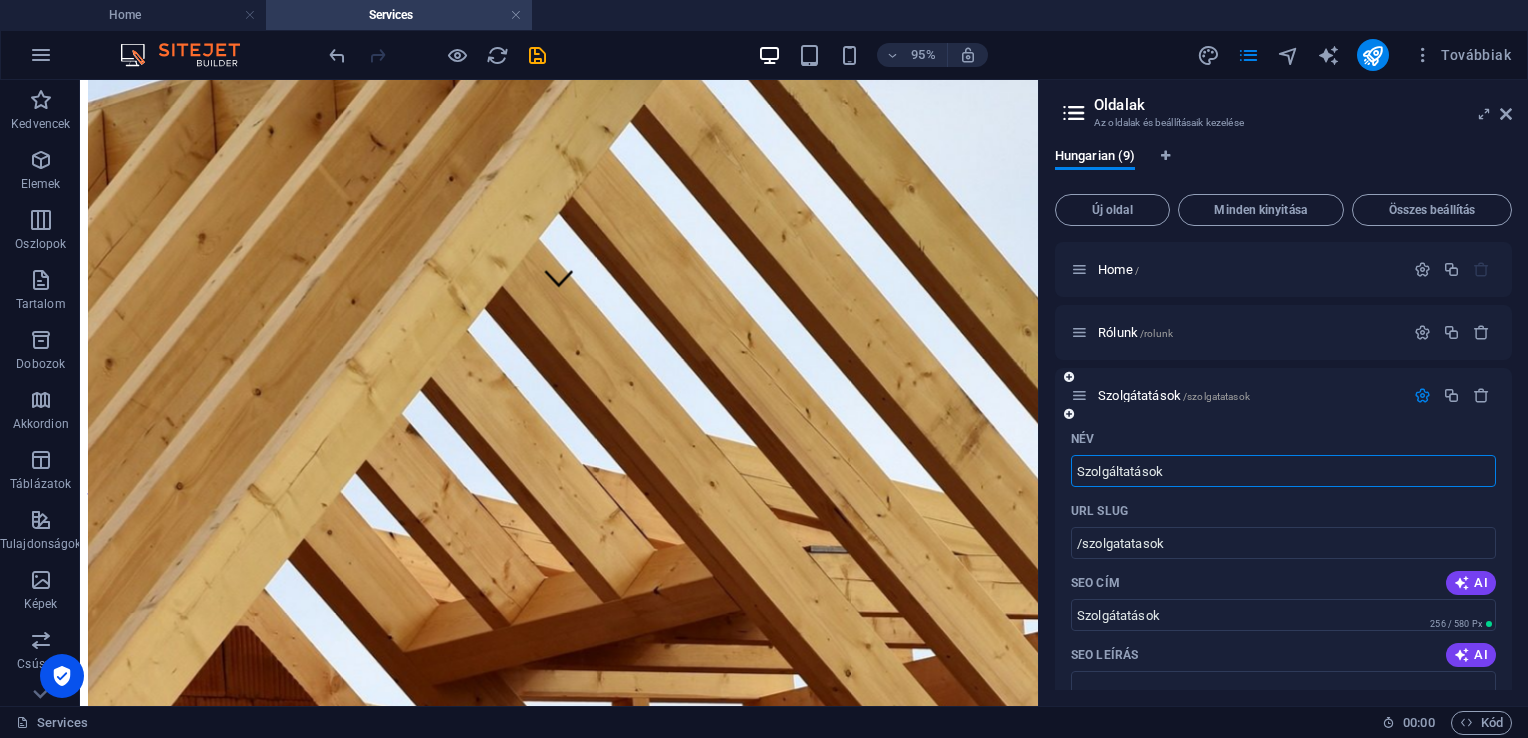 type on "Szolgáltatások" 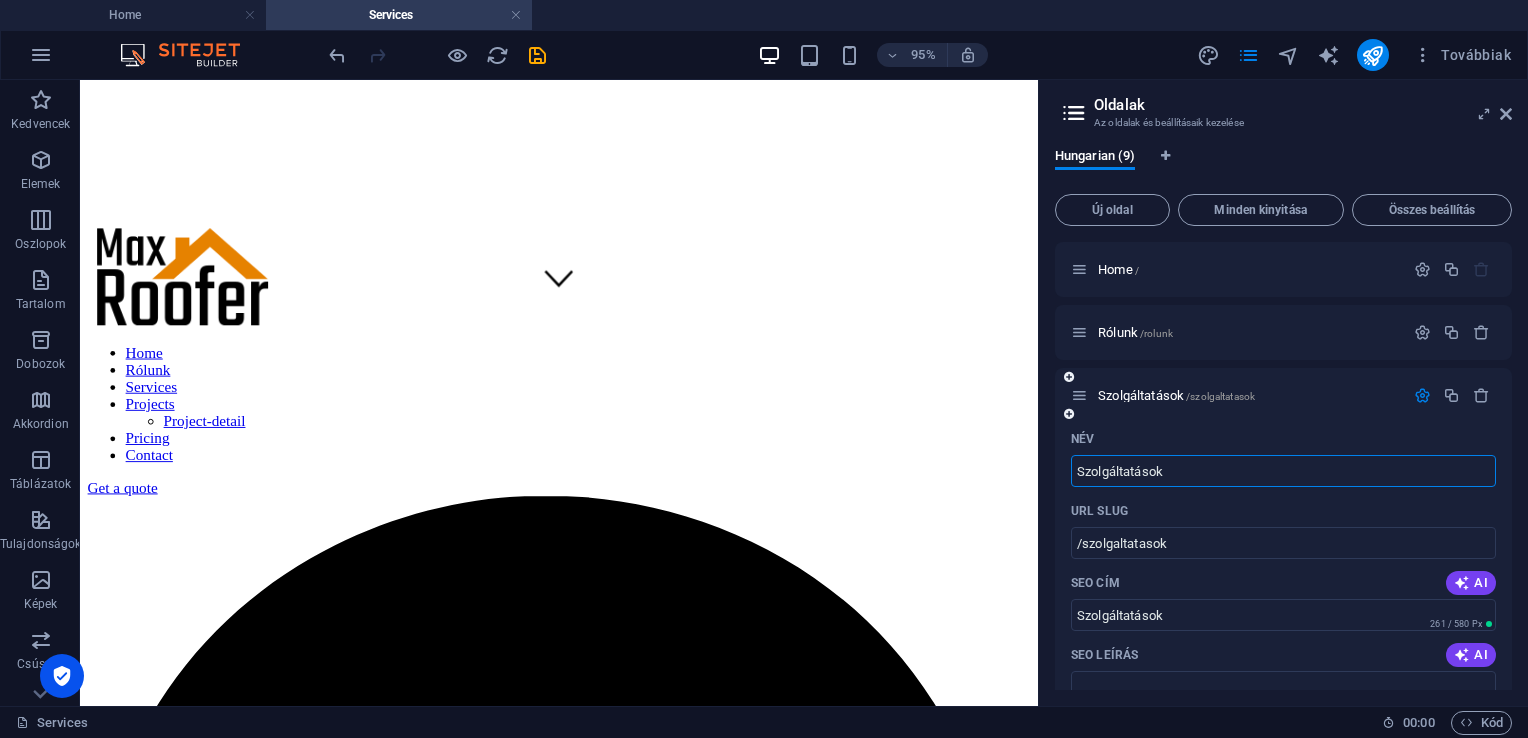 type on "Szolgáltatások" 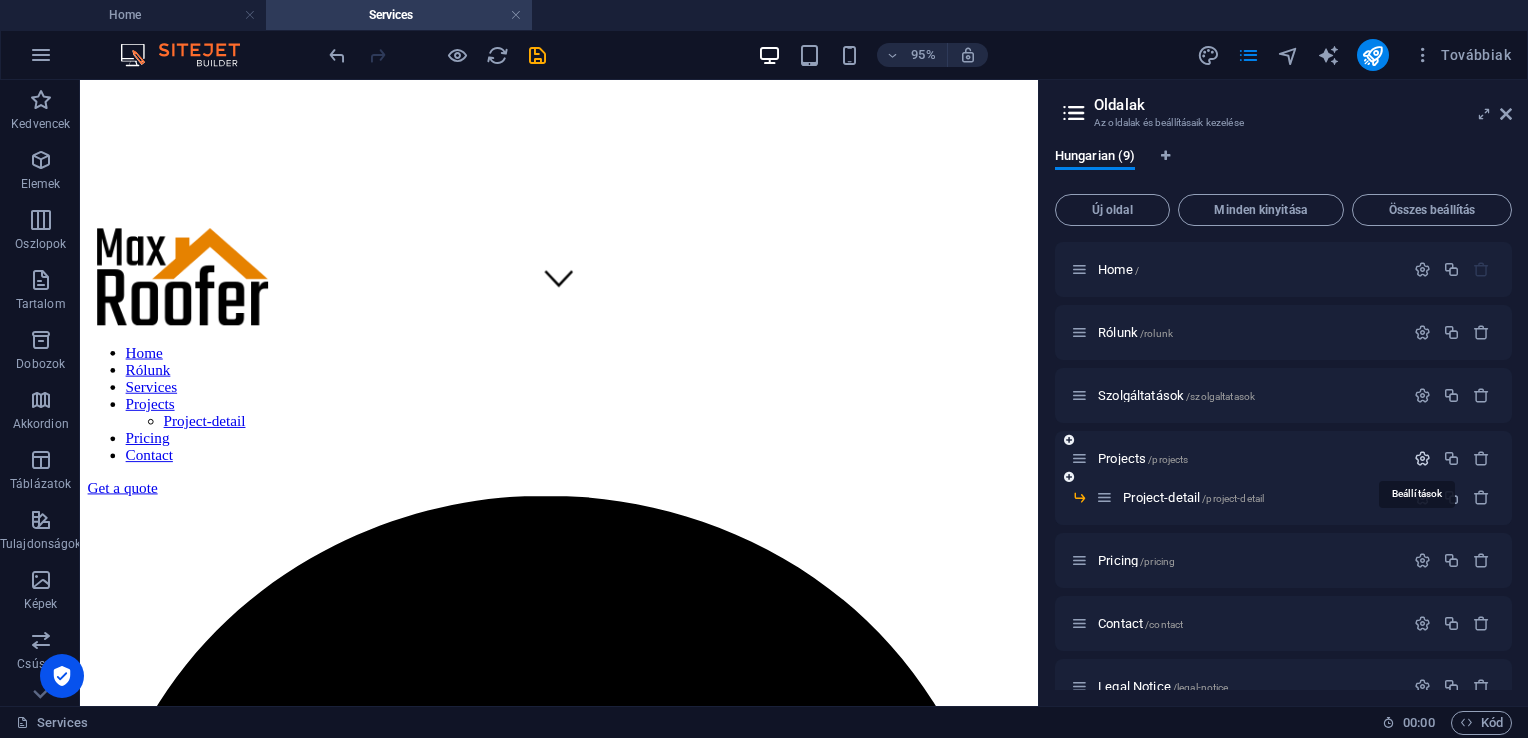 click at bounding box center [1422, 458] 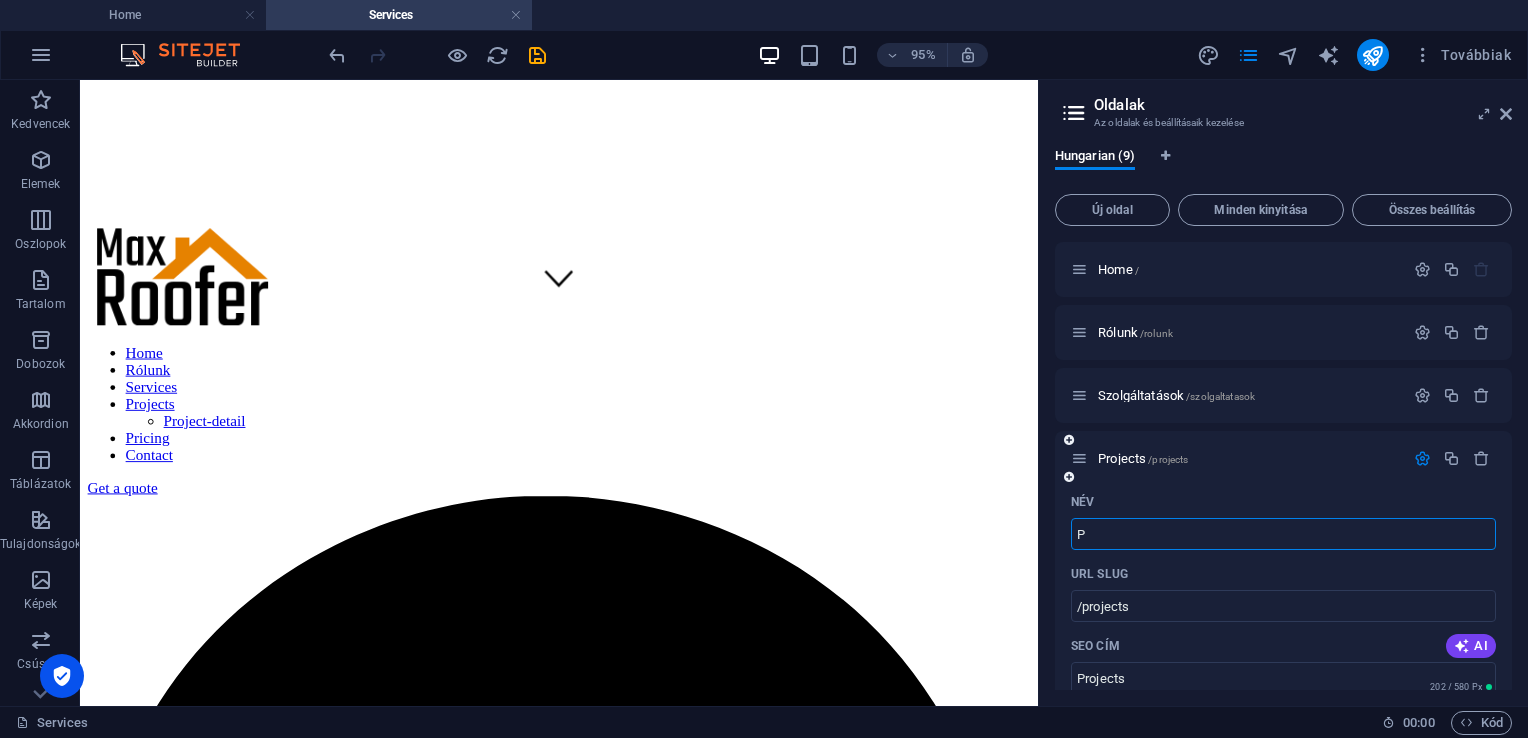 type on "P" 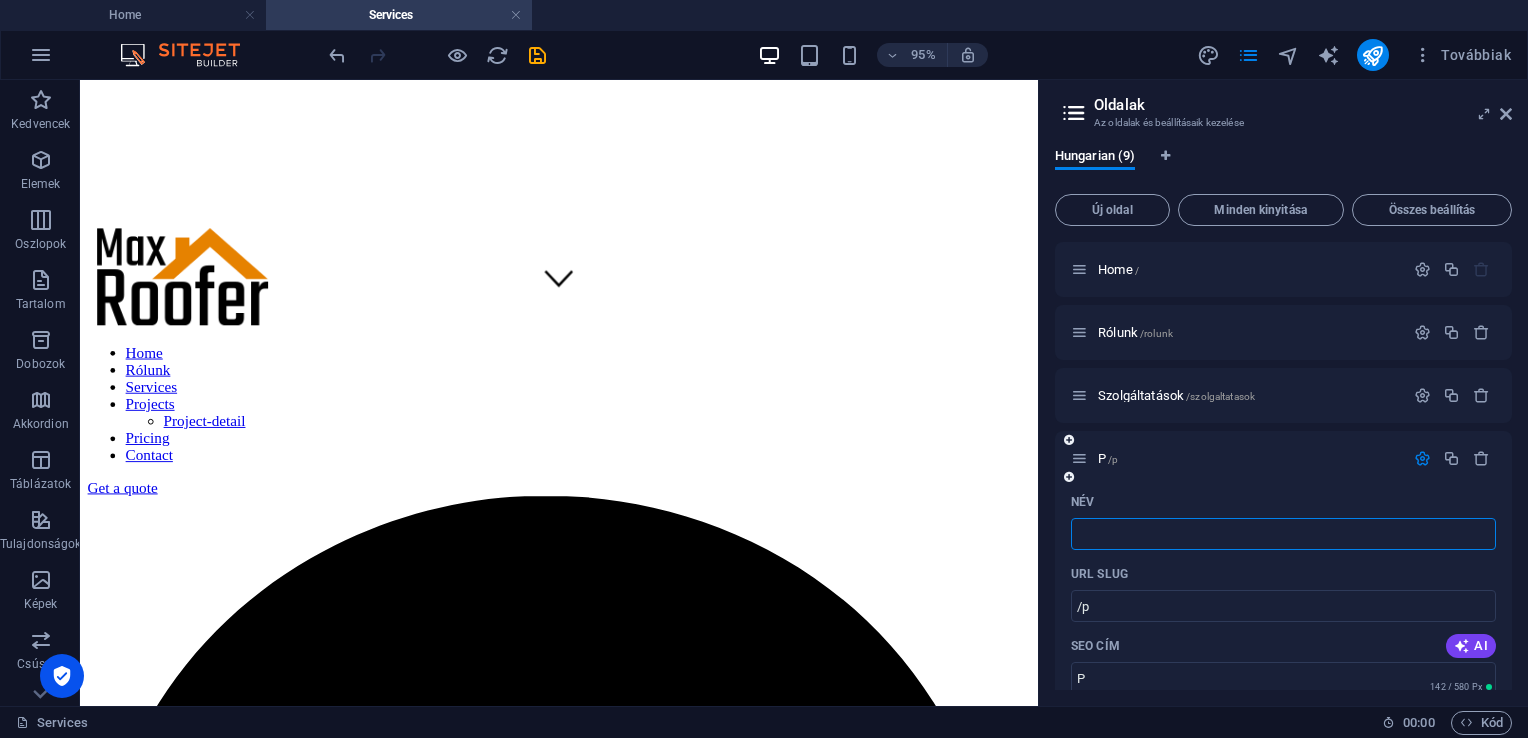 type 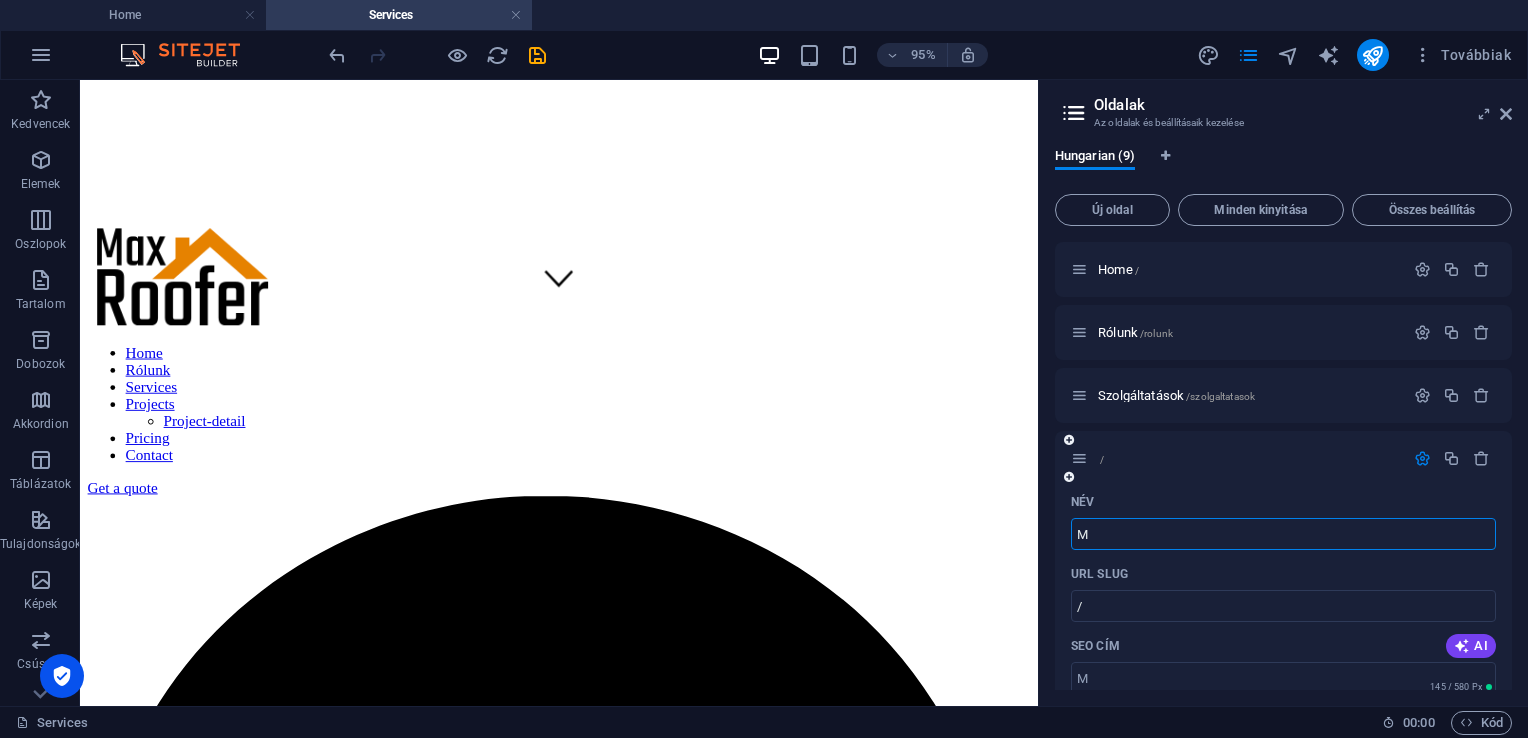 type on "M" 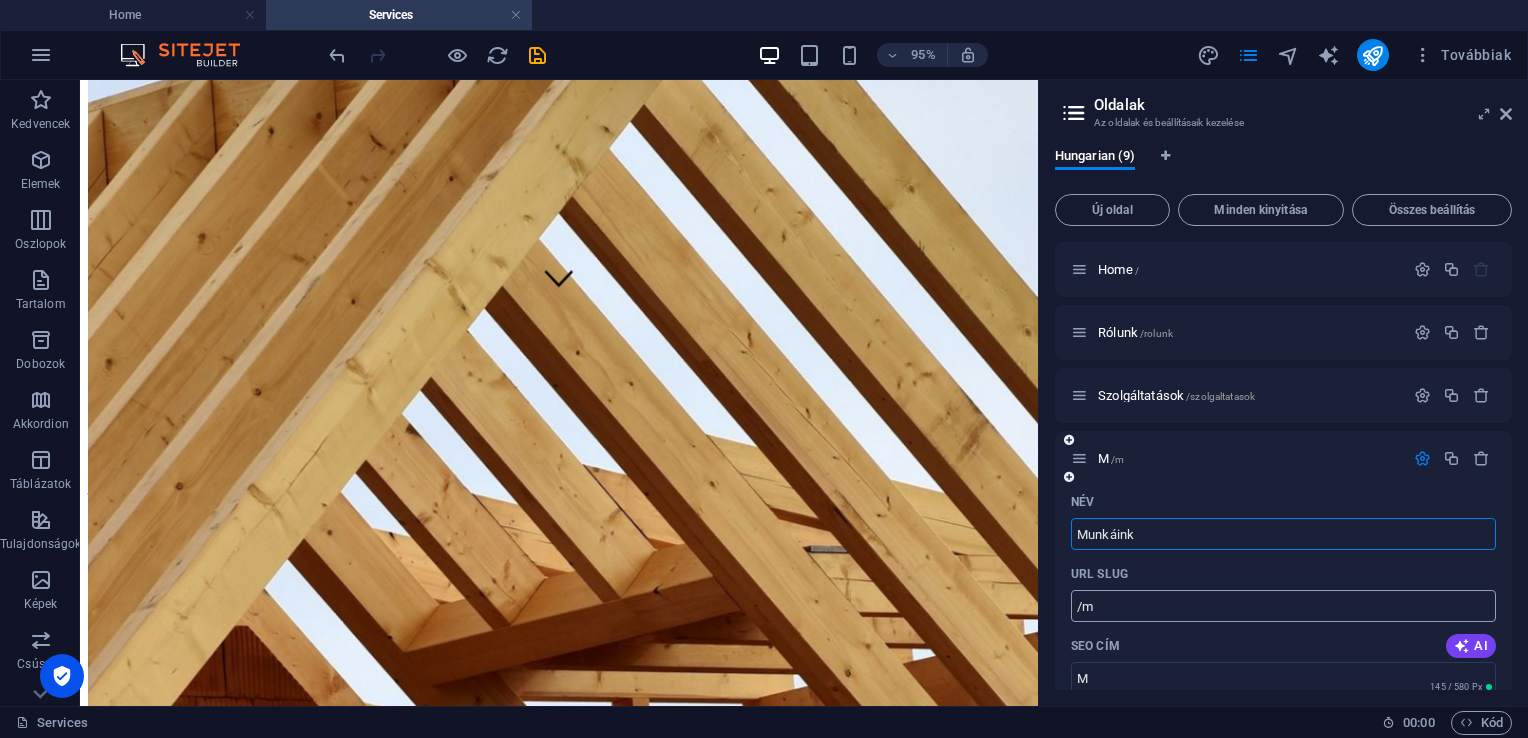 type on "Munkáink" 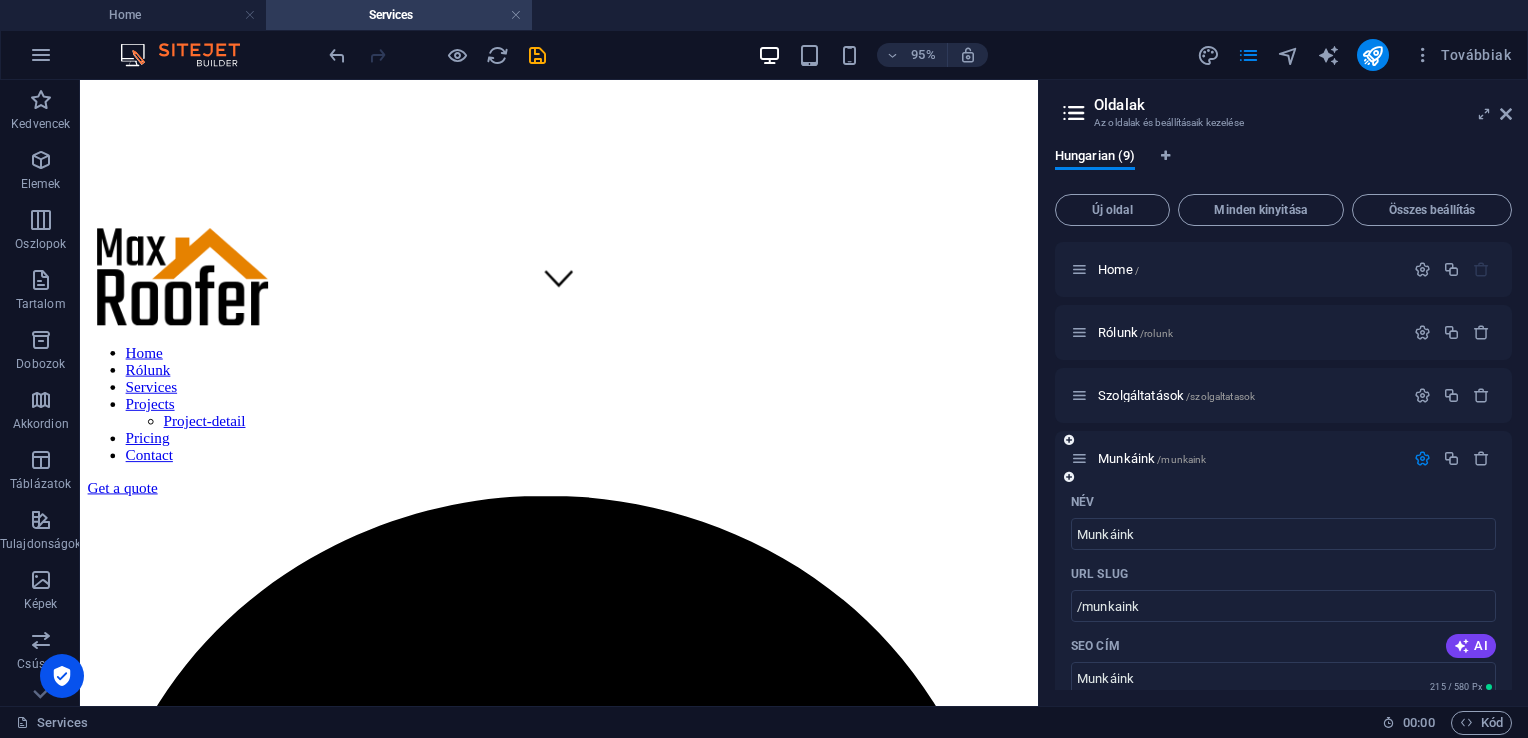 click at bounding box center (1422, 458) 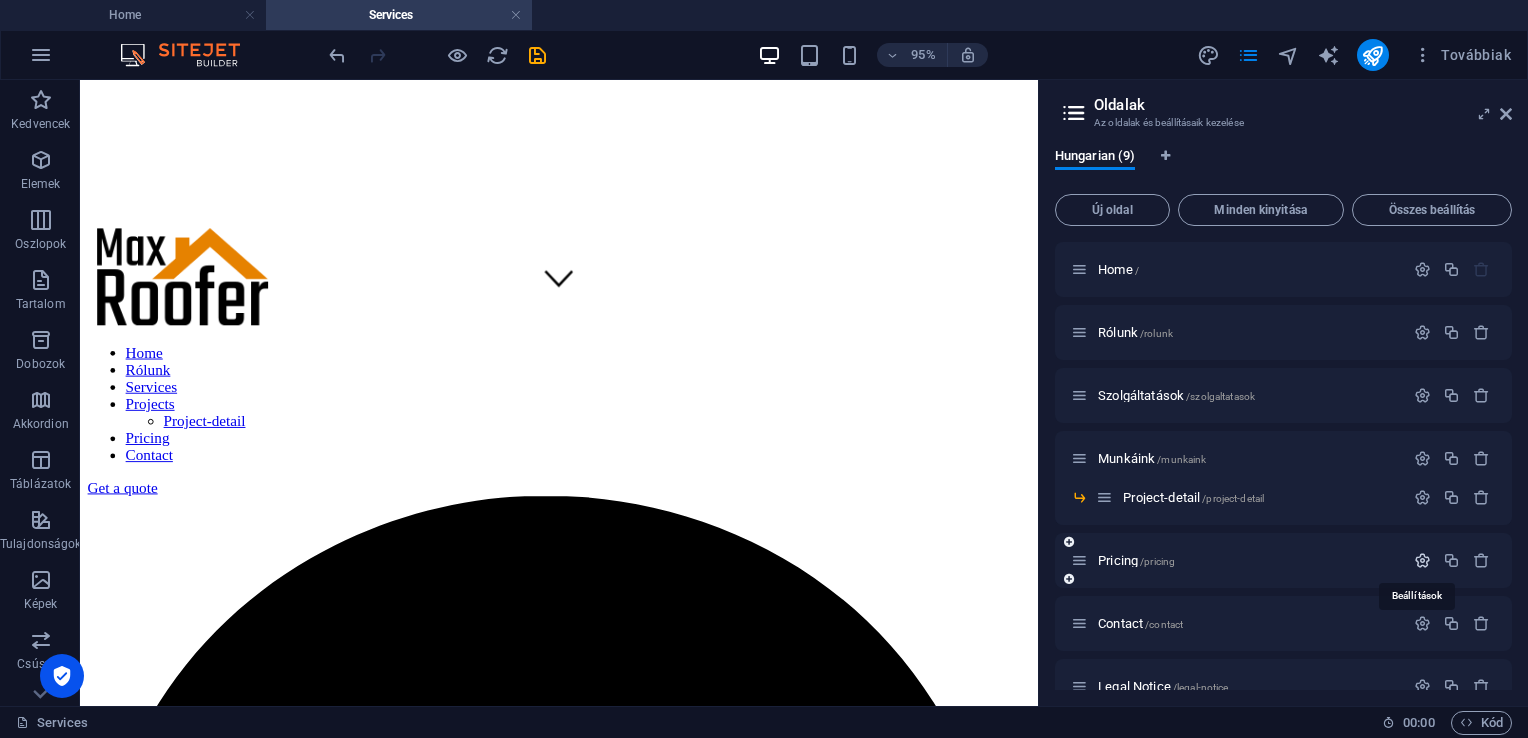 click at bounding box center [1422, 560] 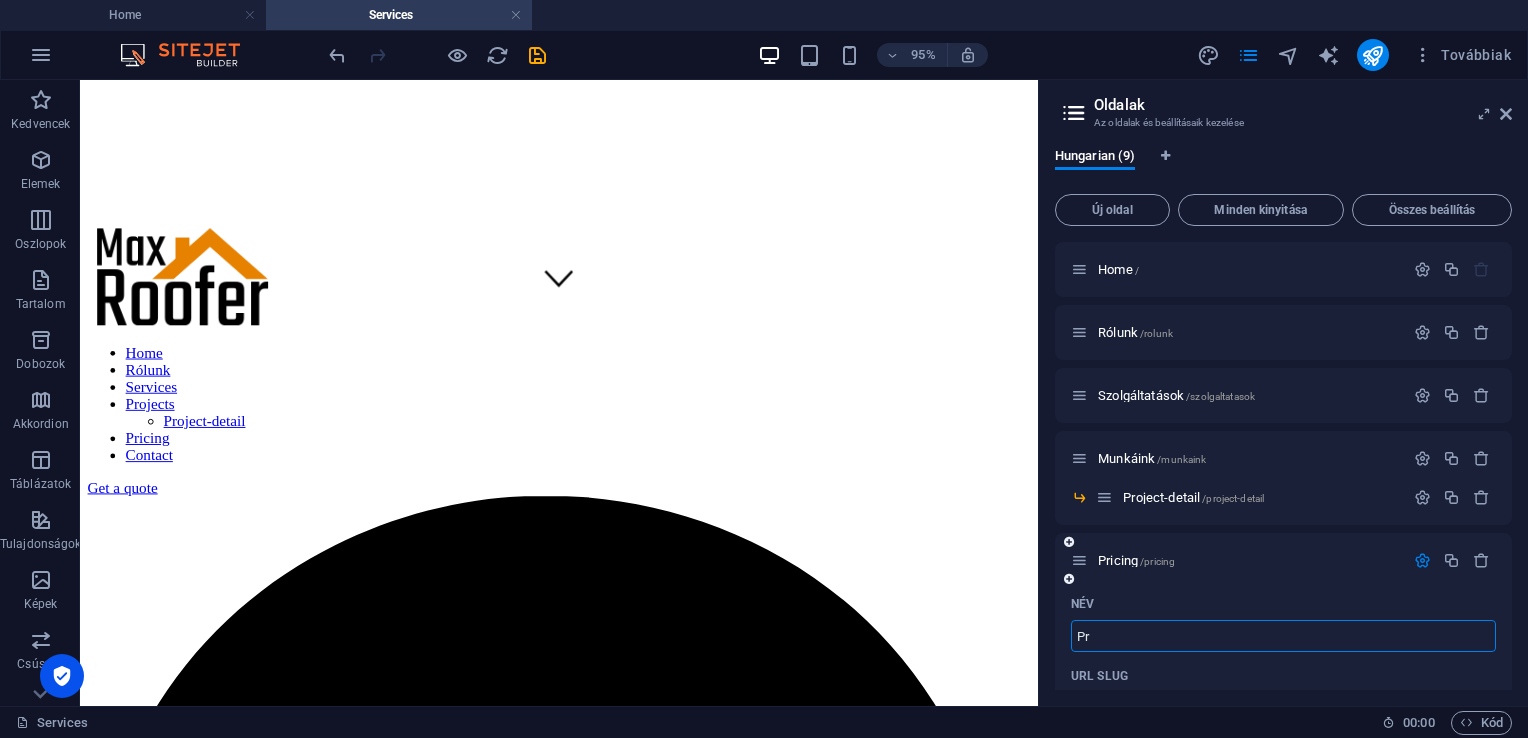 type on "Pr" 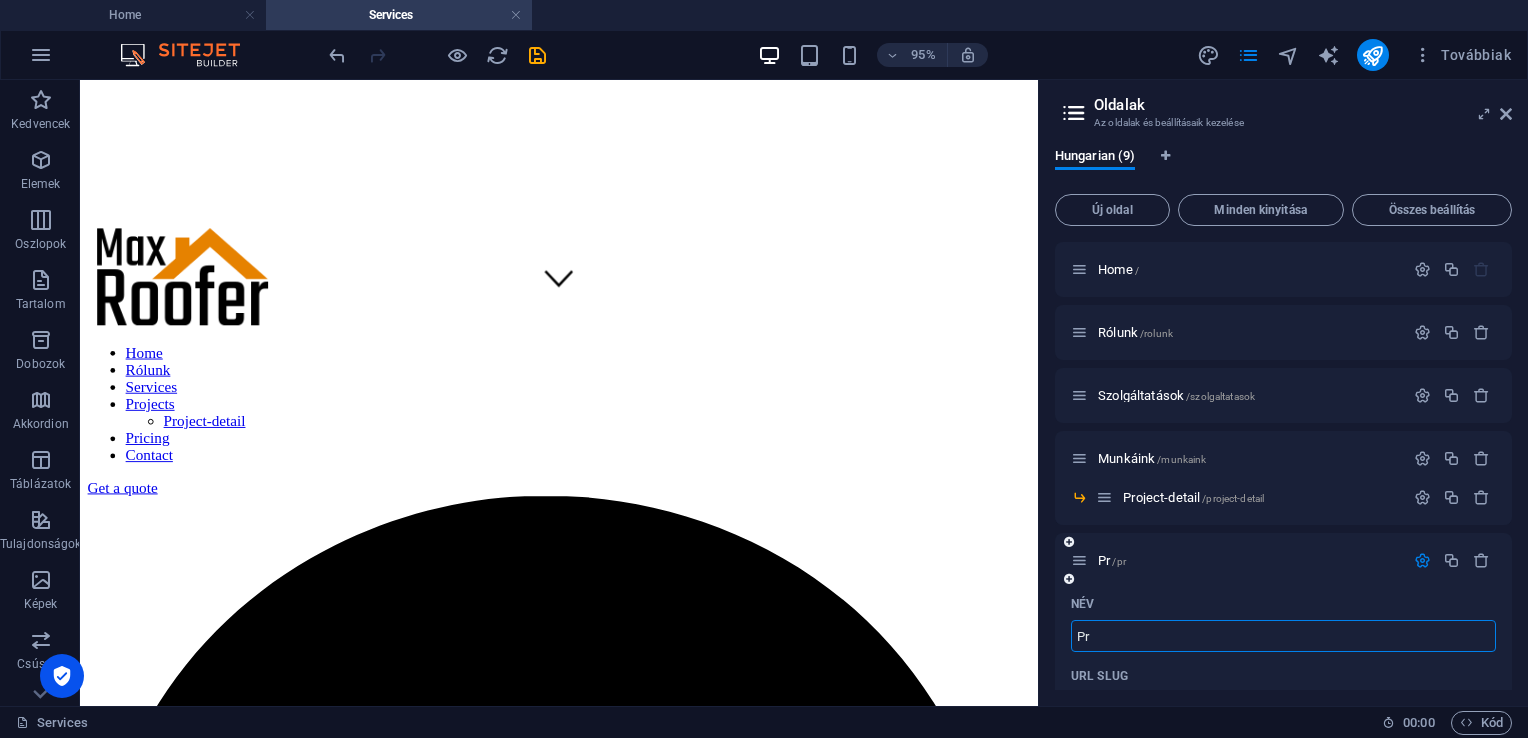 type on "P" 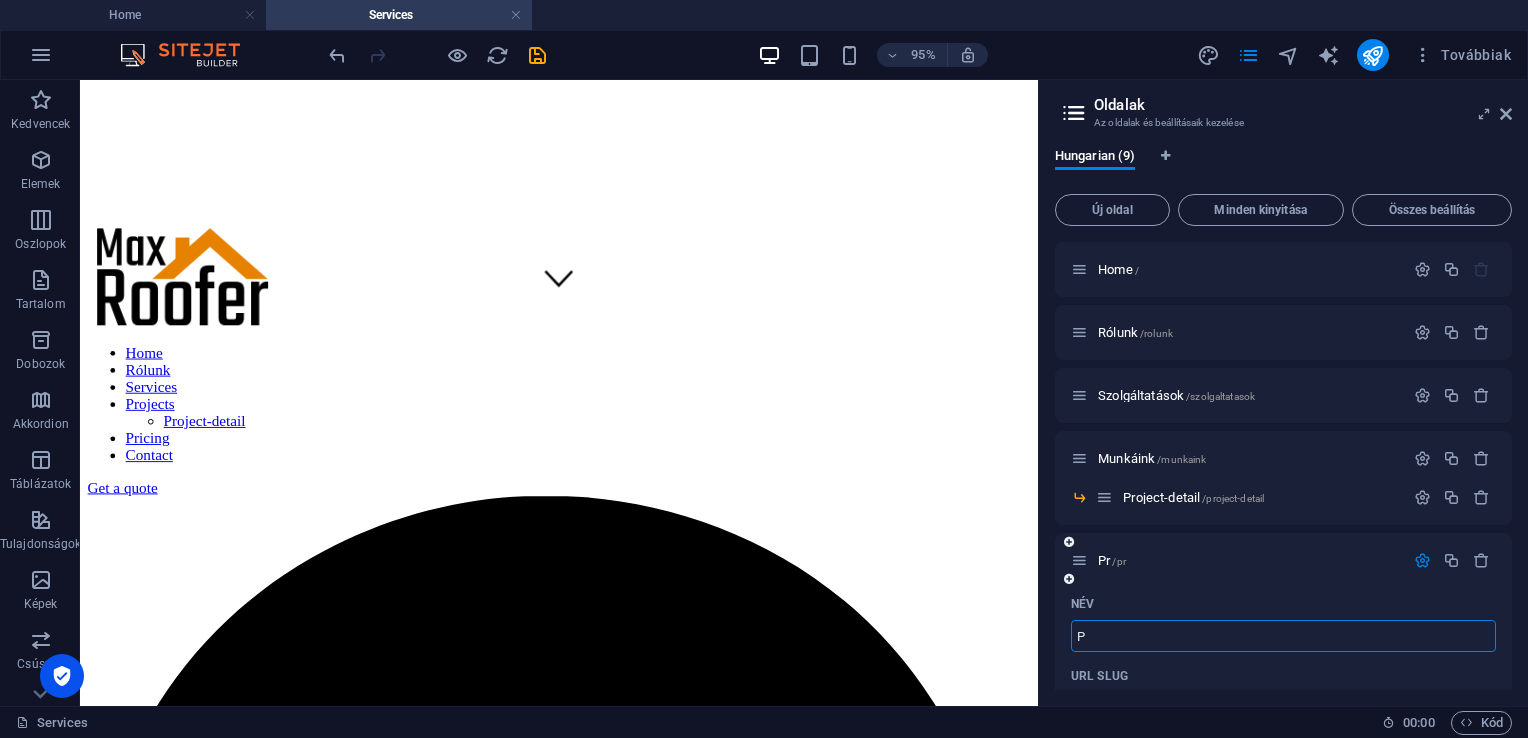type 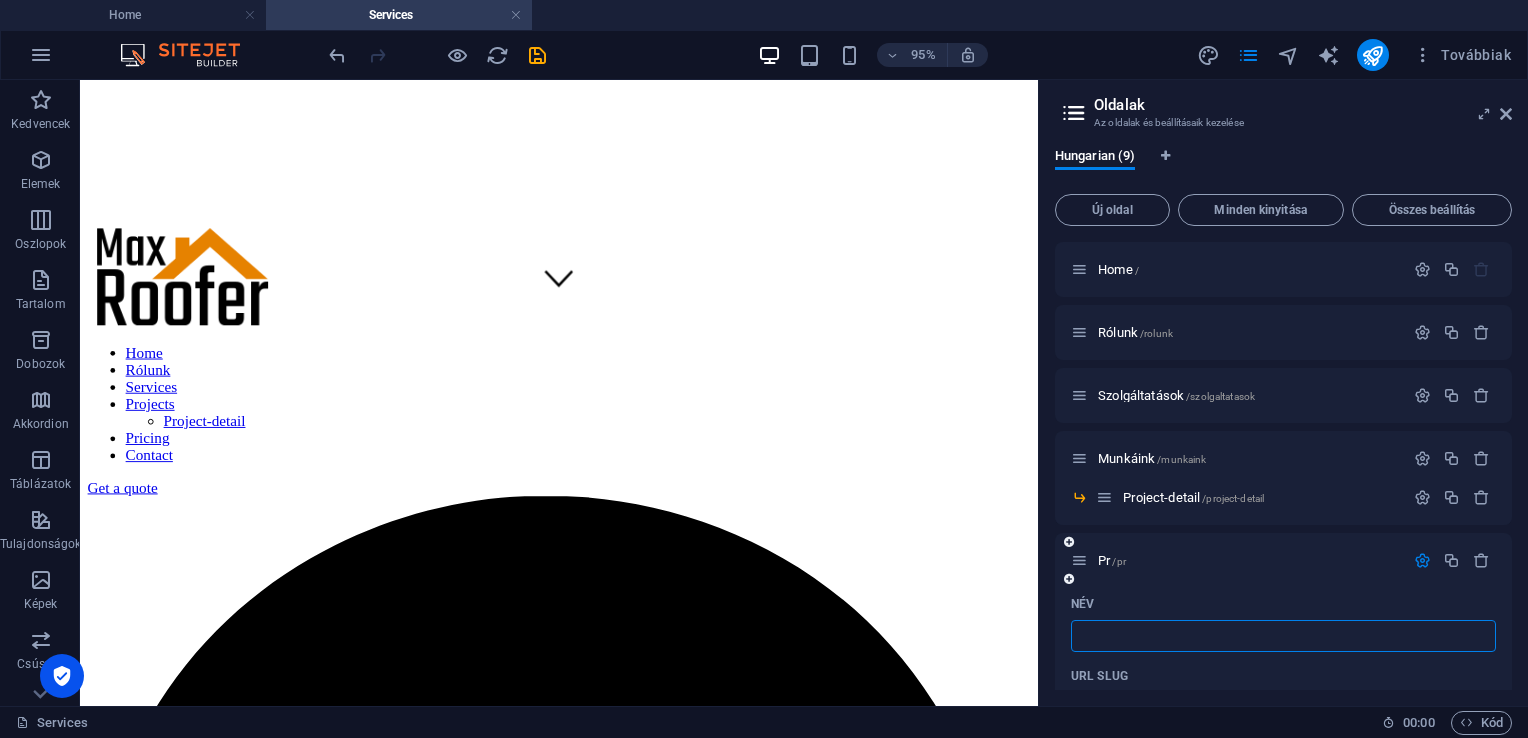 type on "/p" 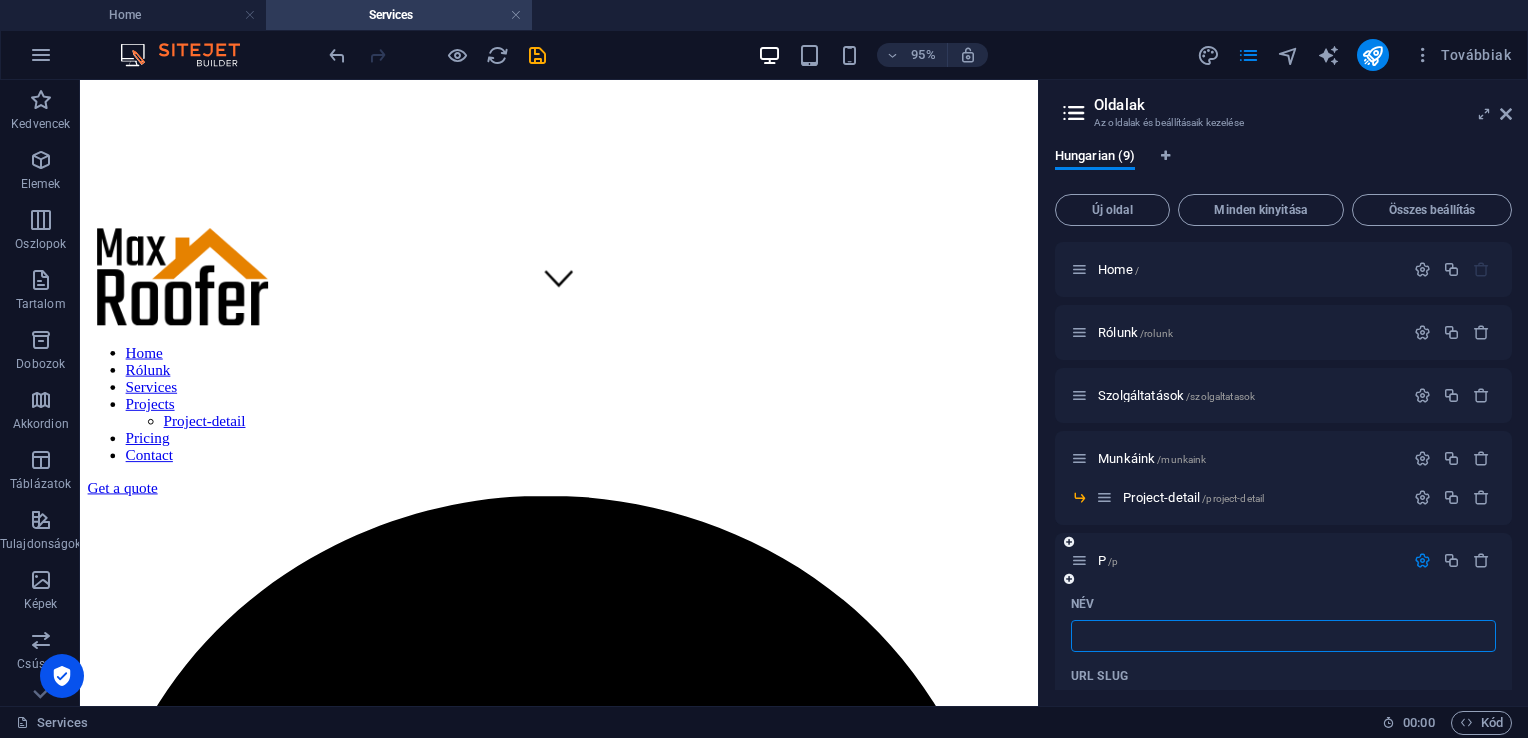 type 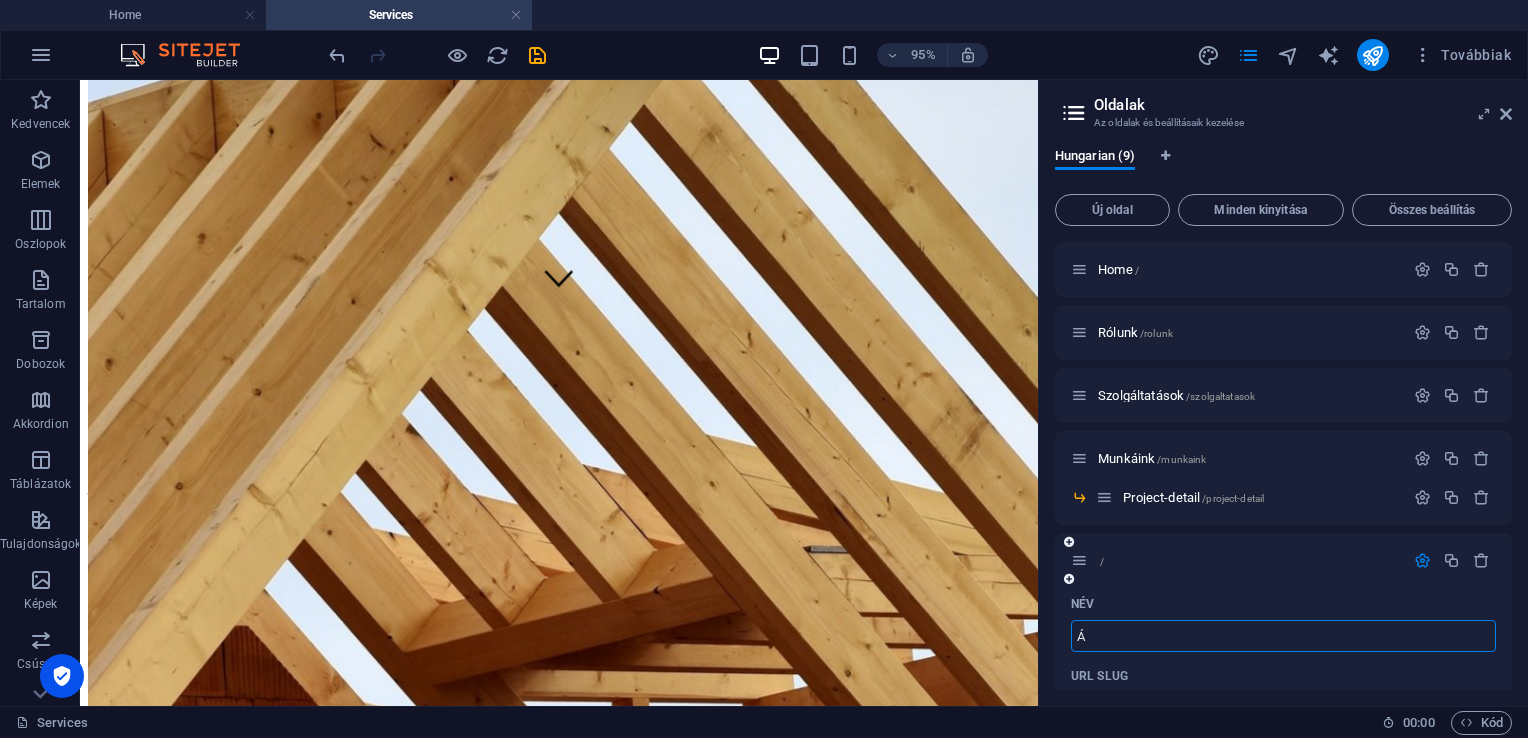 type on "Á" 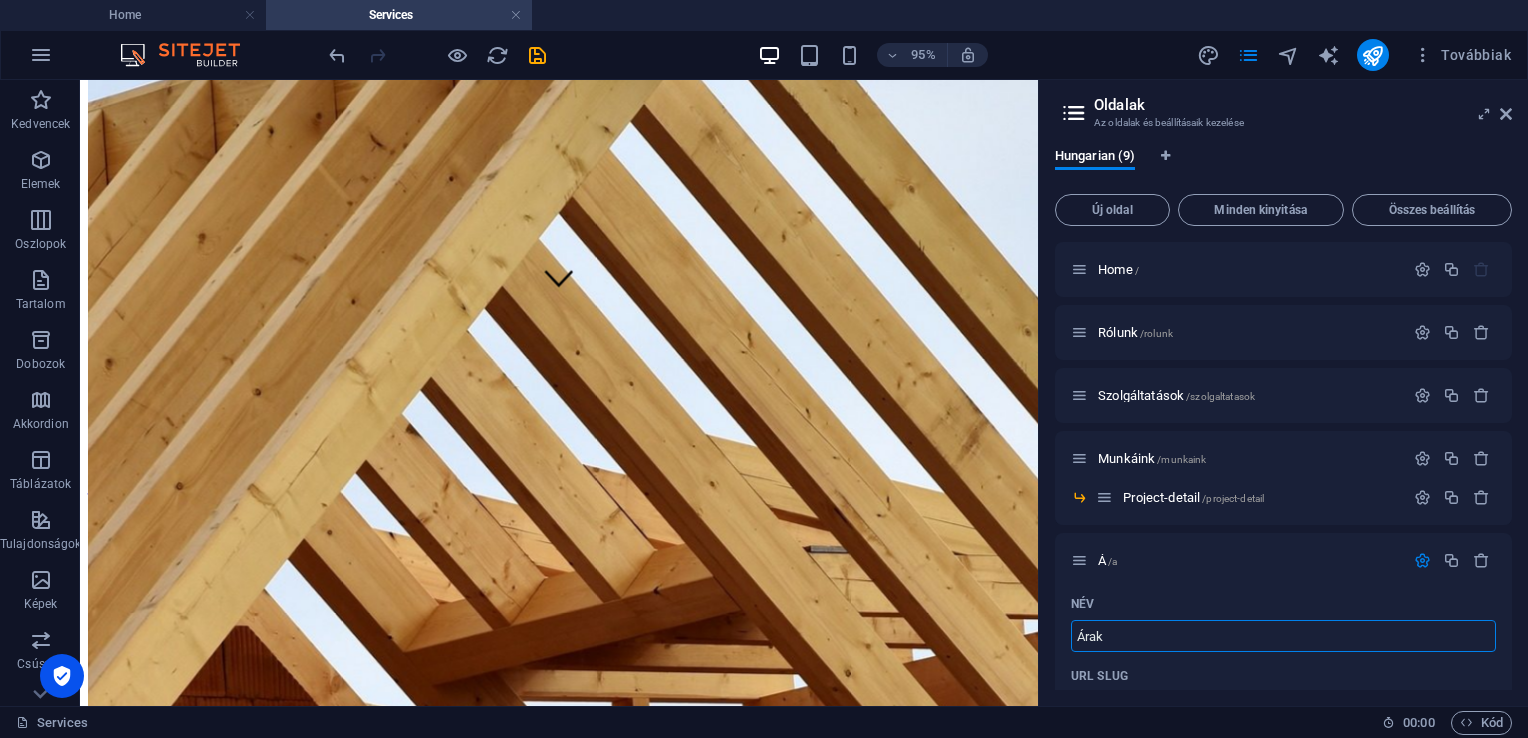 type on "Árak" 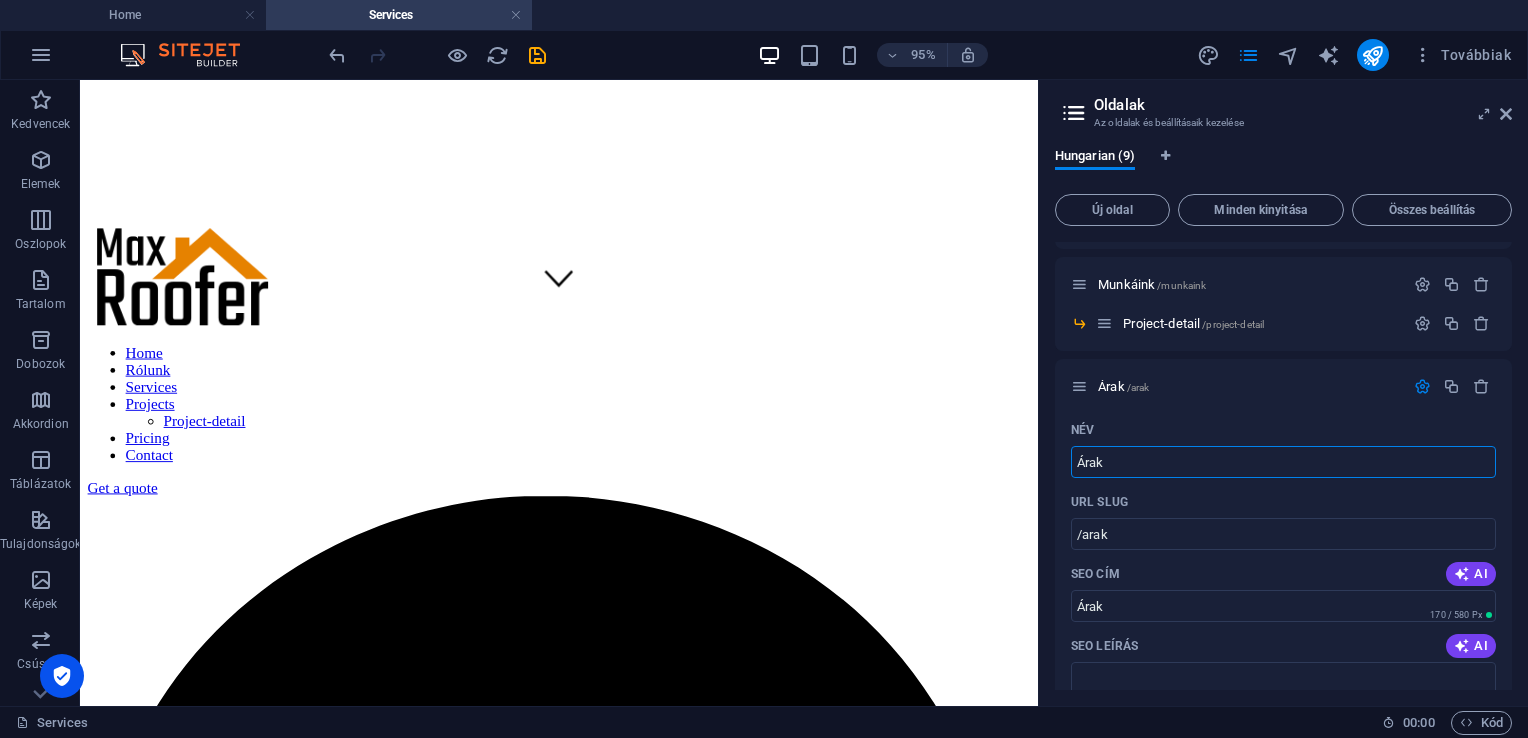 scroll, scrollTop: 185, scrollLeft: 0, axis: vertical 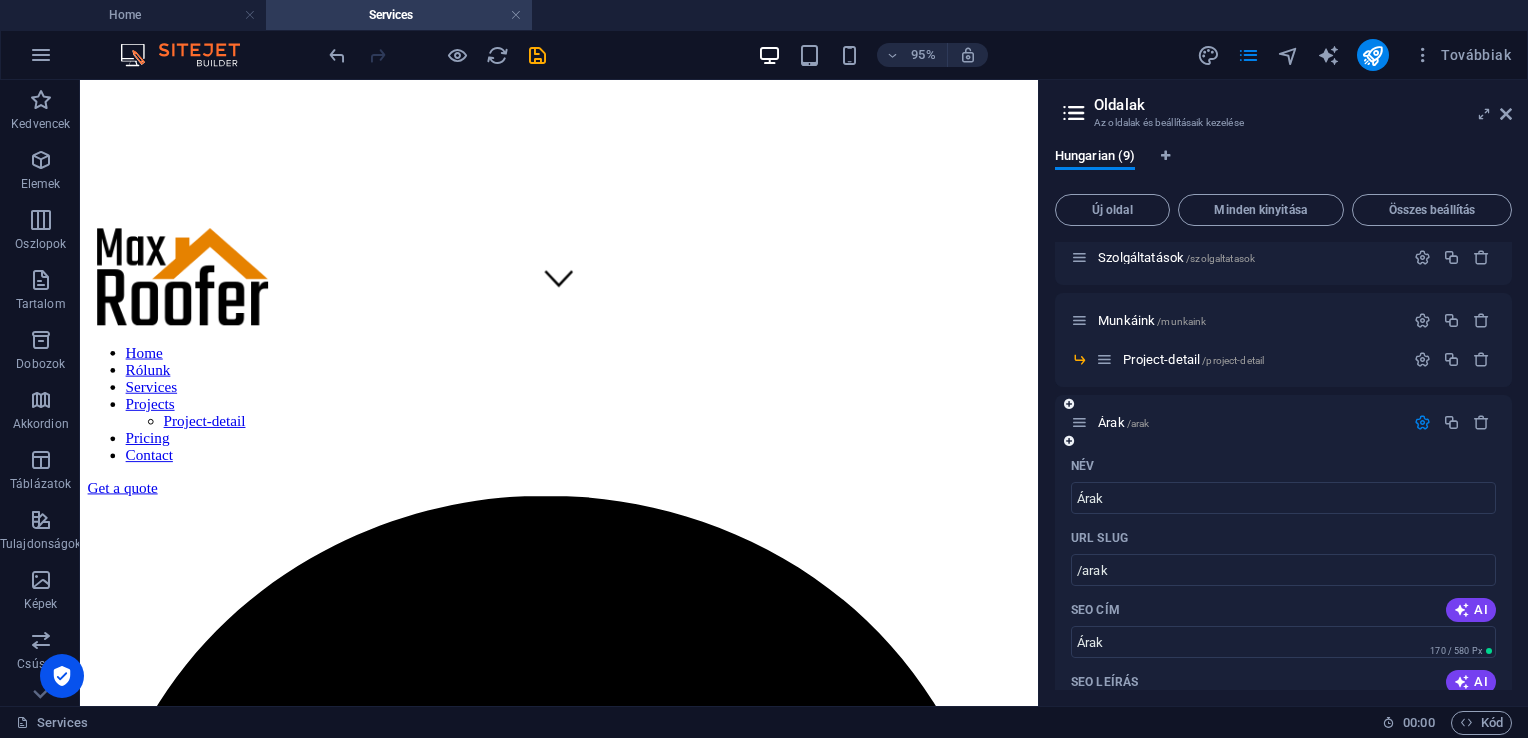 click at bounding box center (1422, 422) 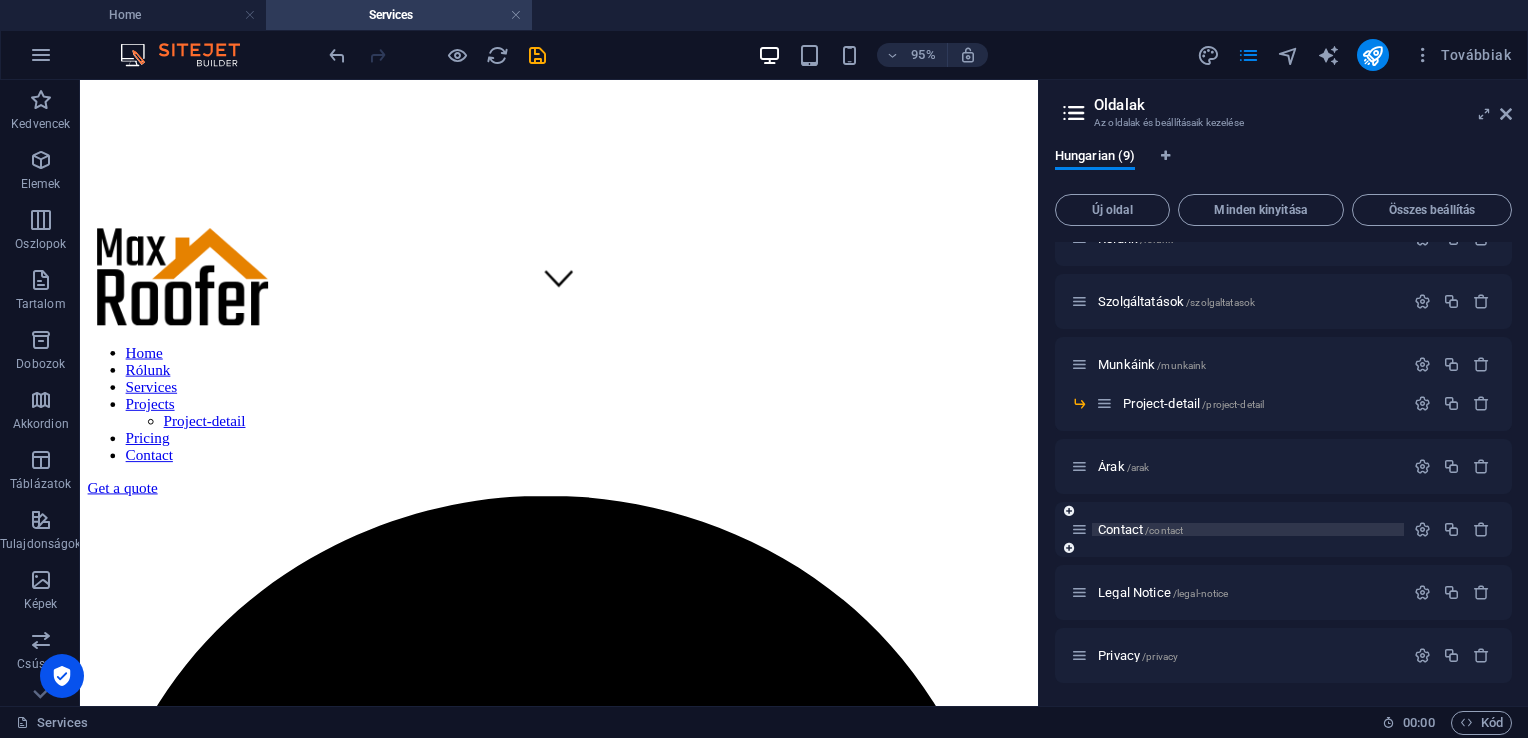 click on "Contact /contact" at bounding box center [1248, 529] 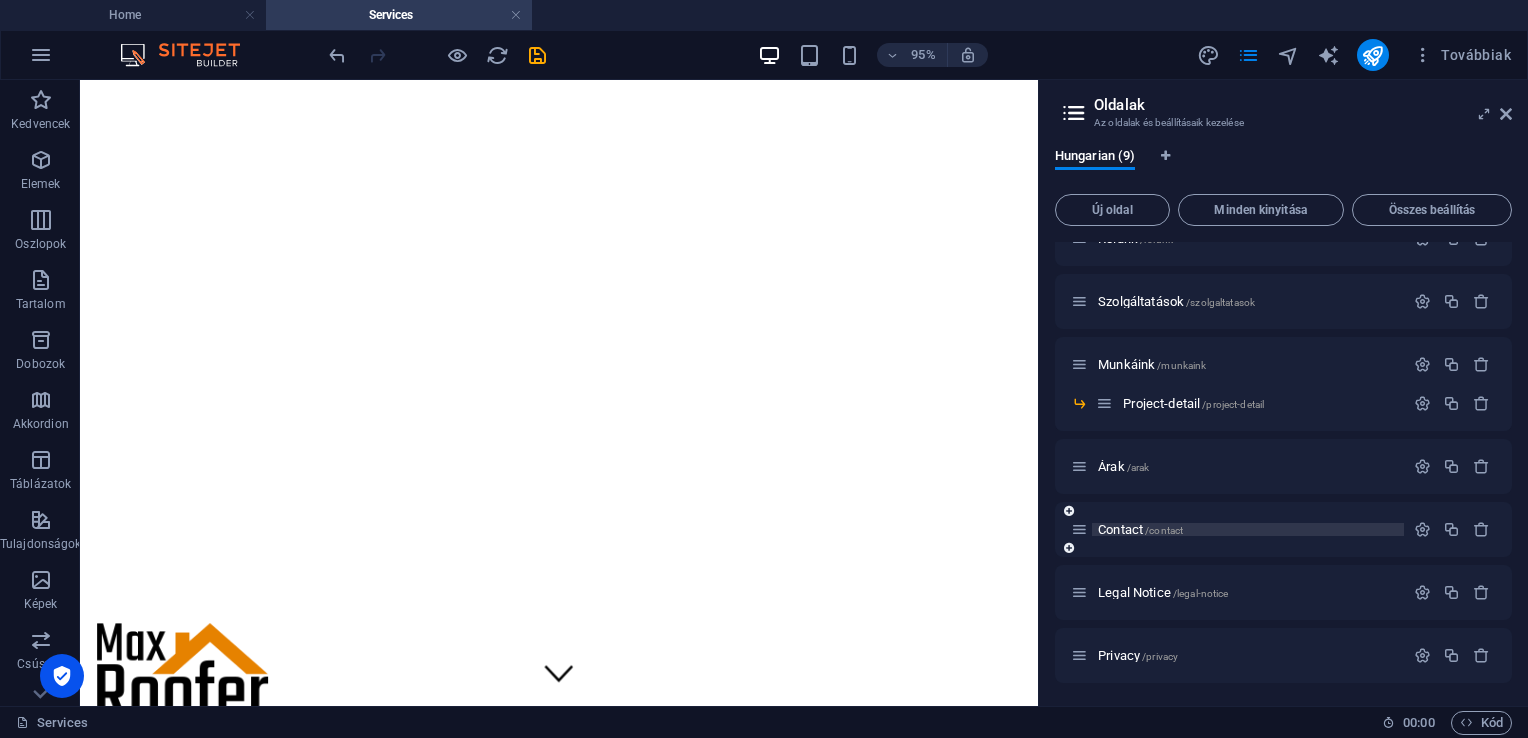 scroll, scrollTop: 13, scrollLeft: 0, axis: vertical 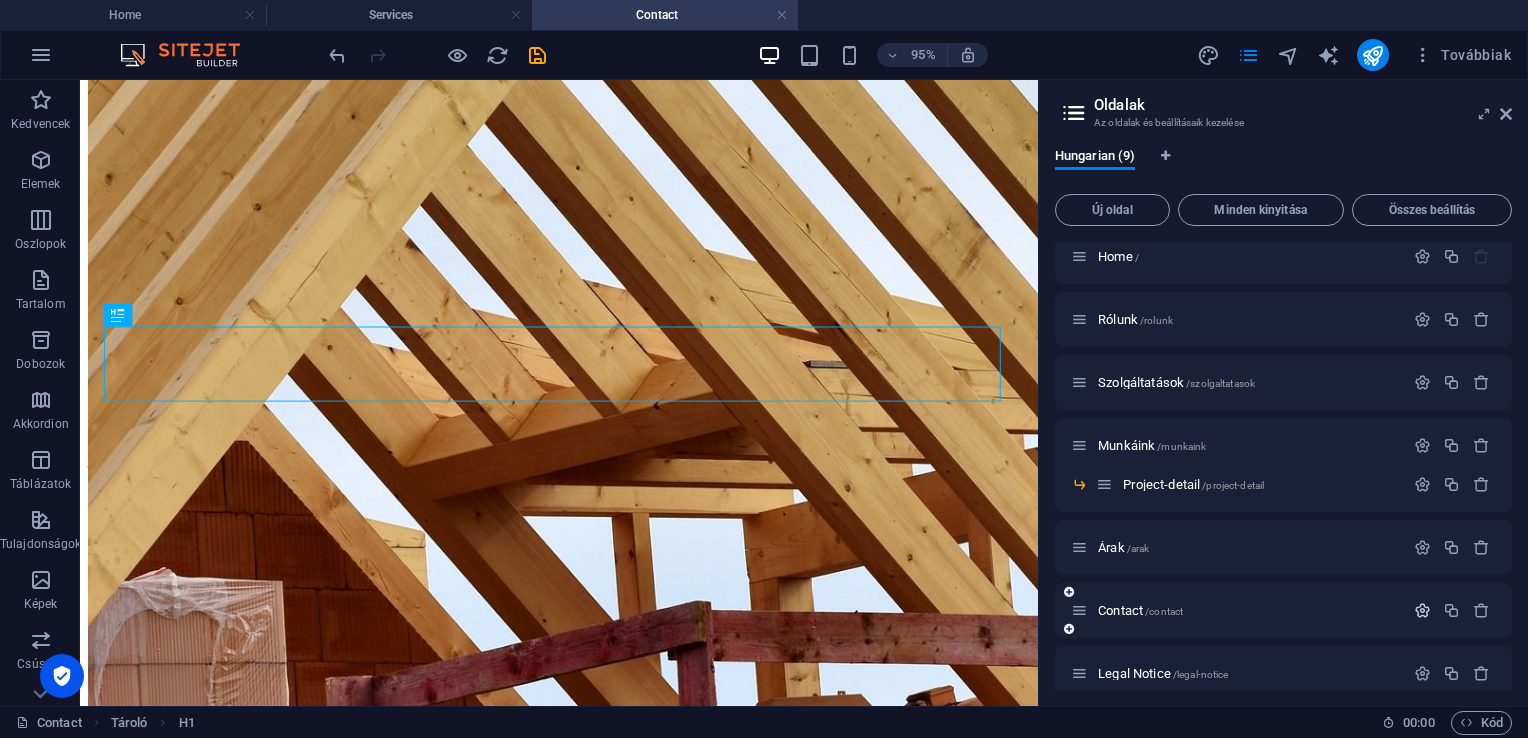 click at bounding box center [1422, 610] 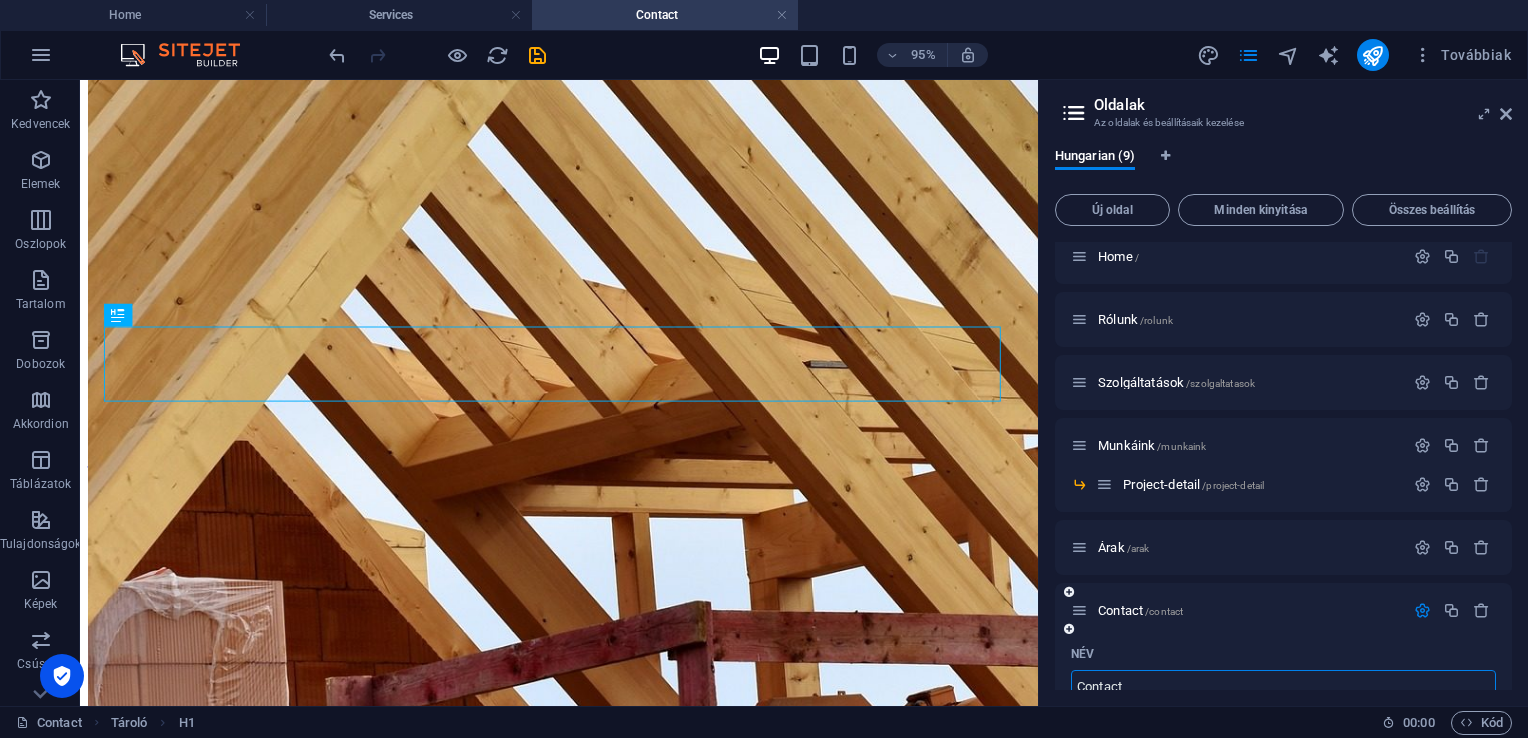 scroll, scrollTop: 24, scrollLeft: 0, axis: vertical 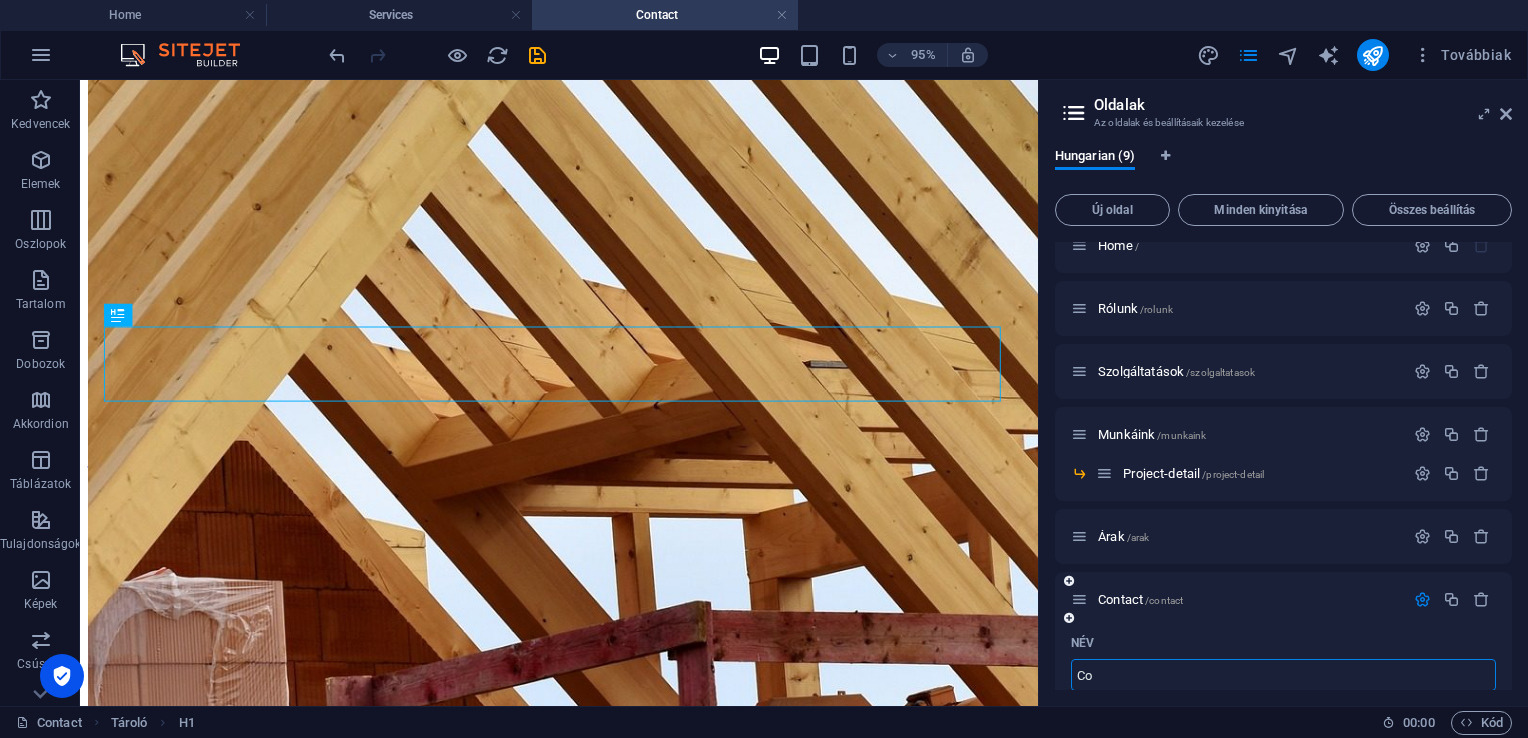 type on "C" 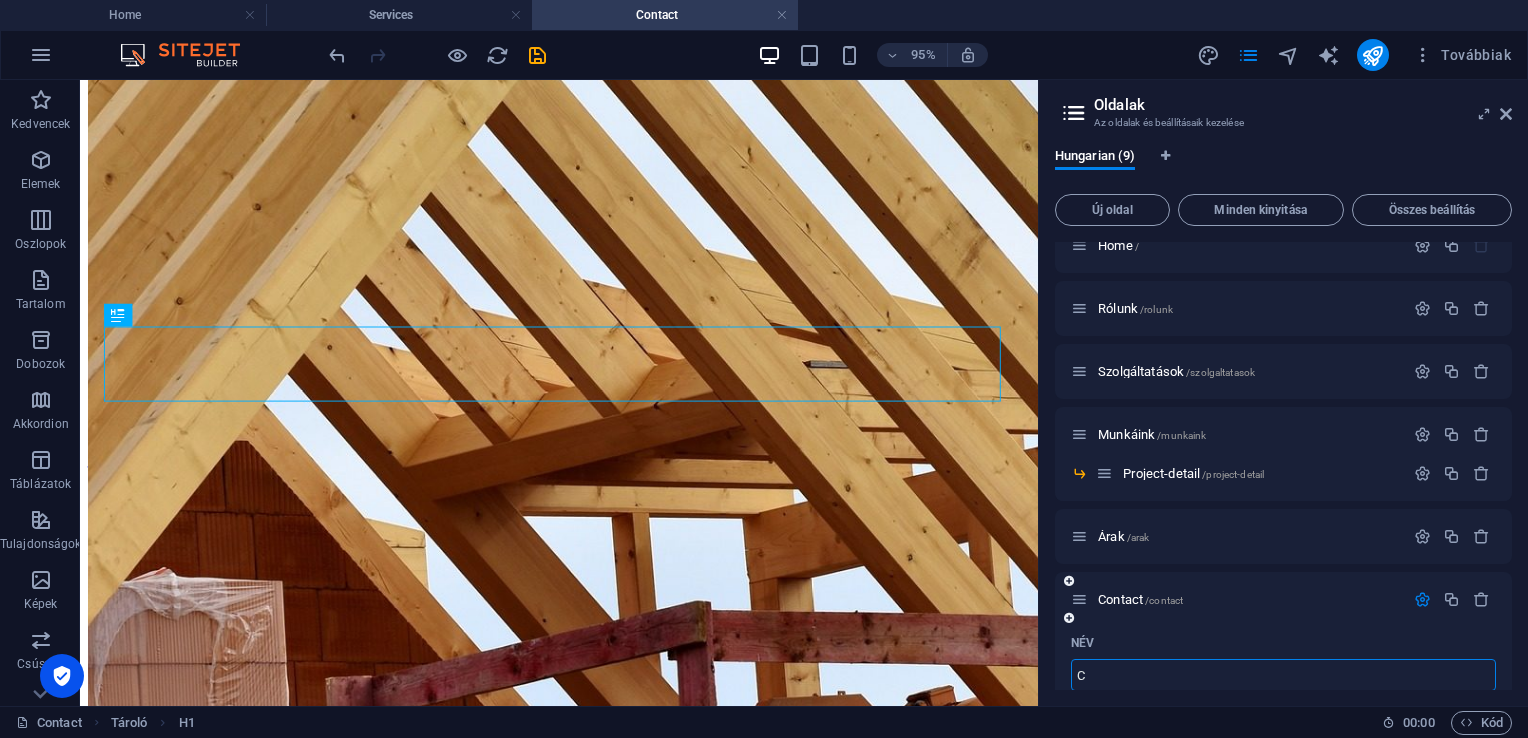 type 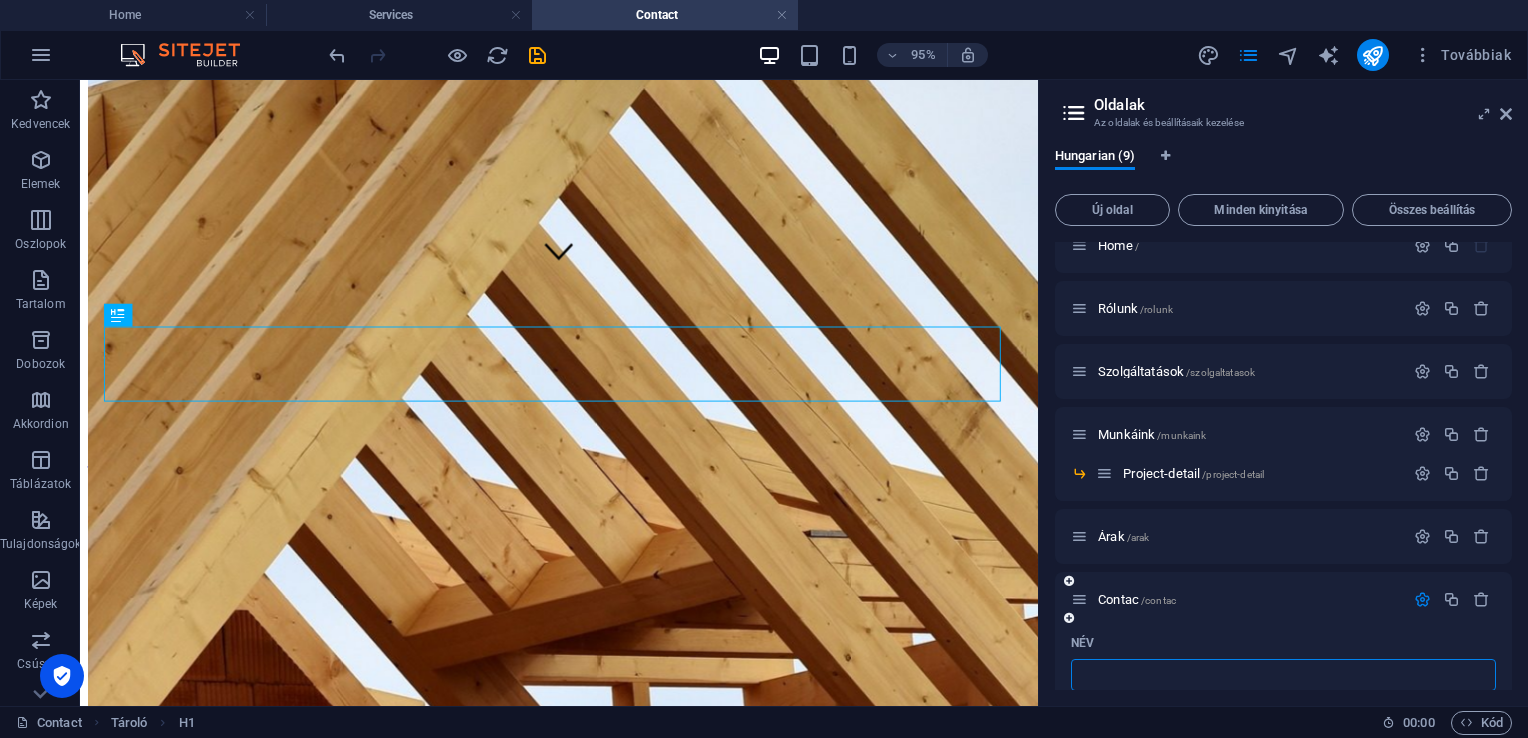 type 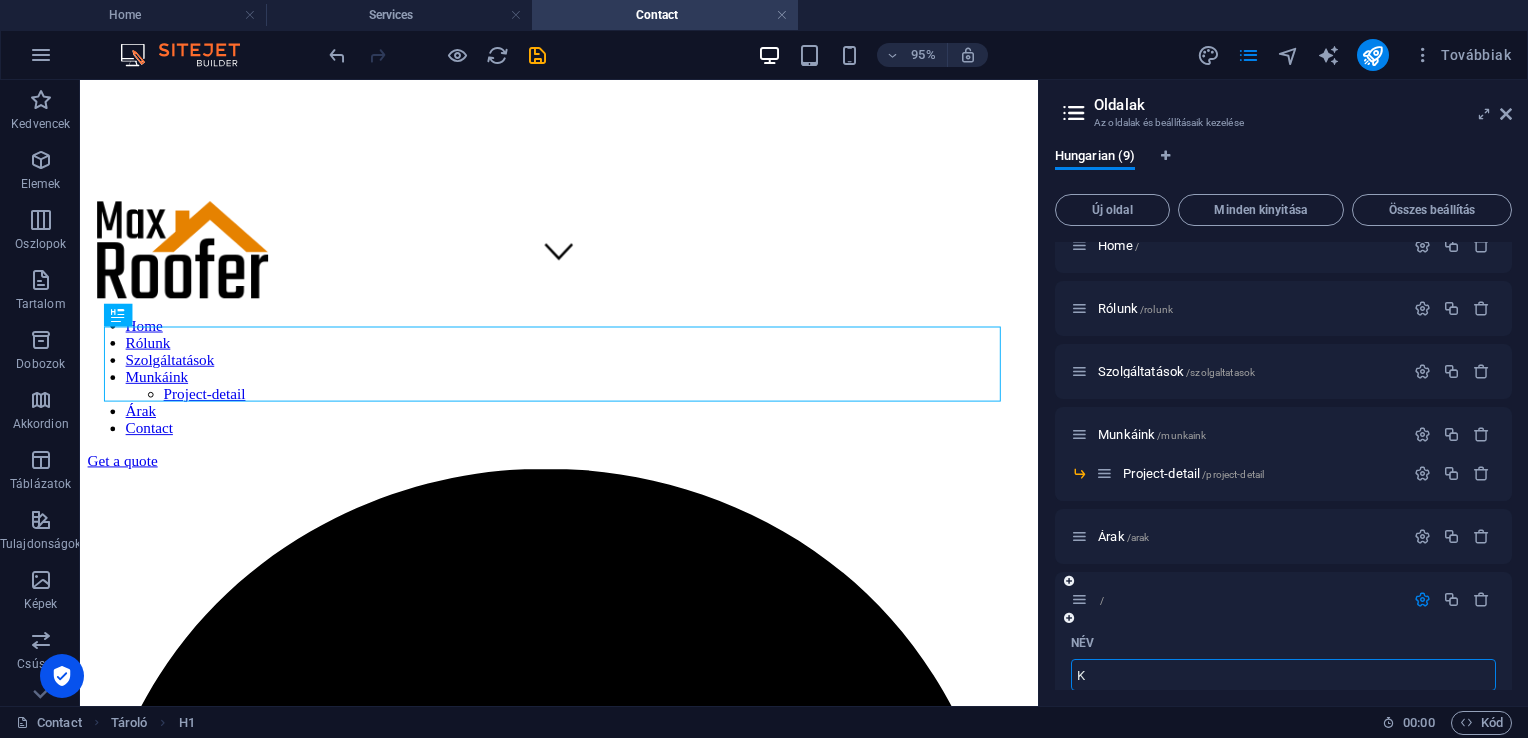 type on "K" 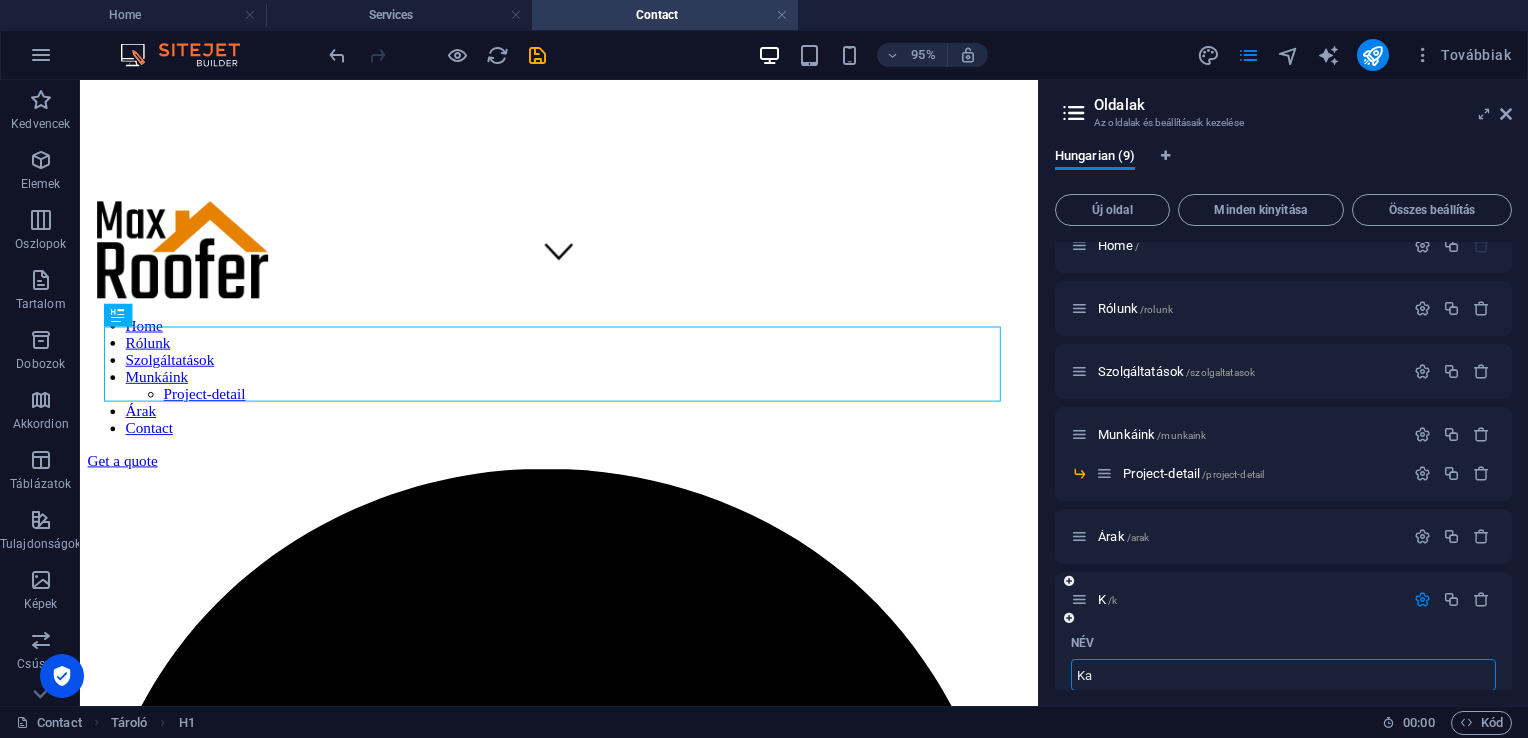 type on "Ka" 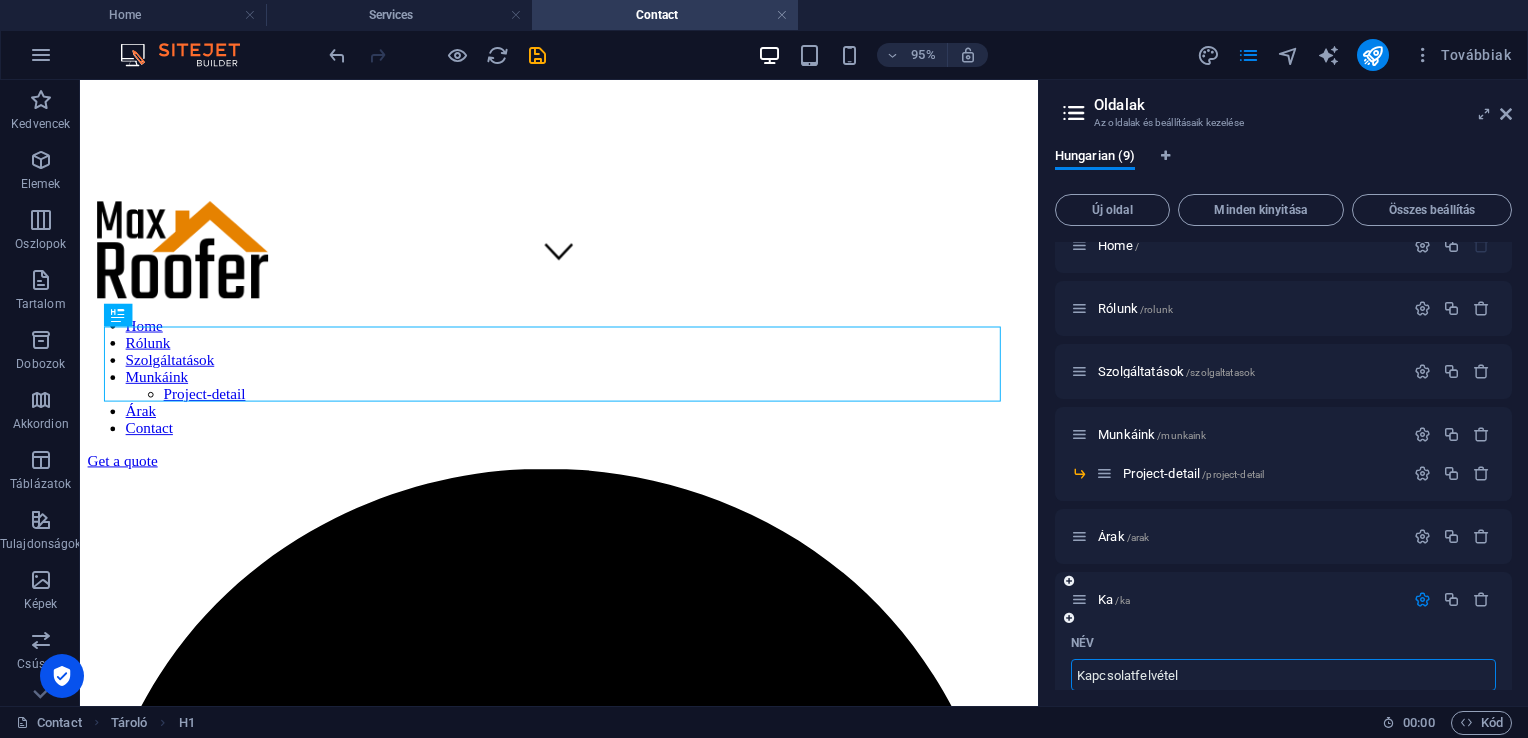type on "Kapcsolatfelvétel" 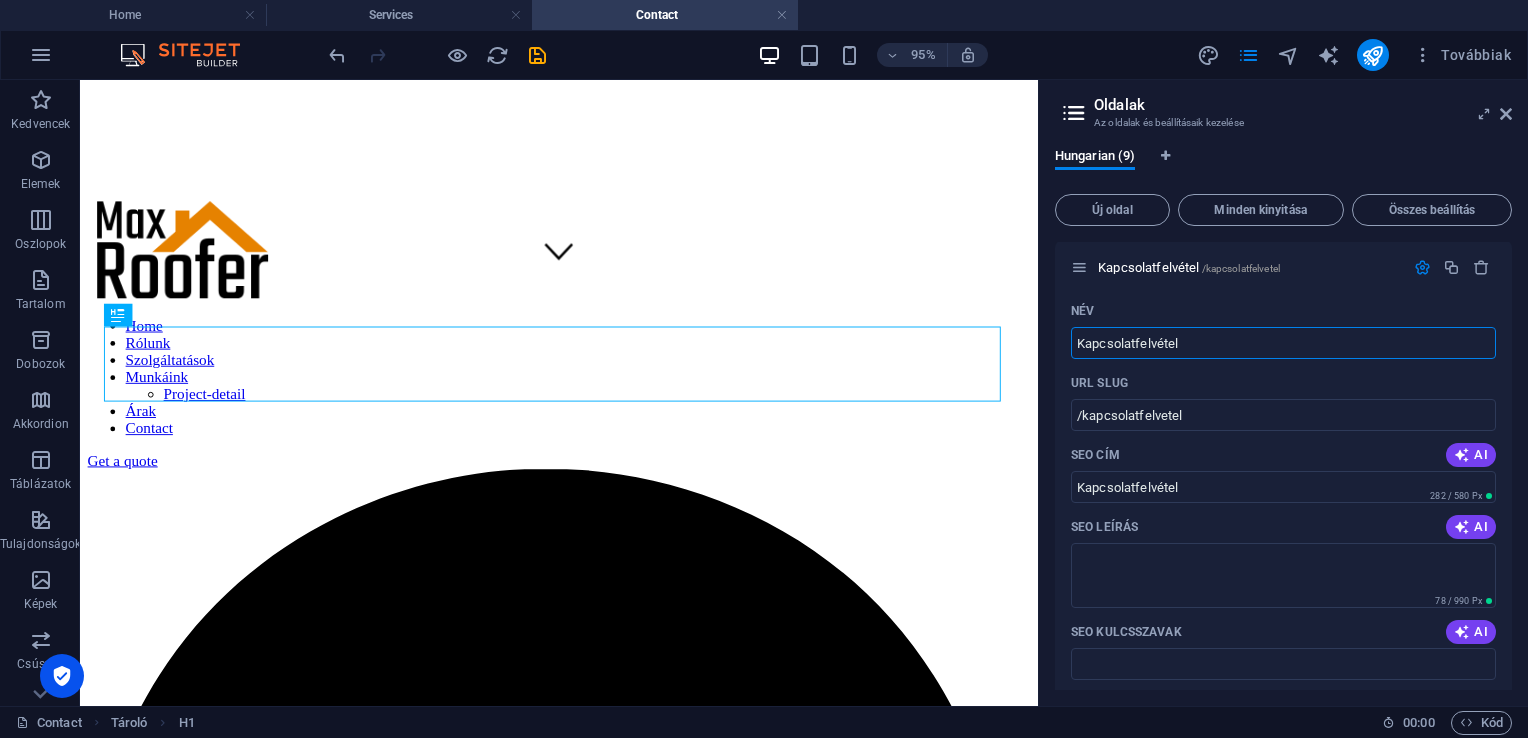 scroll, scrollTop: 365, scrollLeft: 0, axis: vertical 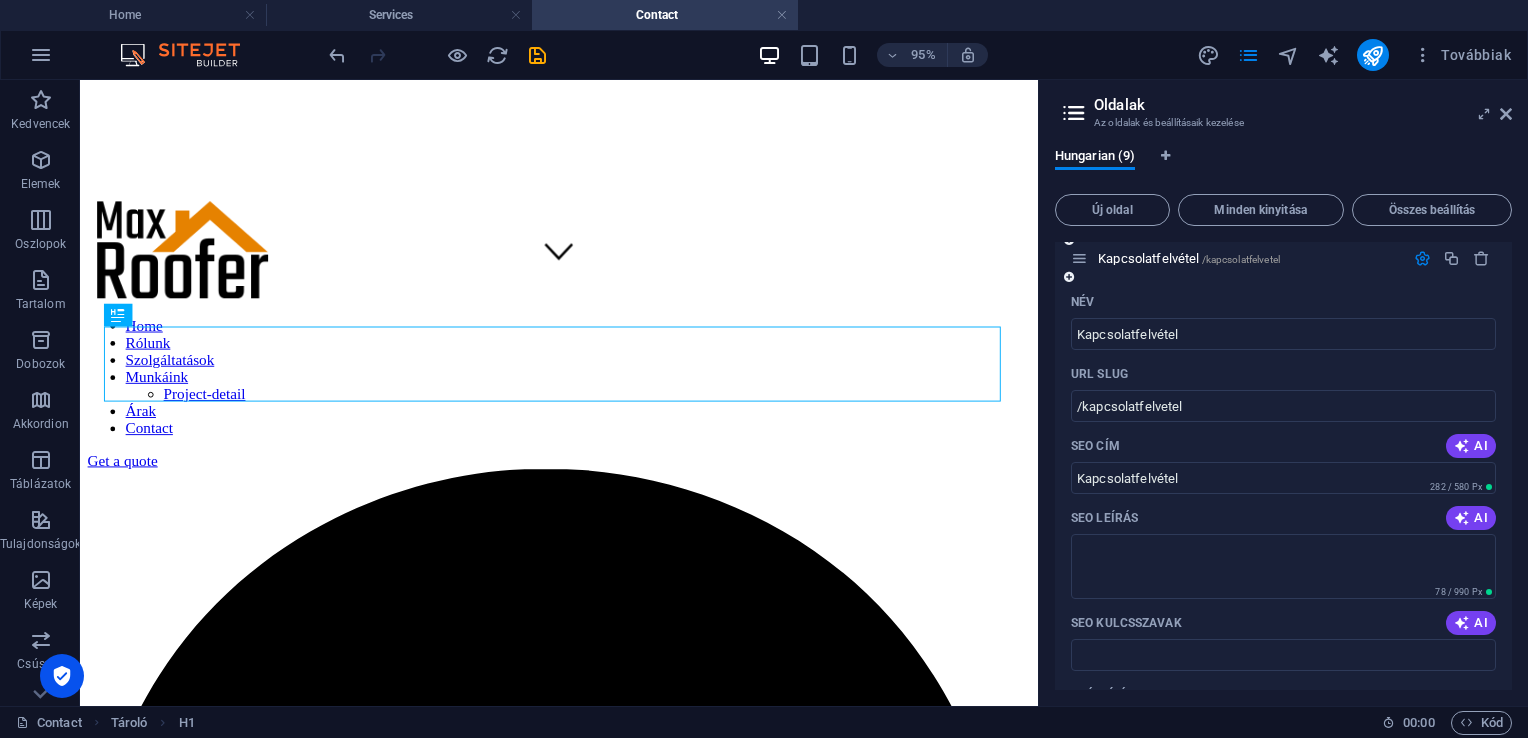 click at bounding box center (1422, 258) 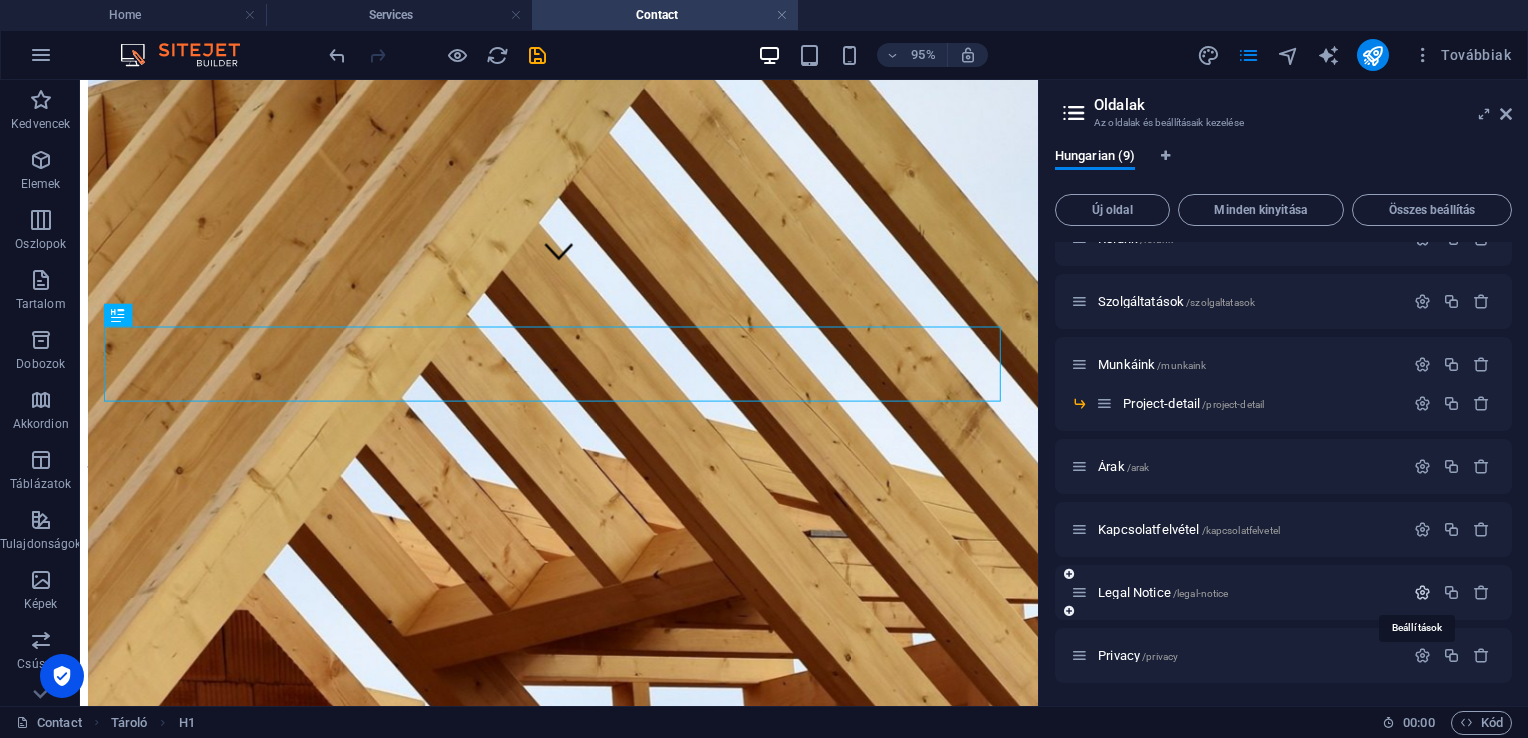 click at bounding box center (1422, 592) 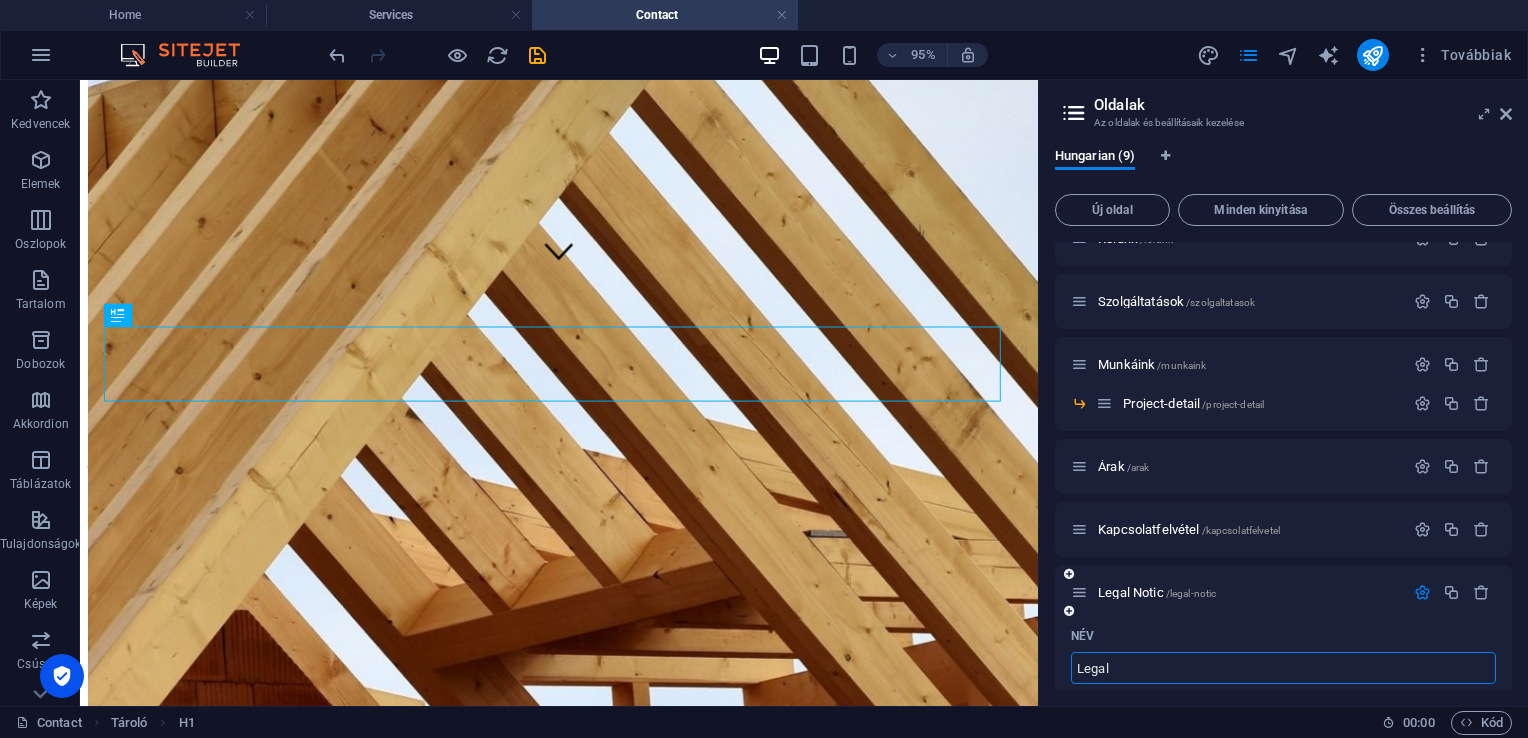 type on "Lega" 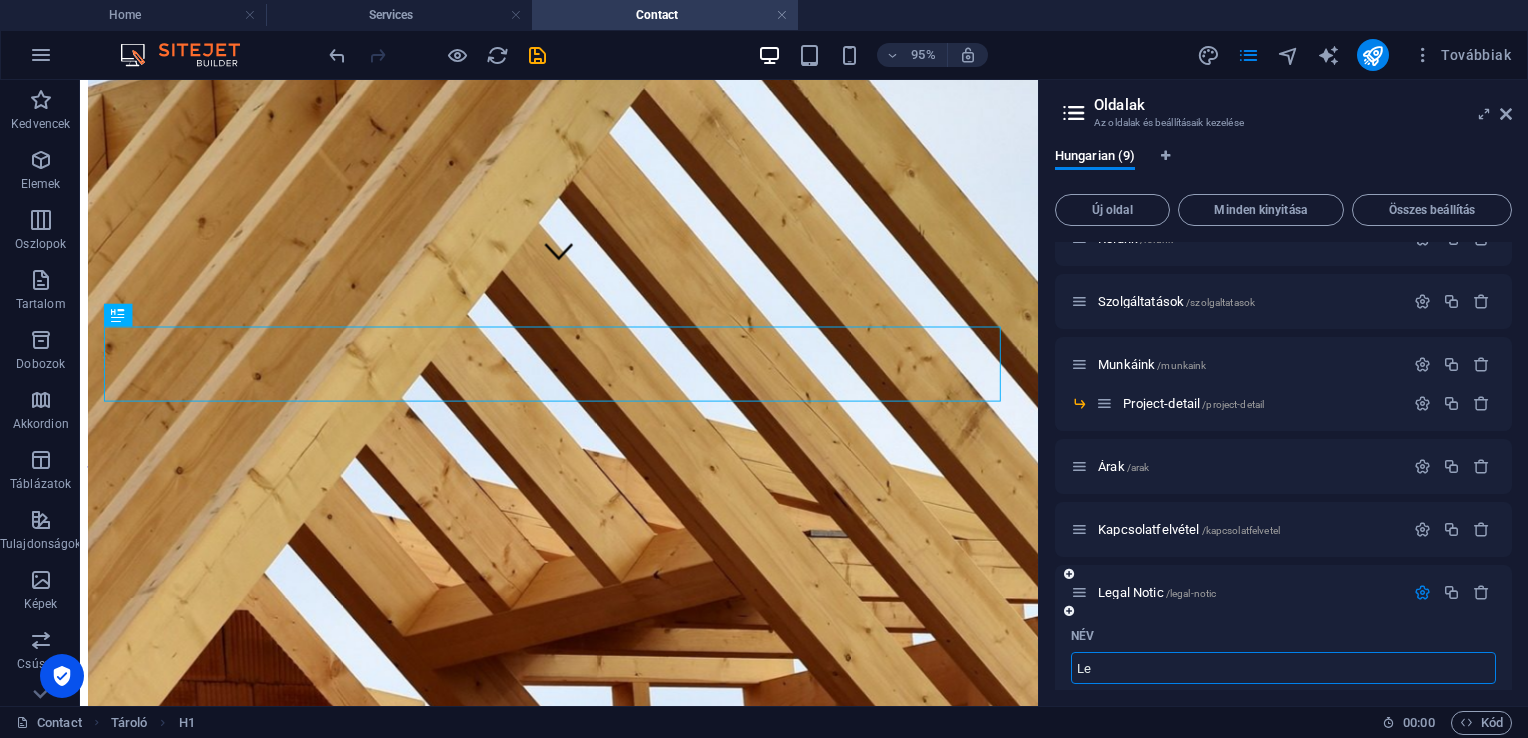 type on "L" 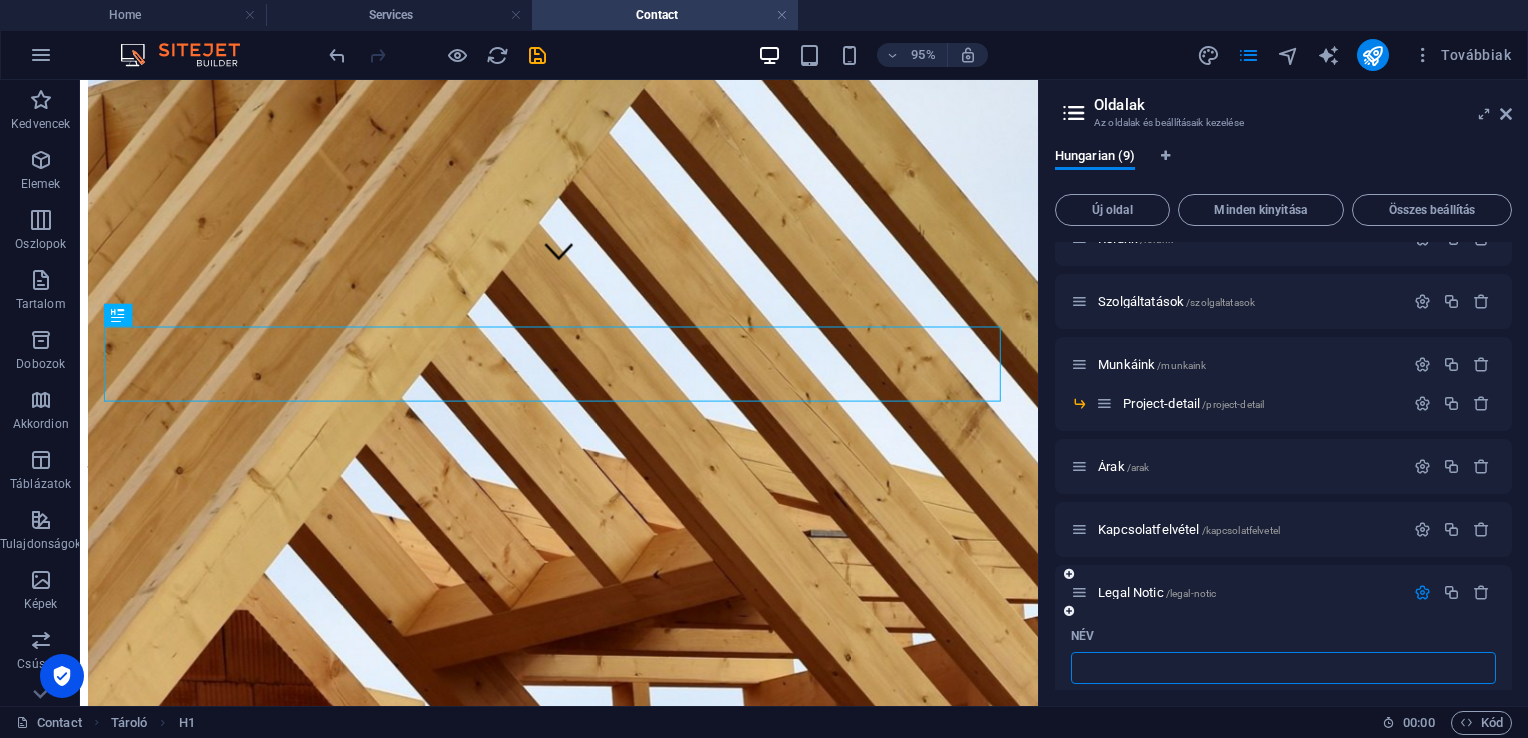 type 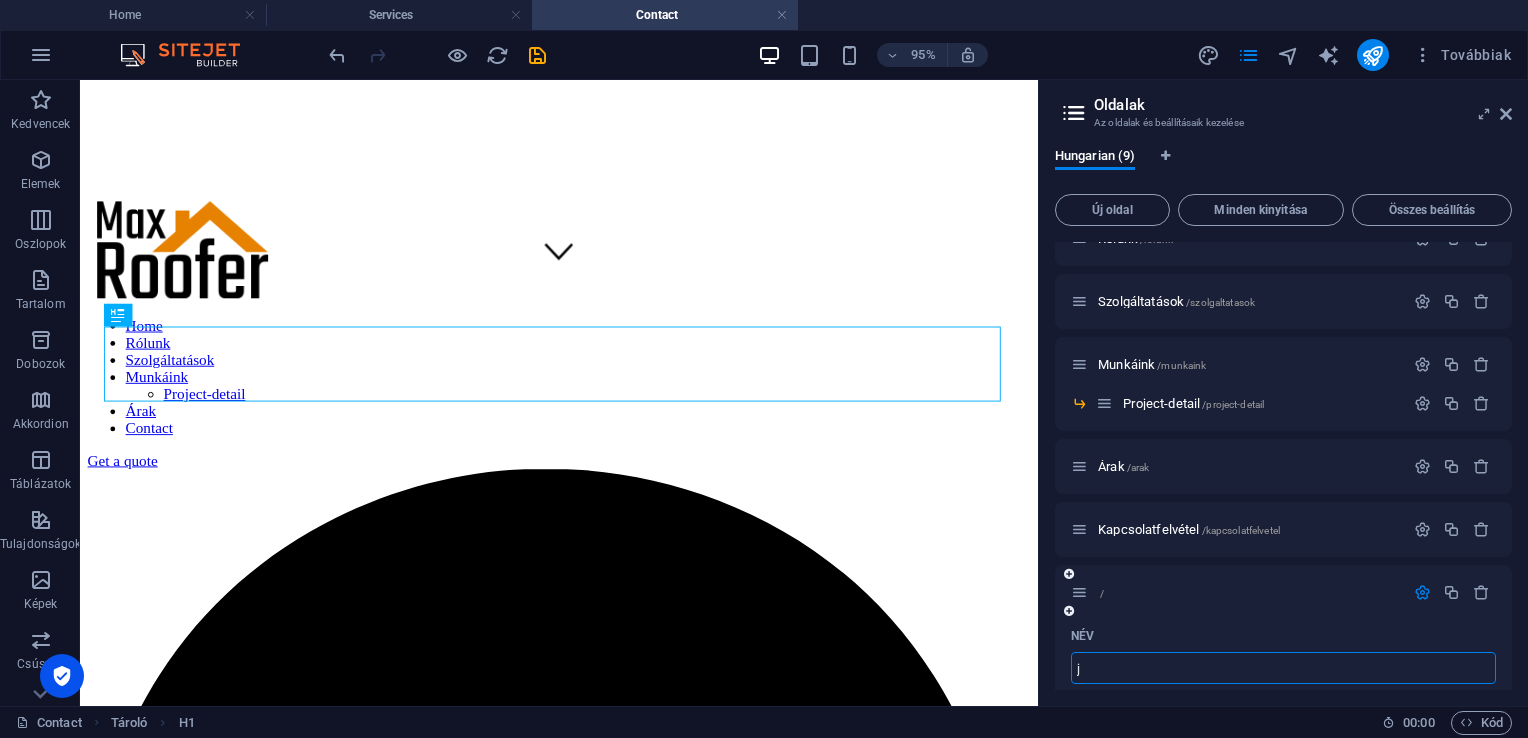 type on "j" 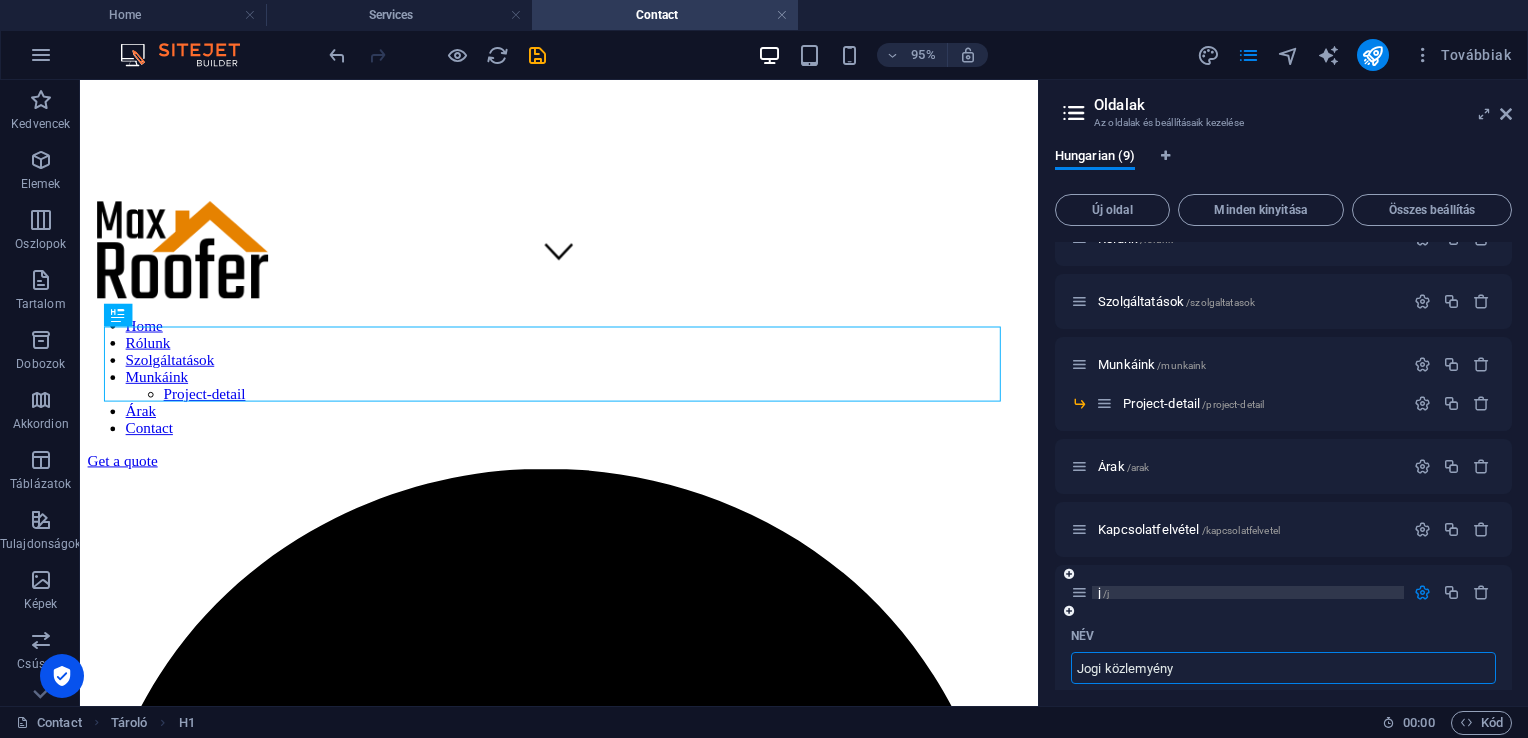 type on "Jogi közlemyény" 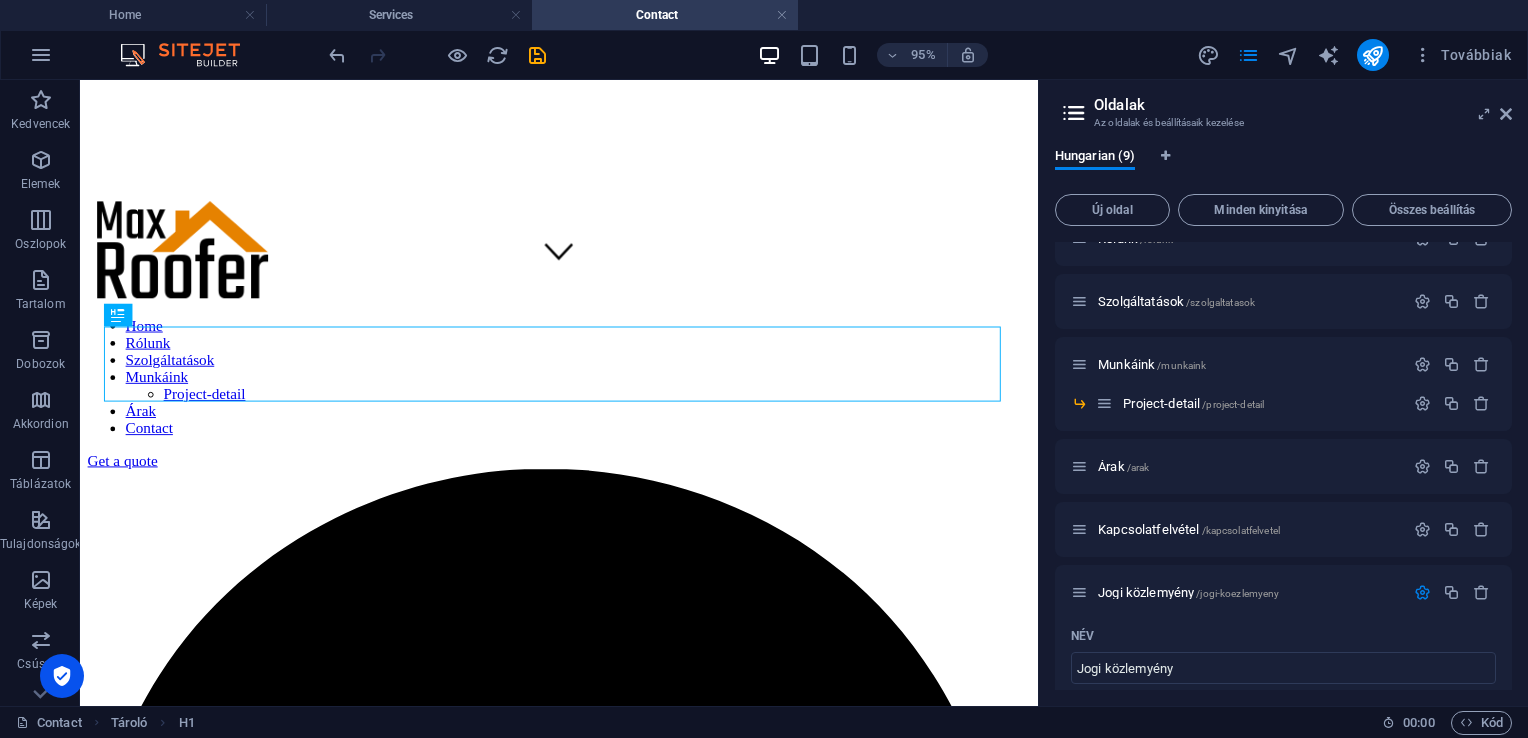 click on "Hungarian (9) Új oldal Minden kinyitása Összes beállítás Home / Rólunk /rolunk Szolgáltatások /szolgaltatasok Munkáink /munkaink Project-detail /project-detail Árak /arak Kapcsolatfelvétel /kapcsolatfelvetel Jogi közlemyény /jogi-koezlemyeny Név Jogi közlemyény ​ URL SLUG /jogi-koezlemyeny ​ SEO cím AI Jogi közlemyény ​ 279 / 580 Px SEO leírás AI ​ 78 / 990 Px SEO kulcsszavak AI ​ Beállítások Menü Noindex Előnézet Mobil Asztali [DOMAIN_NAME] jogi-koezlemyeny Jogi közlemyény - [DOMAIN_NAME] [DOMAIN_NAME] Meta címkék ​ Előnézeti kép (Open Graph) Húzza ide a fájlokat, kattintson a fájlok kiválasztásához, vagy válasszon fájlokat a Fájlokból vagy a szabadon elérhető képek és videók közül További beállítások Privacy /privacy" at bounding box center (1283, 419) 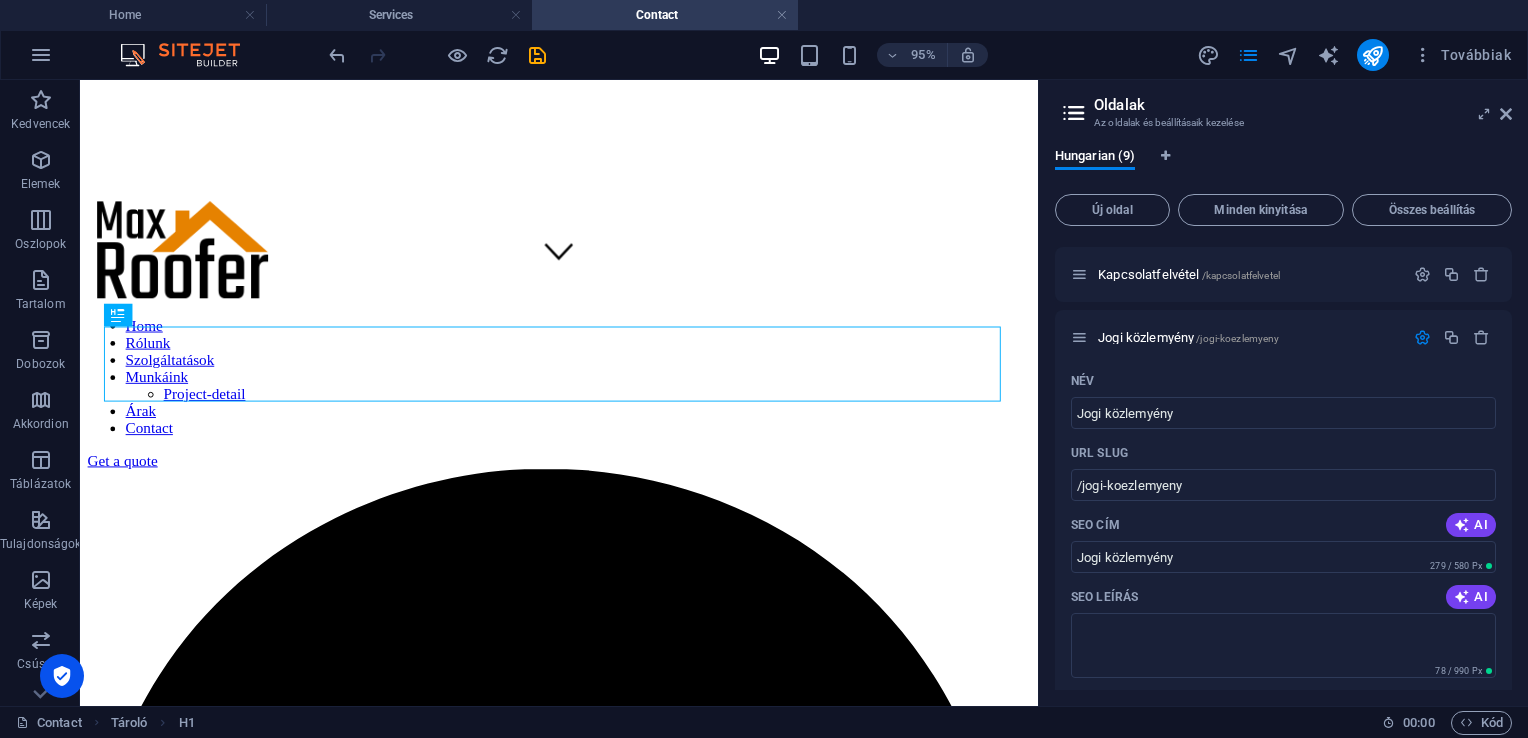 scroll, scrollTop: 344, scrollLeft: 0, axis: vertical 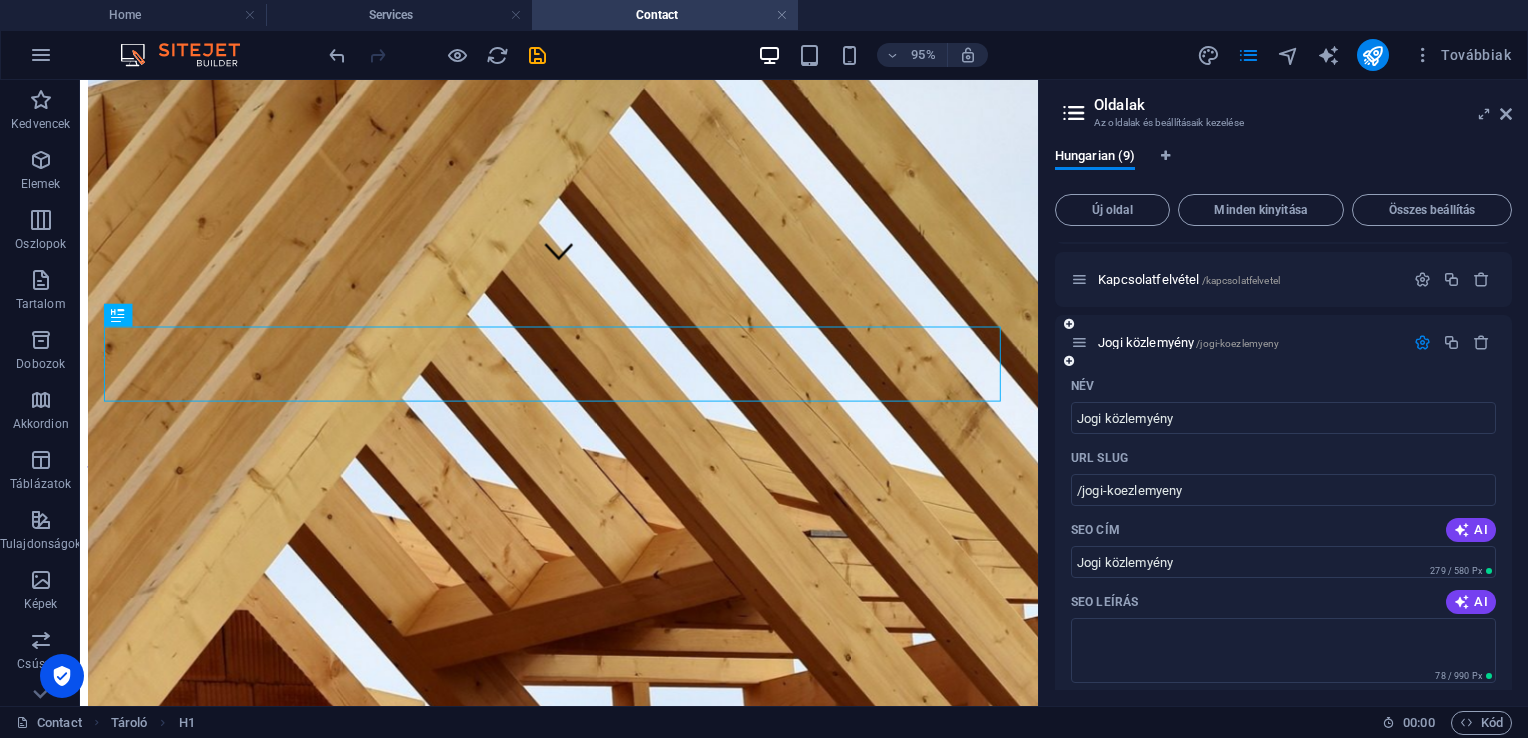 click at bounding box center (1452, 343) 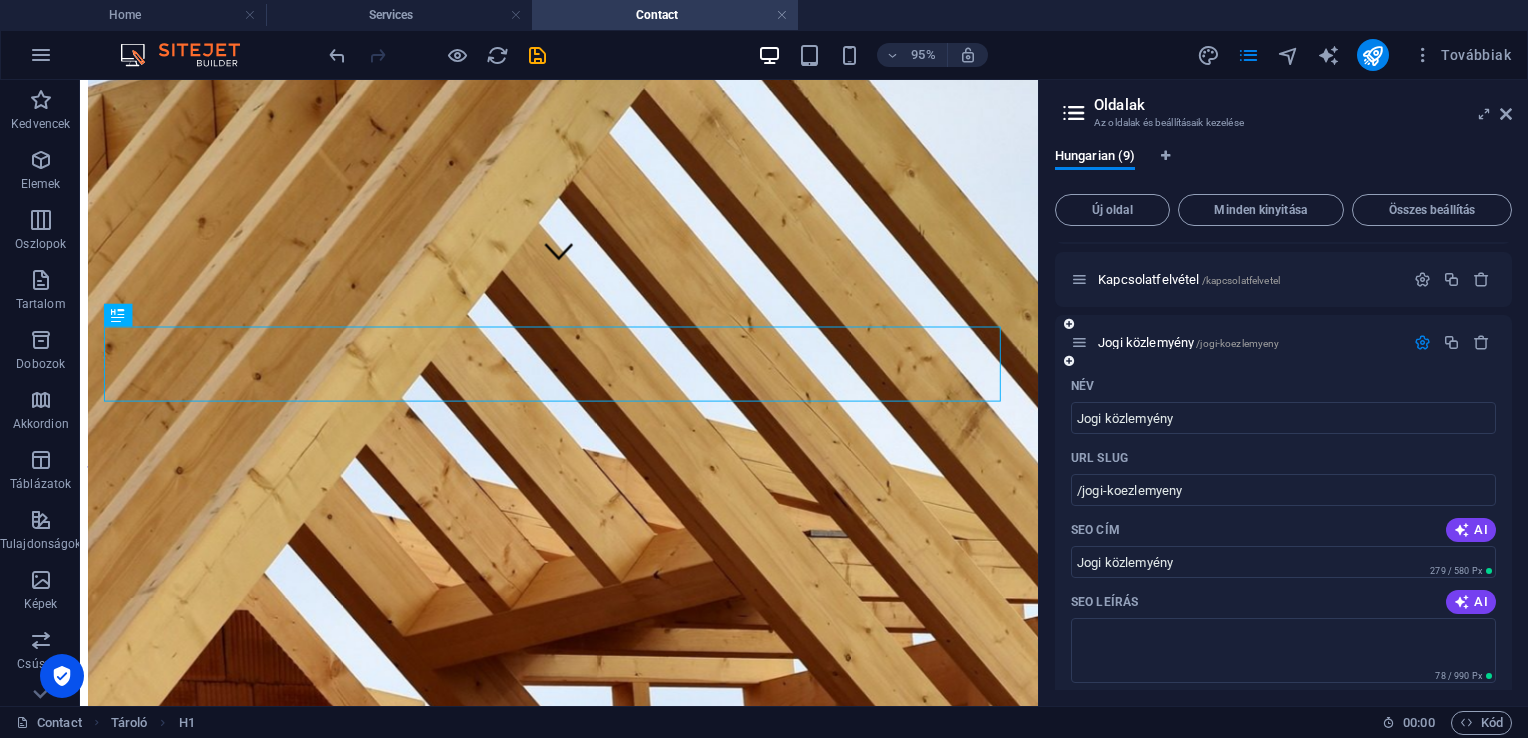 click at bounding box center [1422, 342] 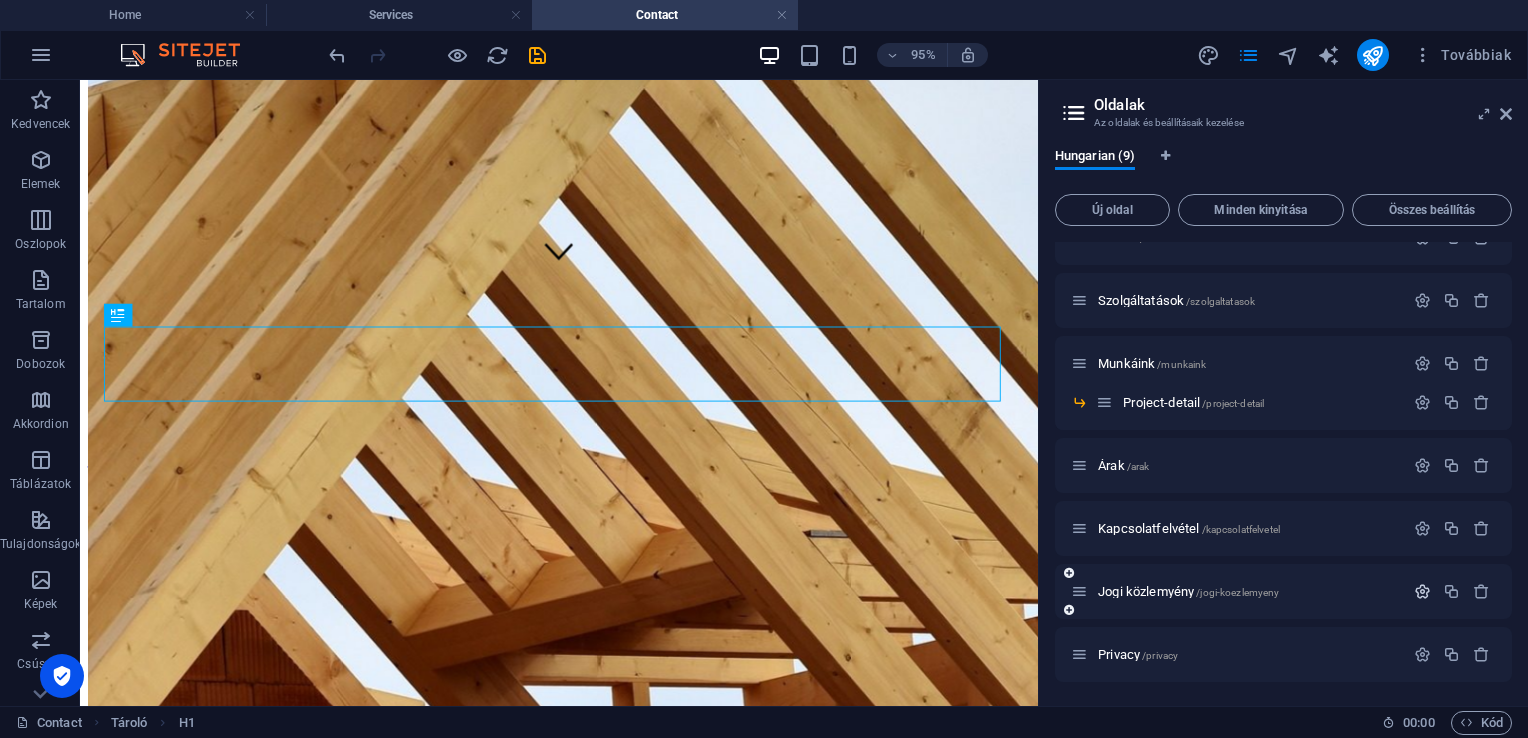 scroll, scrollTop: 94, scrollLeft: 0, axis: vertical 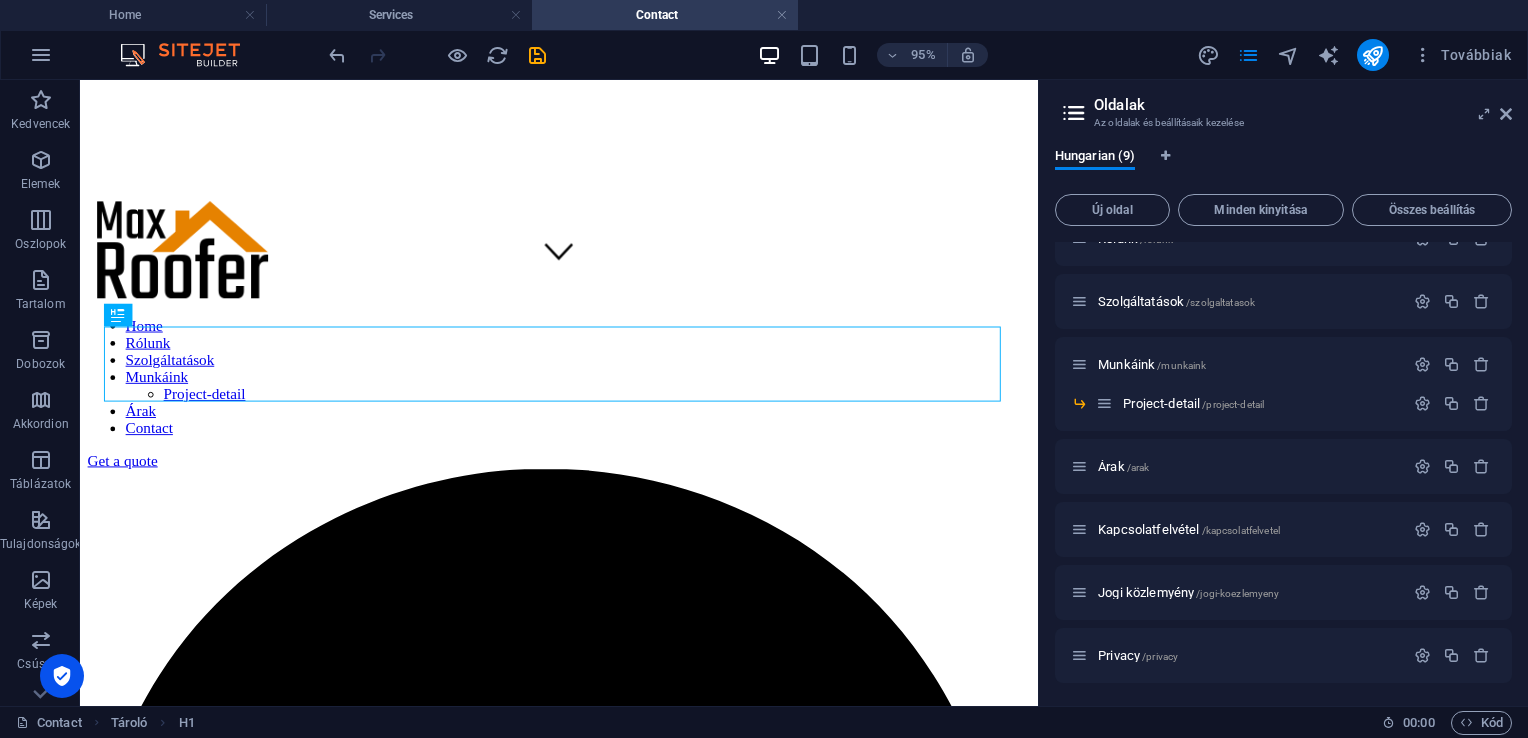 drag, startPoint x: 1506, startPoint y: 478, endPoint x: 1531, endPoint y: 546, distance: 72.44998 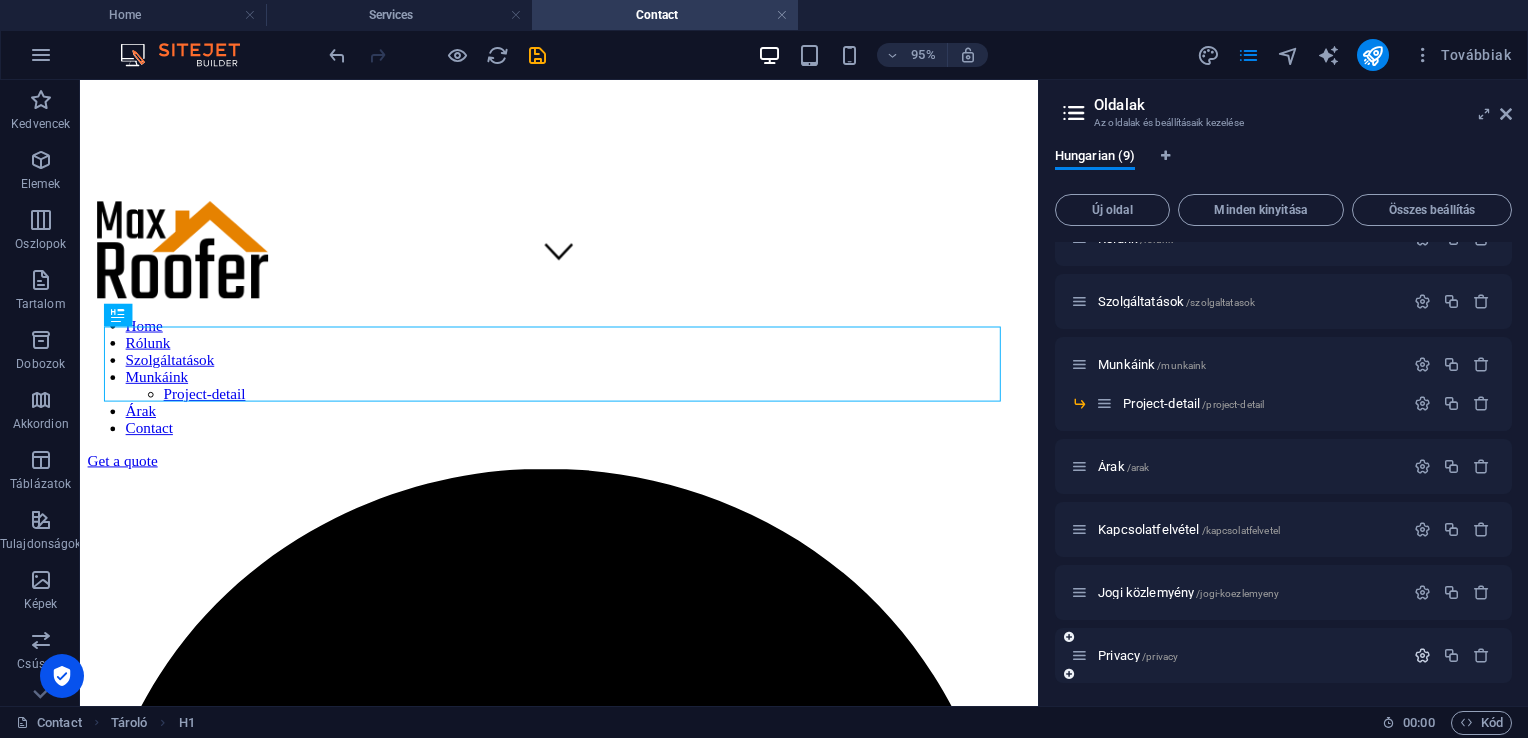 click at bounding box center (1422, 655) 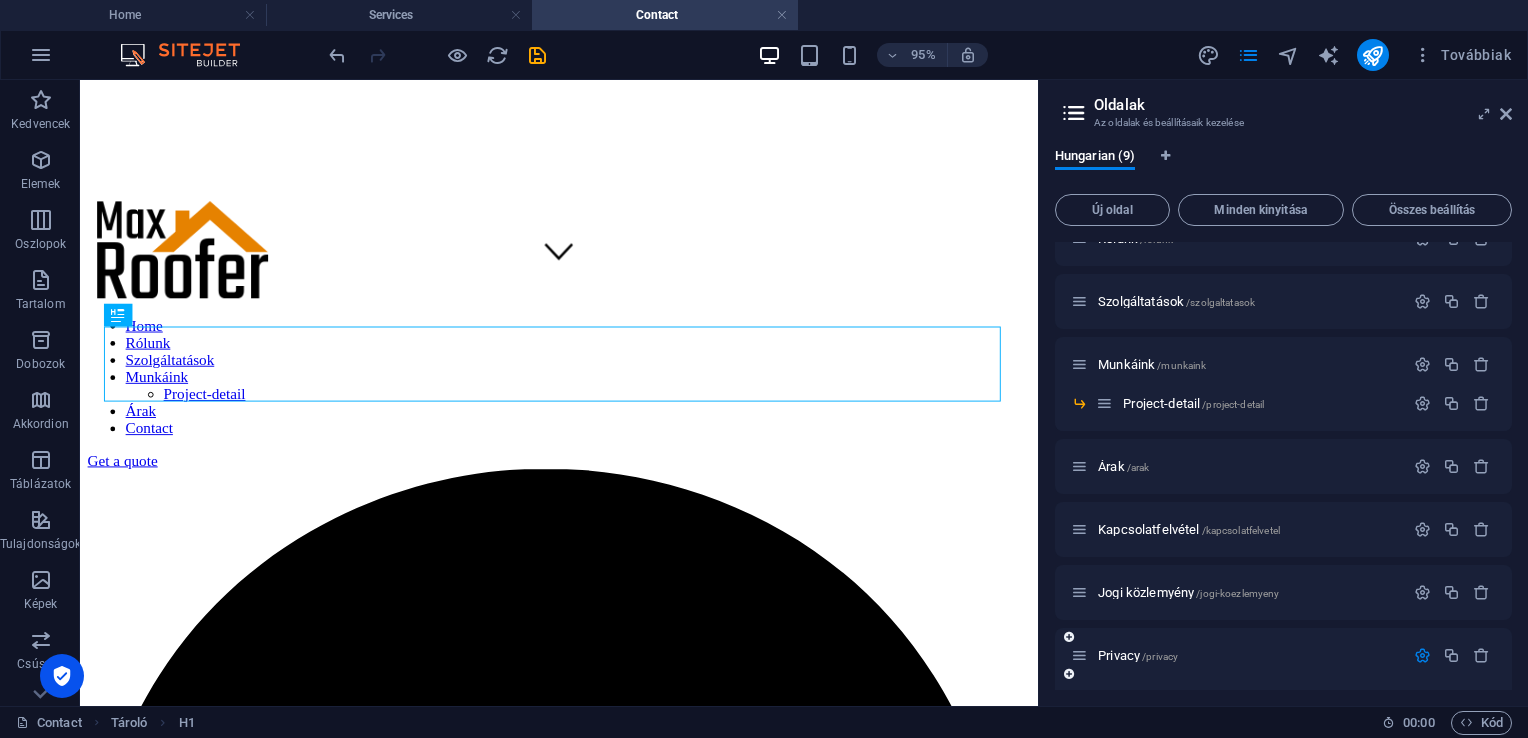 scroll, scrollTop: 359, scrollLeft: 0, axis: vertical 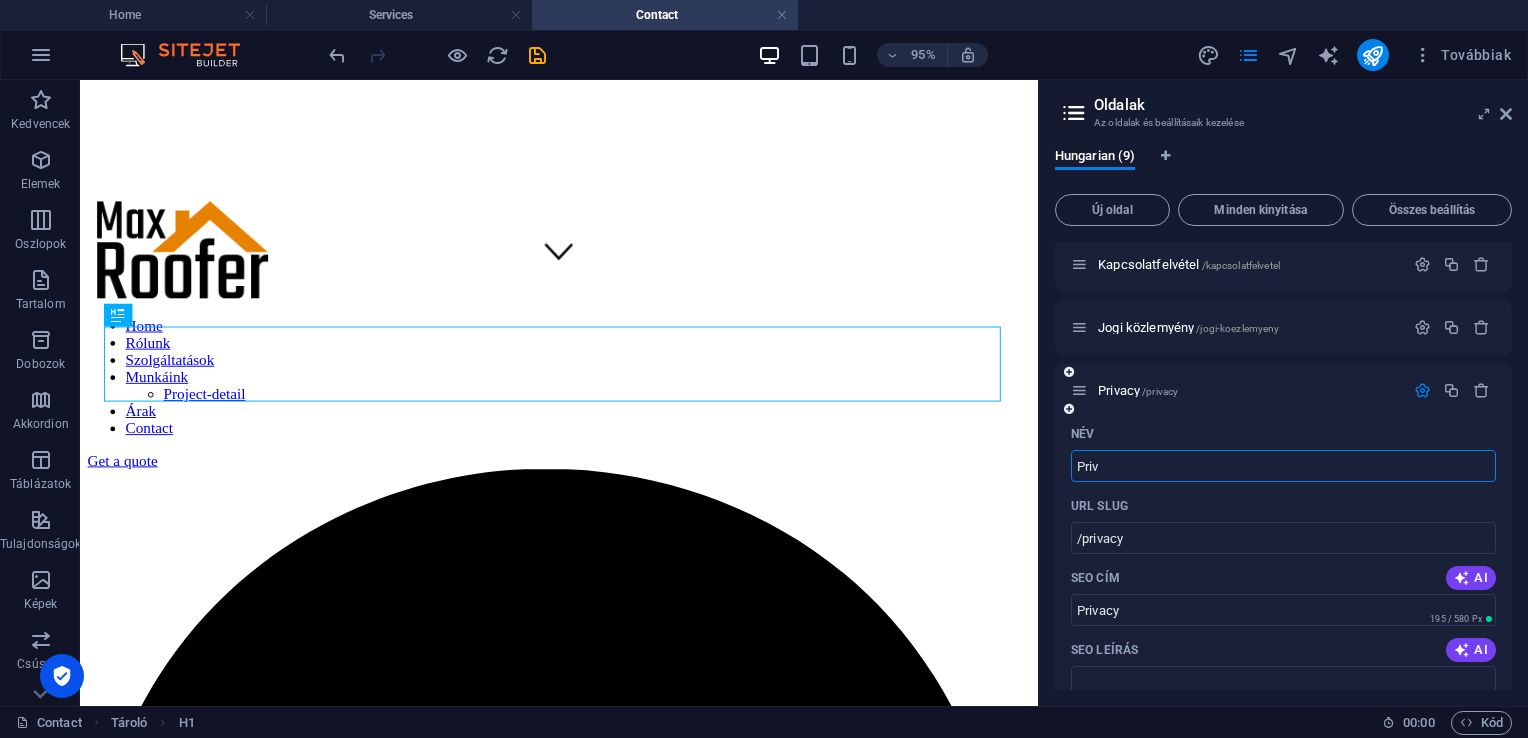 type on "Priv" 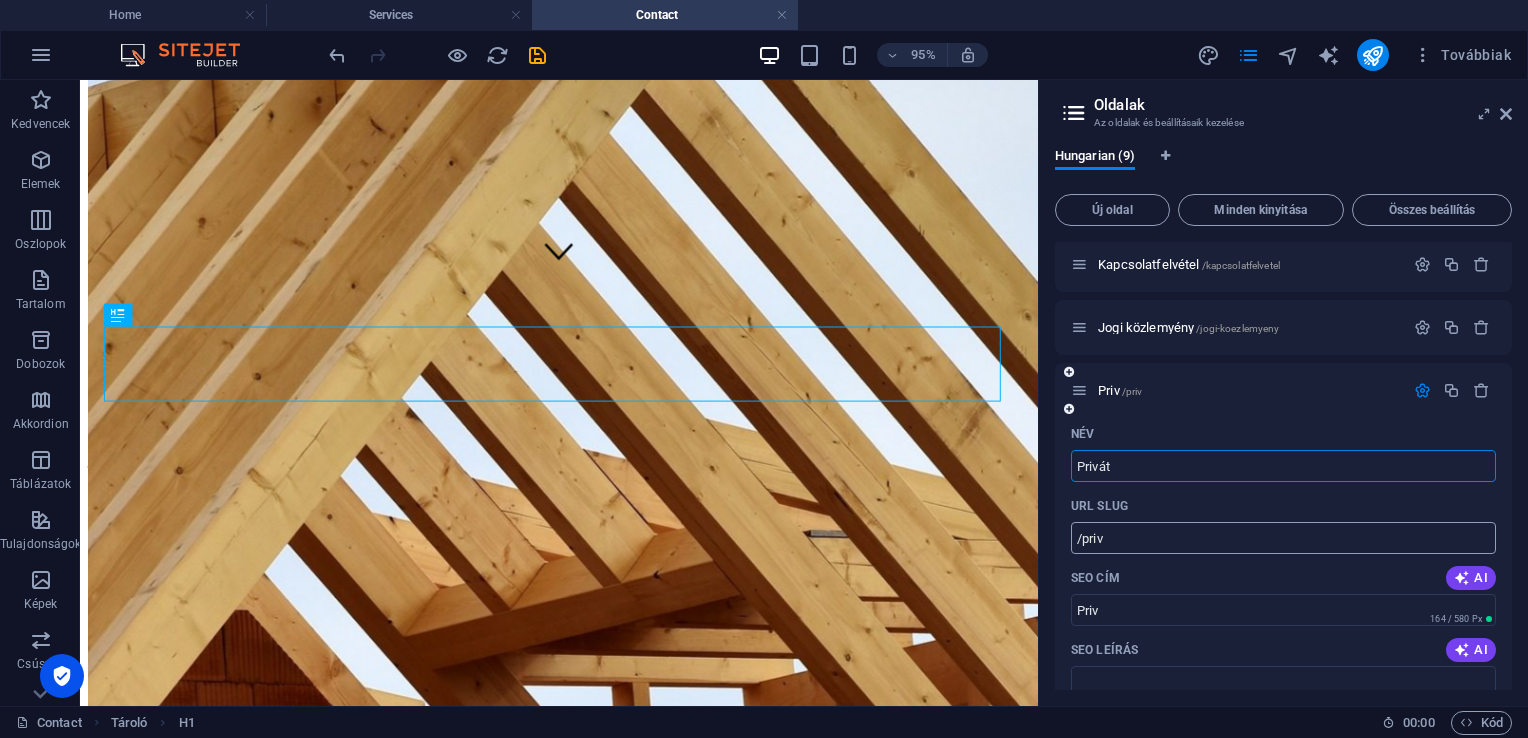 type on "Privát" 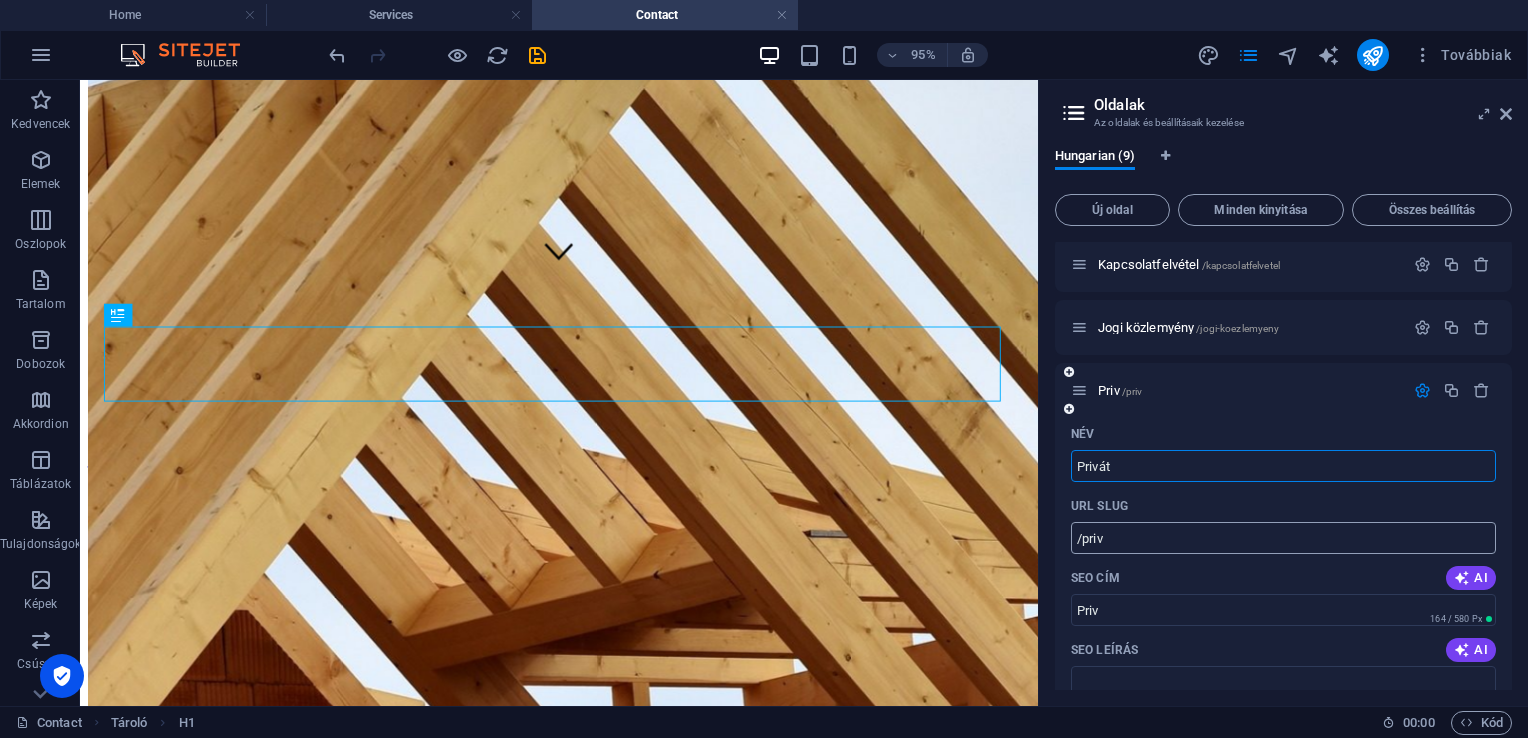 type on "/privat" 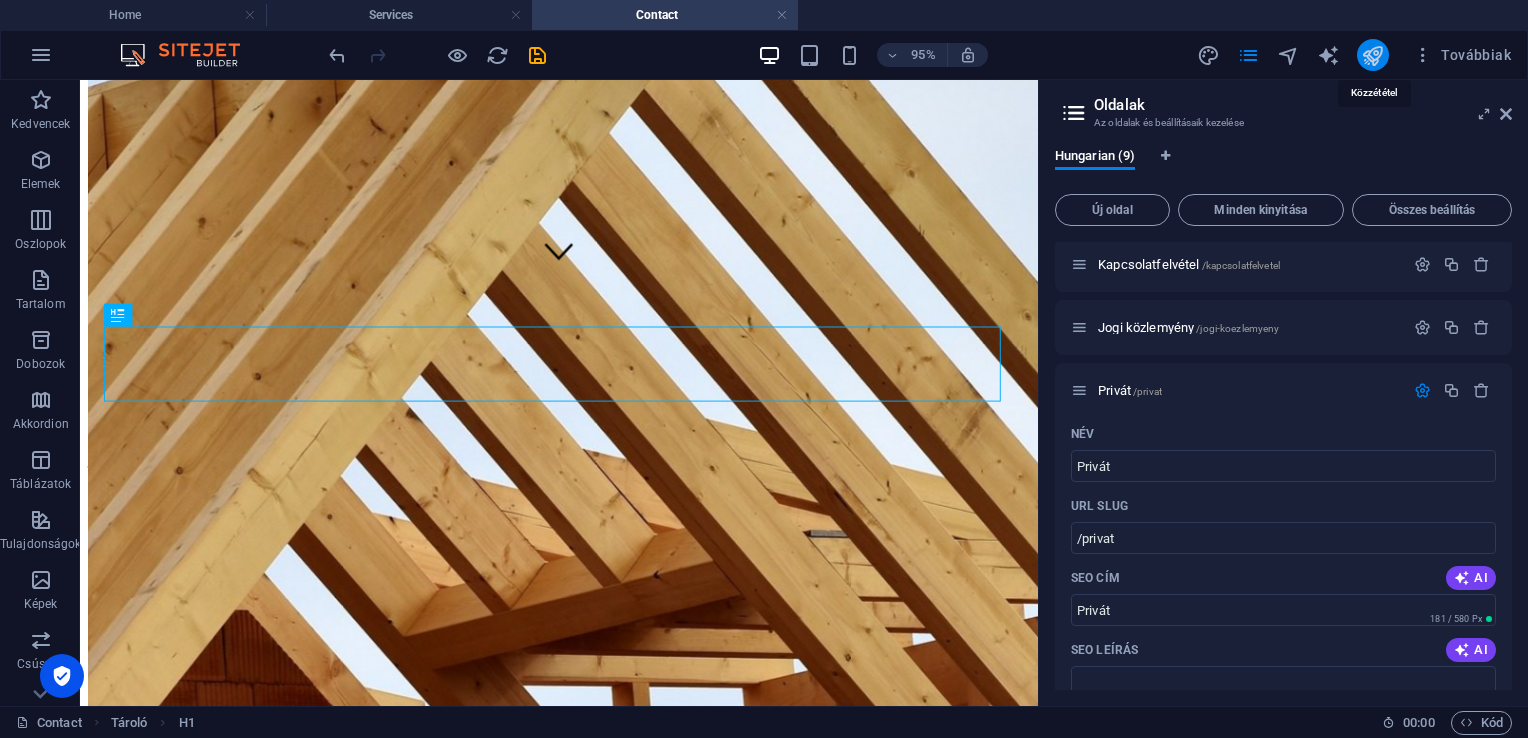 click at bounding box center (1372, 55) 